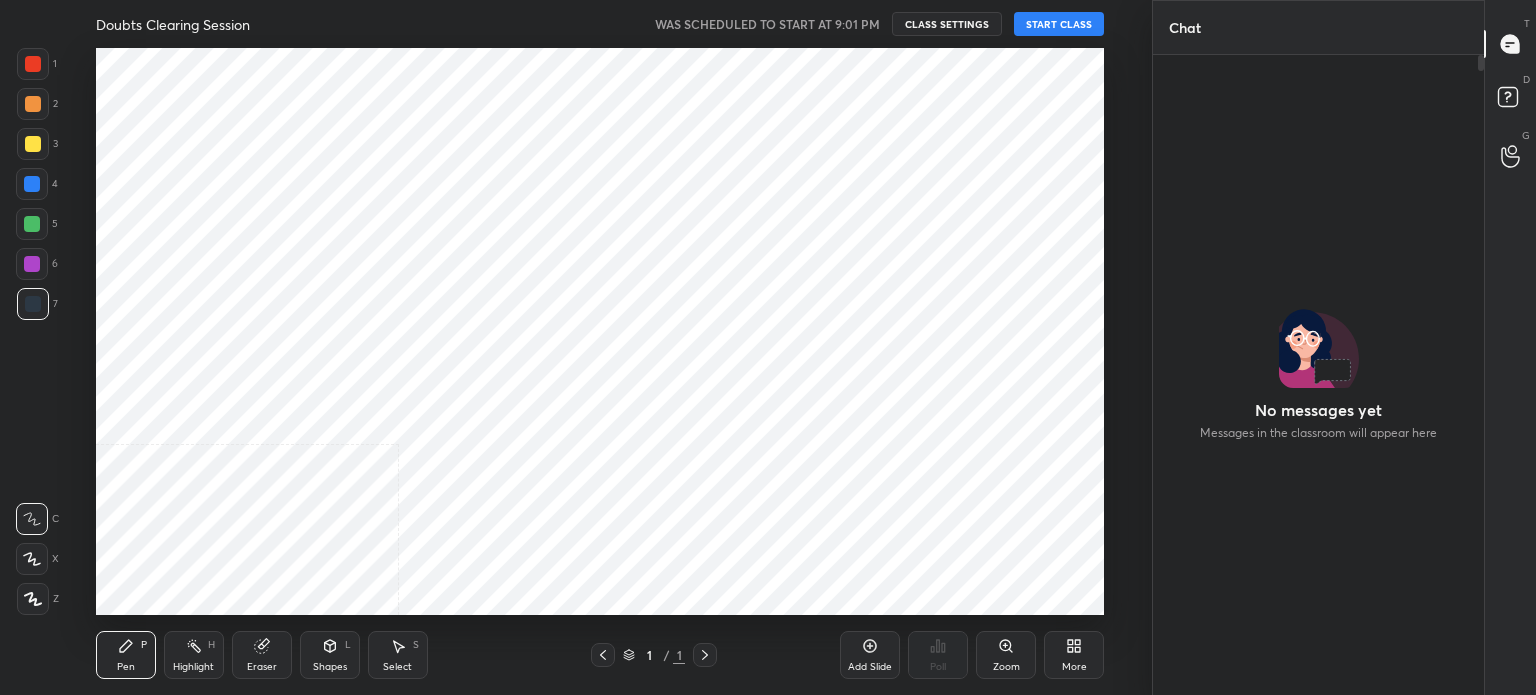scroll, scrollTop: 0, scrollLeft: 0, axis: both 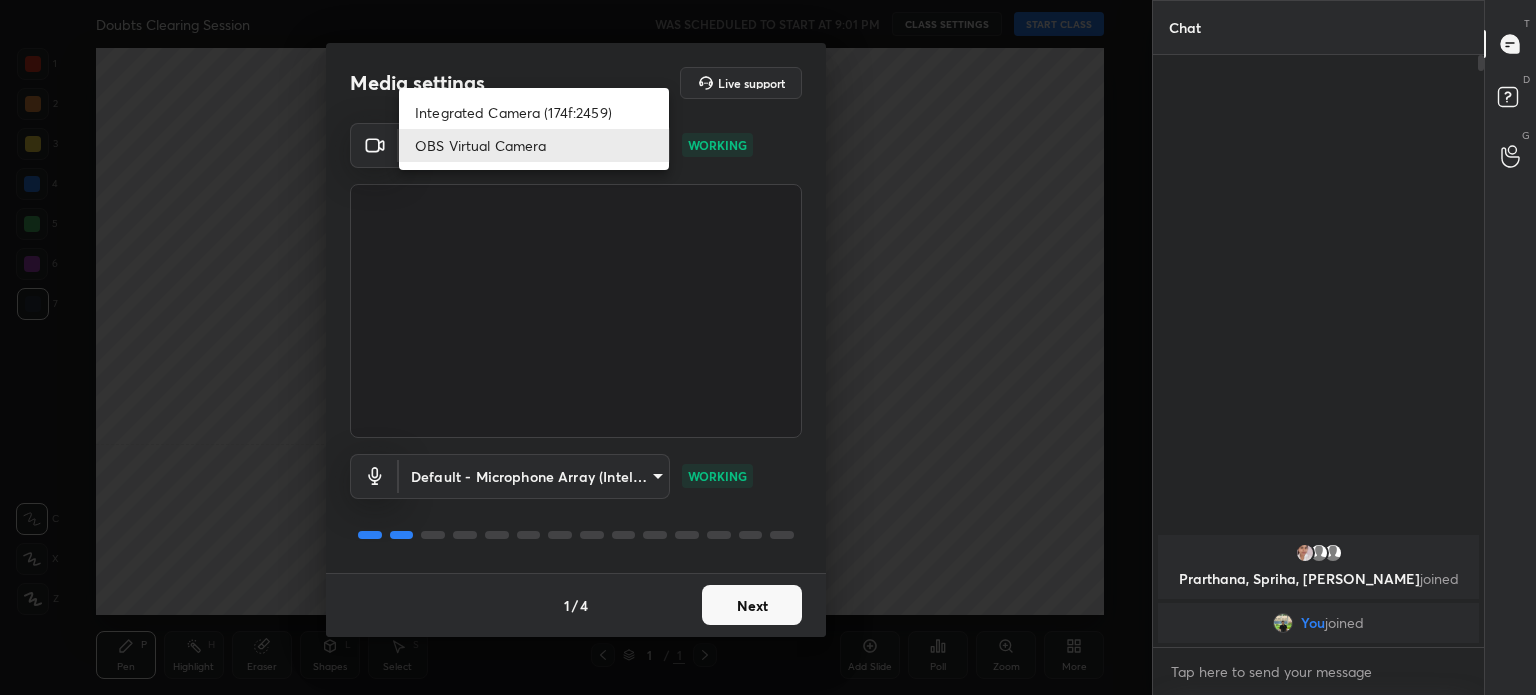 click on "1 2 3 4 5 6 7 C X Z C X Z E E Erase all   H H Doubts Clearing Session WAS SCHEDULED TO START AT  9:01 PM CLASS SETTINGS START CLASS Setting up your live class Back Doubts Clearing Session • L8 of Detailed Course on Complete Stereo Chemistry for IIT JAM & CUET PG 2026 Anup Parali Pen P Highlight H Eraser Shapes L Select S 1 / 1 Add Slide Poll Zoom More Chat Prarthana, Spriha, [PERSON_NAME]  joined You  joined 1 NEW MESSAGE Enable hand raising Enable raise hand to speak to learners. Once enabled, chat will be turned off temporarily. Enable x   introducing Raise a hand with a doubt Now learners can raise their hand along with a doubt  How it works? Doubts asked by learners will show up here Raise hand disabled You have disabled Raise hand currently. Enable it to invite learners to speak Enable Can't raise hand Looks like educator just invited you to speak. Please wait before you can raise your hand again. Got it T Messages (T) D Doubts (D) G Raise Hand (G) Report an issue Reason for reporting Buffering ​ Report" at bounding box center (768, 347) 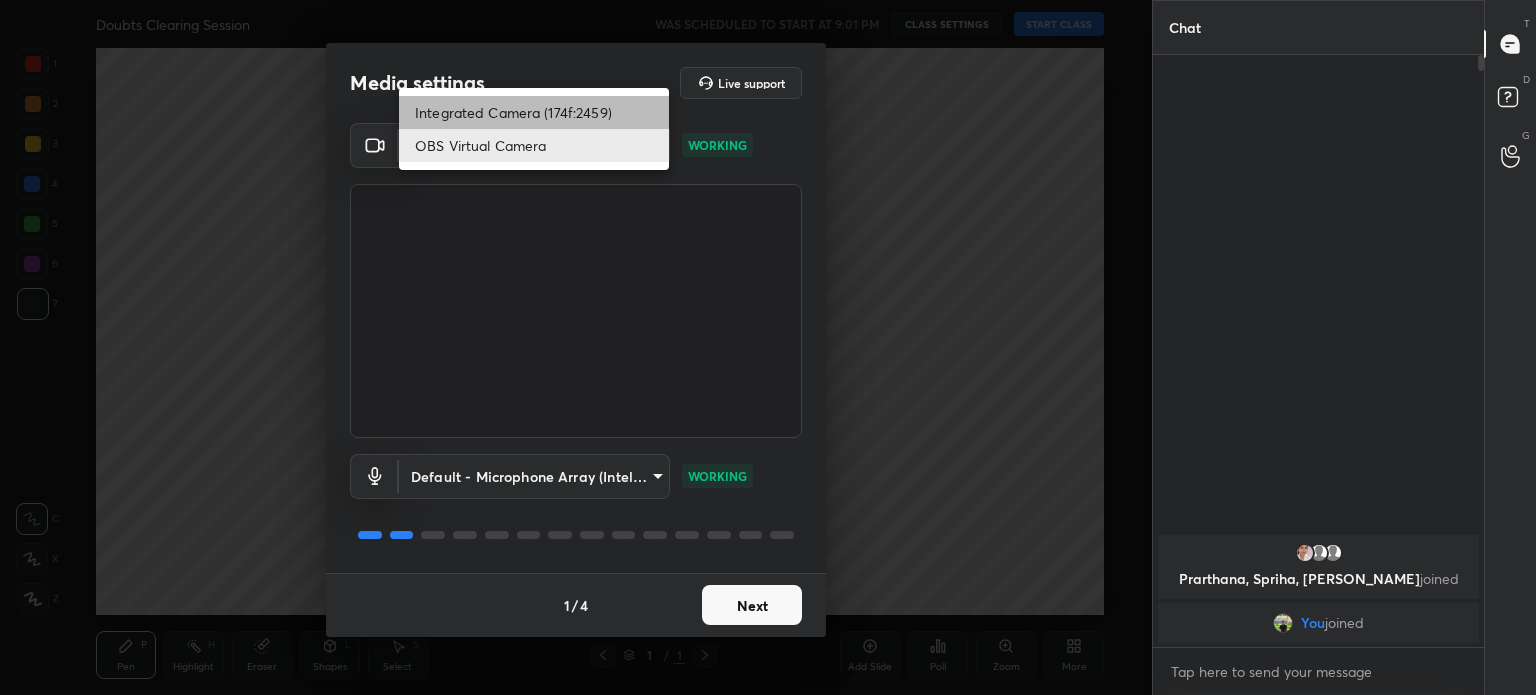 click on "Integrated Camera (174f:2459)" at bounding box center [534, 112] 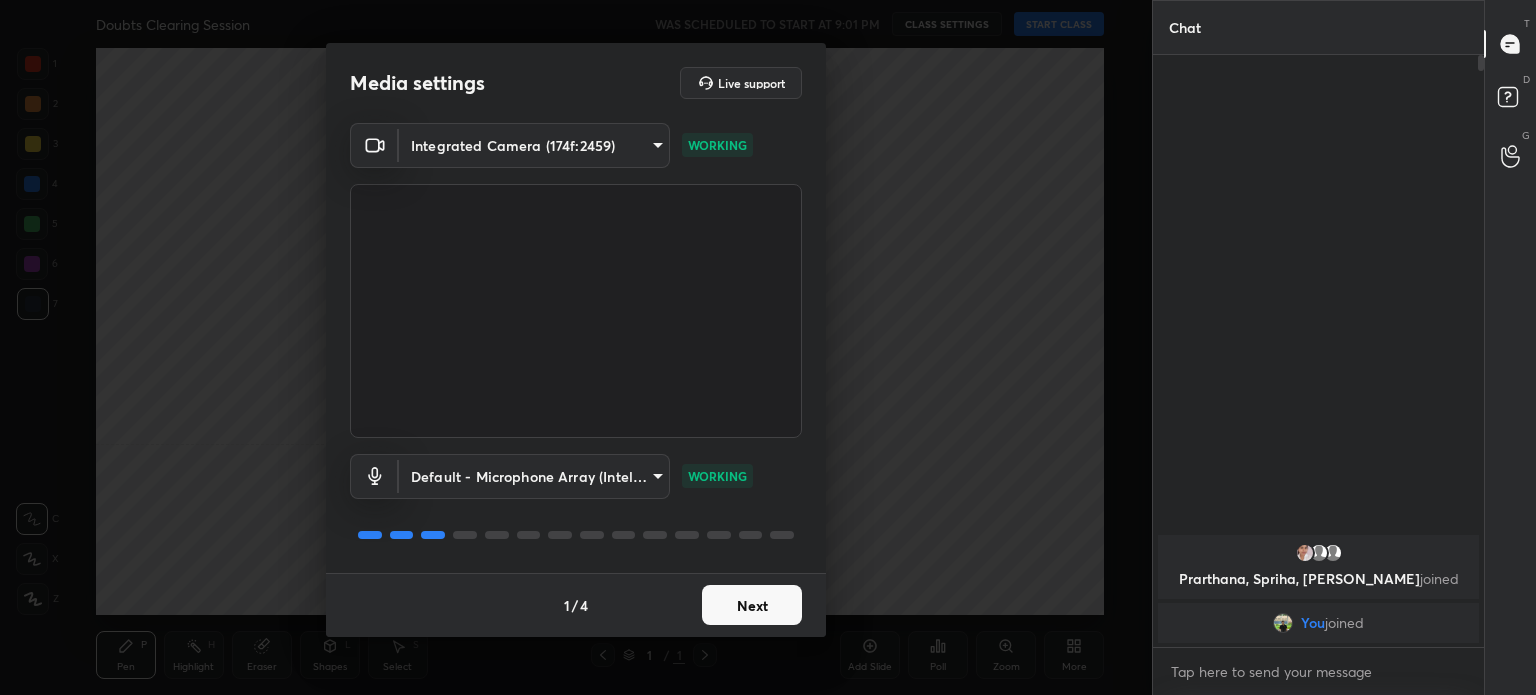 click on "Next" at bounding box center (752, 605) 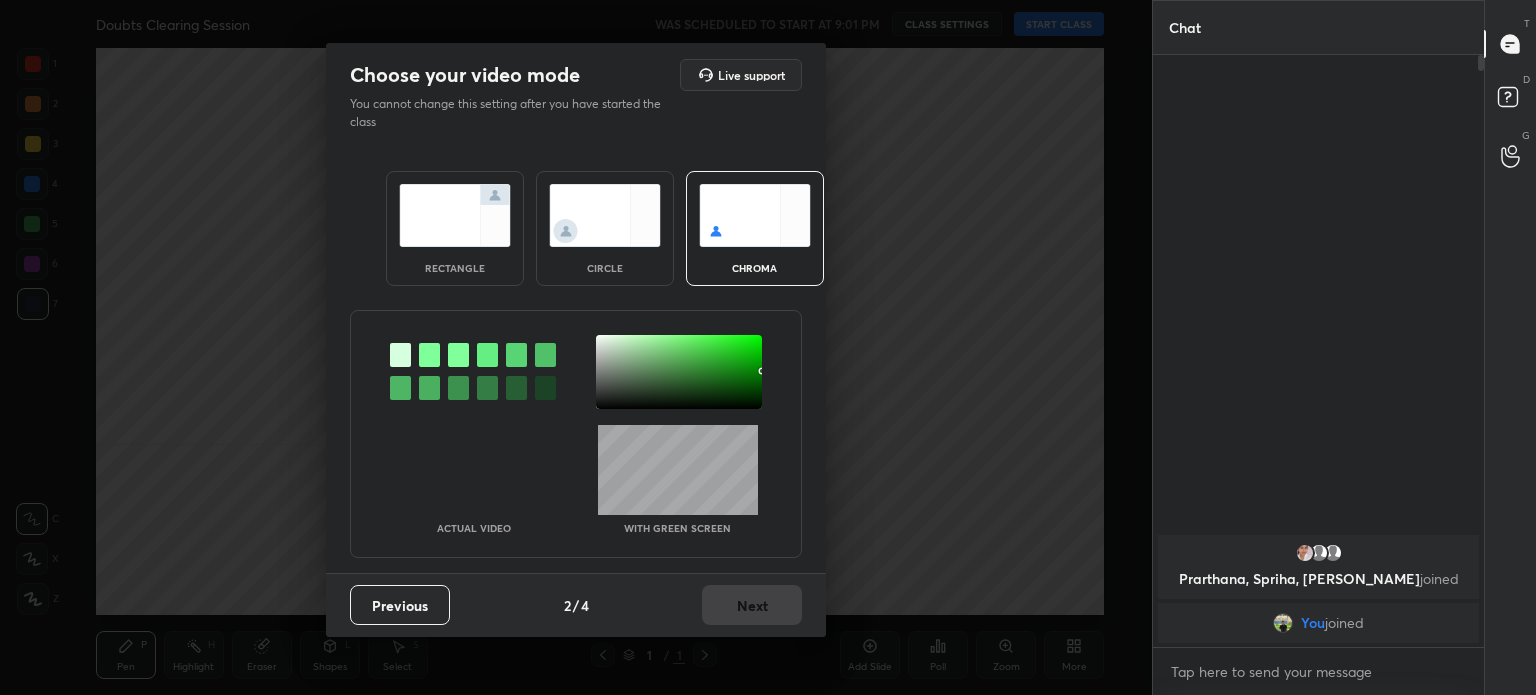 click on "Previous 2 / 4 Next" at bounding box center (576, 605) 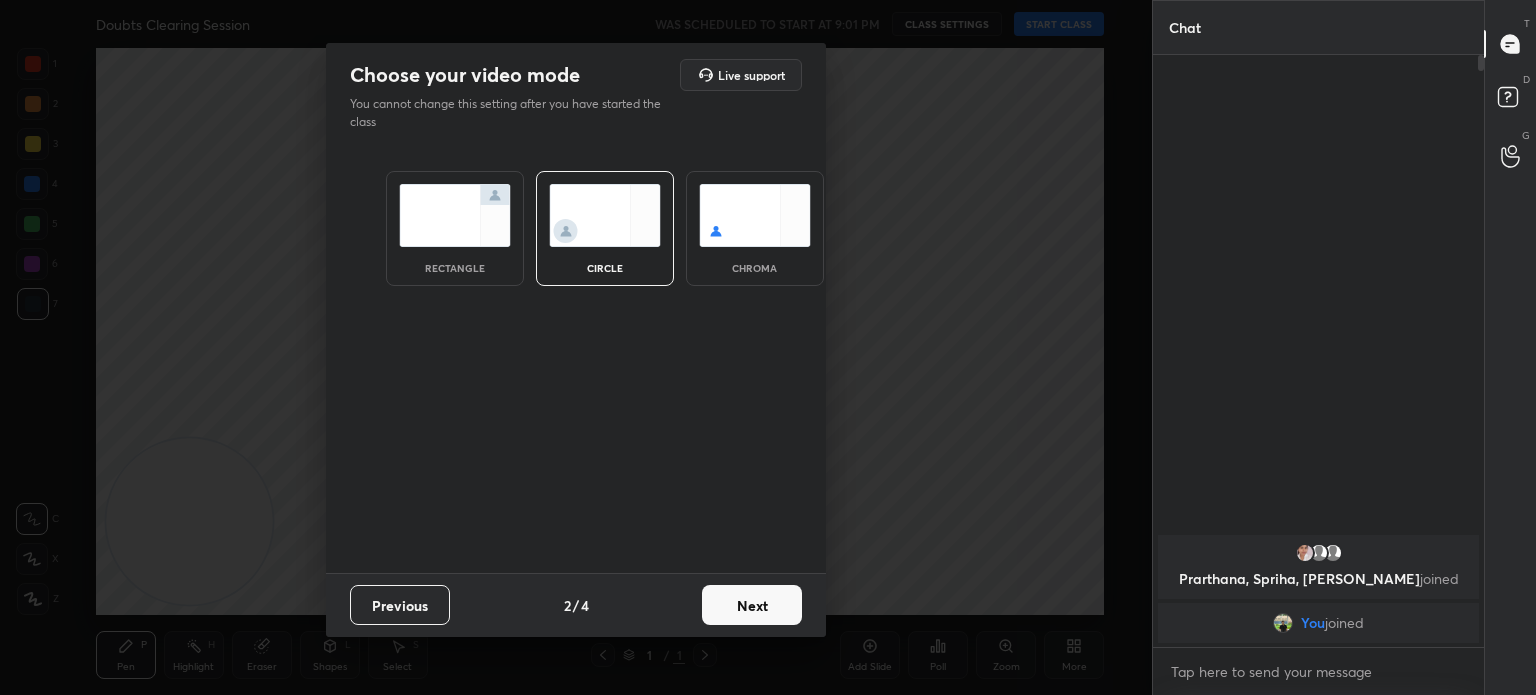 click on "Next" at bounding box center [752, 605] 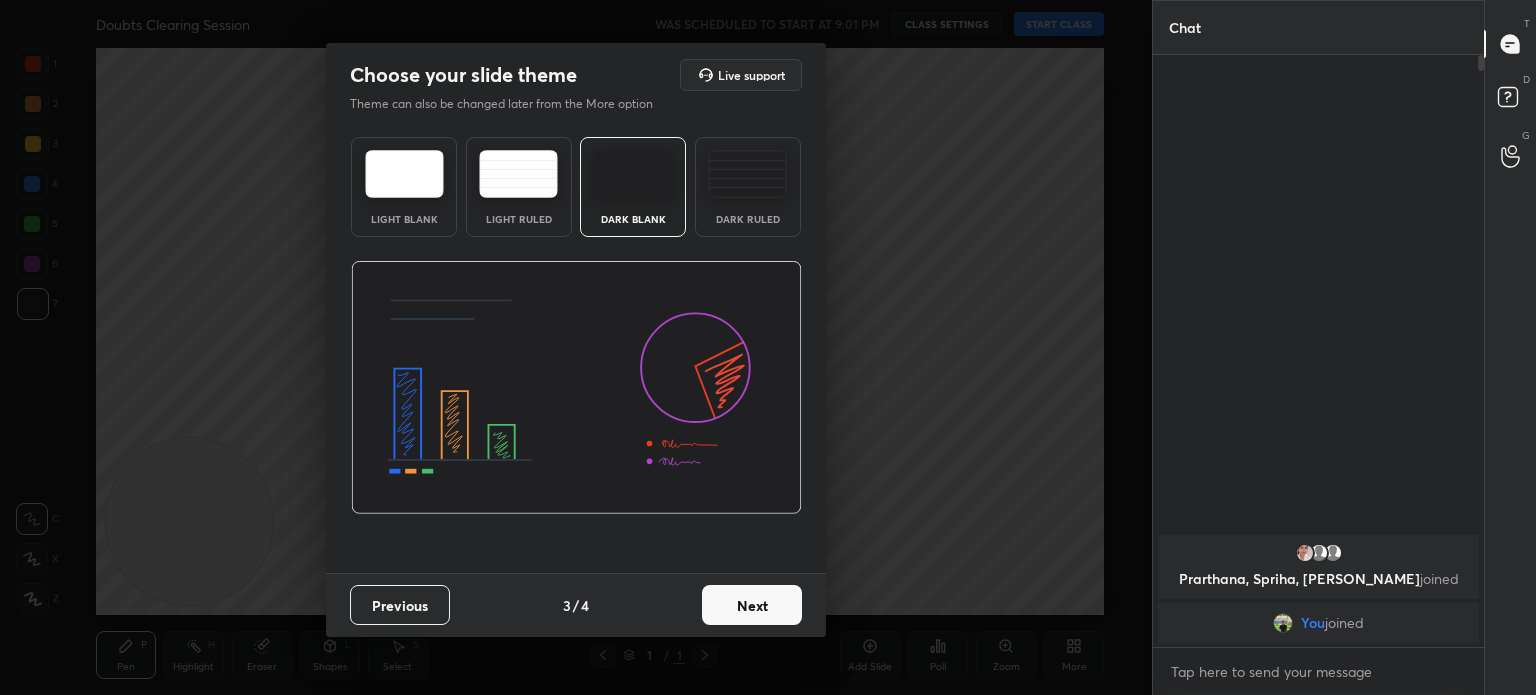 click on "Next" at bounding box center (752, 605) 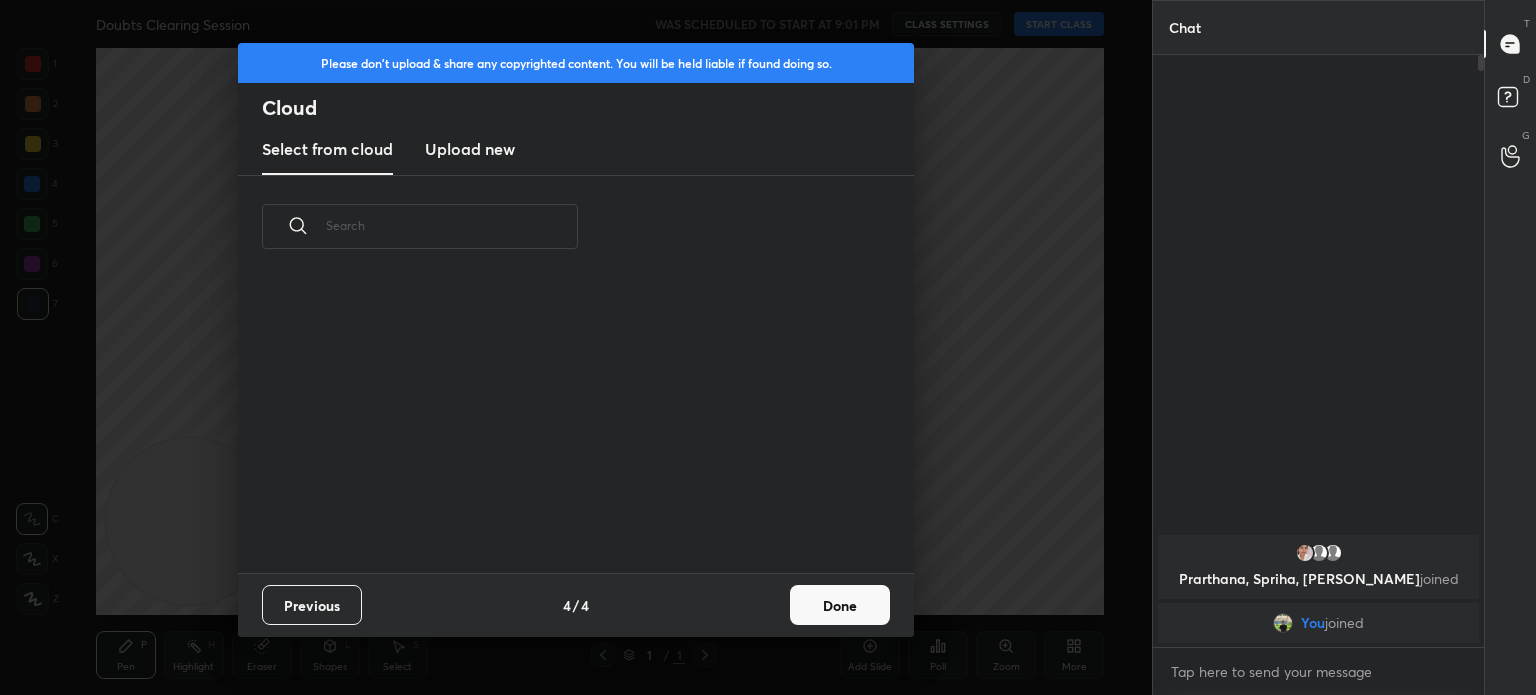 scroll, scrollTop: 6, scrollLeft: 10, axis: both 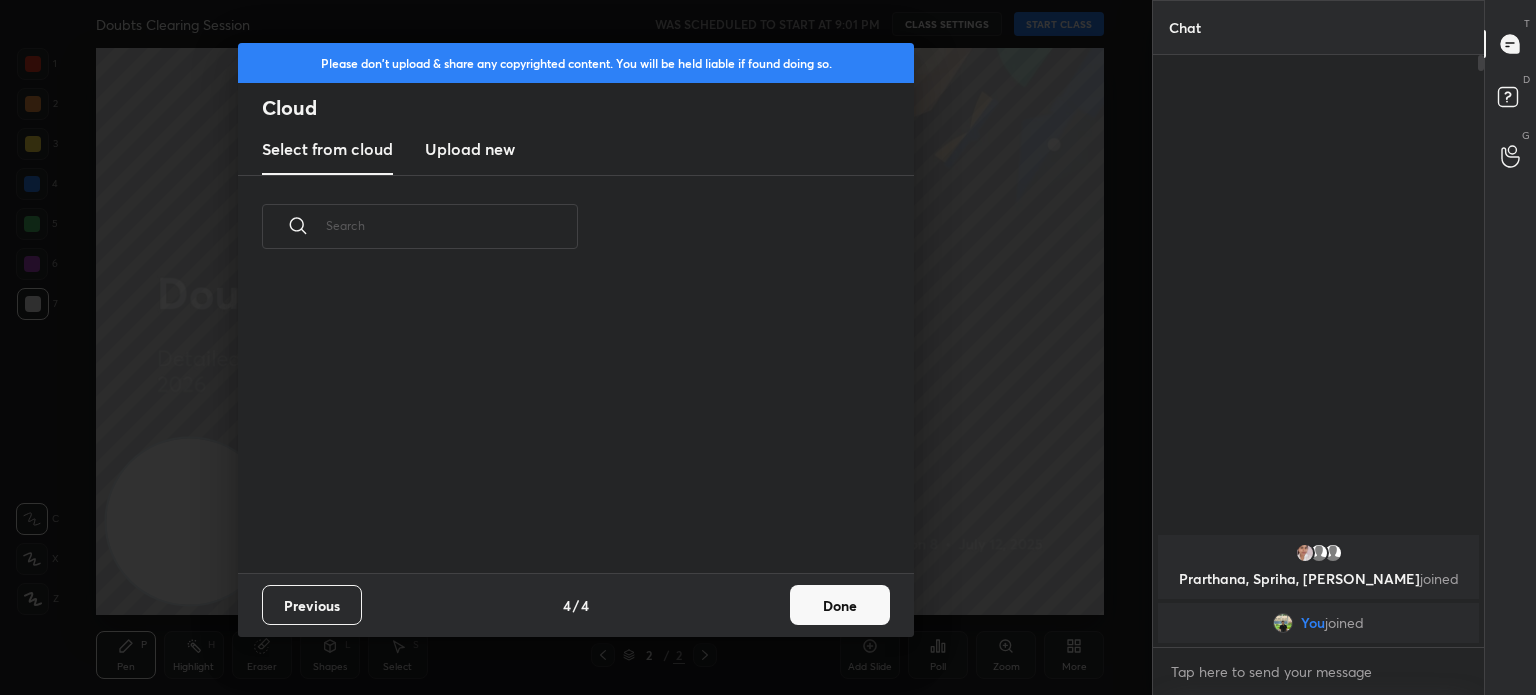 click on "Done" at bounding box center [840, 605] 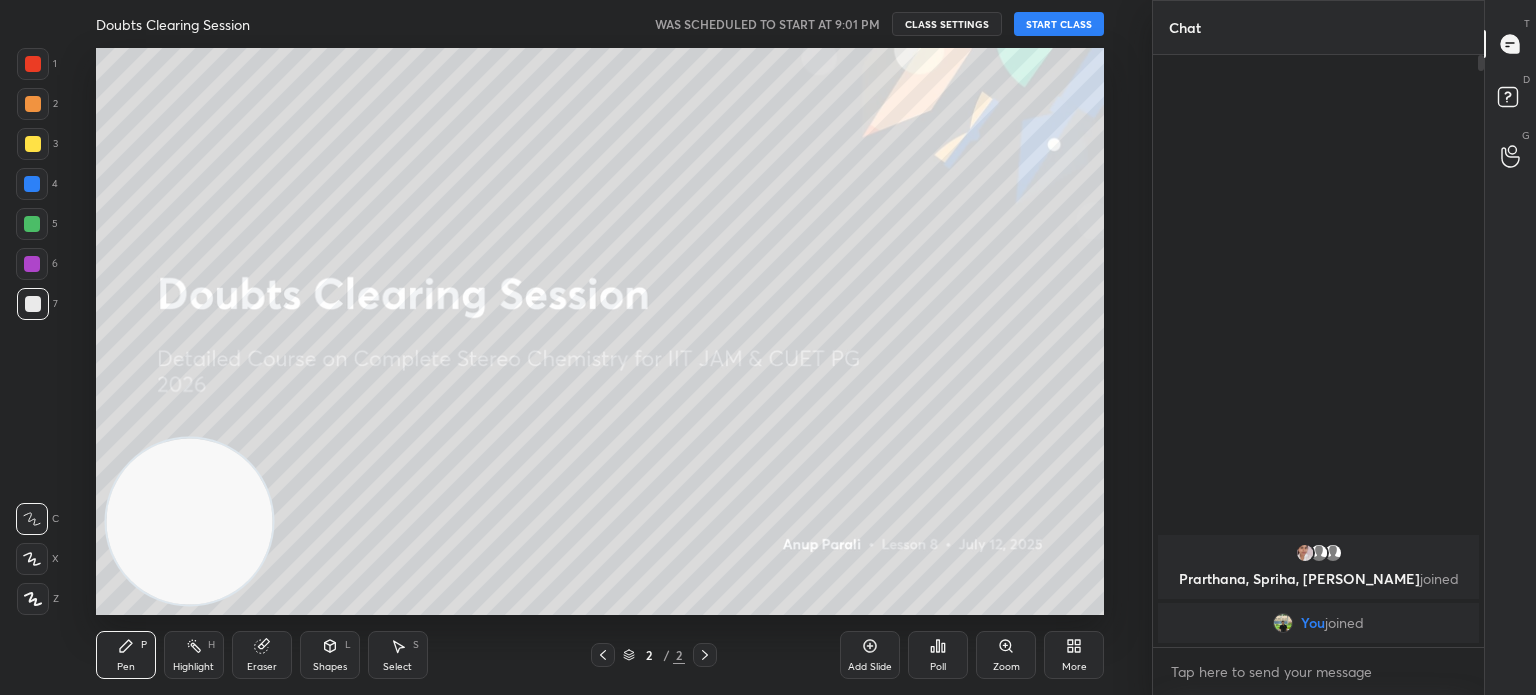 click on "START CLASS" at bounding box center (1059, 24) 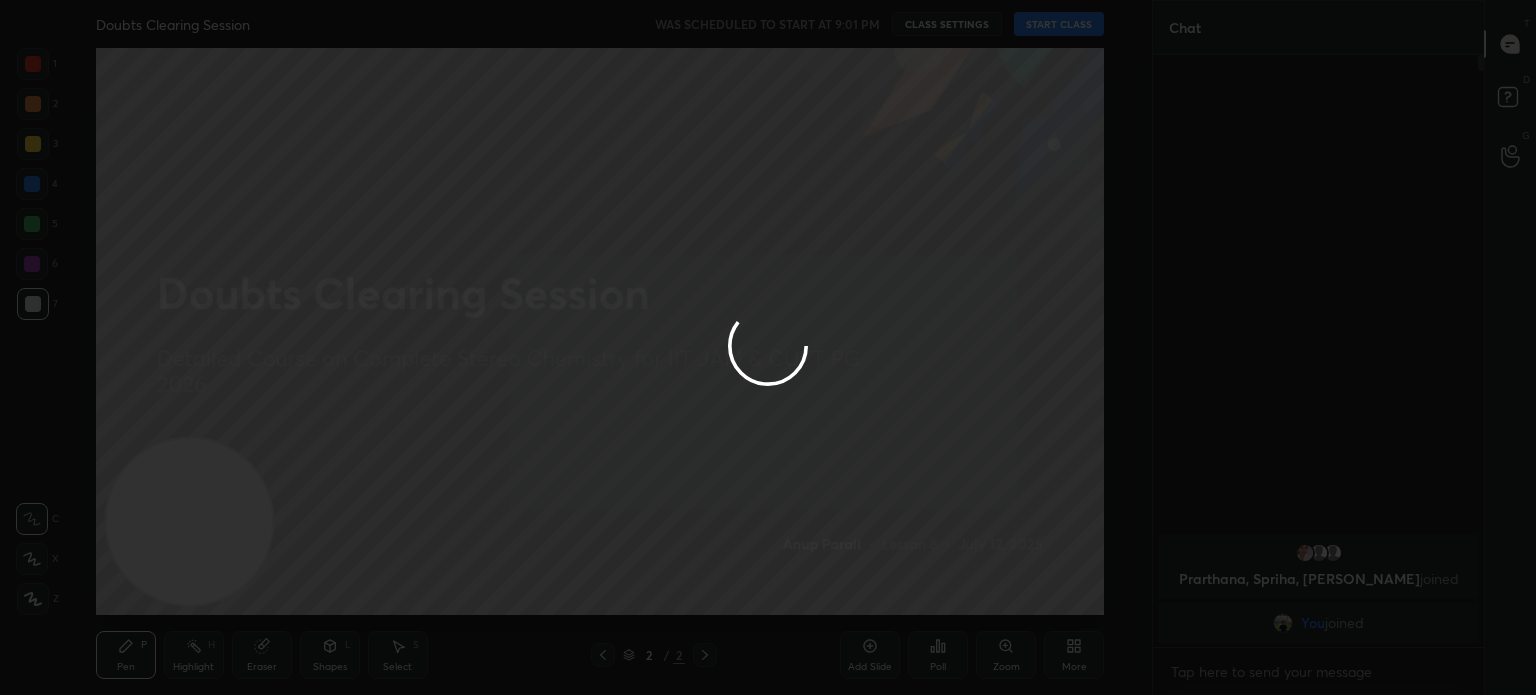 type on "x" 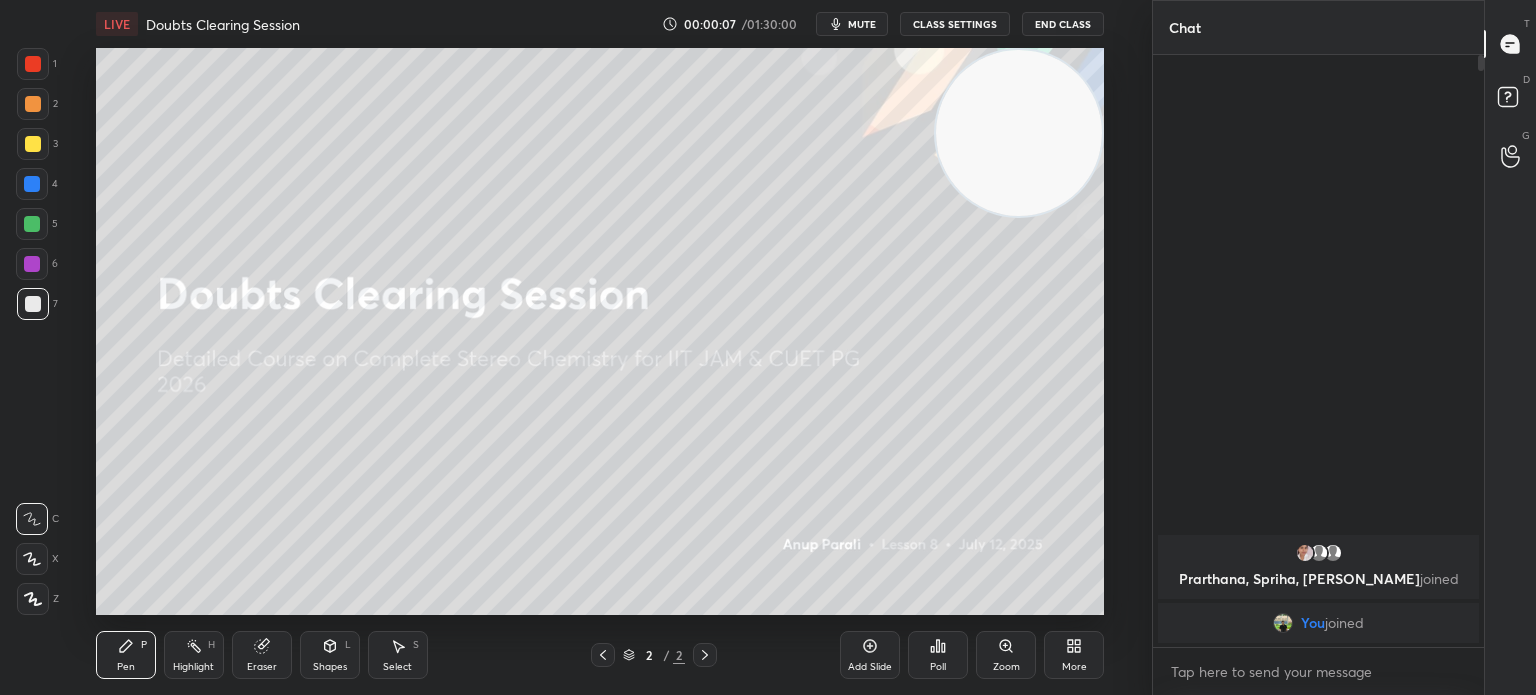 click 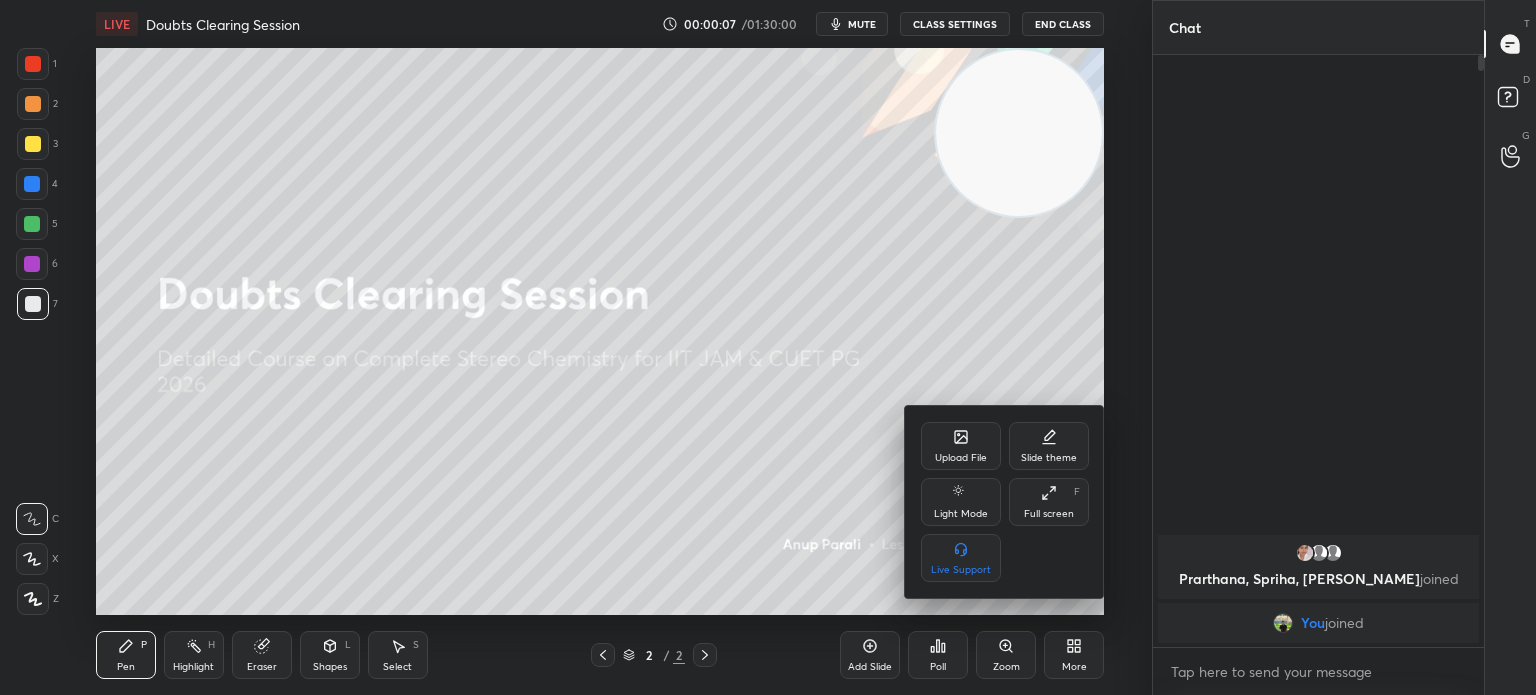 click on "Upload File" at bounding box center [961, 446] 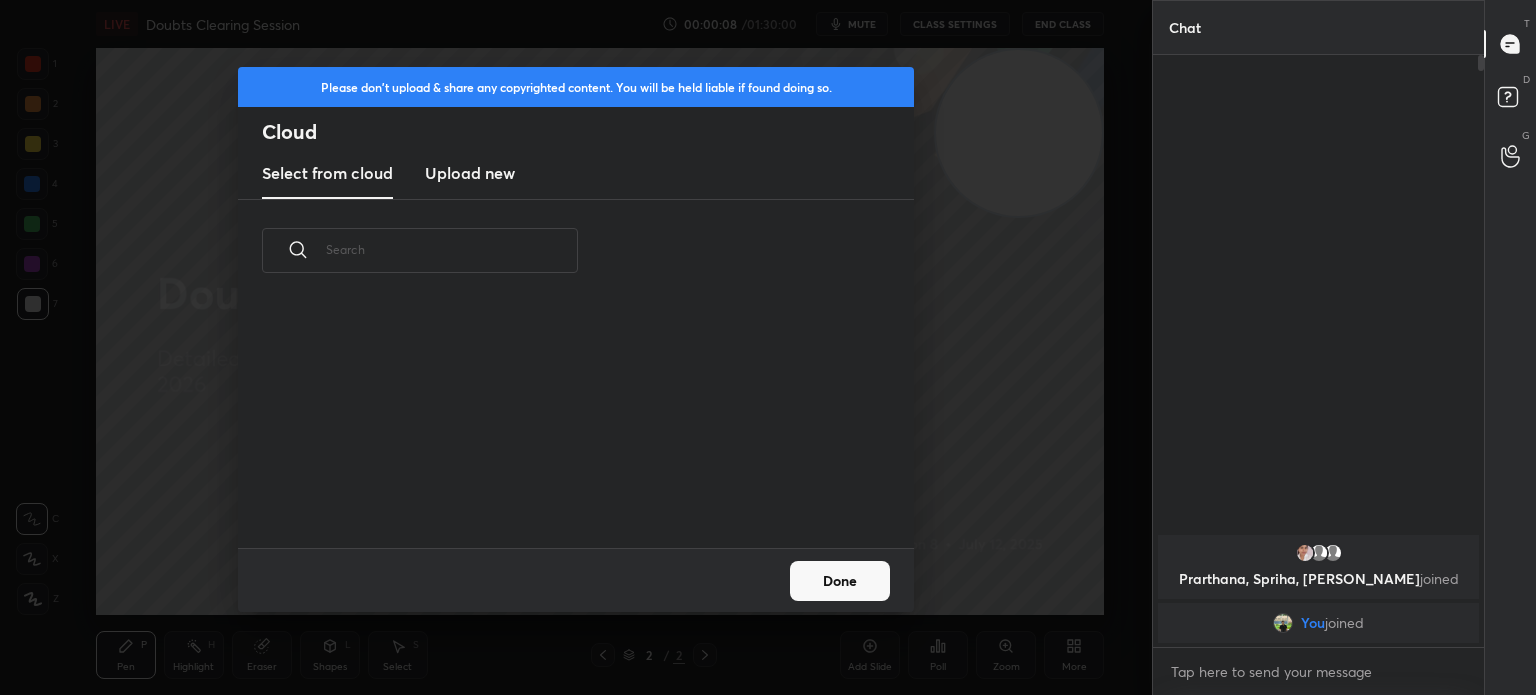 scroll, scrollTop: 5, scrollLeft: 10, axis: both 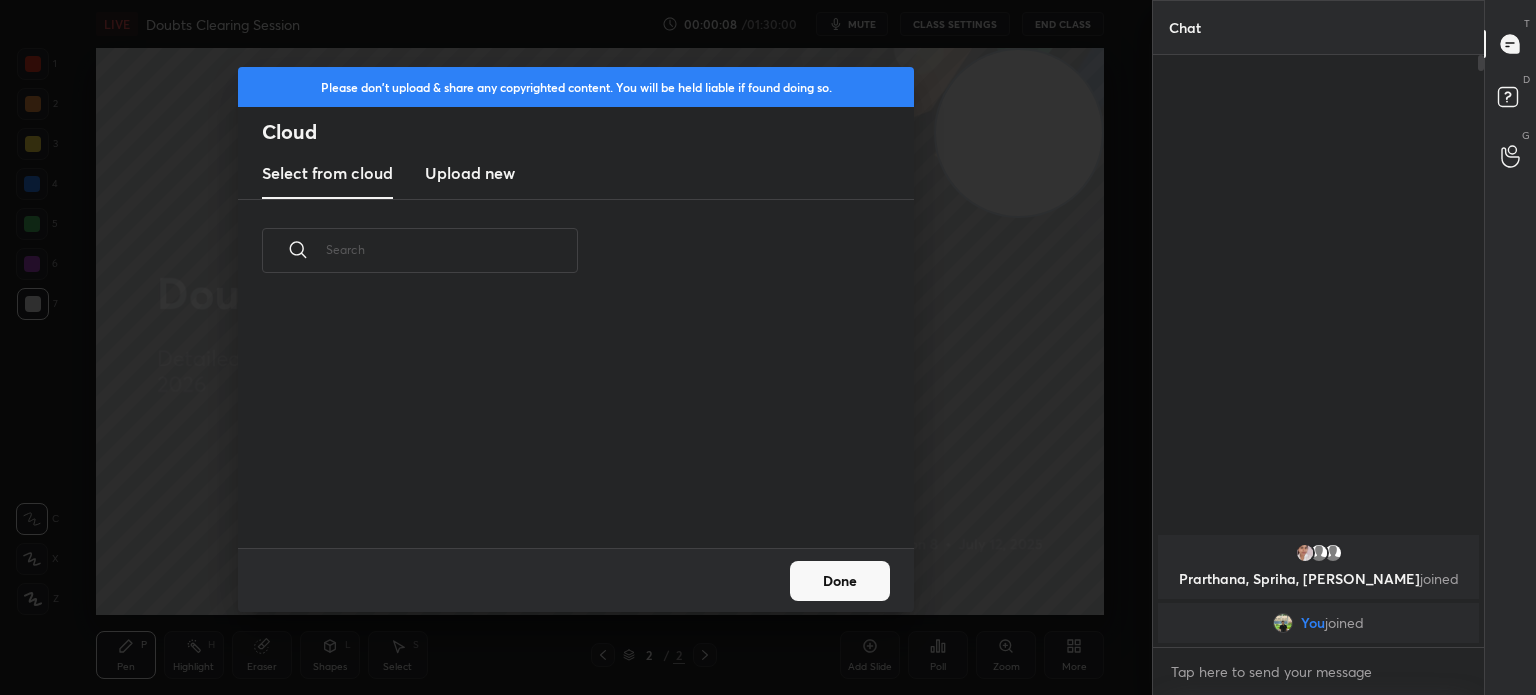 click on "Upload new" at bounding box center [470, 173] 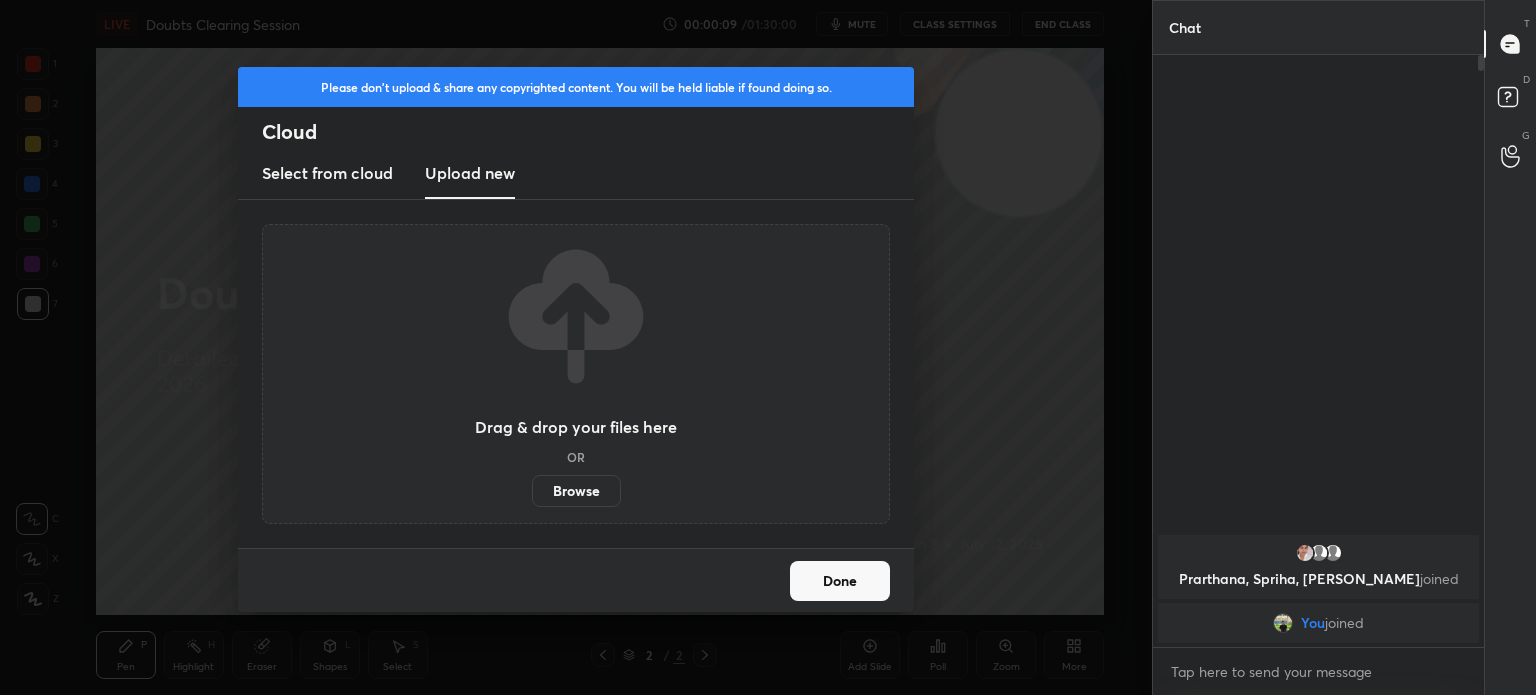 click on "Browse" at bounding box center [576, 491] 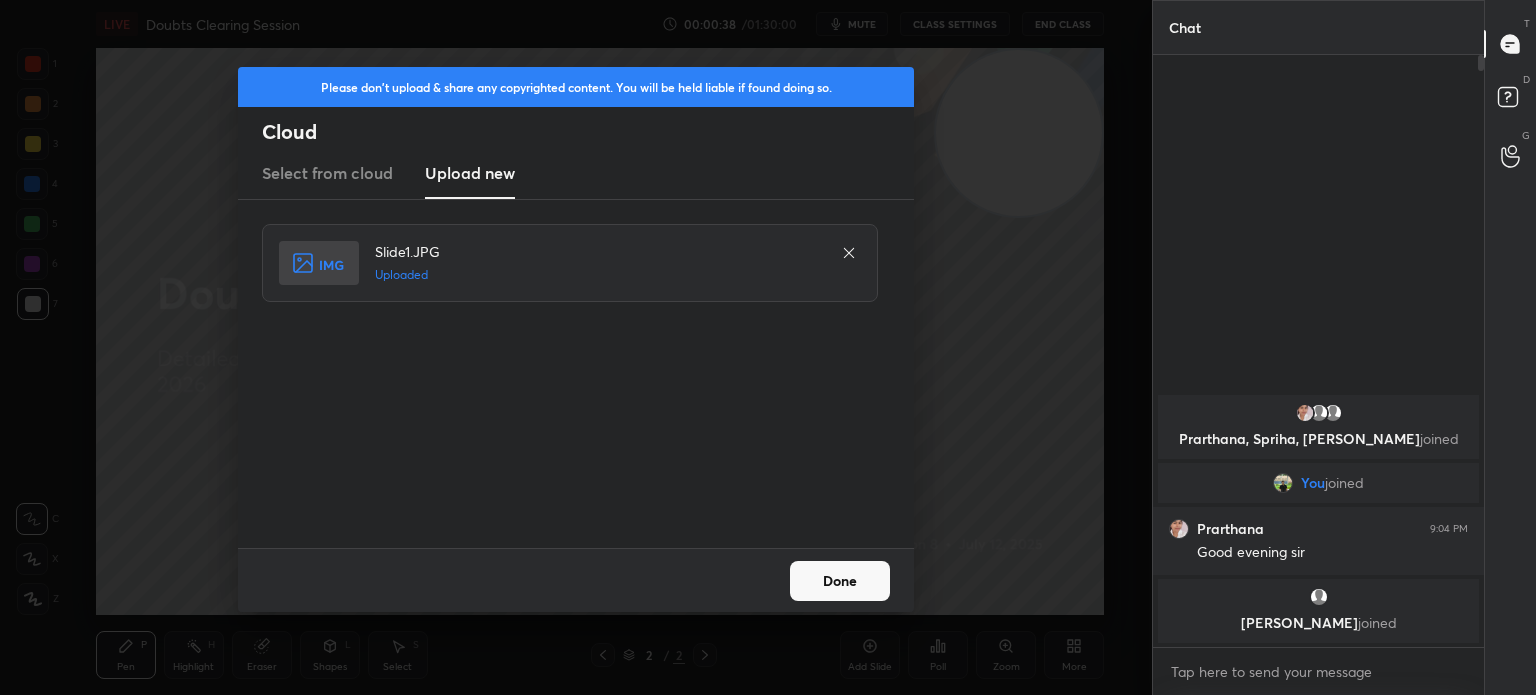 click on "Done" at bounding box center [840, 581] 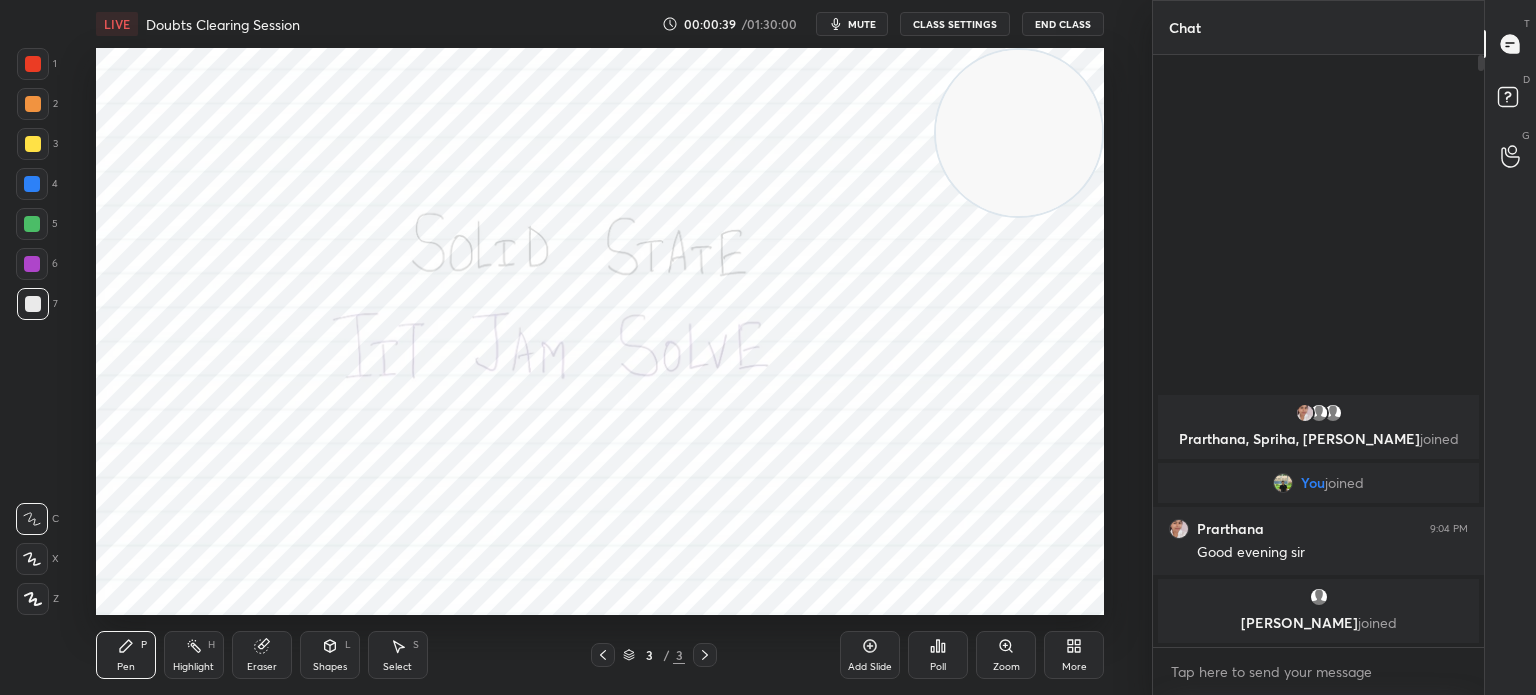 click 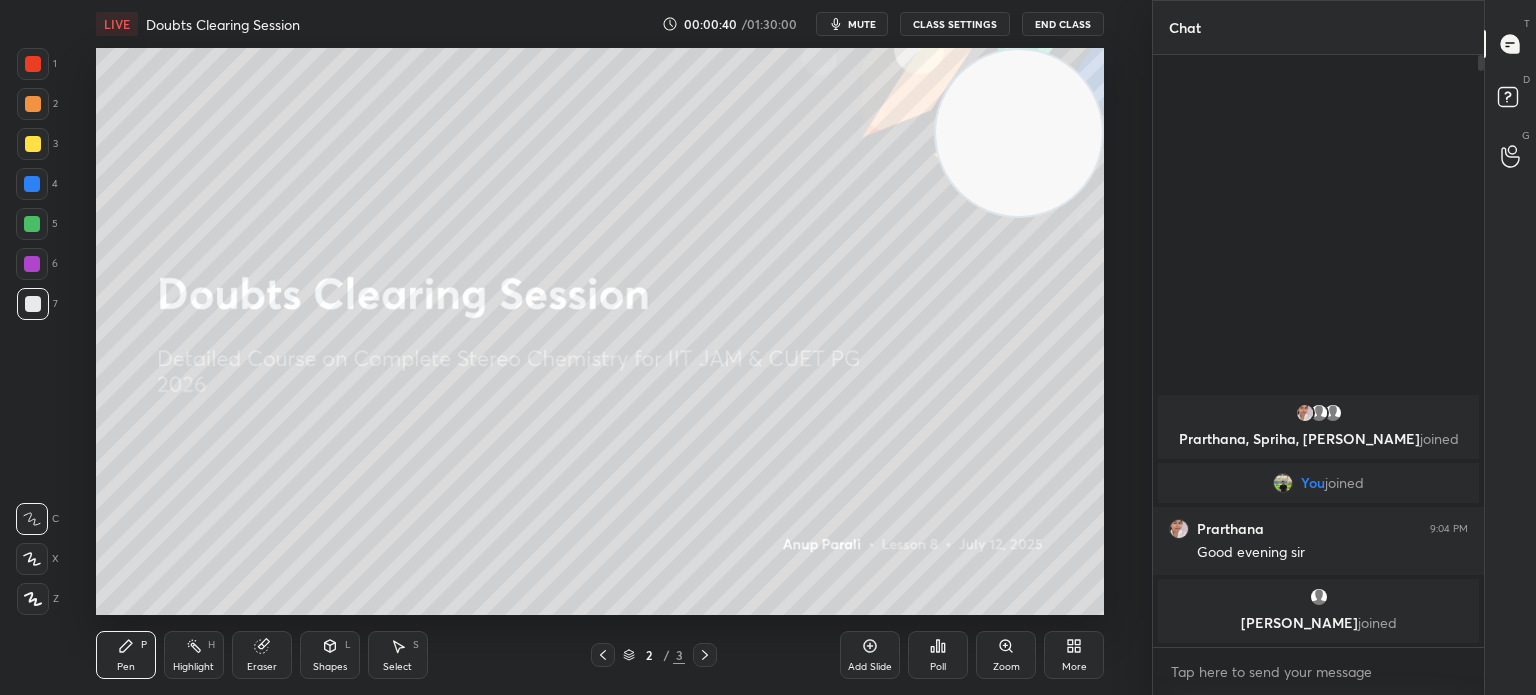 click on "More" at bounding box center [1074, 655] 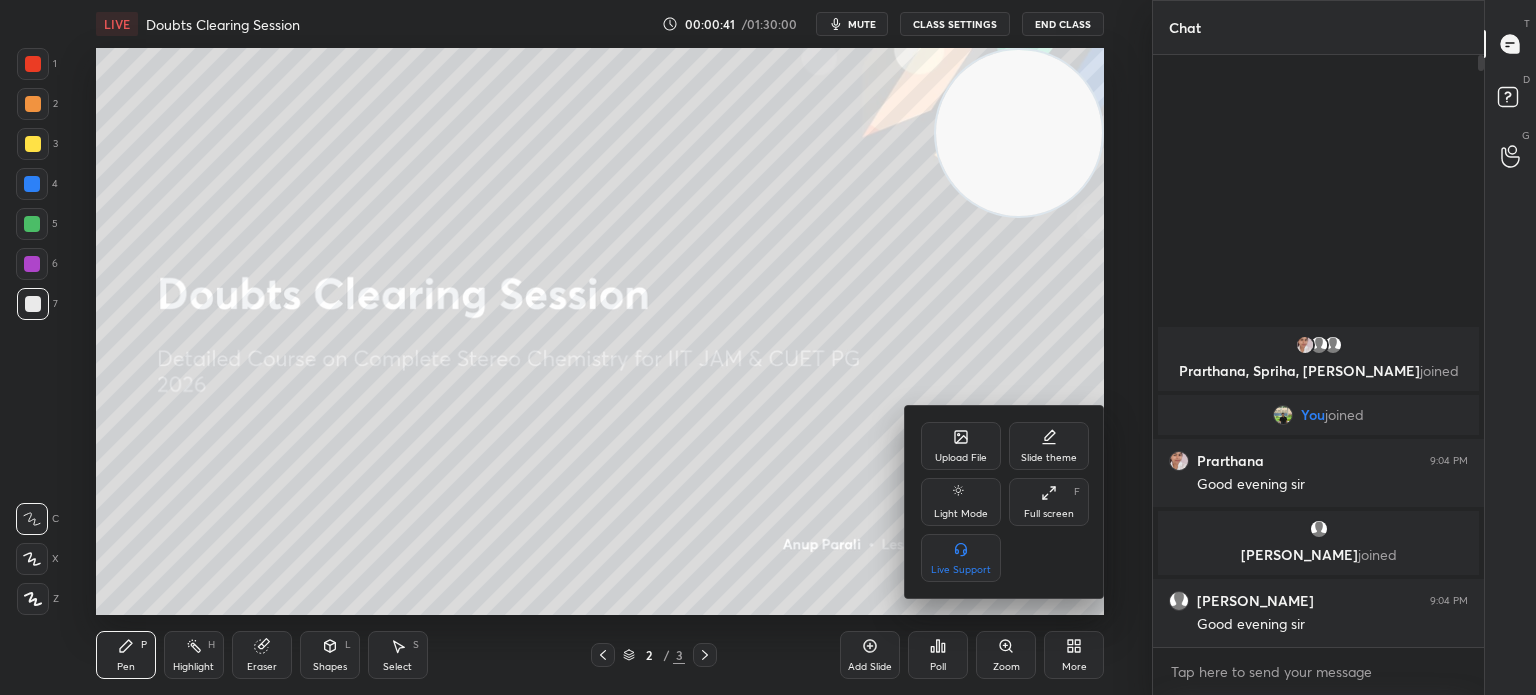 click on "Upload File" at bounding box center (961, 446) 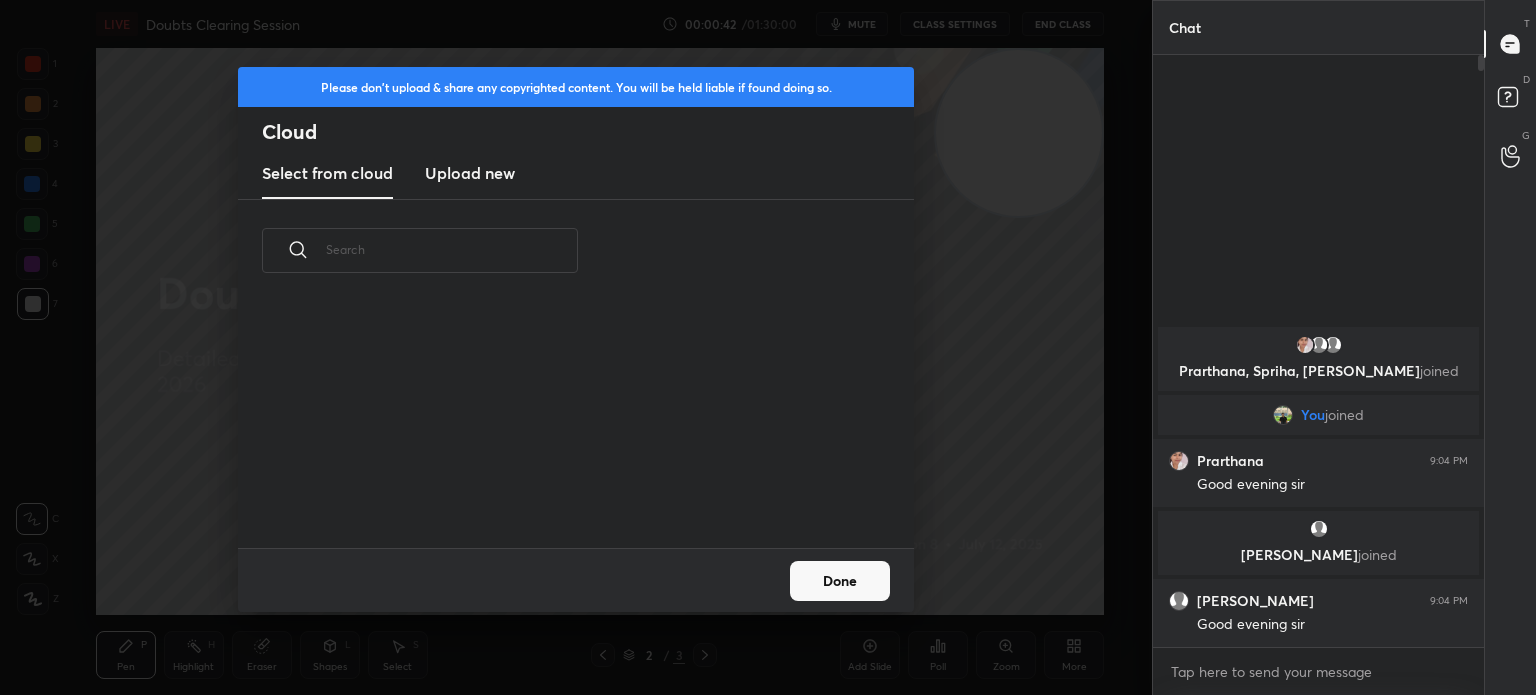 scroll, scrollTop: 5, scrollLeft: 10, axis: both 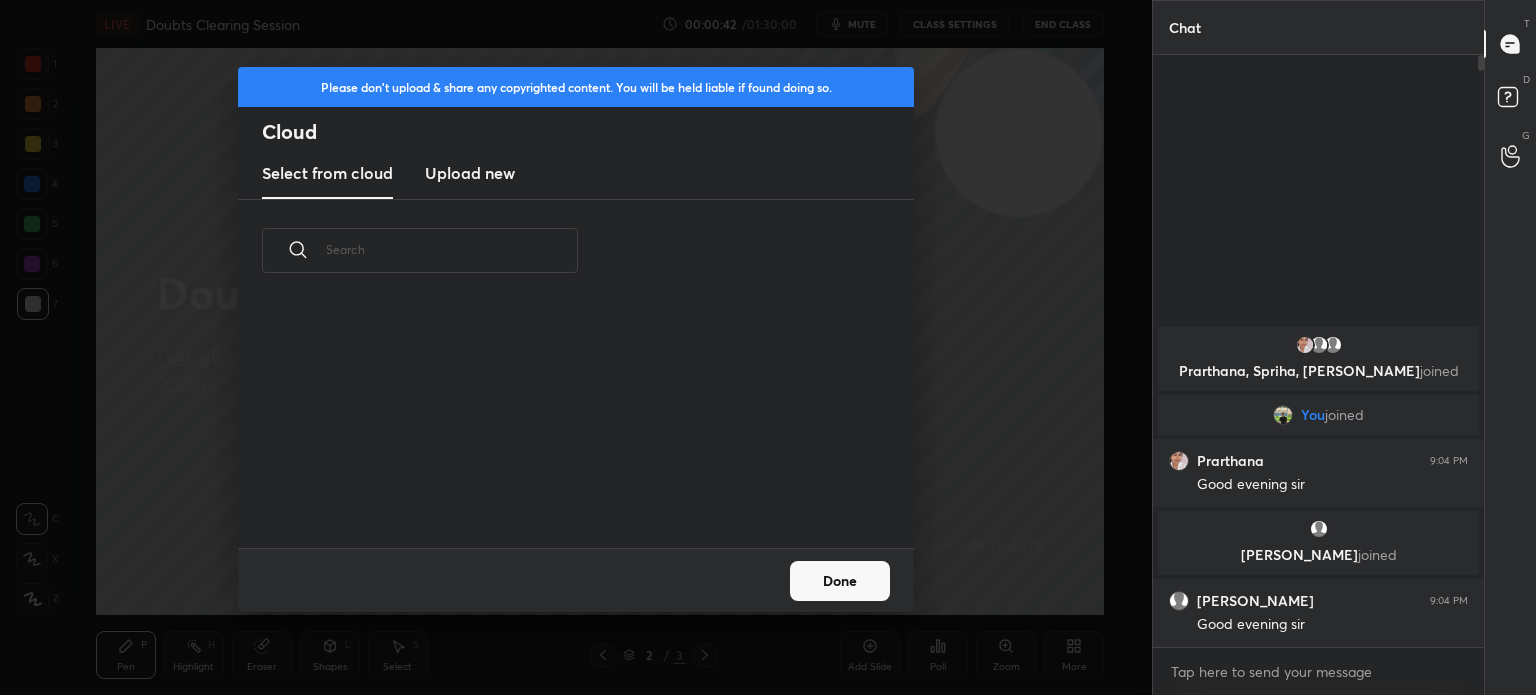 click on "Upload new" at bounding box center (470, 174) 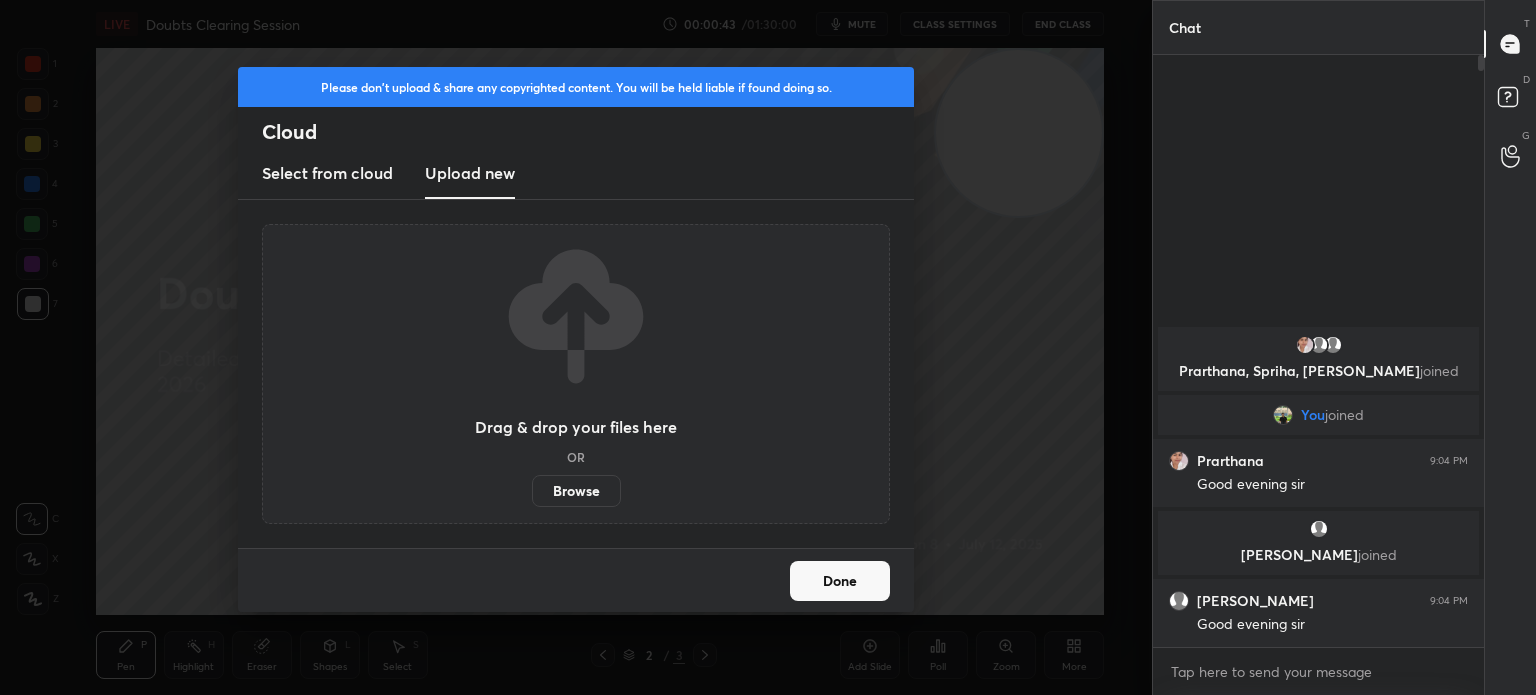click on "Browse" at bounding box center [576, 491] 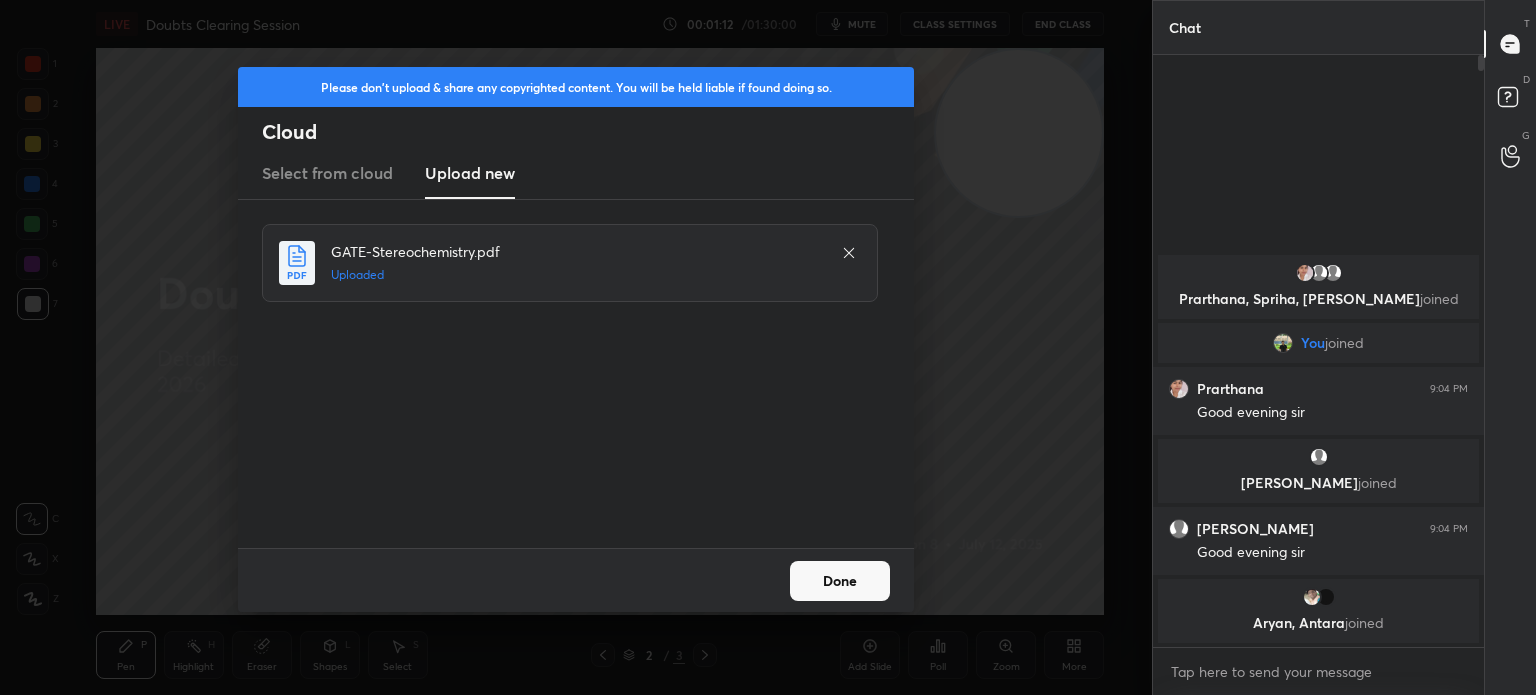 click on "Done" at bounding box center (840, 581) 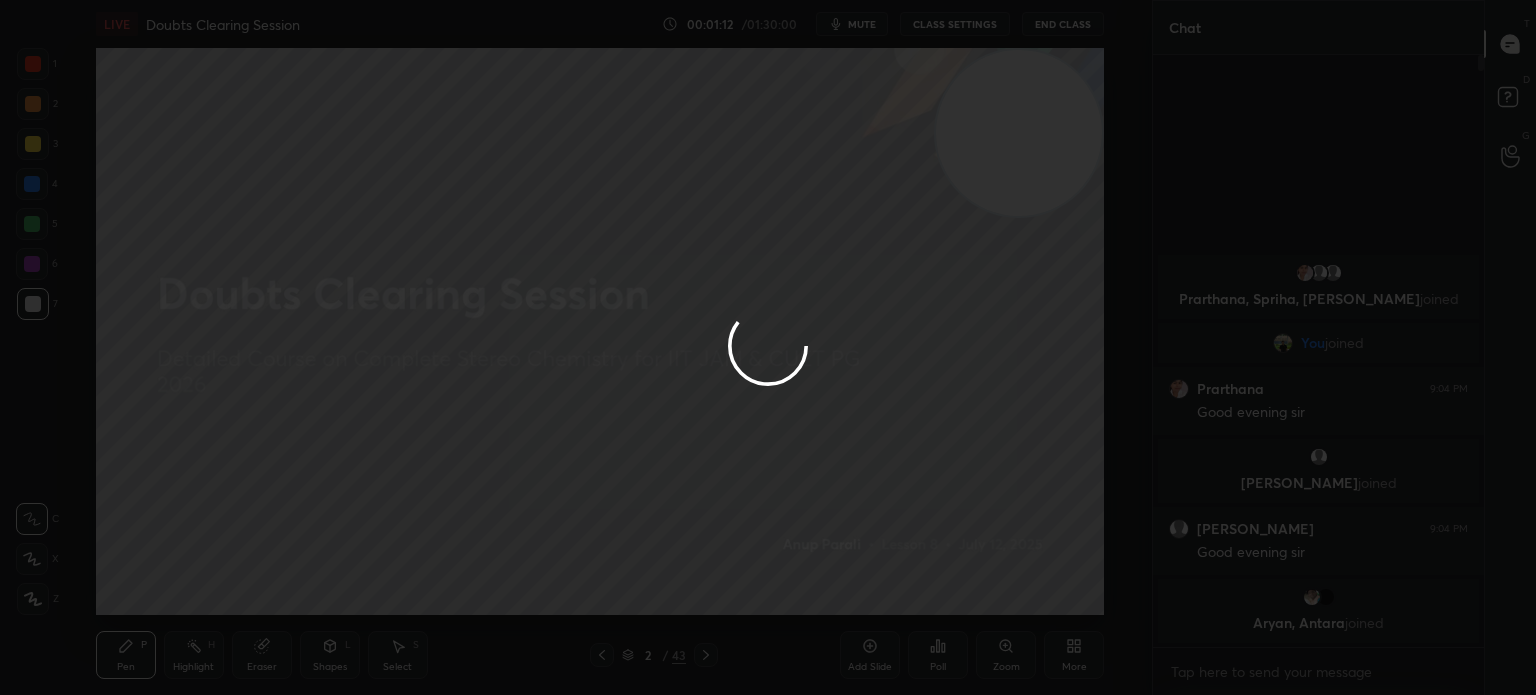 click on "Done" at bounding box center (840, 581) 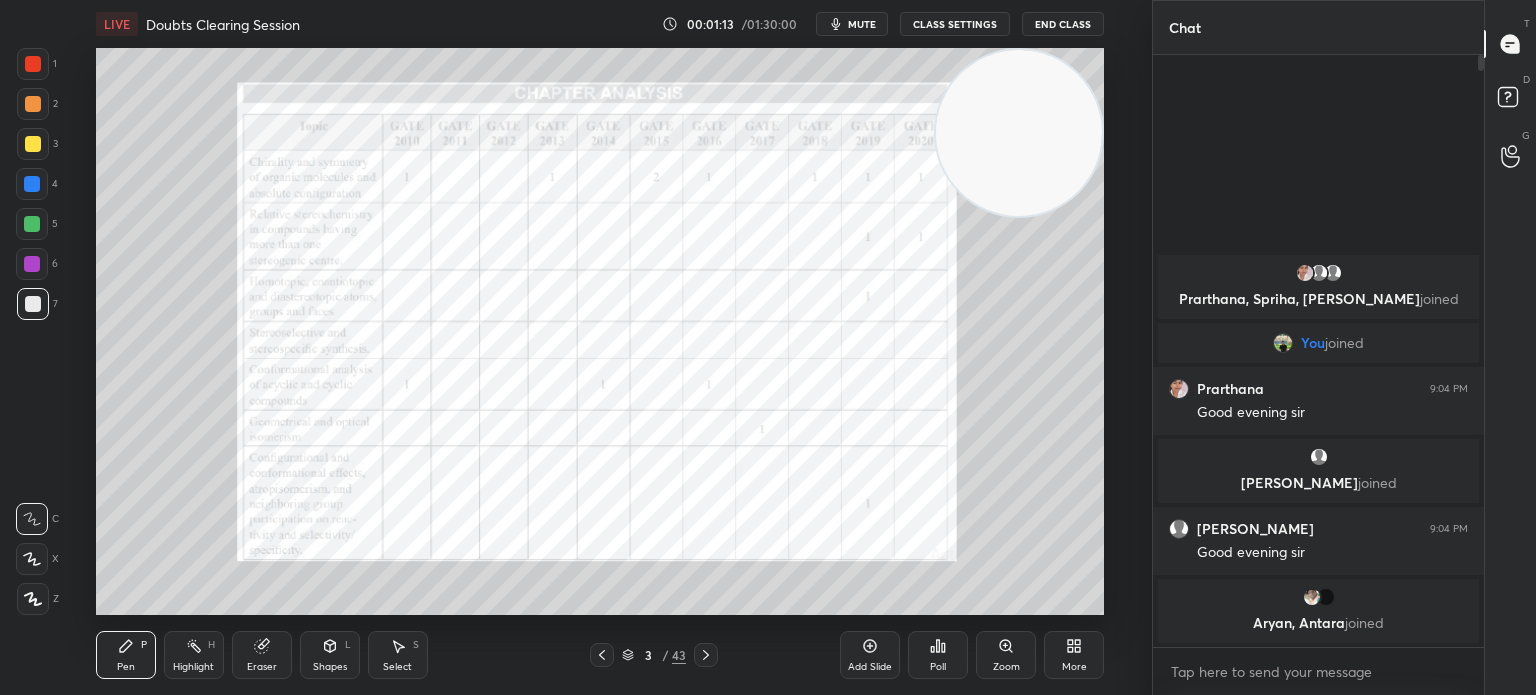 click at bounding box center [706, 655] 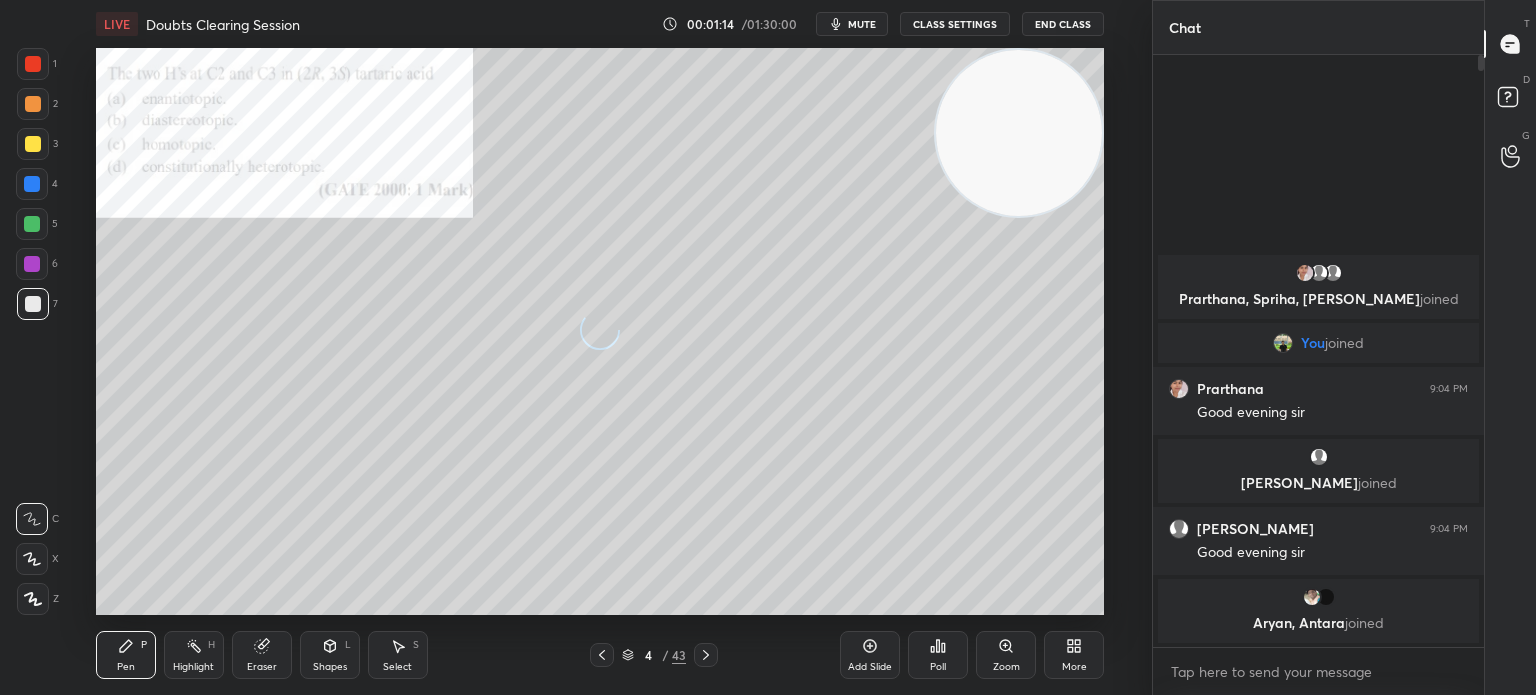 click on "4 / 43" at bounding box center (654, 655) 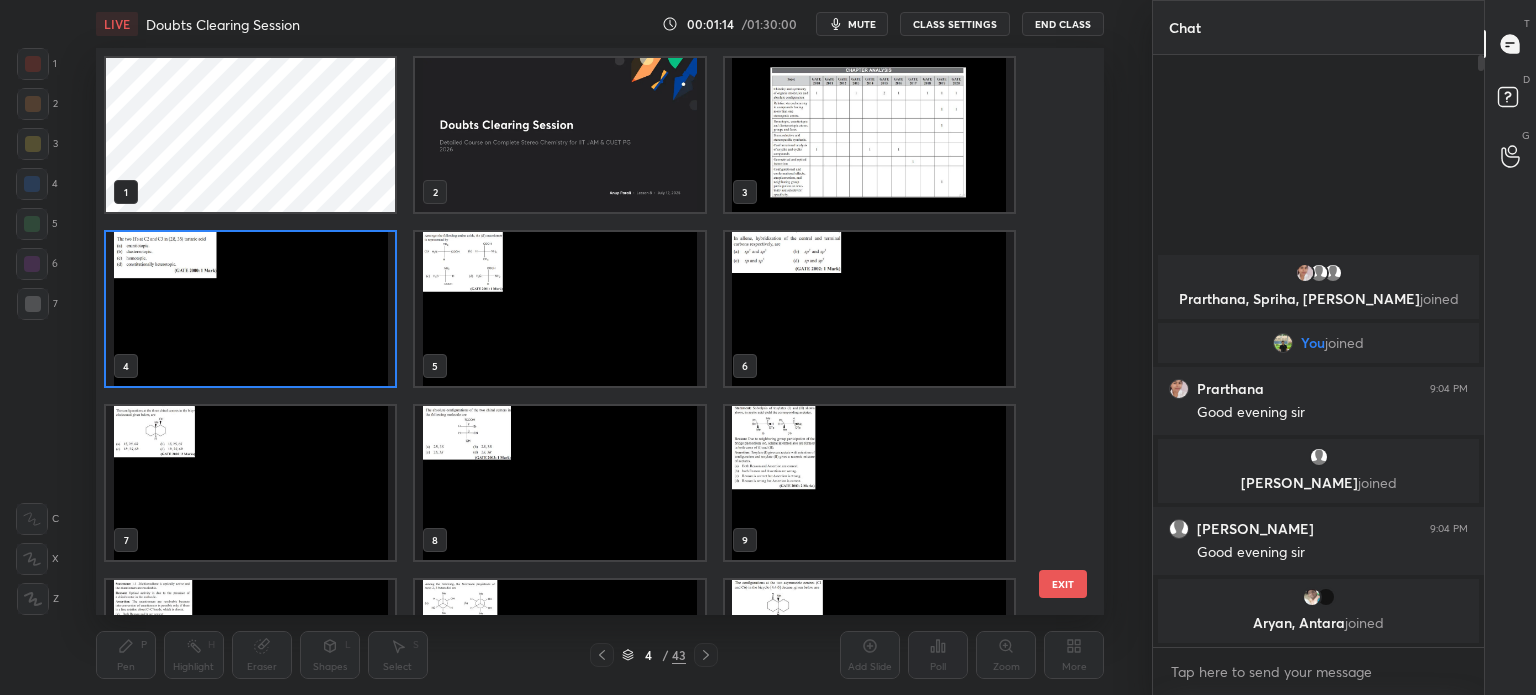 scroll, scrollTop: 6, scrollLeft: 10, axis: both 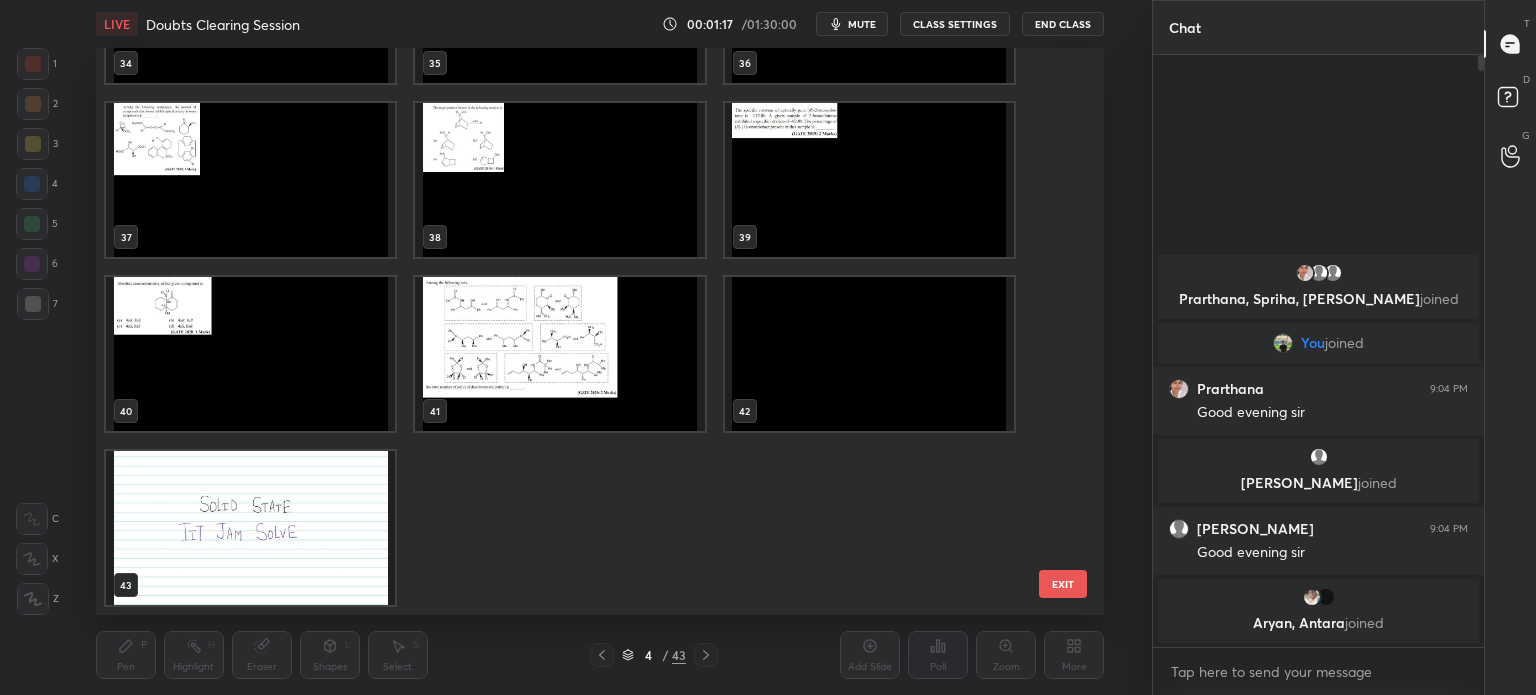 click at bounding box center [868, 354] 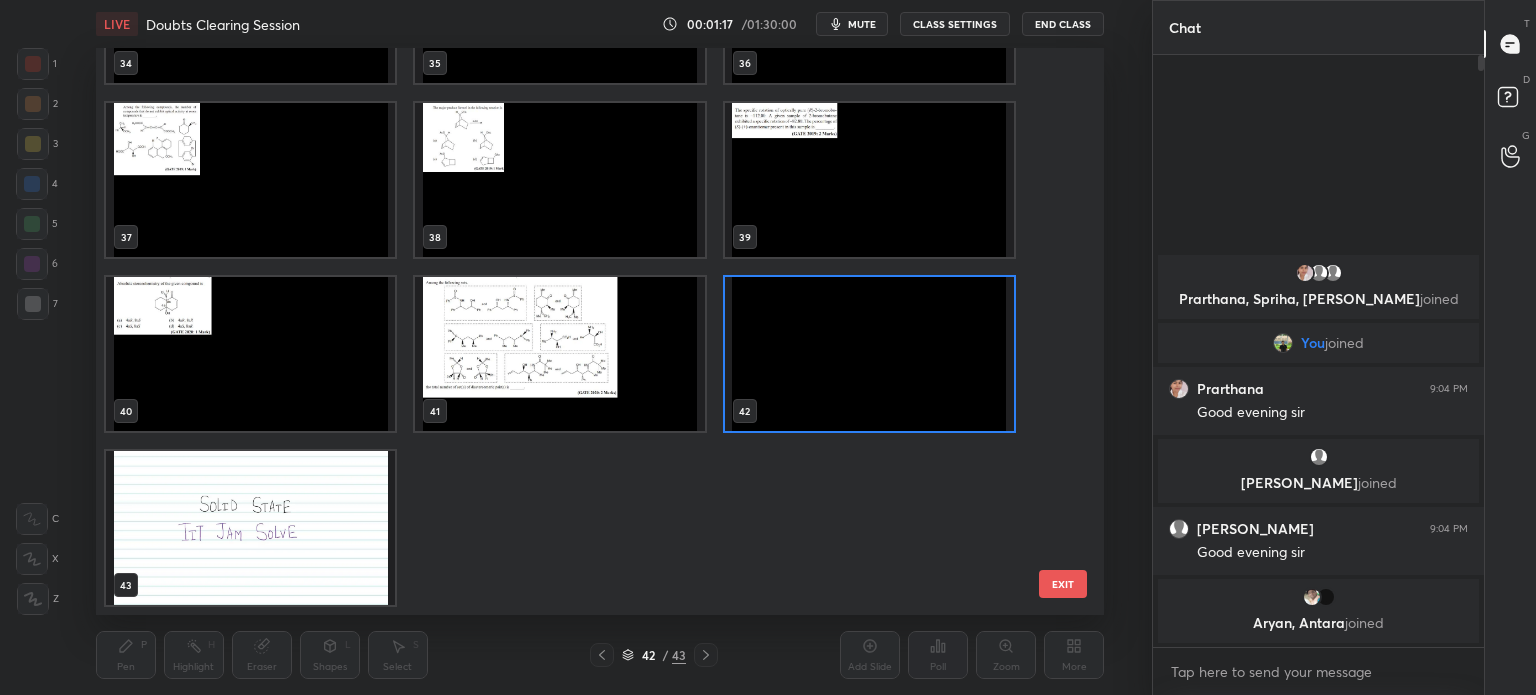 click at bounding box center (559, 354) 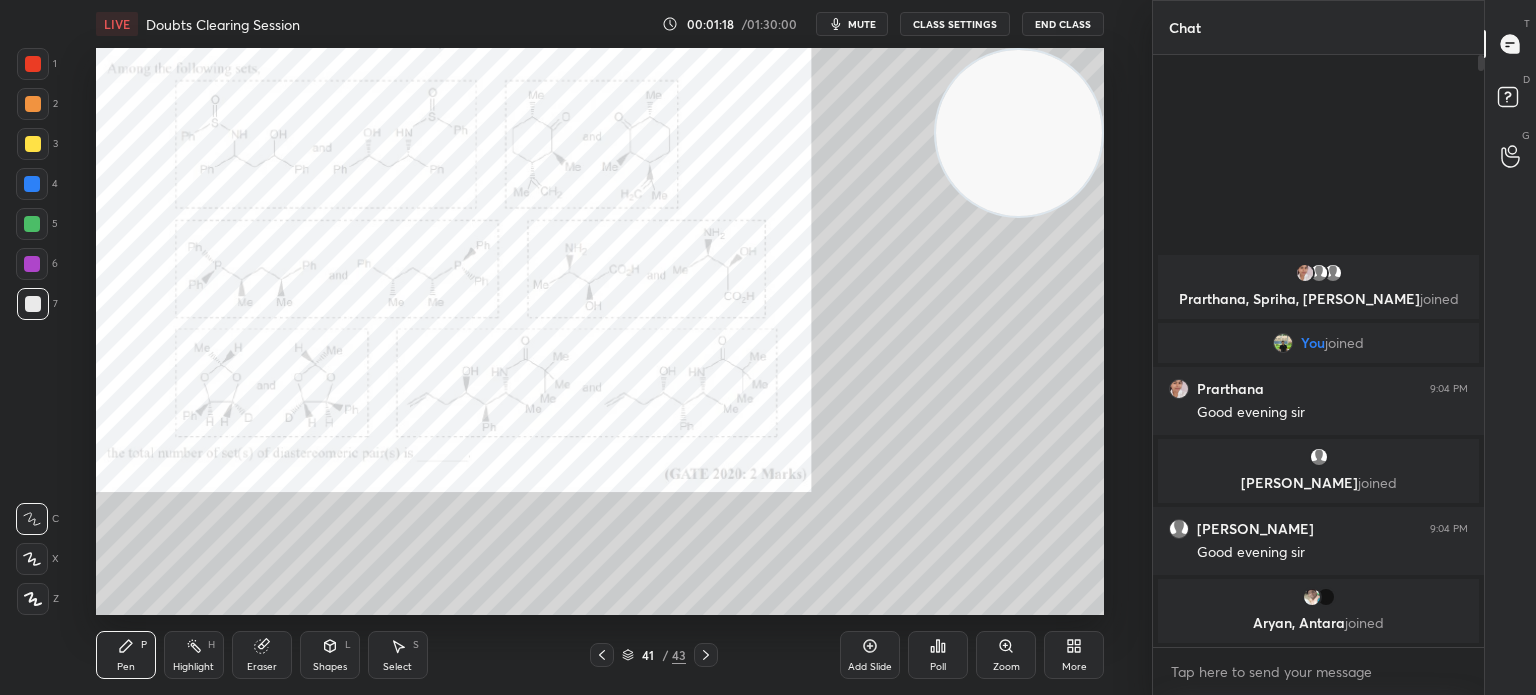 scroll, scrollTop: 0, scrollLeft: 0, axis: both 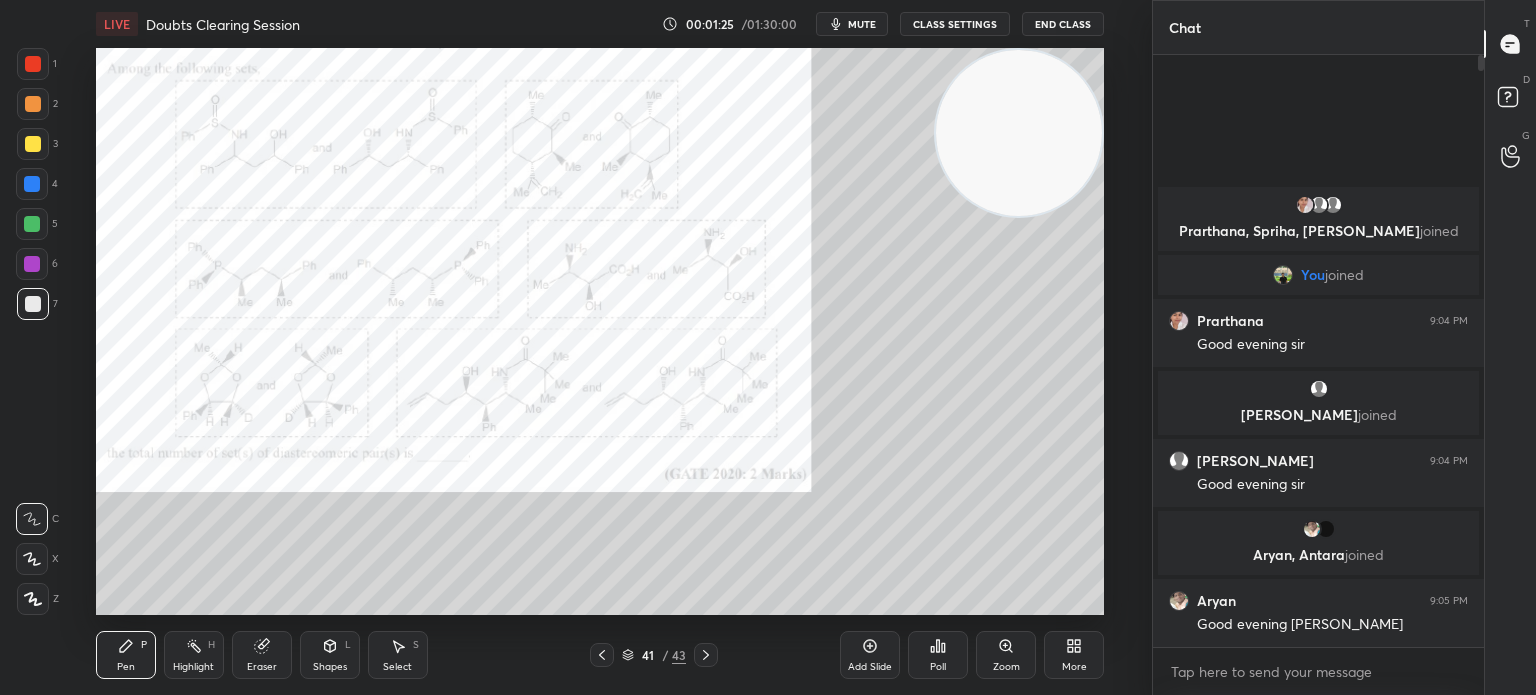 click 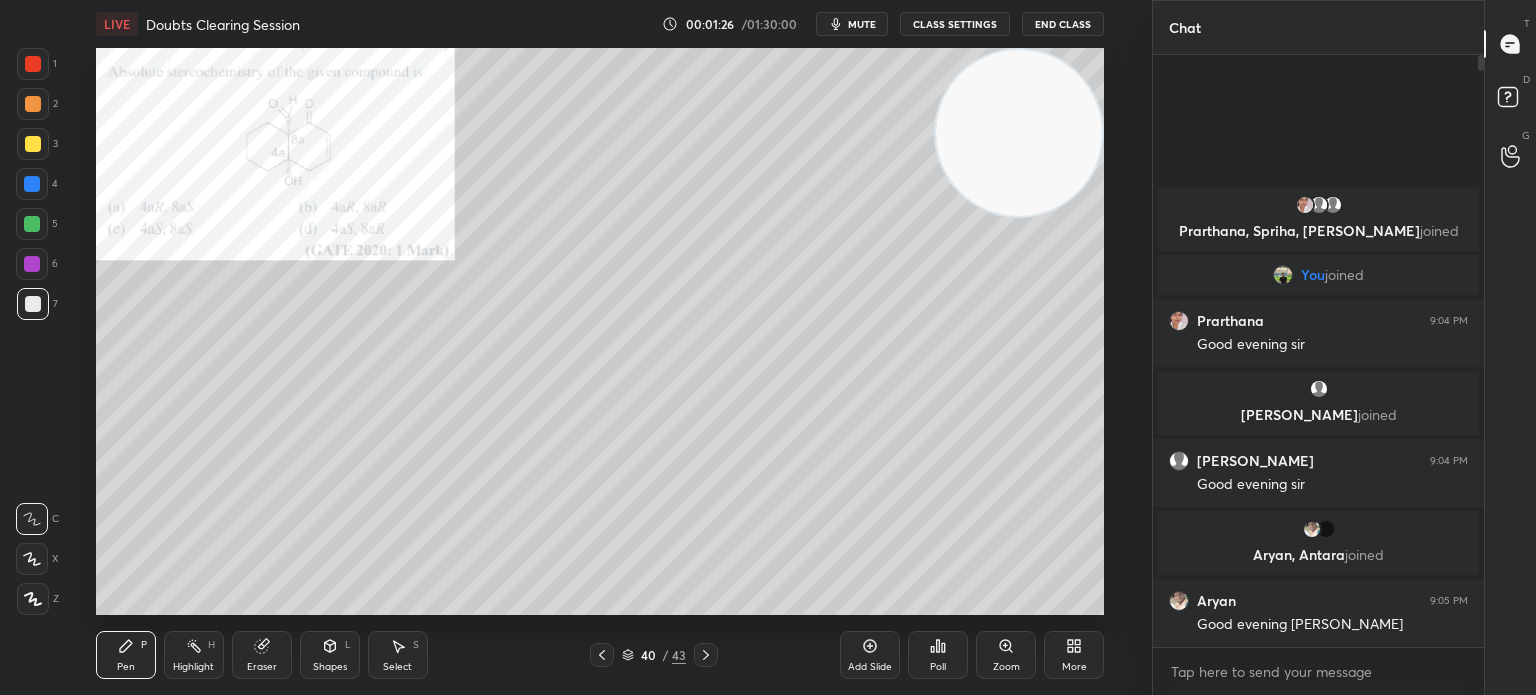 click 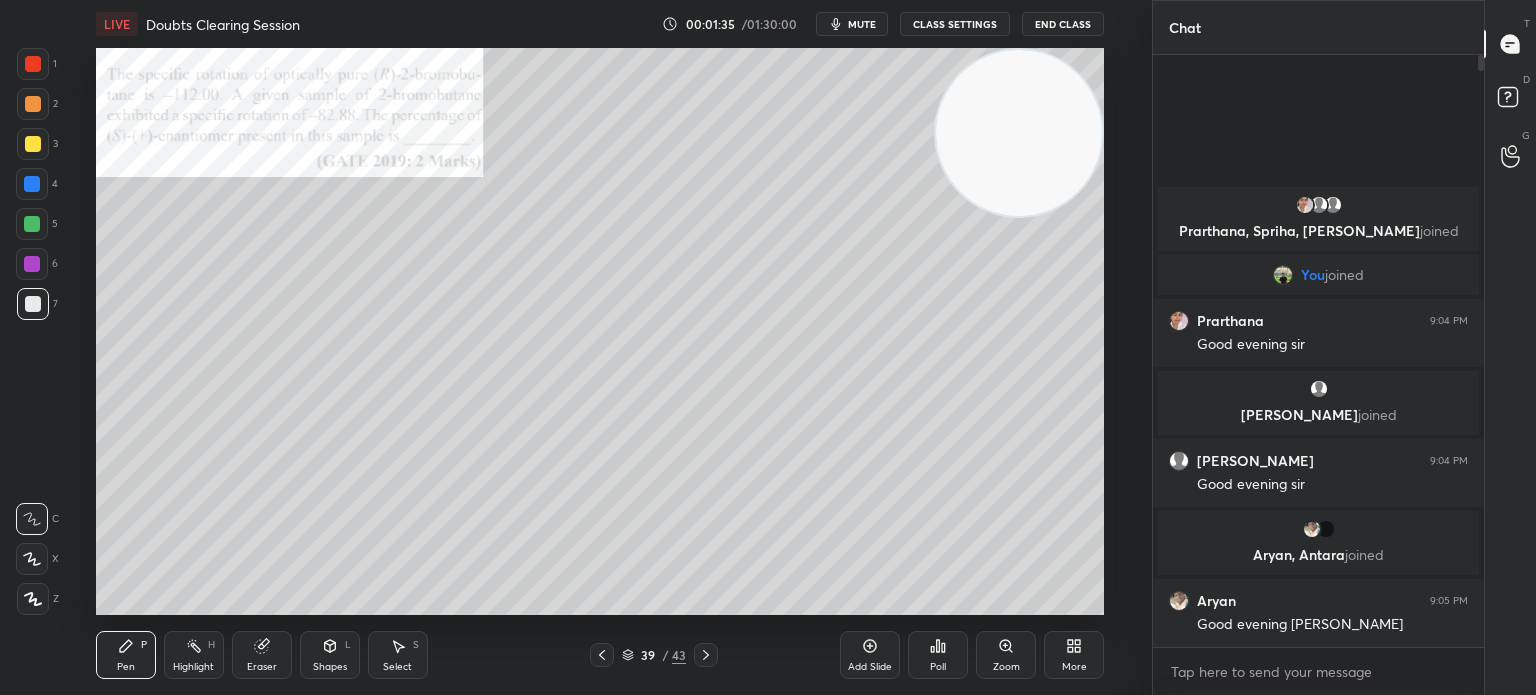 click 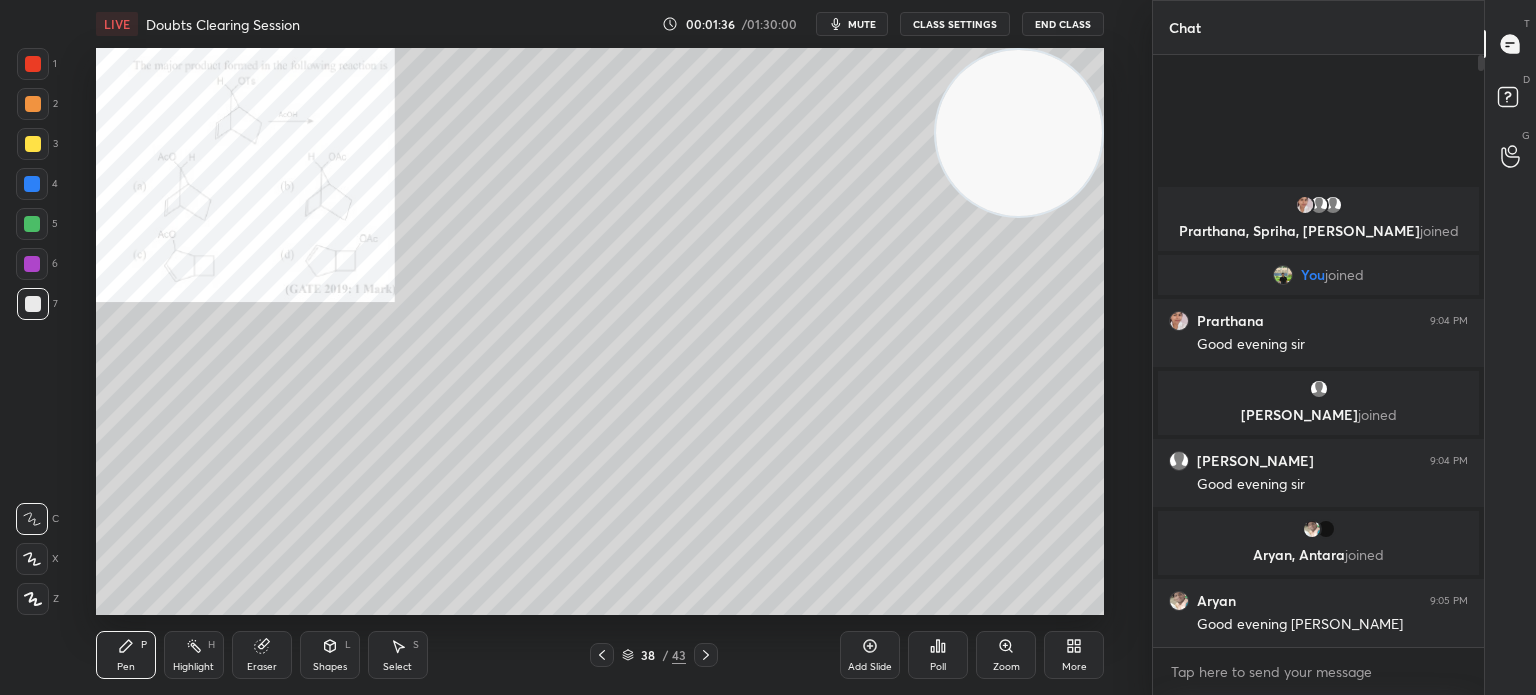 click 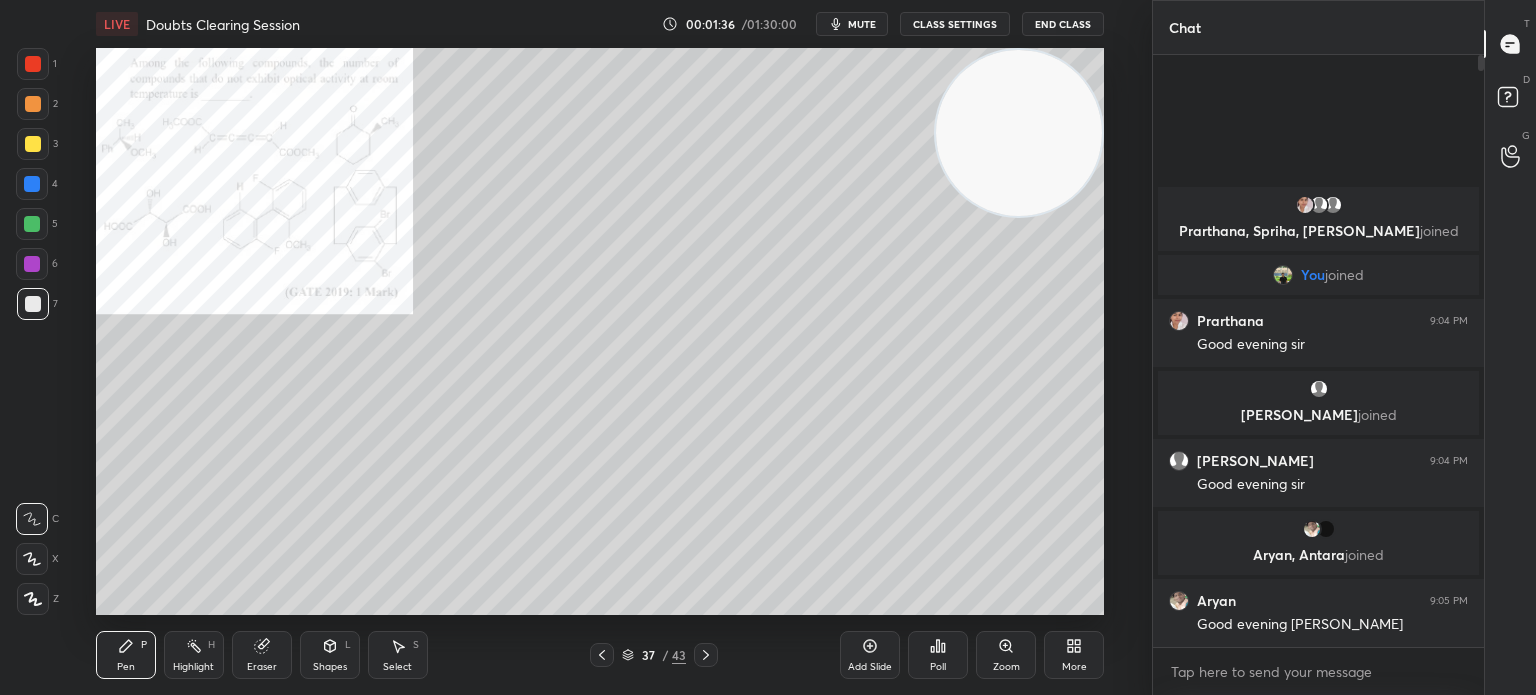 click 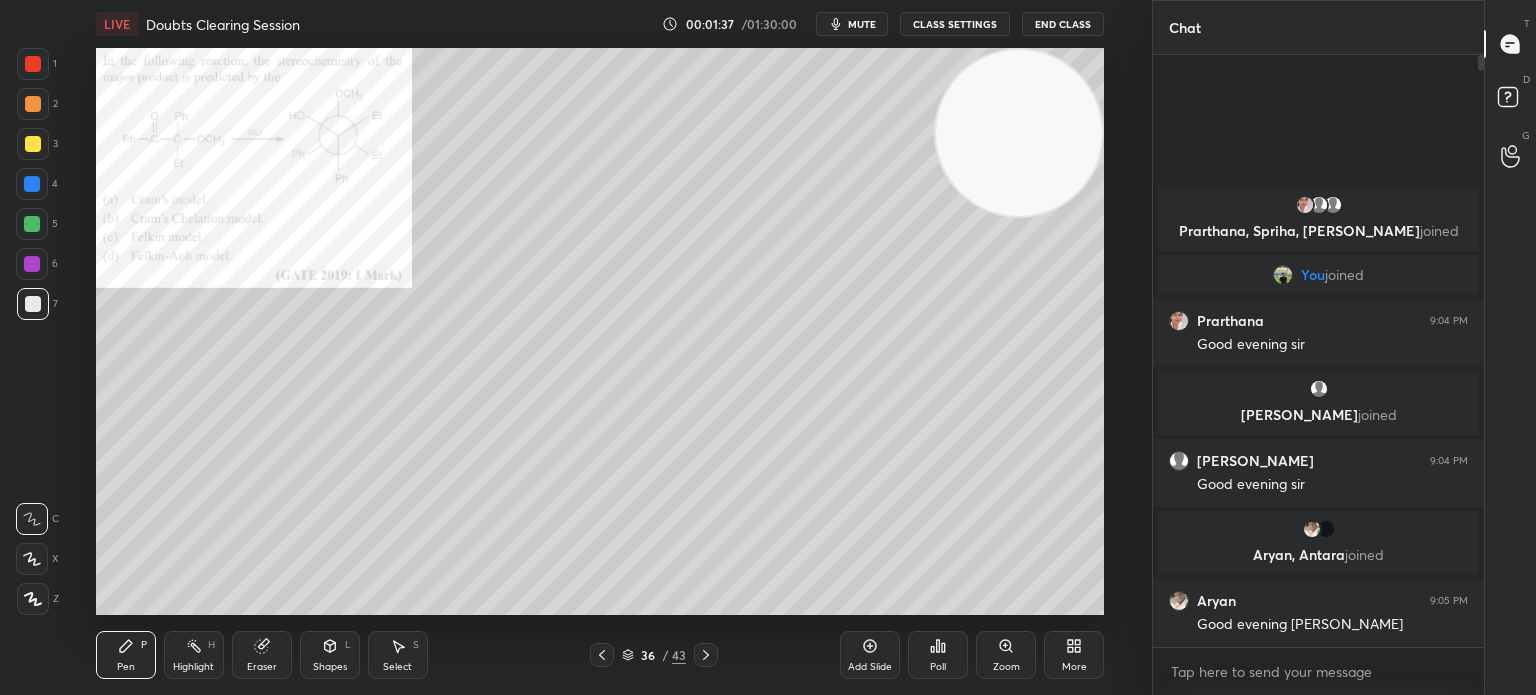 click 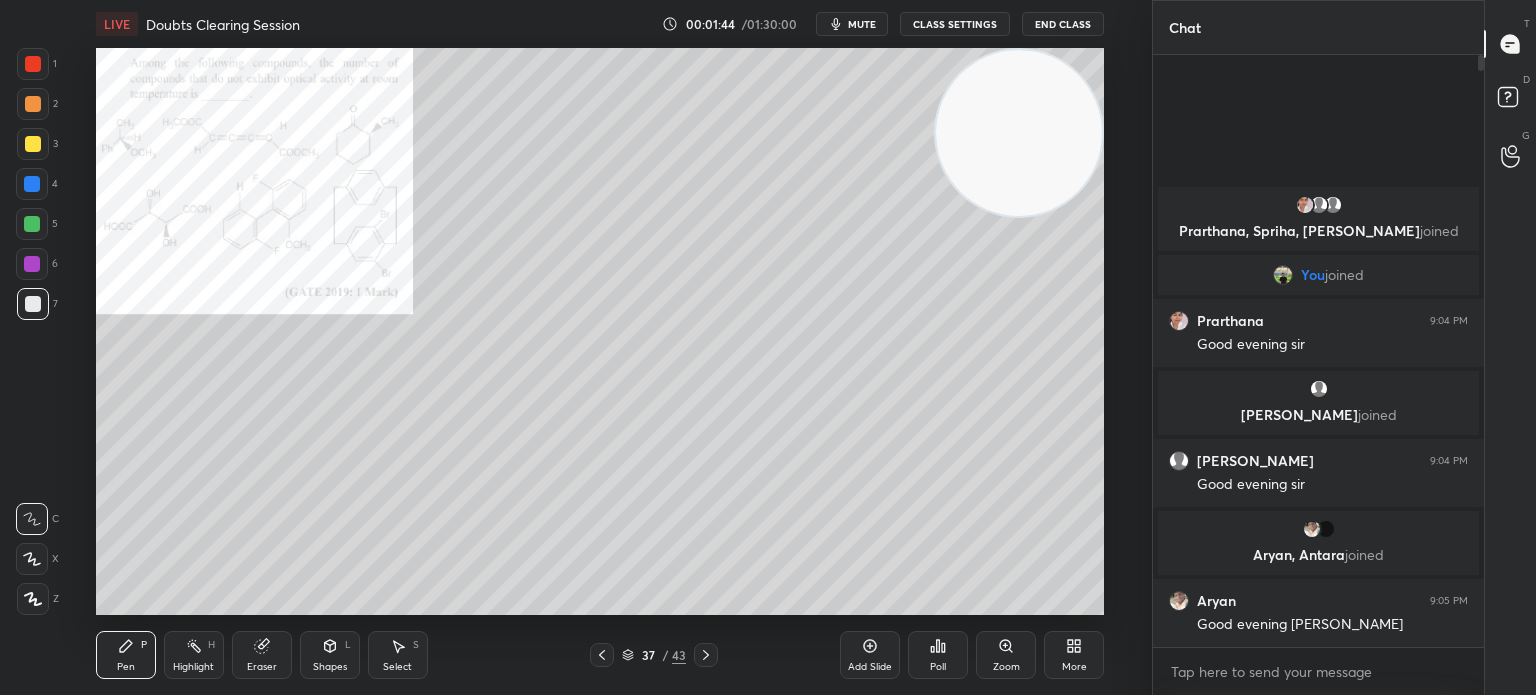 click on "Zoom" at bounding box center [1006, 655] 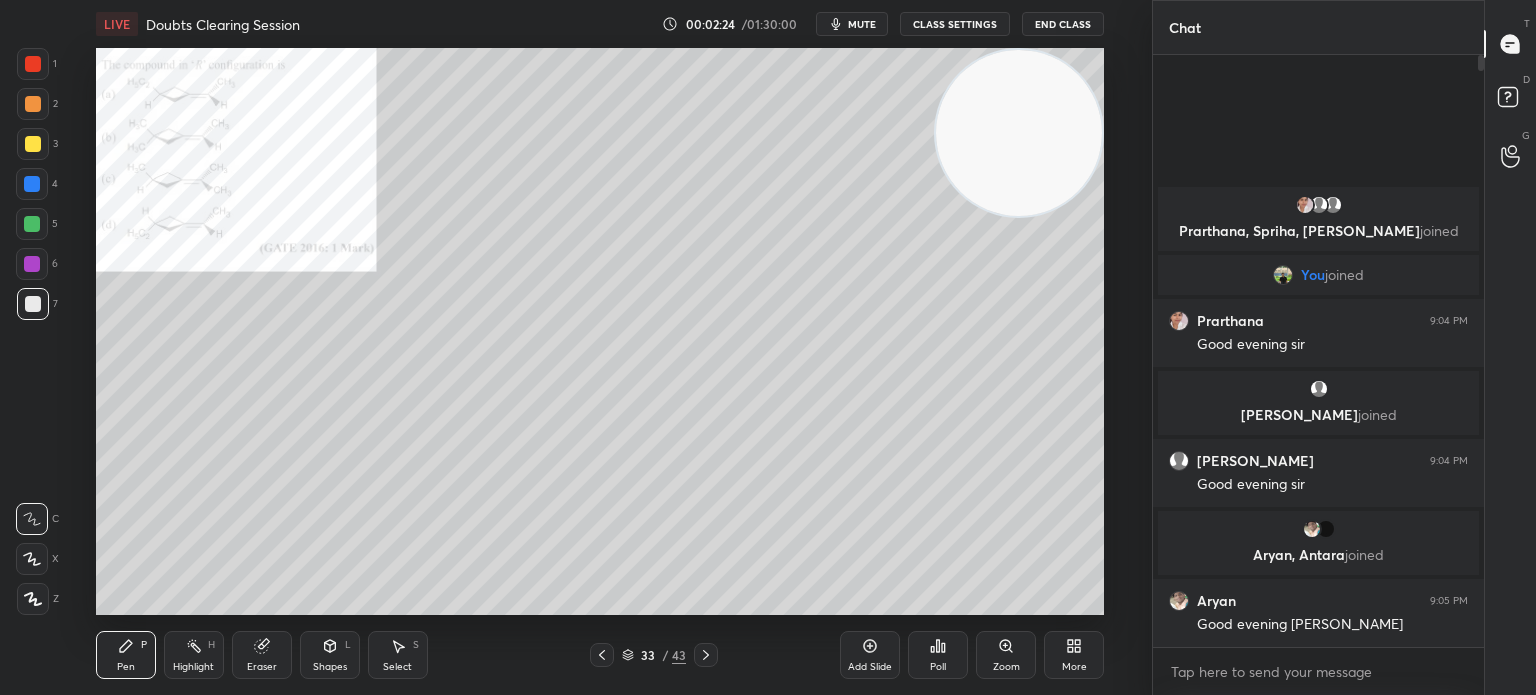 click on "Zoom" at bounding box center [1006, 655] 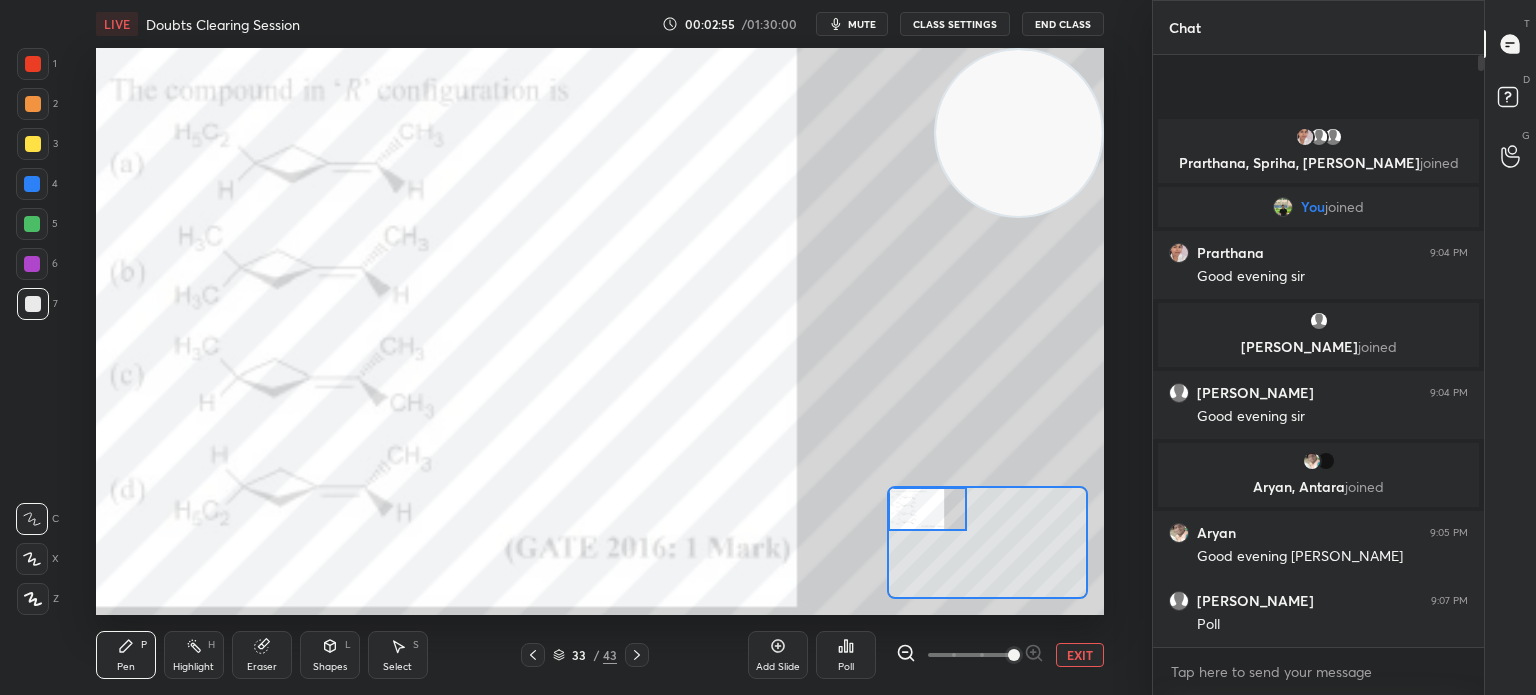 click 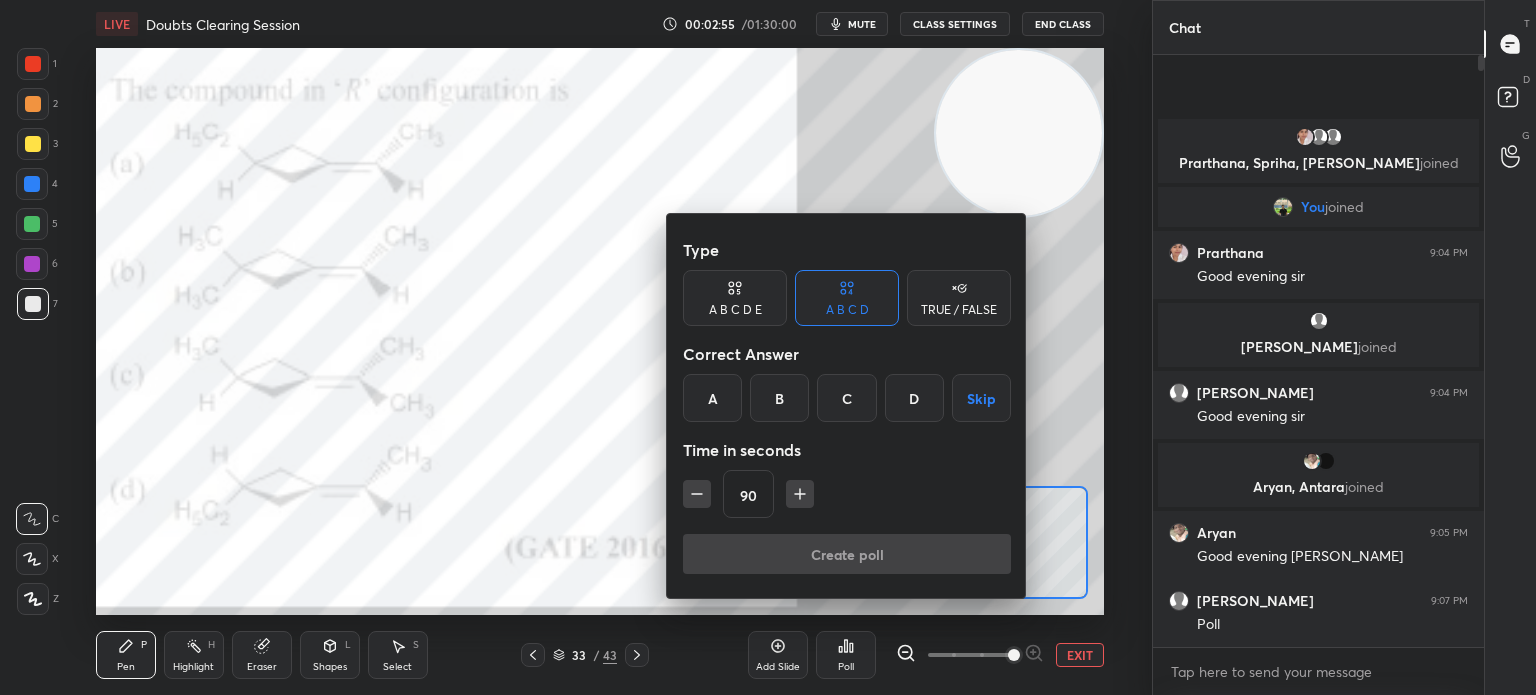 click on "A" at bounding box center (712, 398) 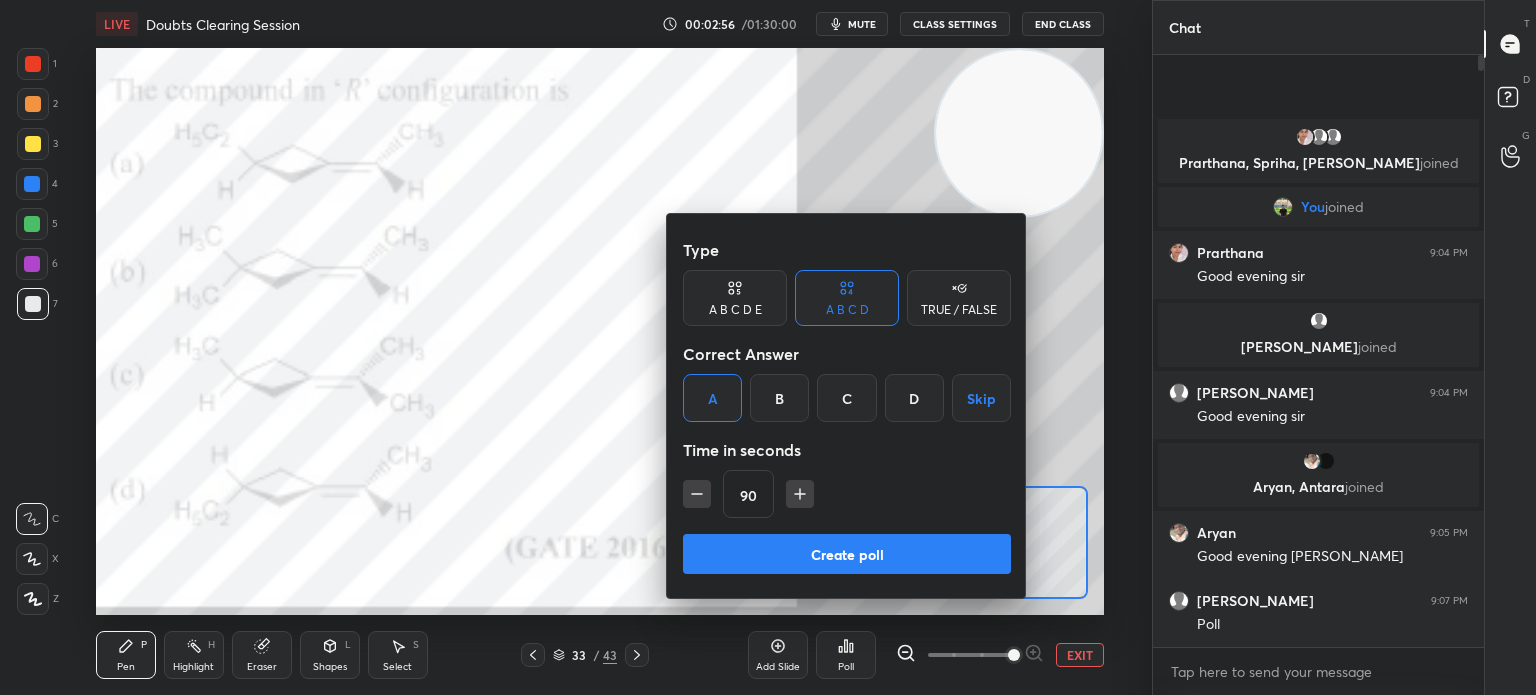 click at bounding box center [697, 494] 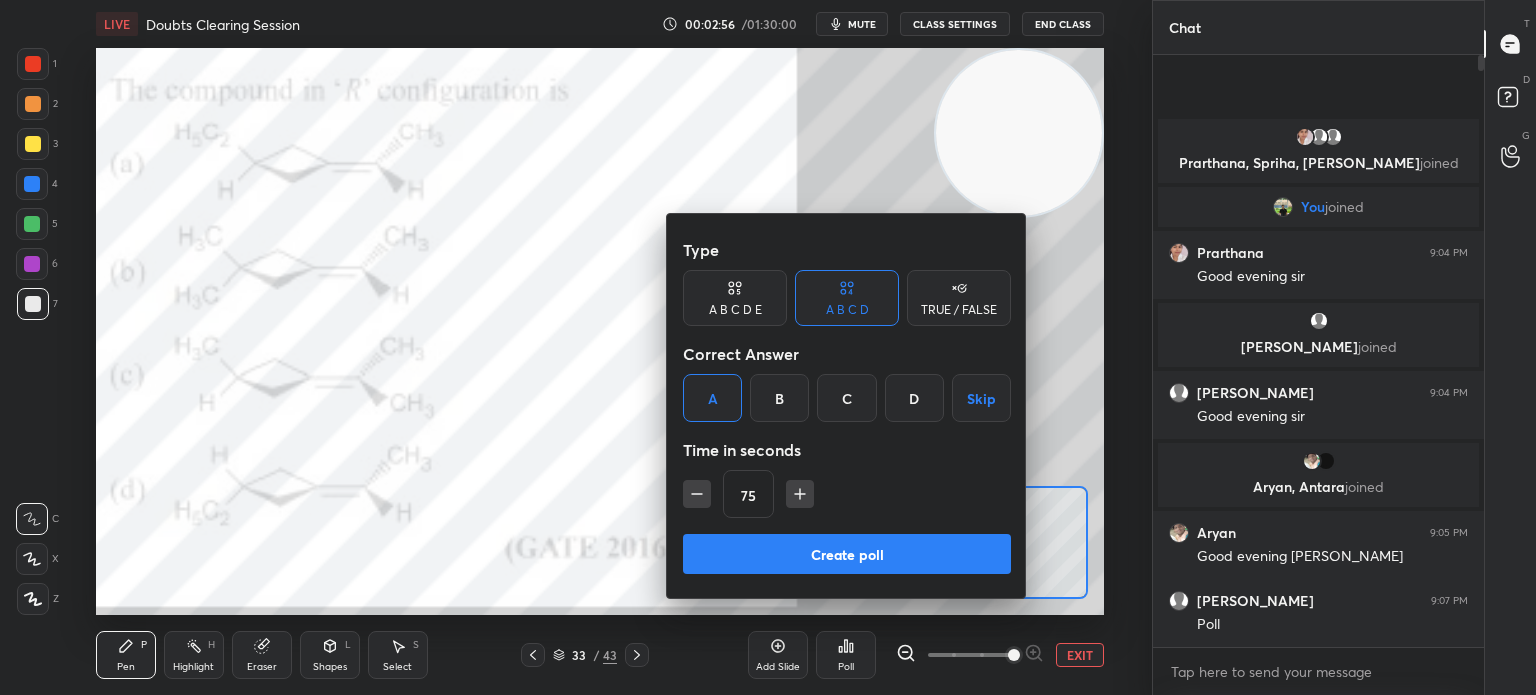 click 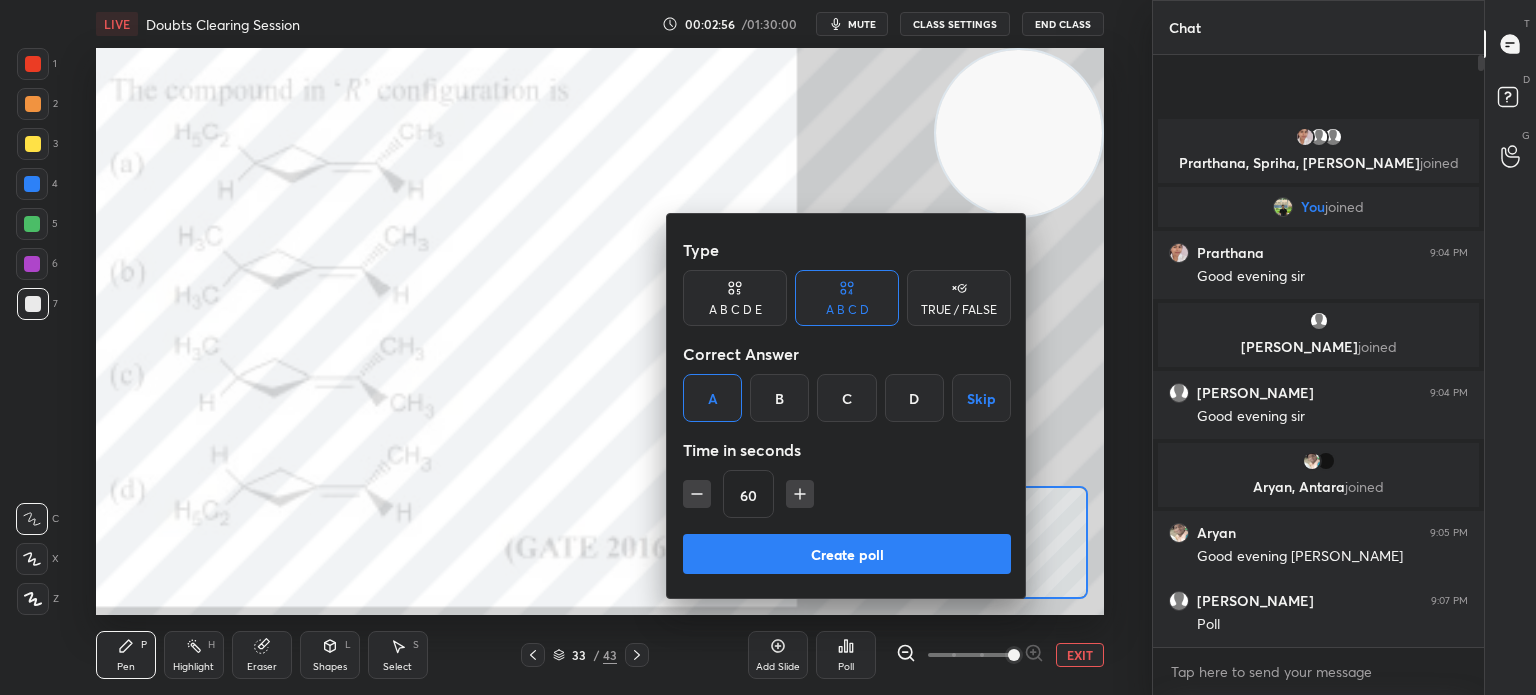 click 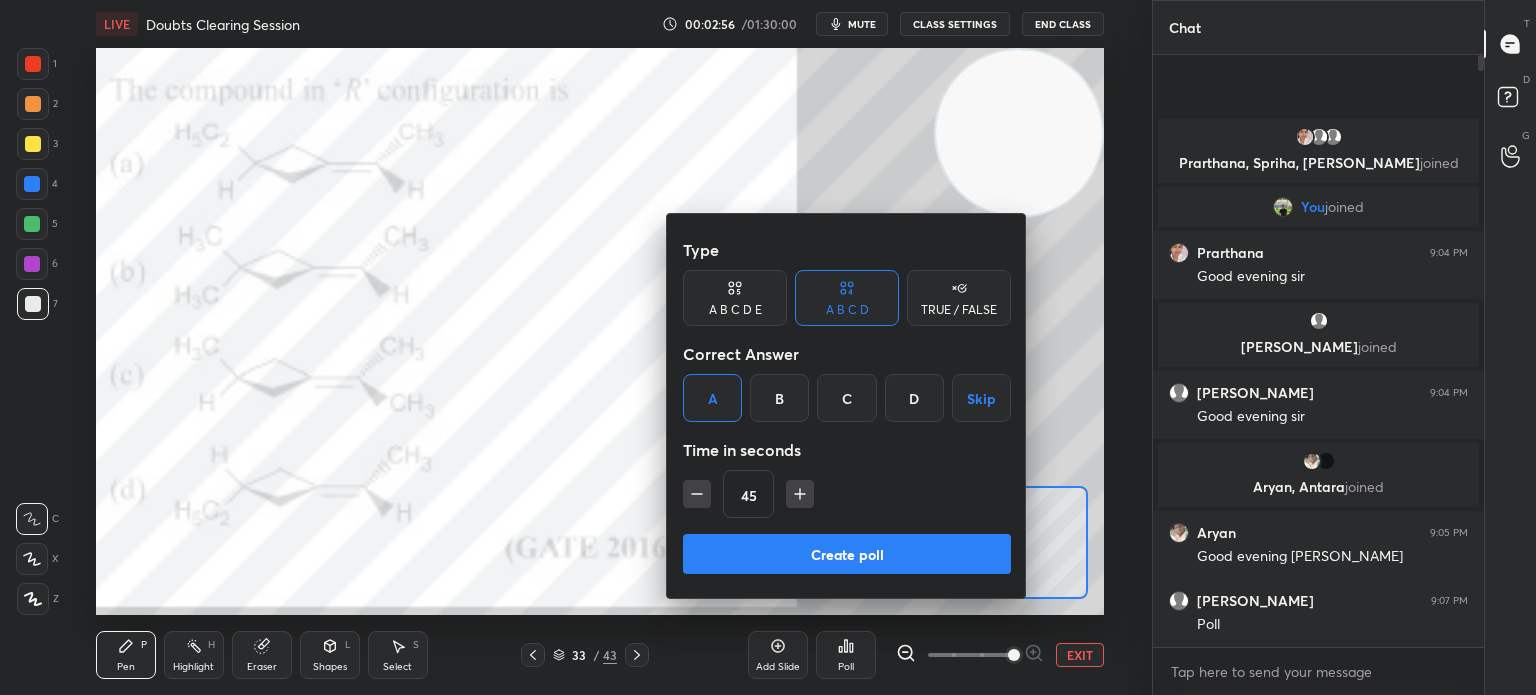 click on "Create poll" at bounding box center (847, 554) 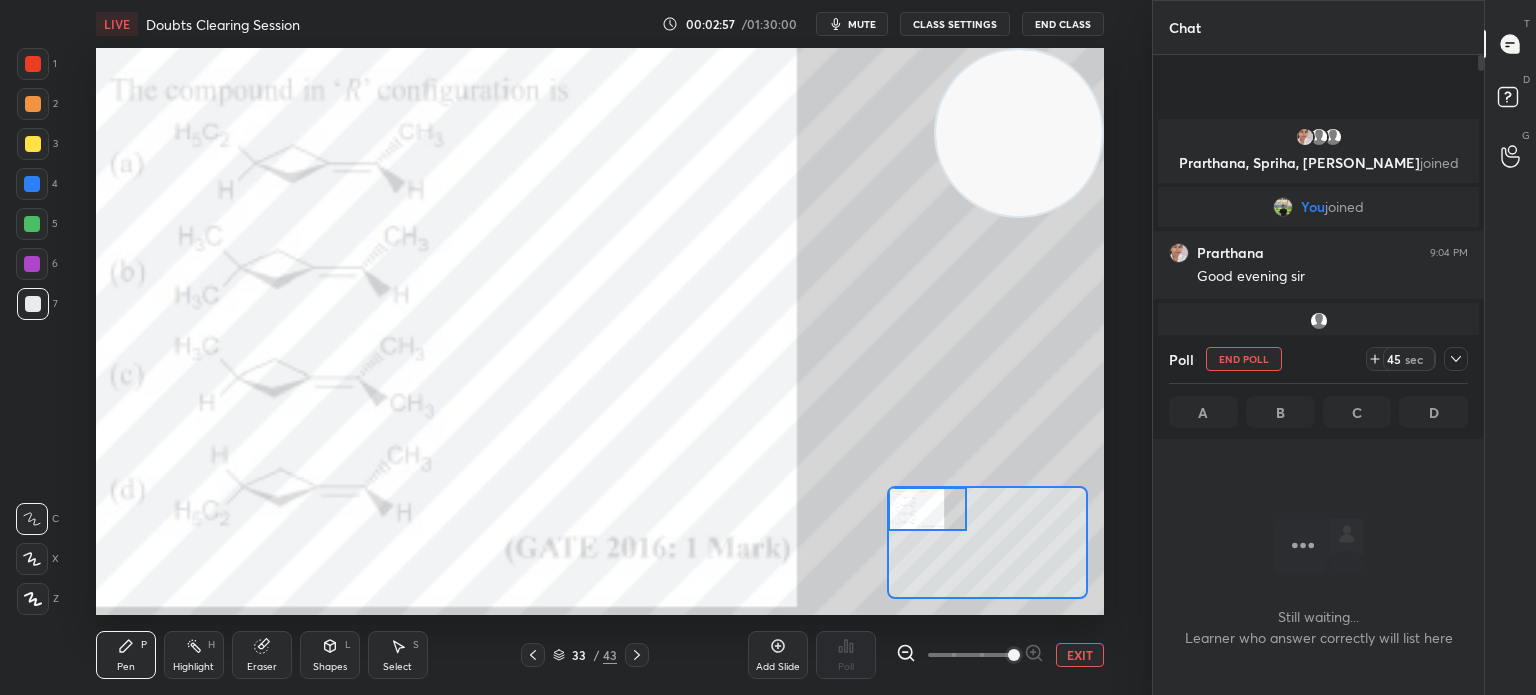 scroll, scrollTop: 544, scrollLeft: 325, axis: both 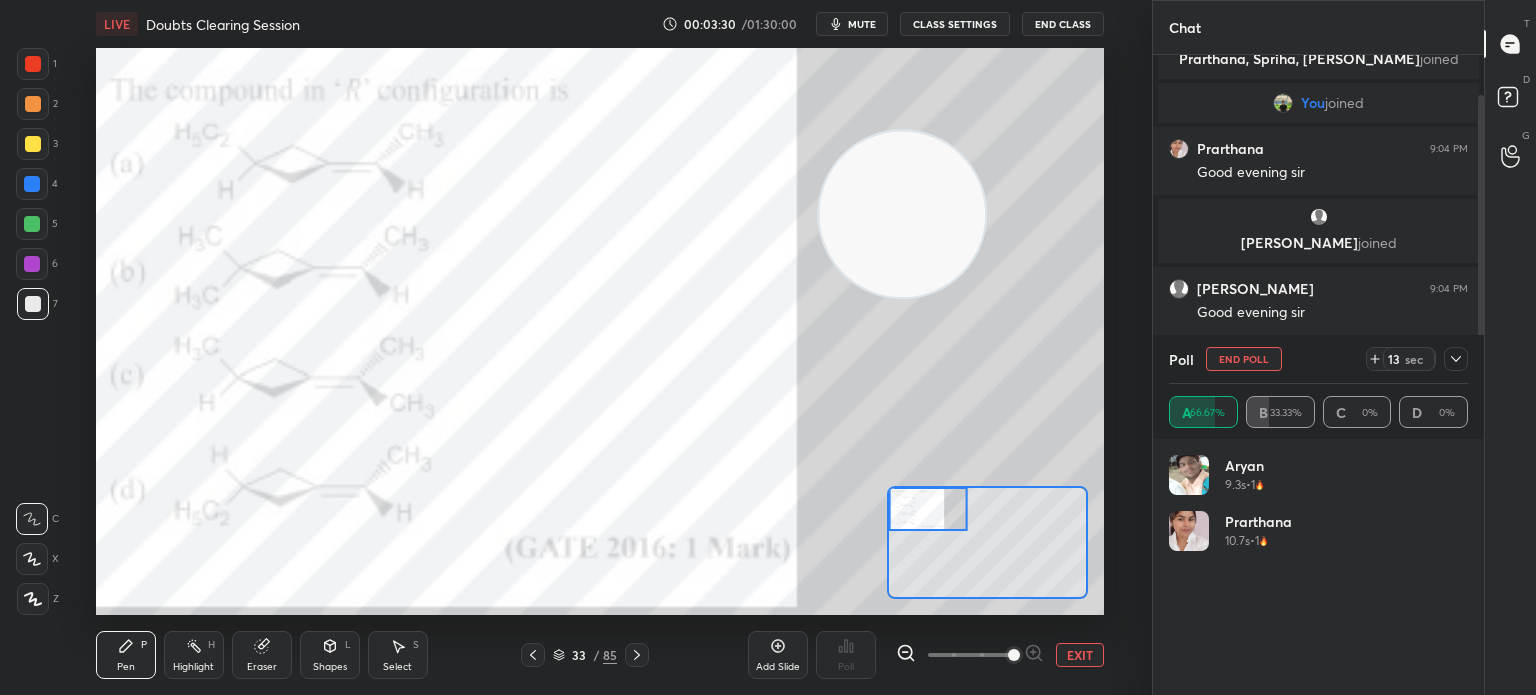 click at bounding box center (33, 64) 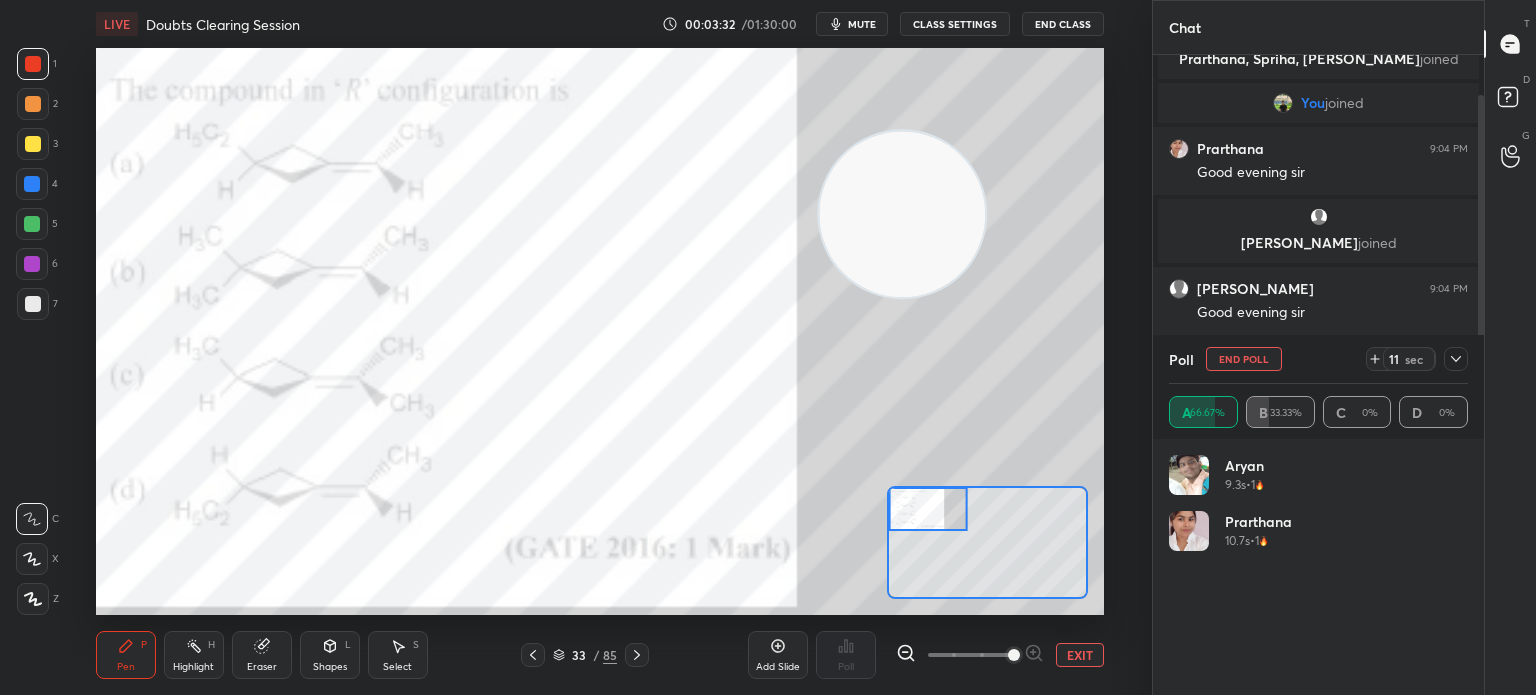 click 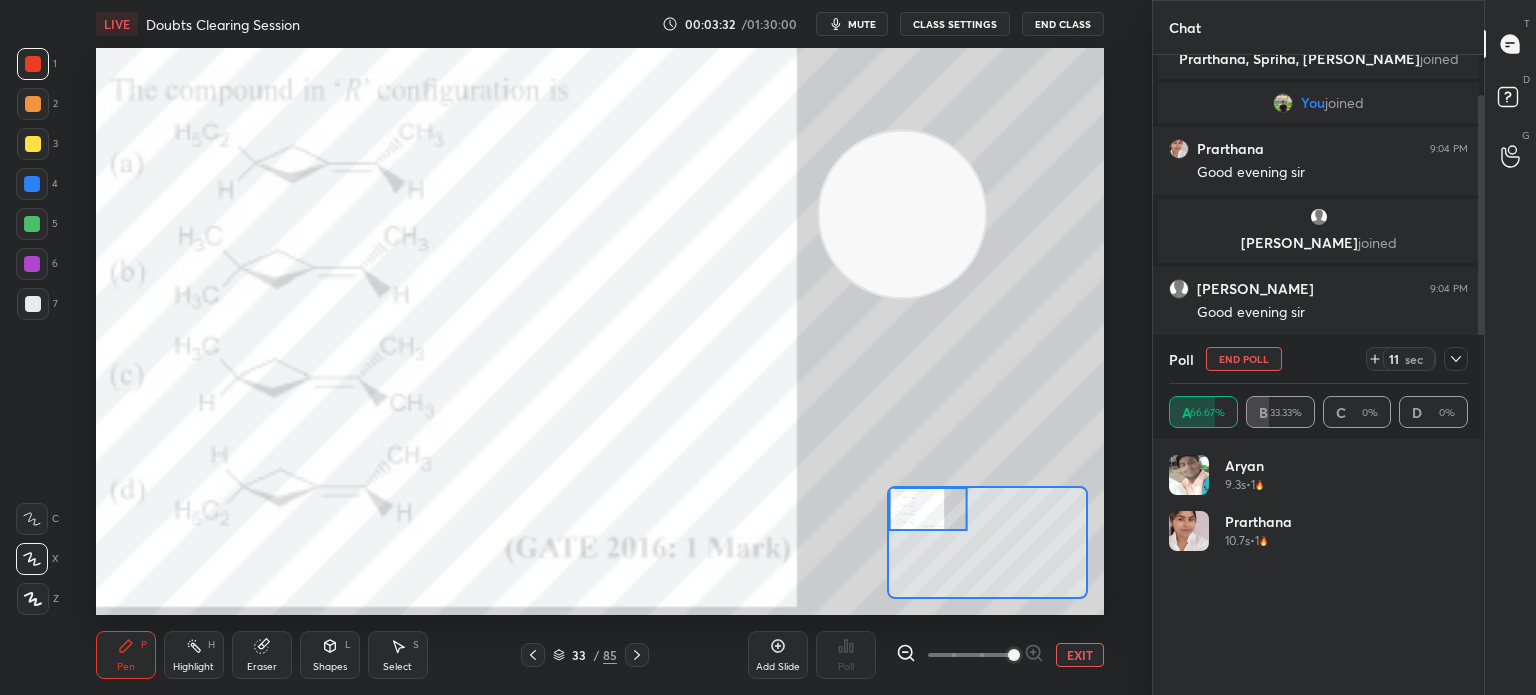click at bounding box center [32, 559] 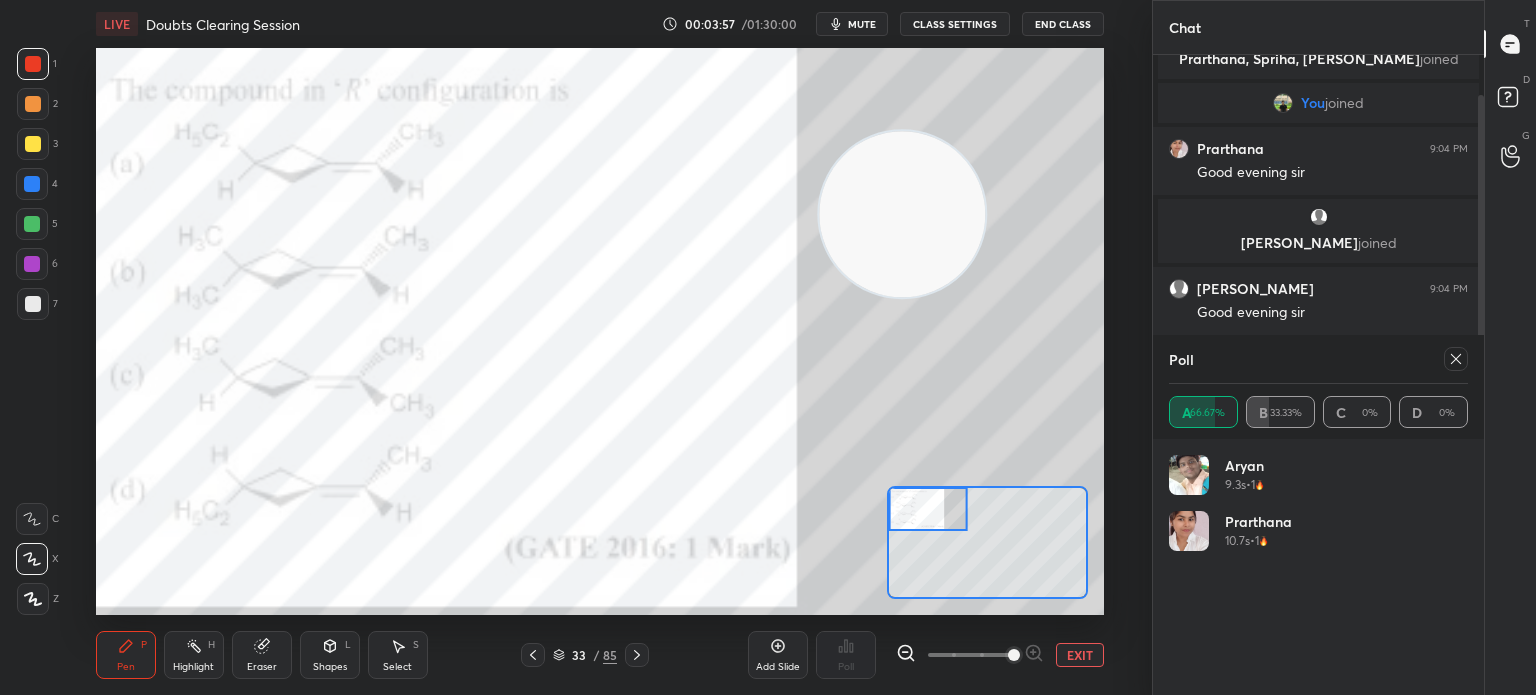 click on "Poll" at bounding box center [1318, 359] 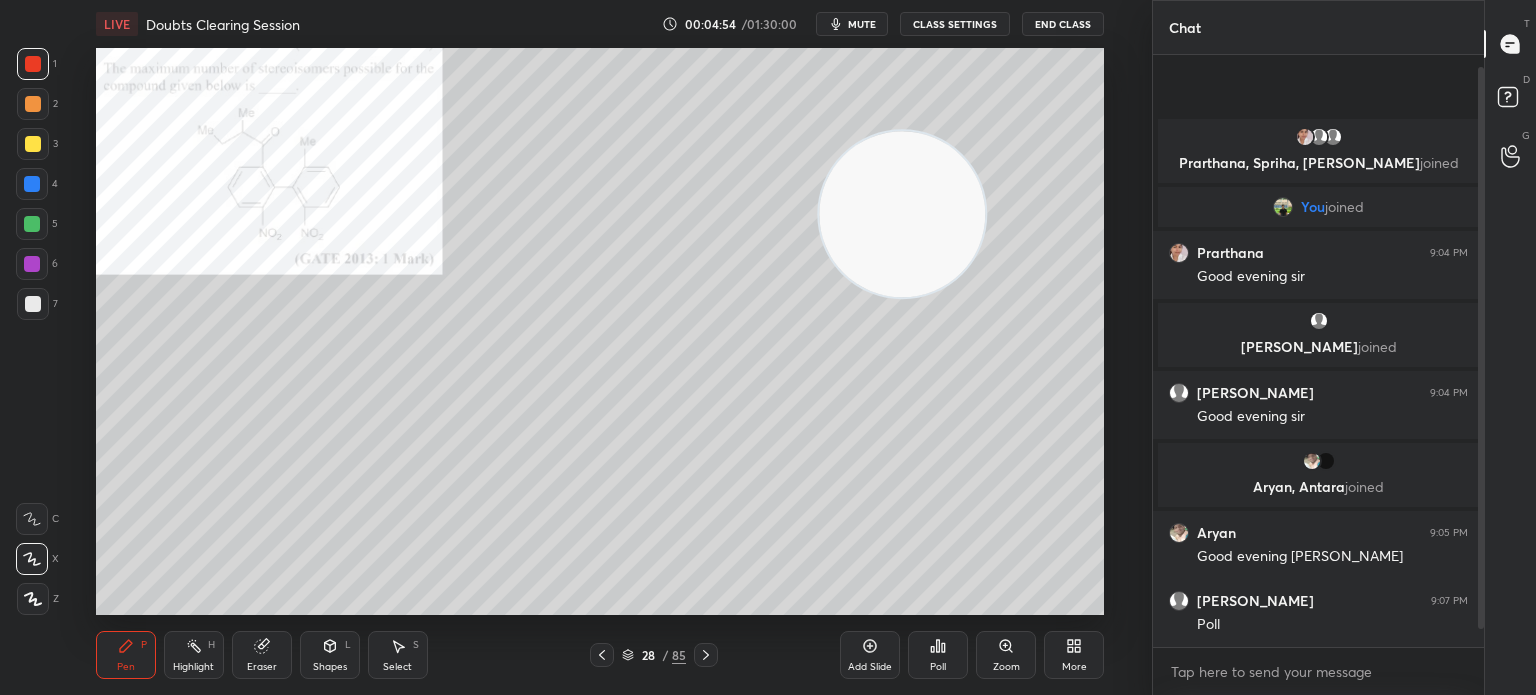 click on "Zoom" at bounding box center [1006, 655] 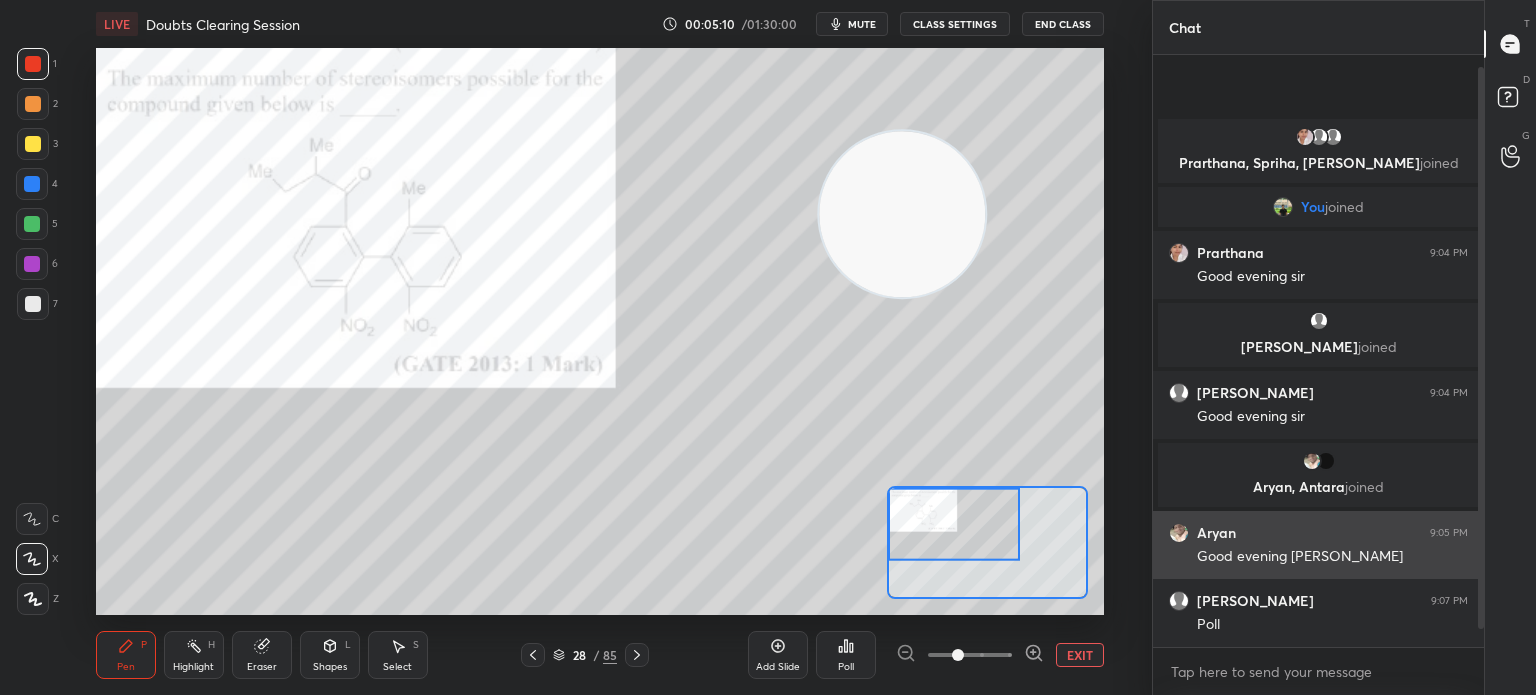click on "Aryan 9:05 PM" at bounding box center [1318, 533] 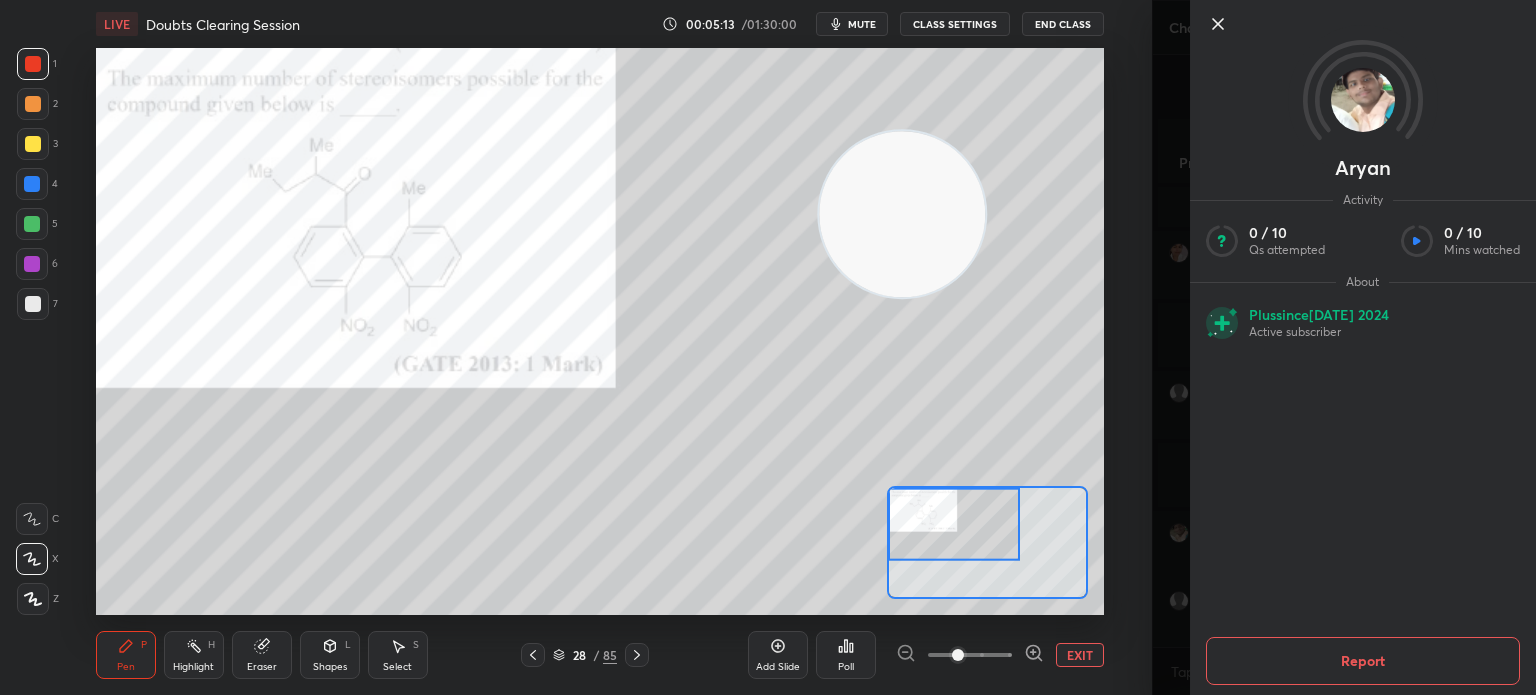 click 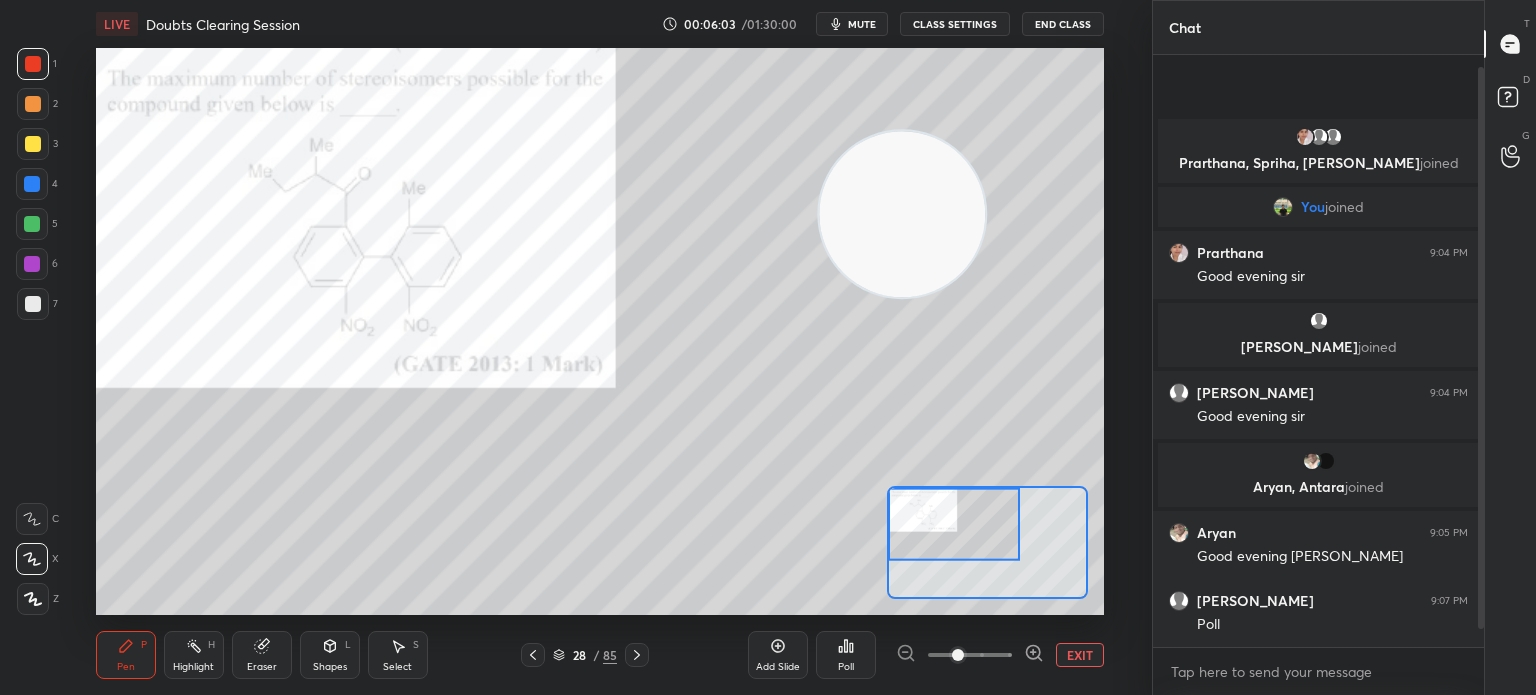 scroll, scrollTop: 8, scrollLeft: 0, axis: vertical 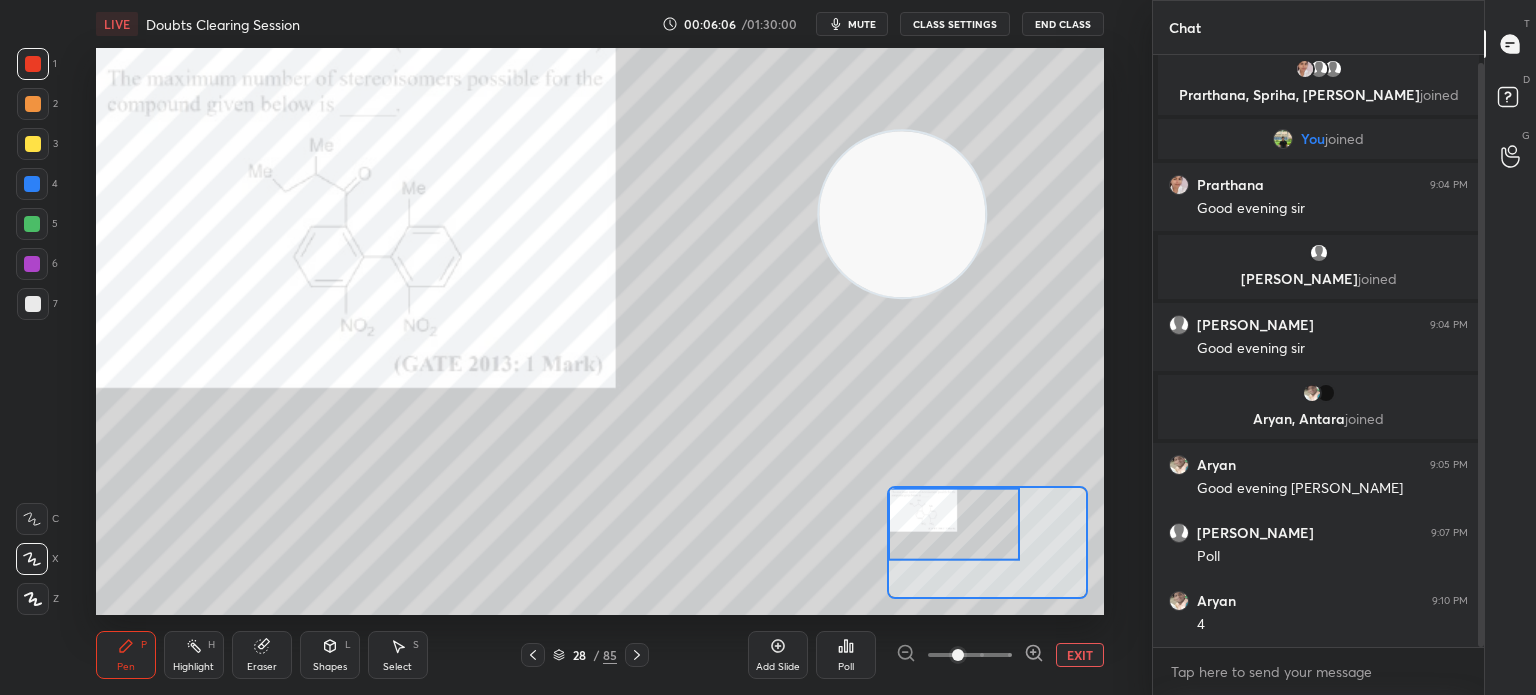 click at bounding box center [33, 64] 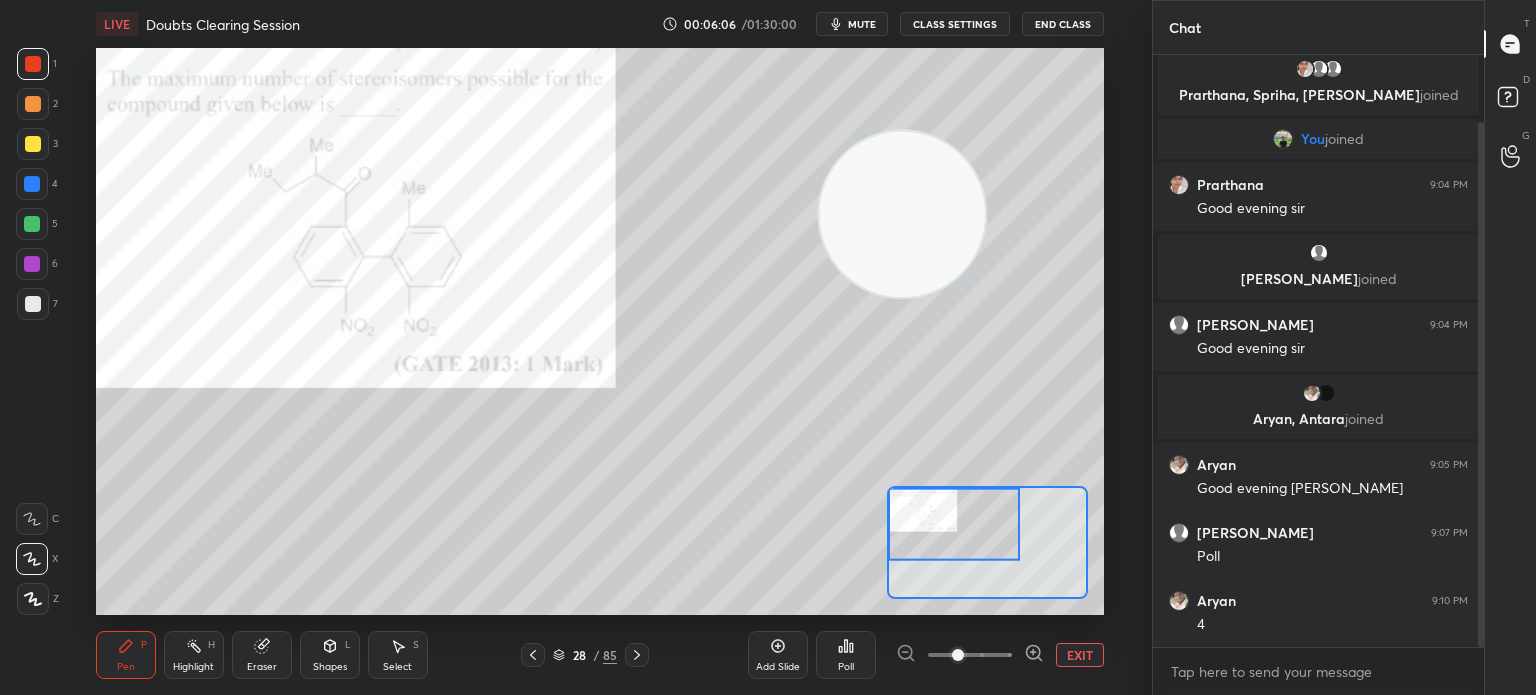 scroll, scrollTop: 76, scrollLeft: 0, axis: vertical 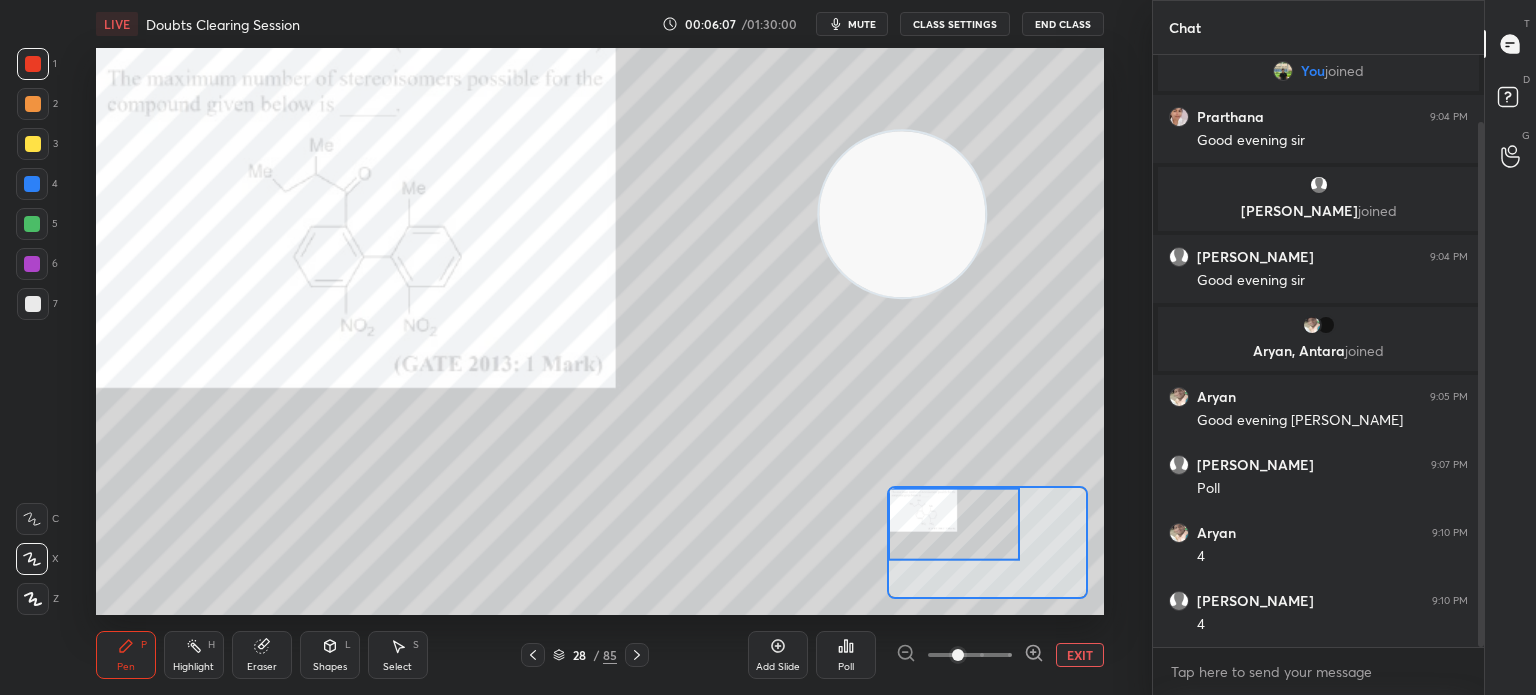 click at bounding box center (32, 559) 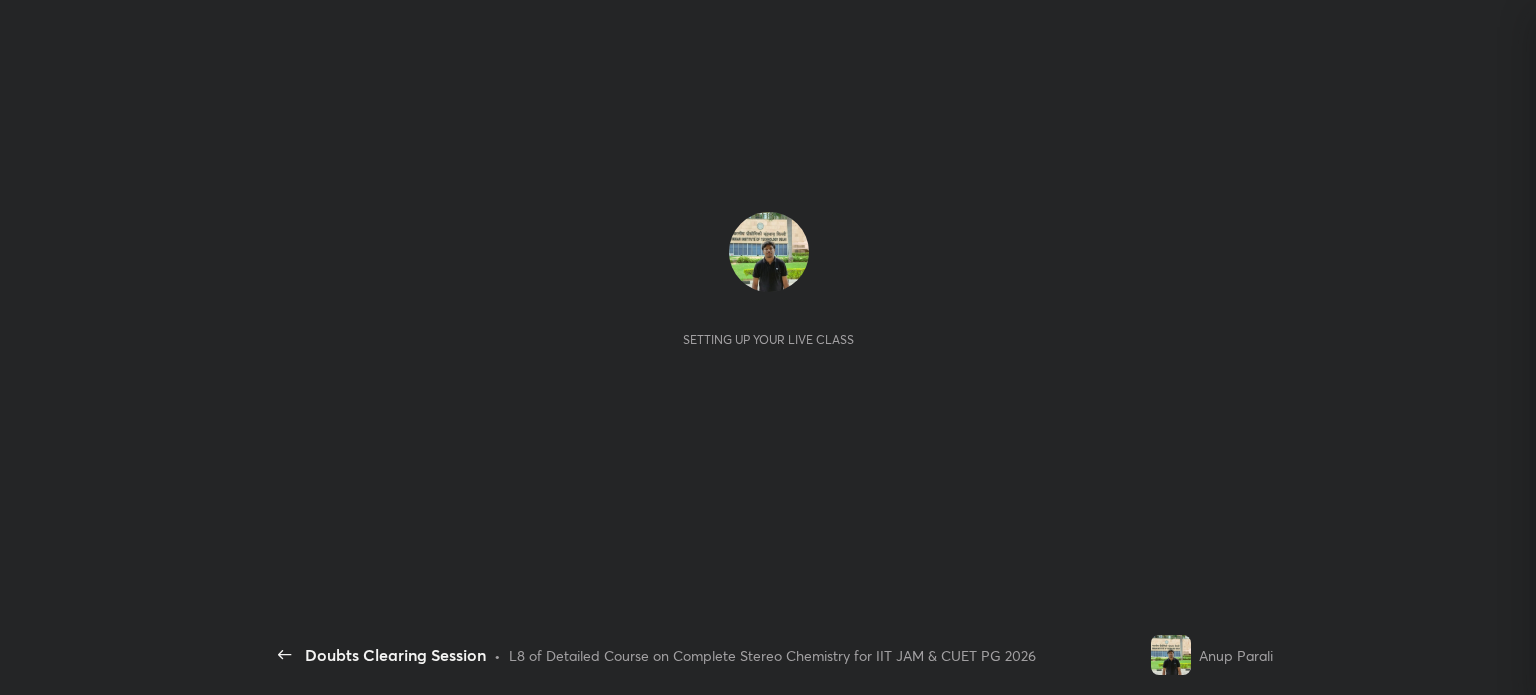 scroll, scrollTop: 0, scrollLeft: 0, axis: both 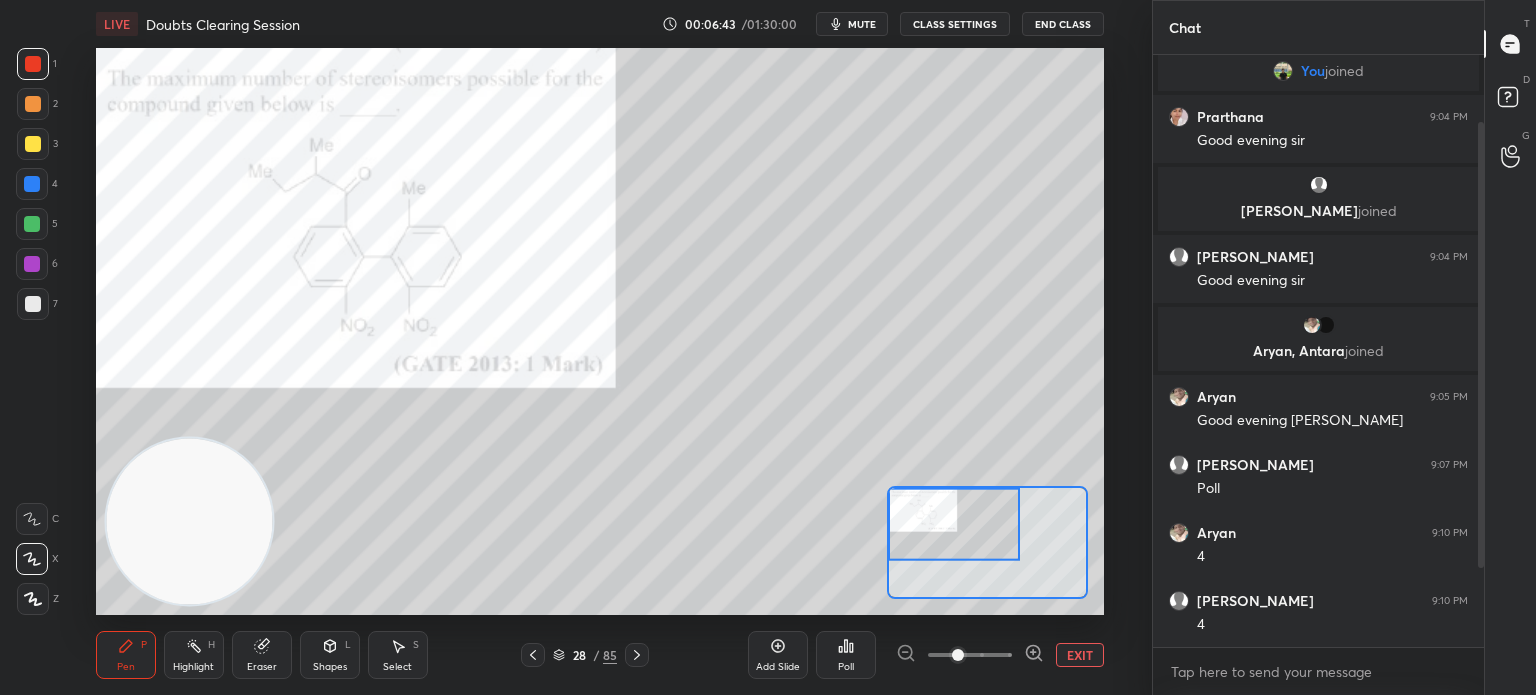 click 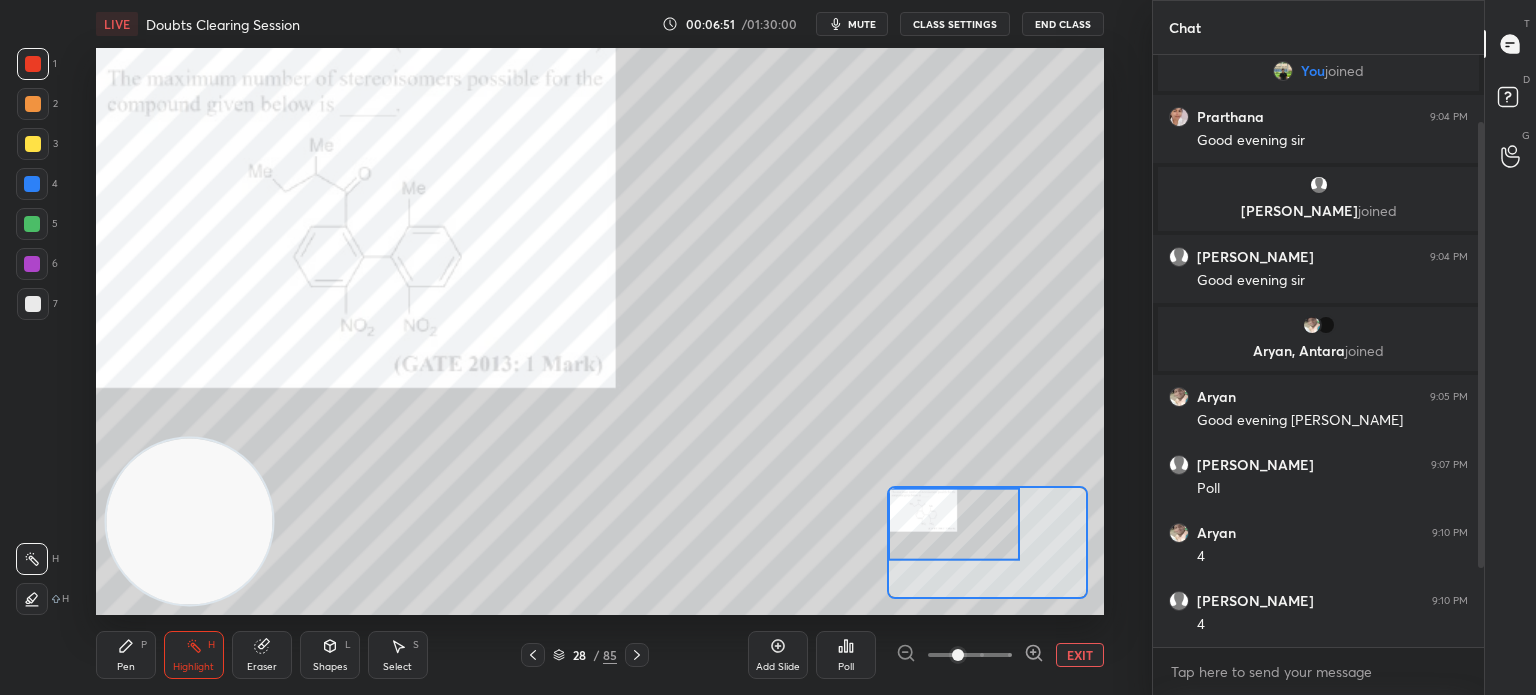 click on "Pen" at bounding box center (126, 667) 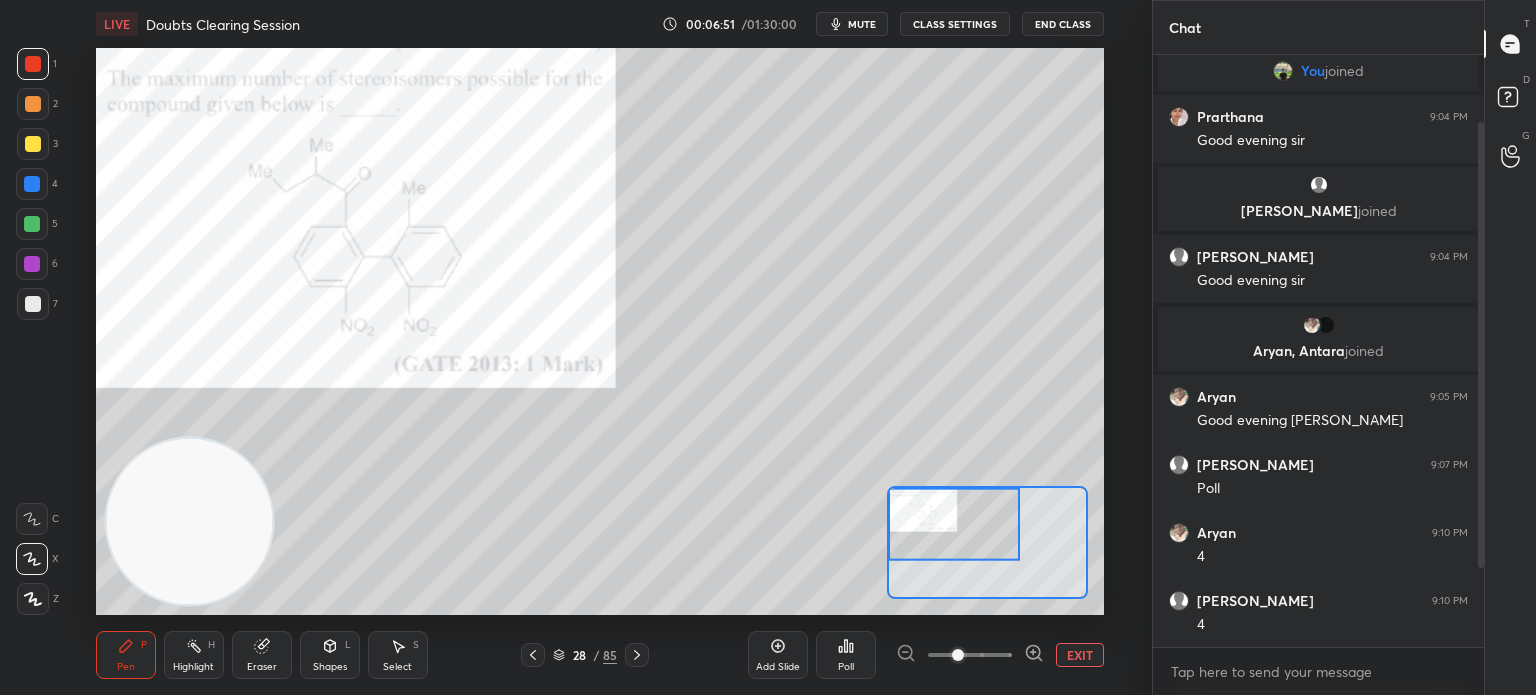 click on "Pen" at bounding box center (126, 667) 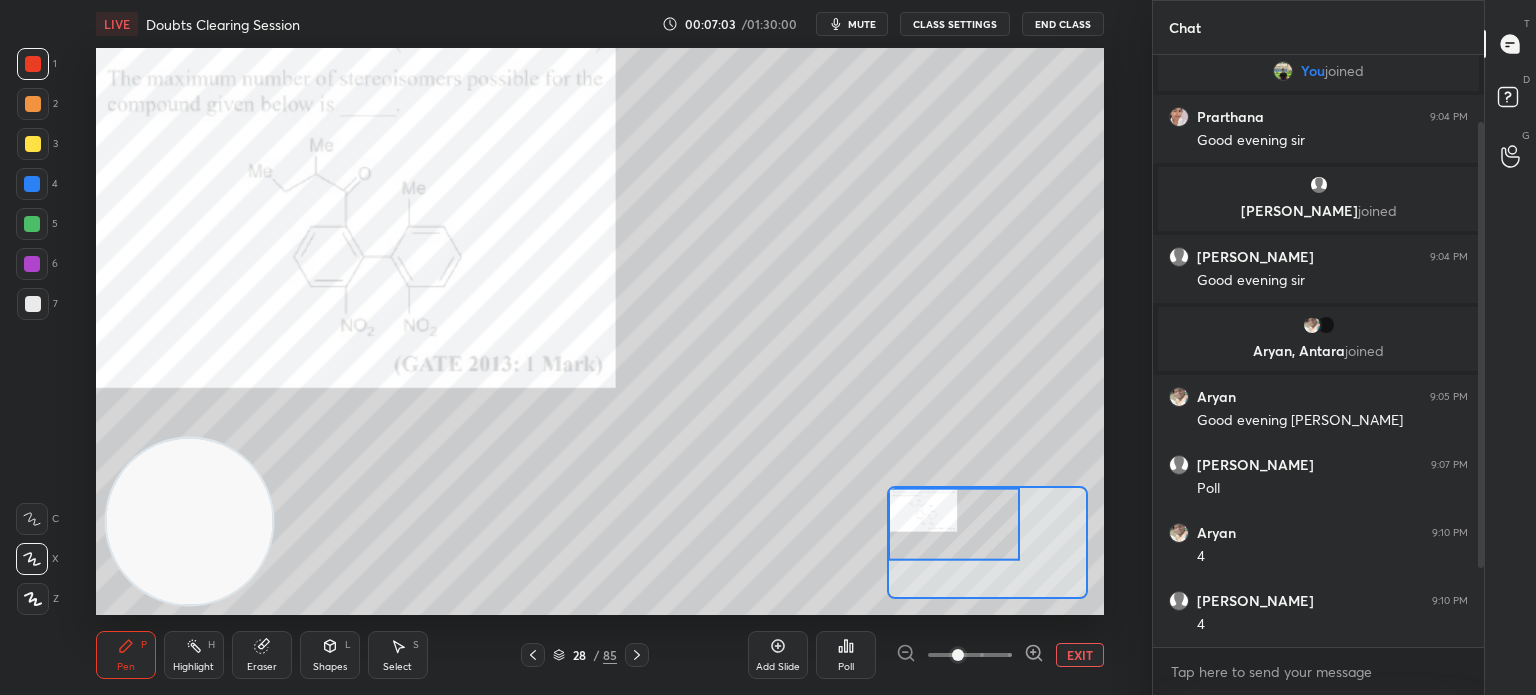 click 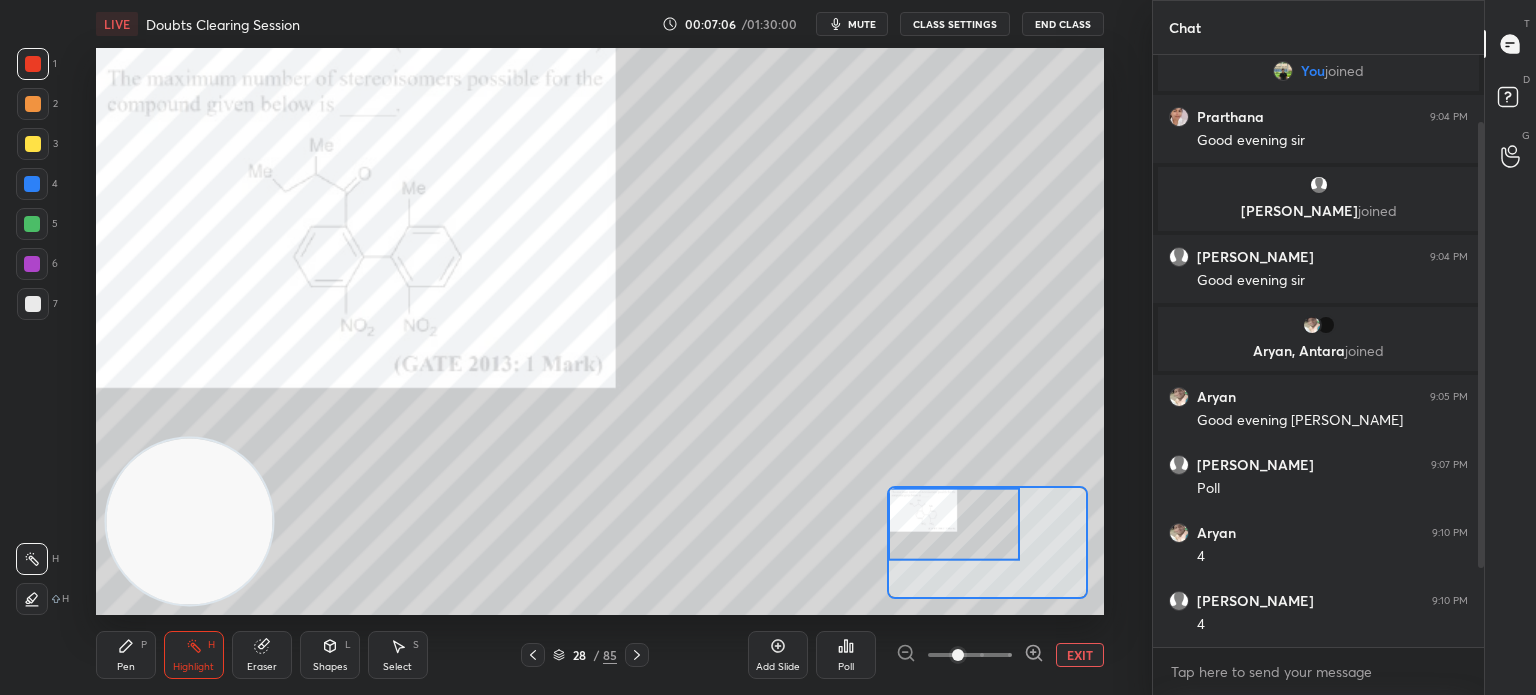 click on "Pen P Highlight H Eraser Shapes L Select S" at bounding box center [259, 655] 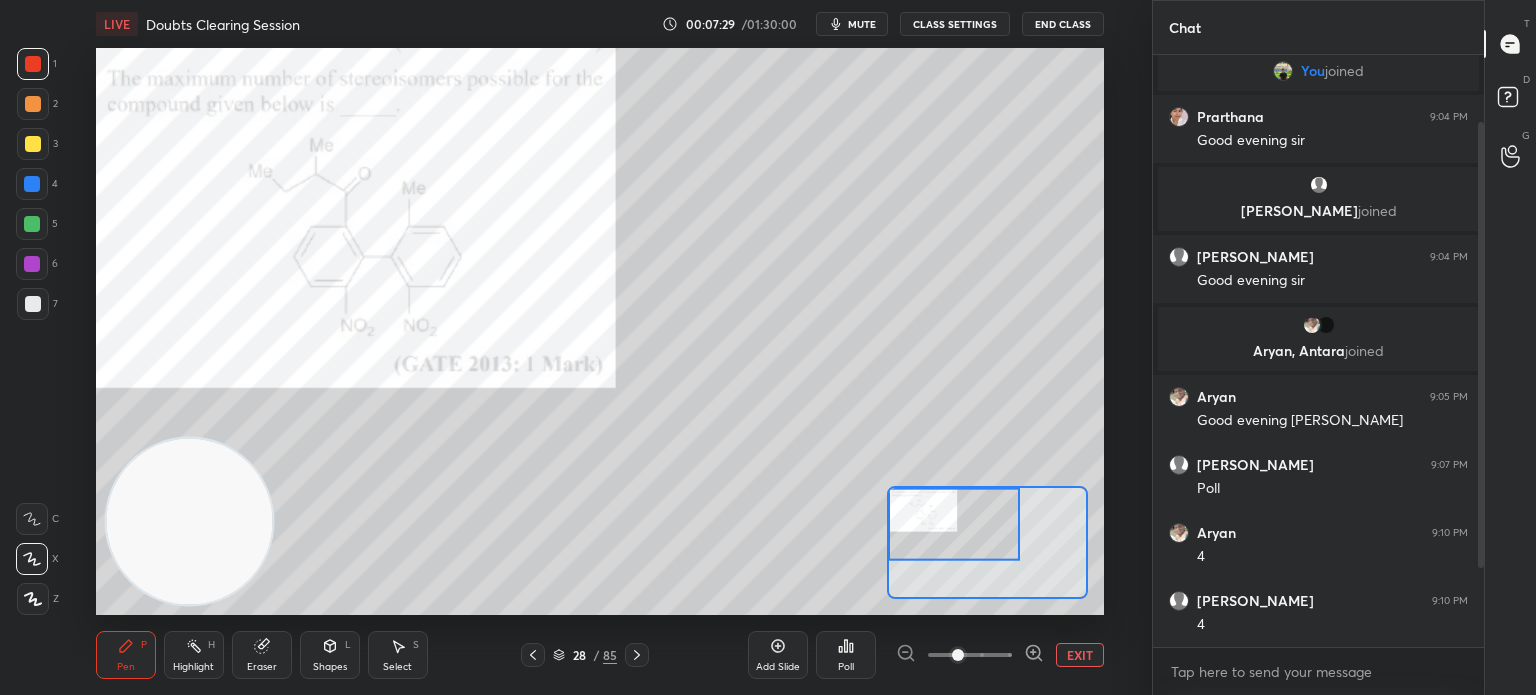 scroll, scrollTop: 144, scrollLeft: 0, axis: vertical 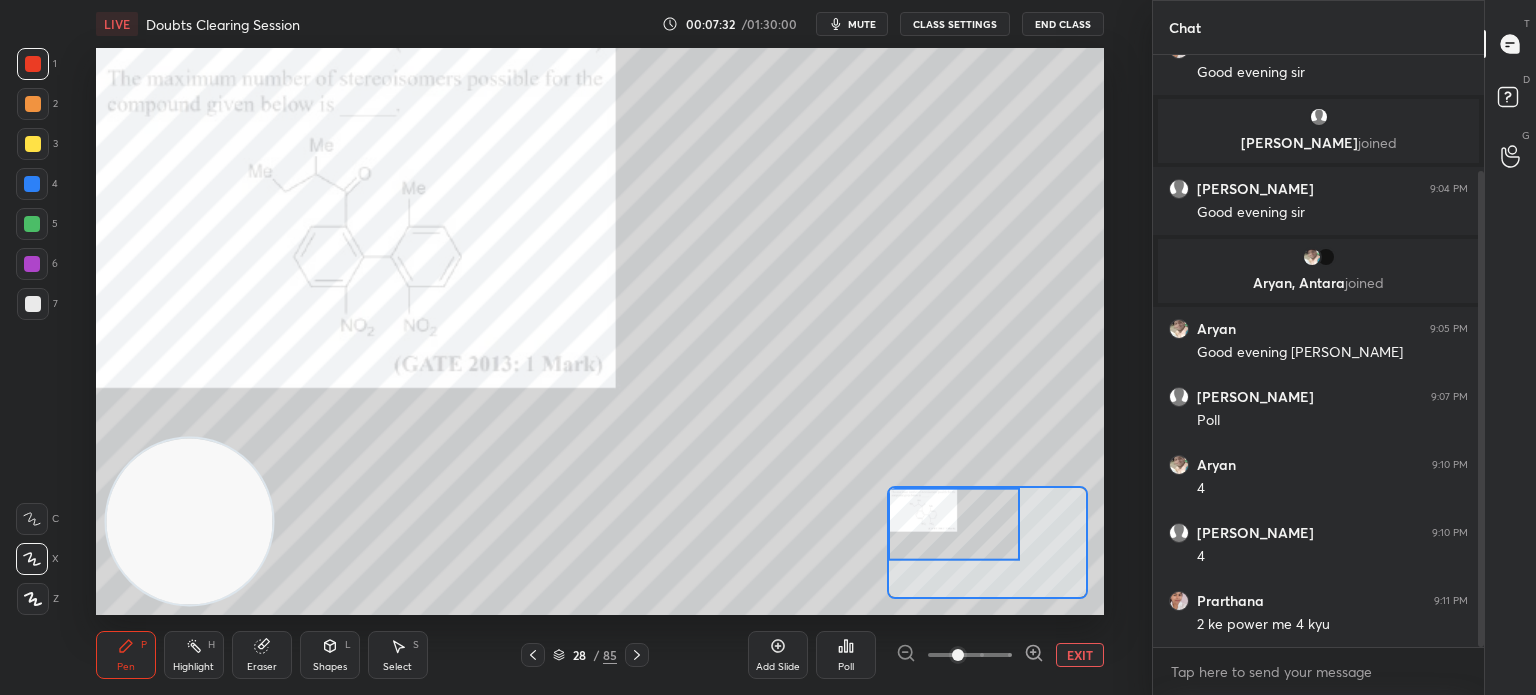 click on "Eraser" at bounding box center [262, 667] 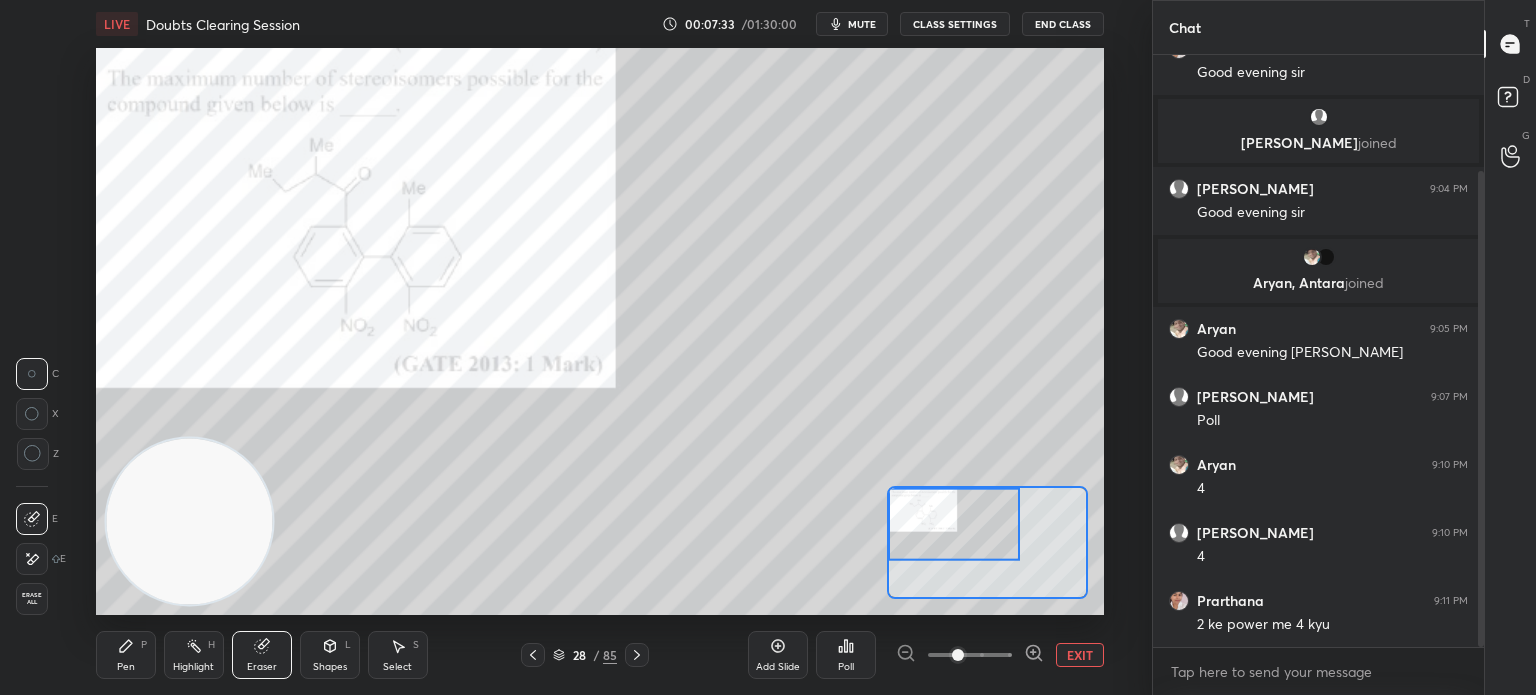 click on "Eraser" at bounding box center [262, 667] 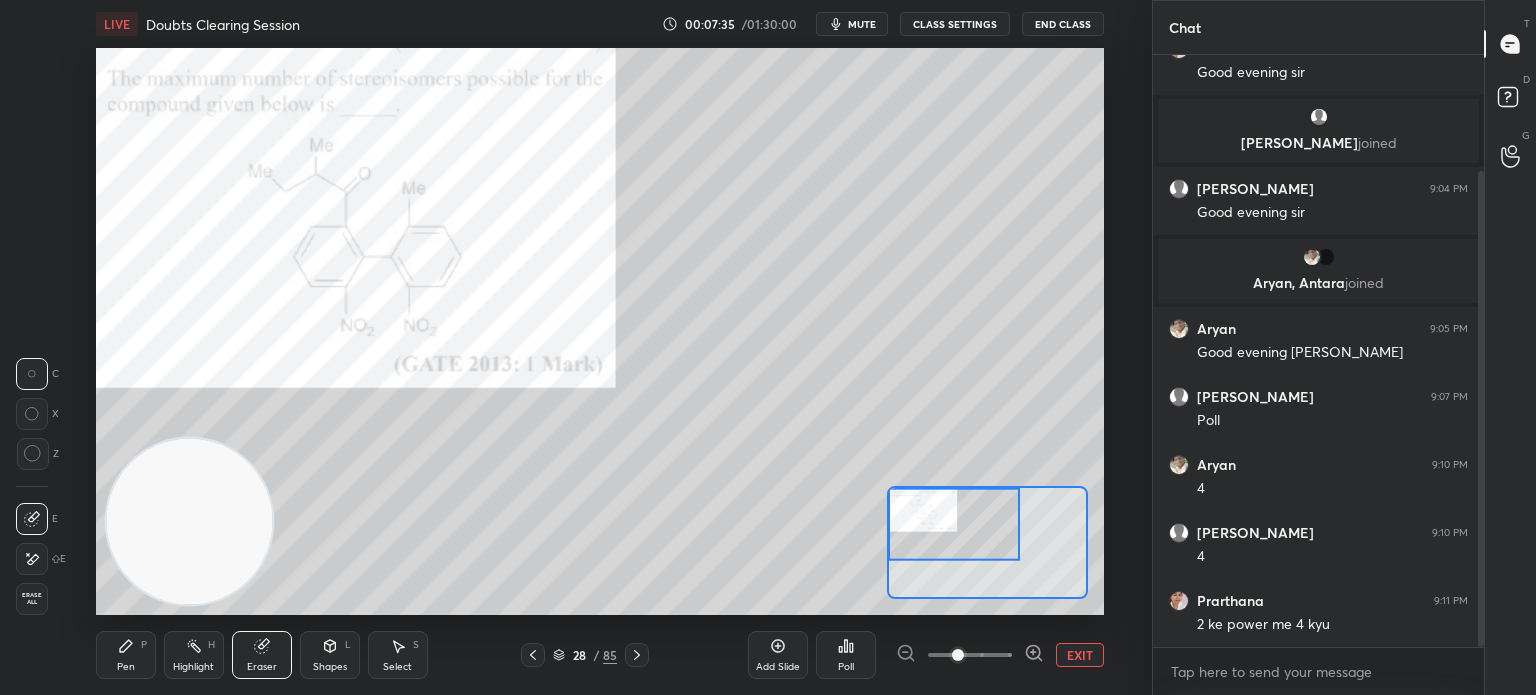 click on "Pen P" at bounding box center [126, 655] 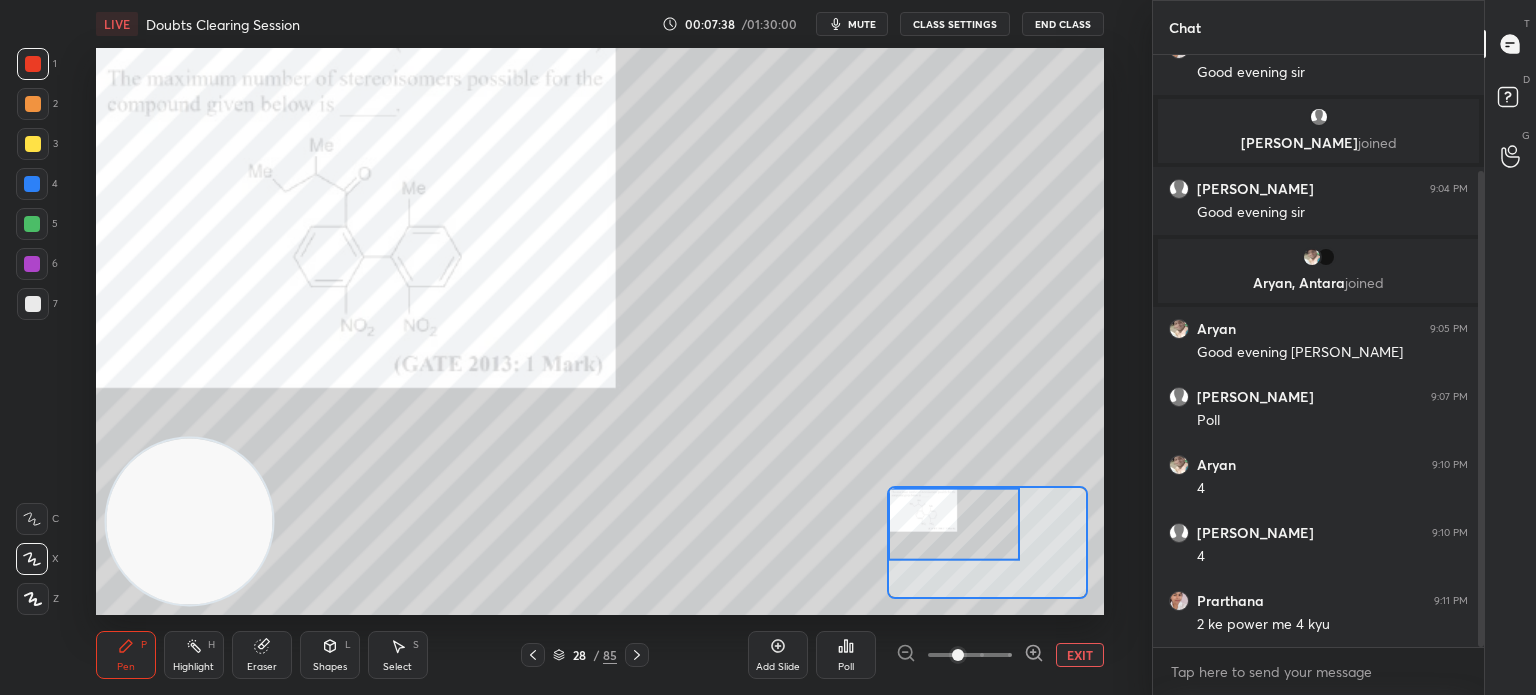 click on "Highlight" at bounding box center [193, 667] 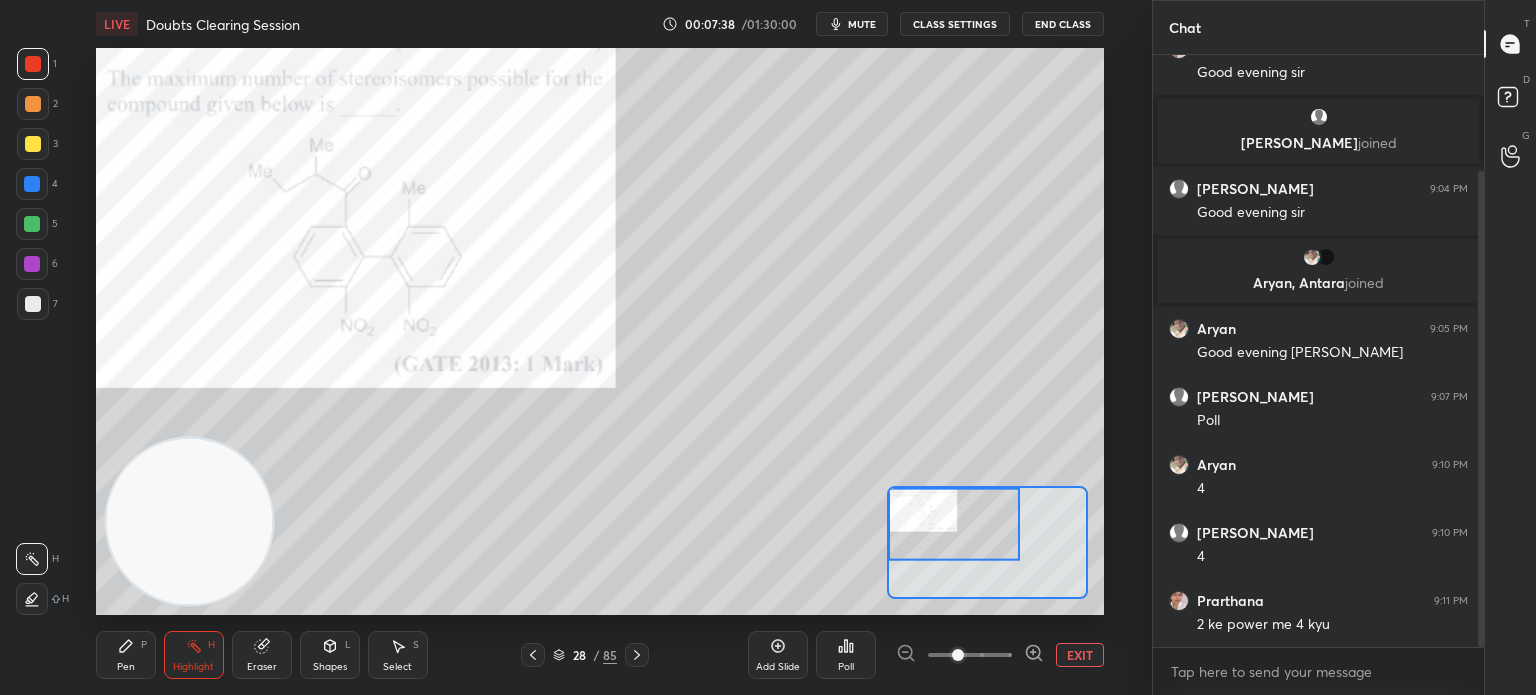 click 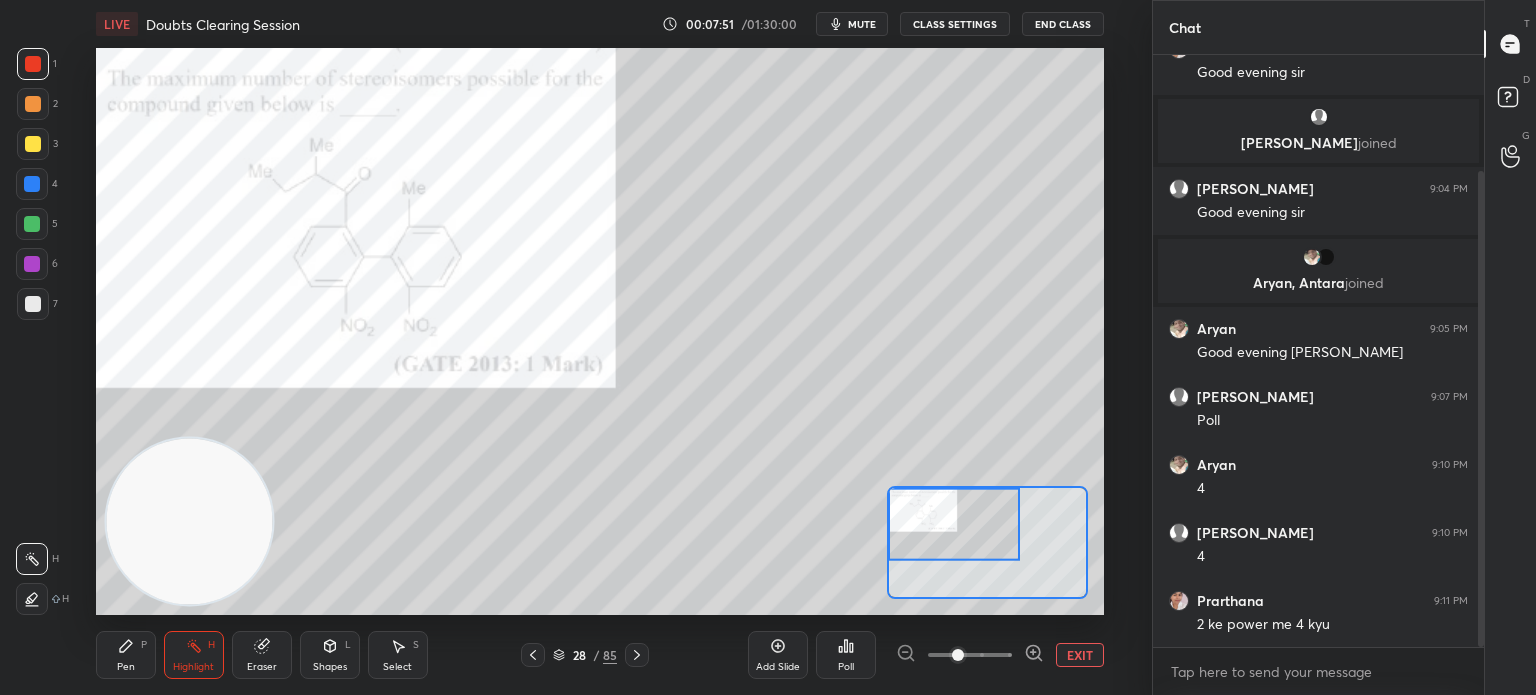 click 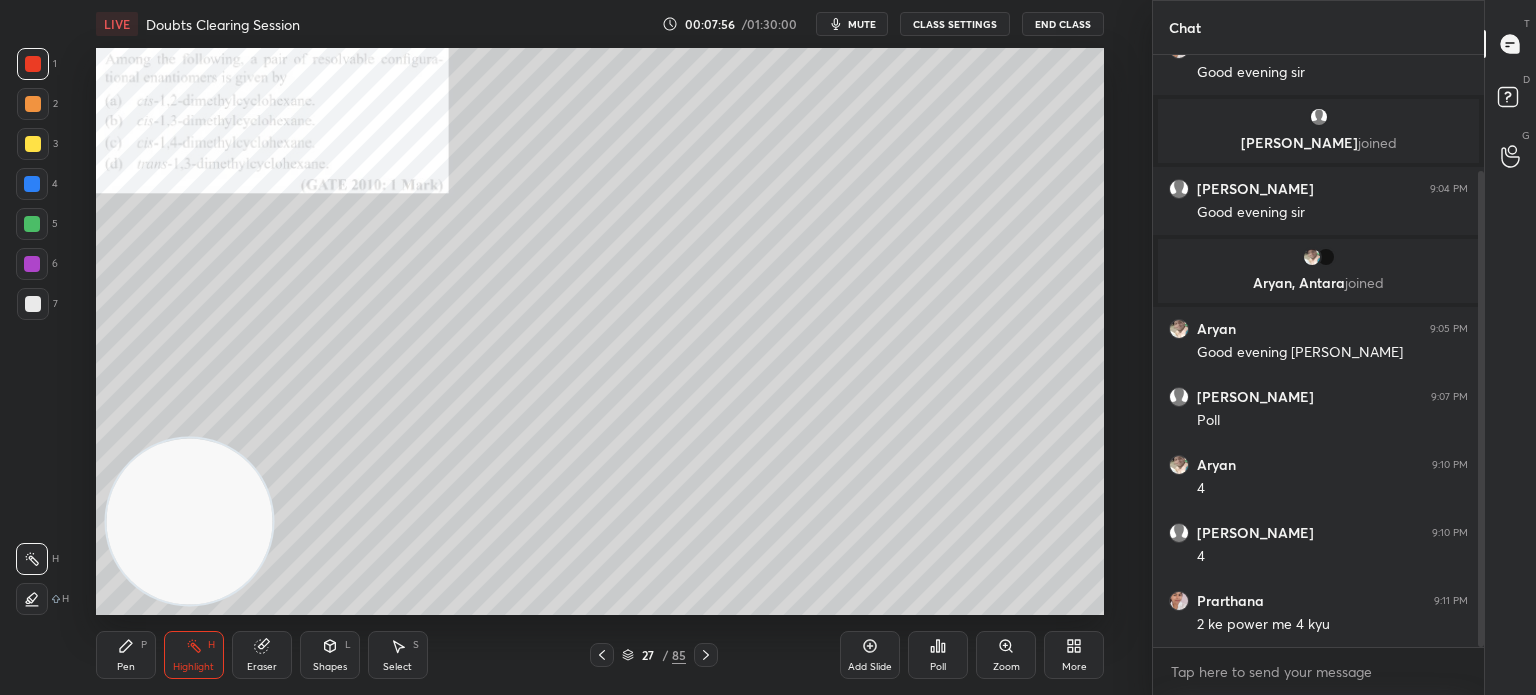 click on "Pen P Highlight H Eraser Shapes L Select S 27 / 85 Add Slide Poll Zoom More" at bounding box center [600, 655] 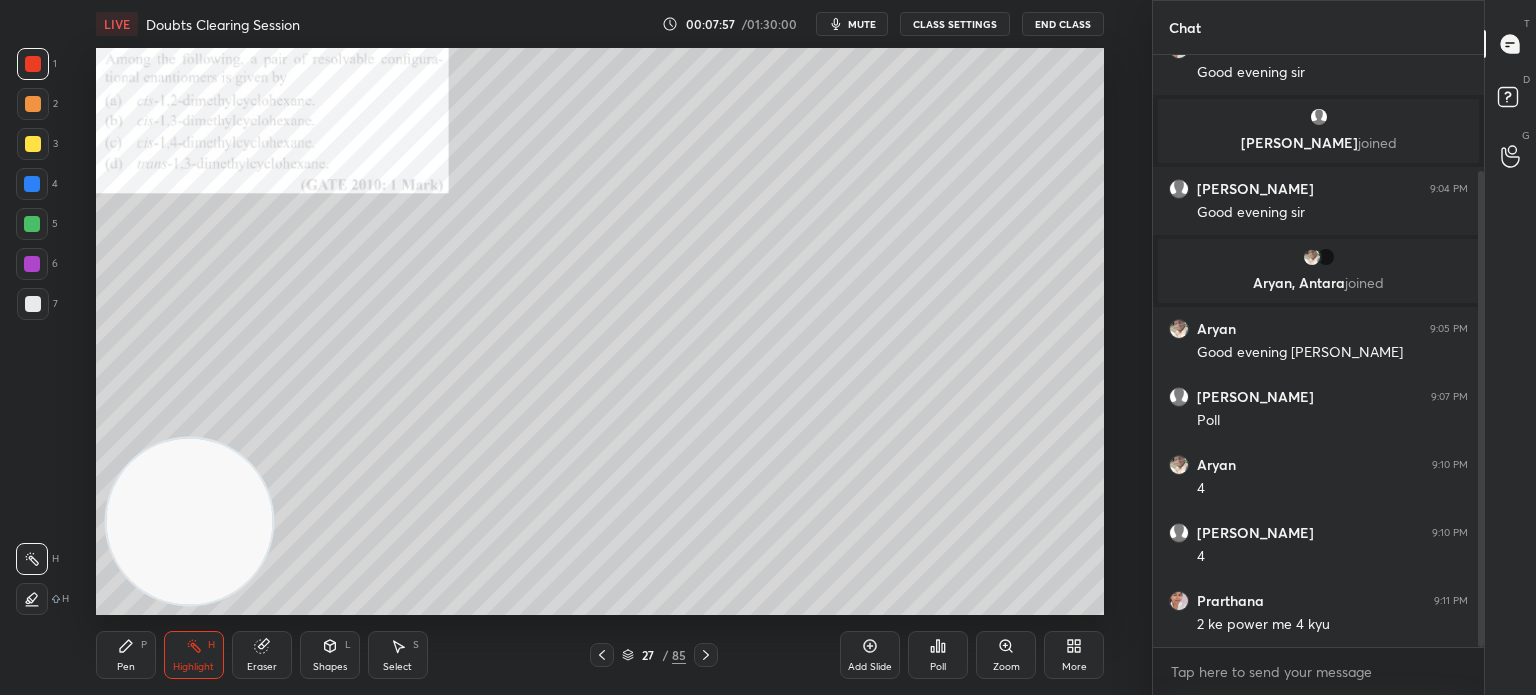 click 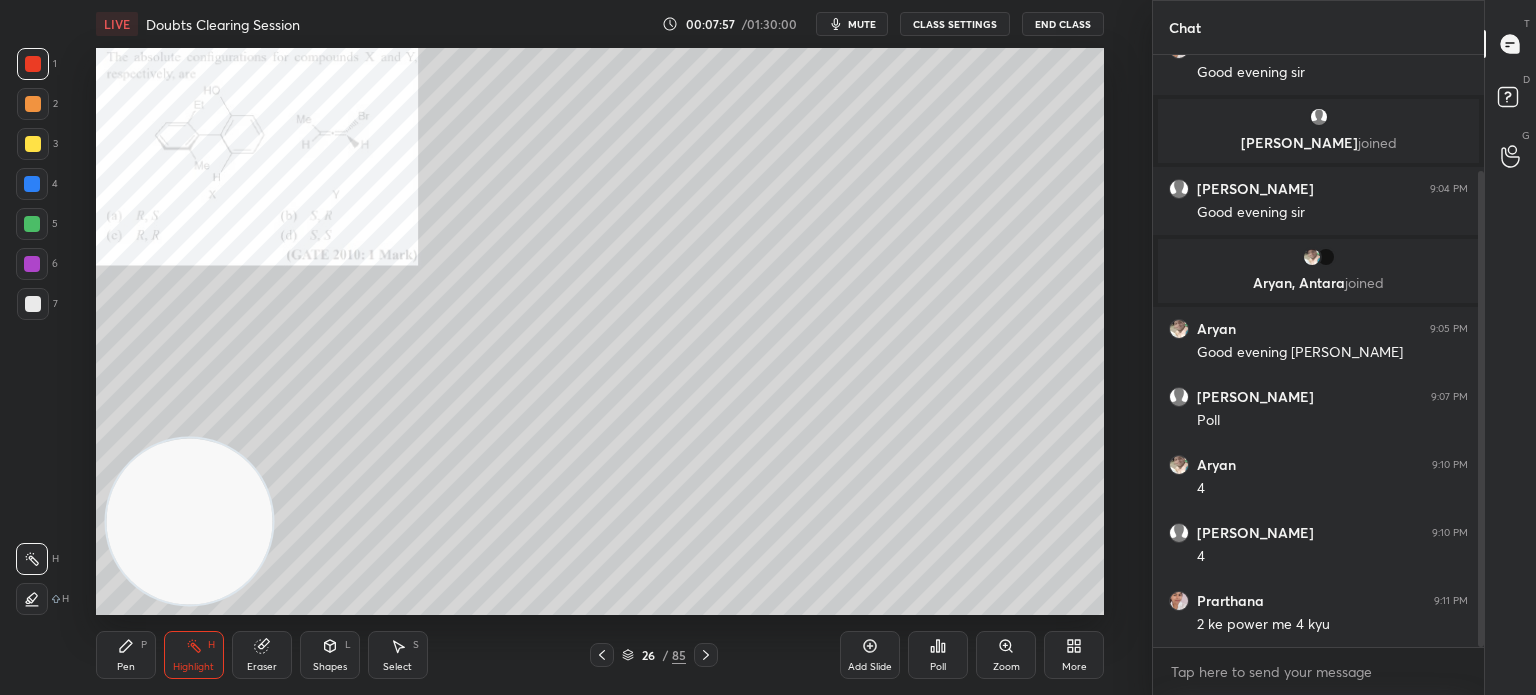 click 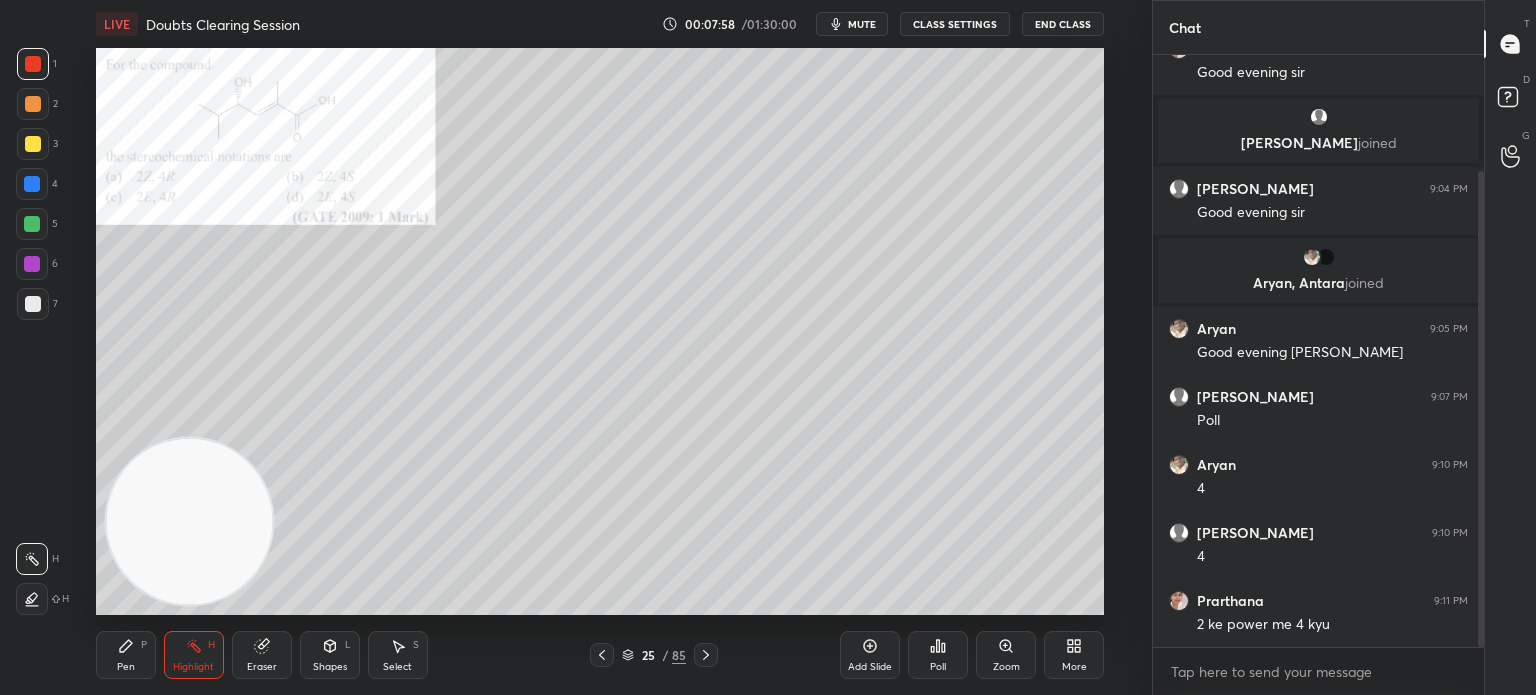 click on "25 / 85" at bounding box center (654, 655) 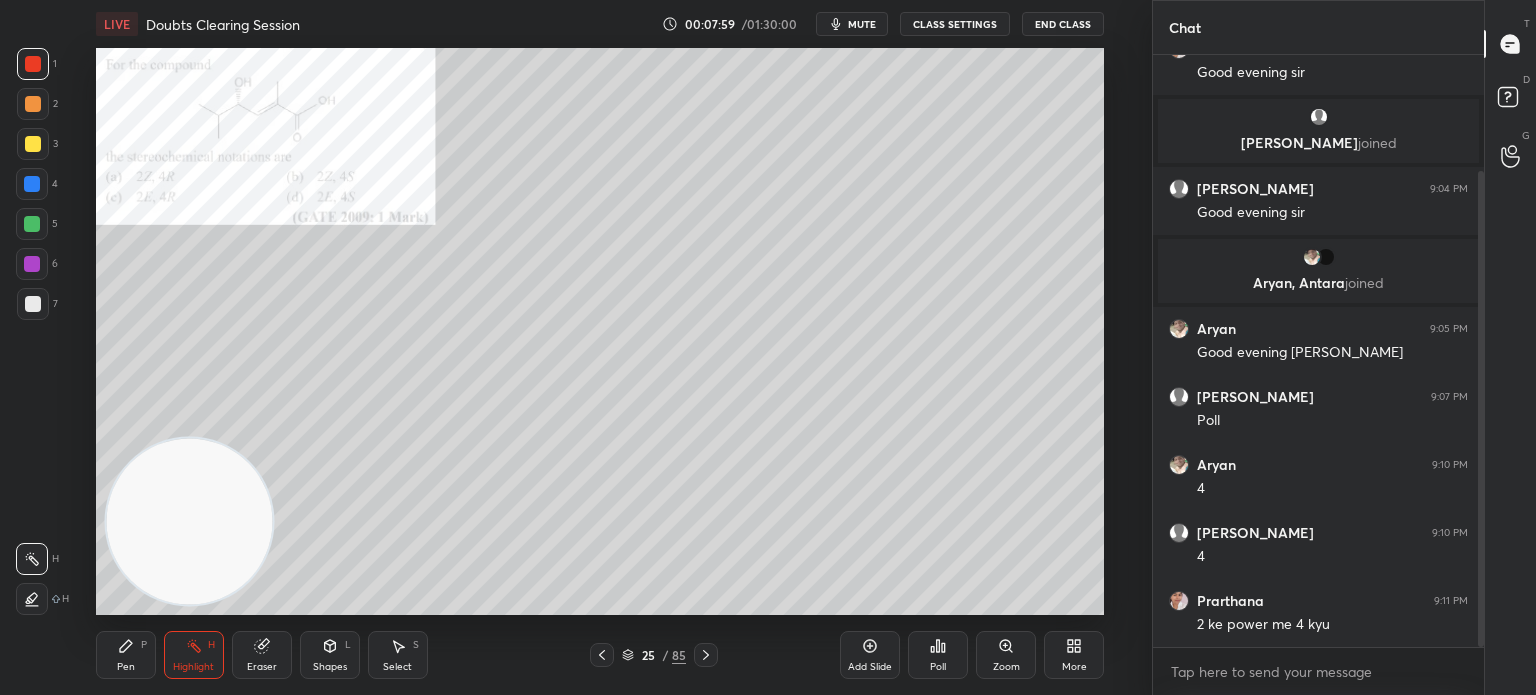 click 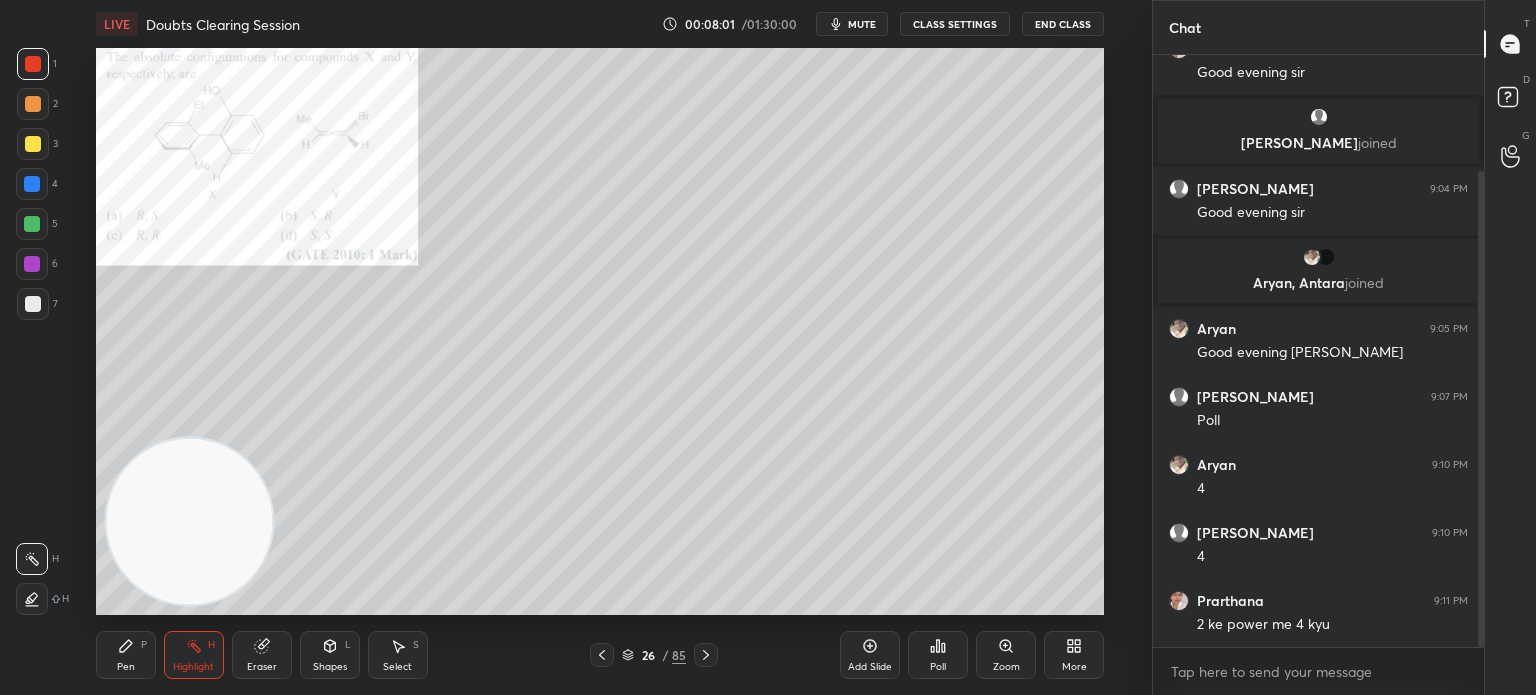 click 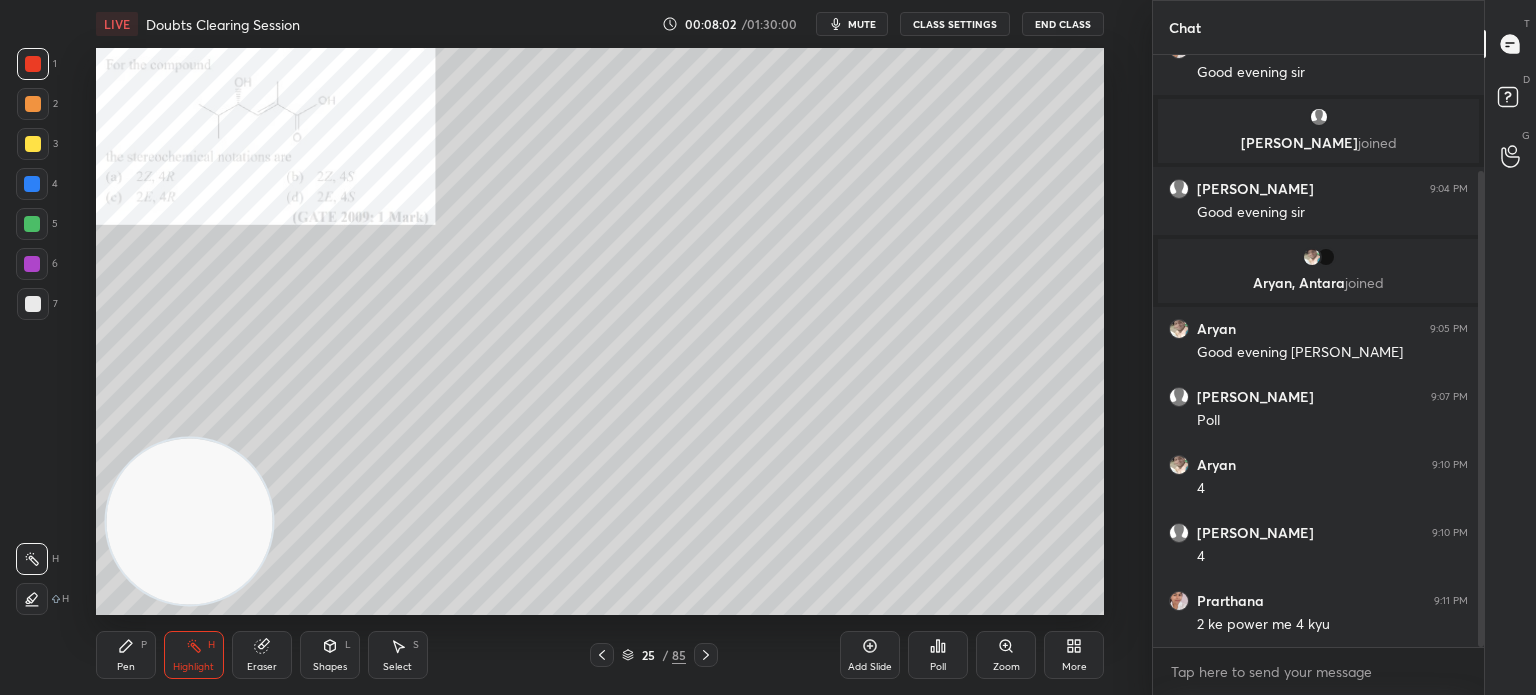 click at bounding box center [602, 655] 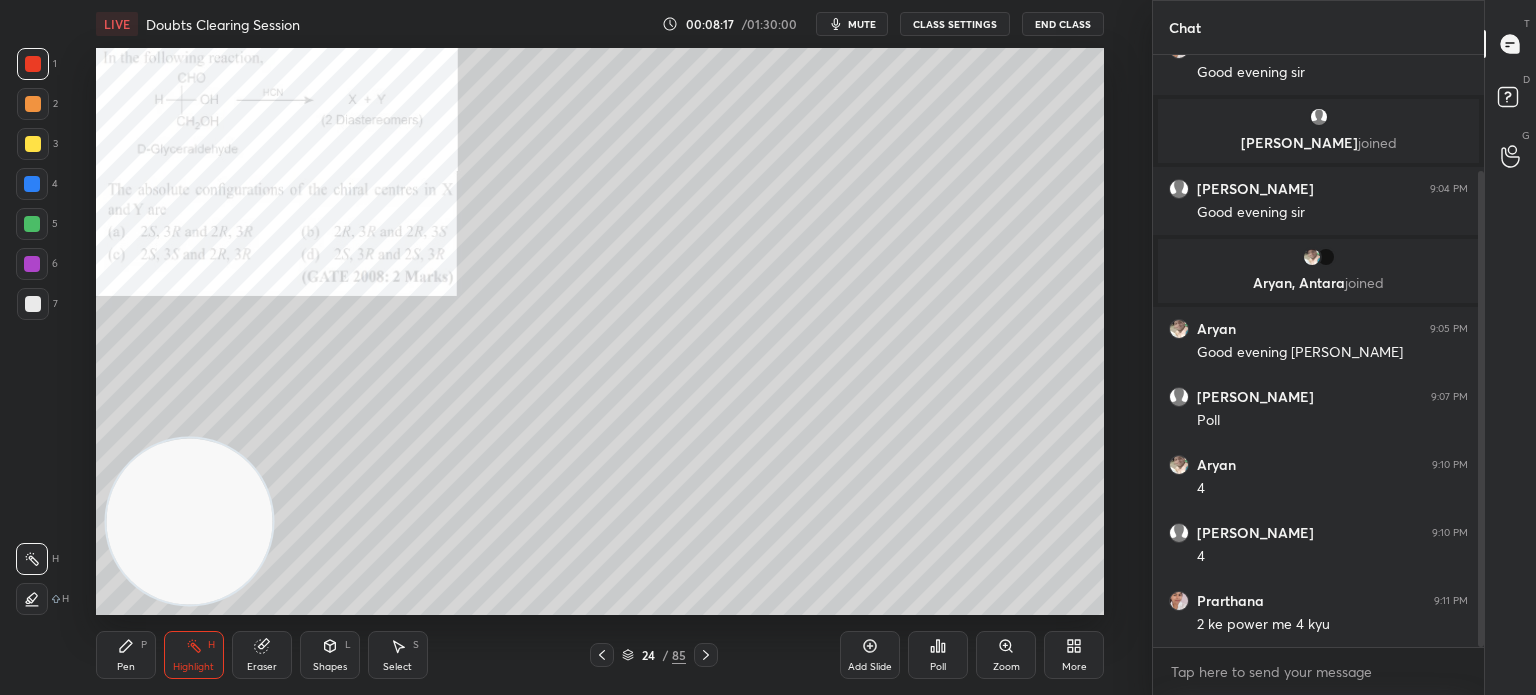 click 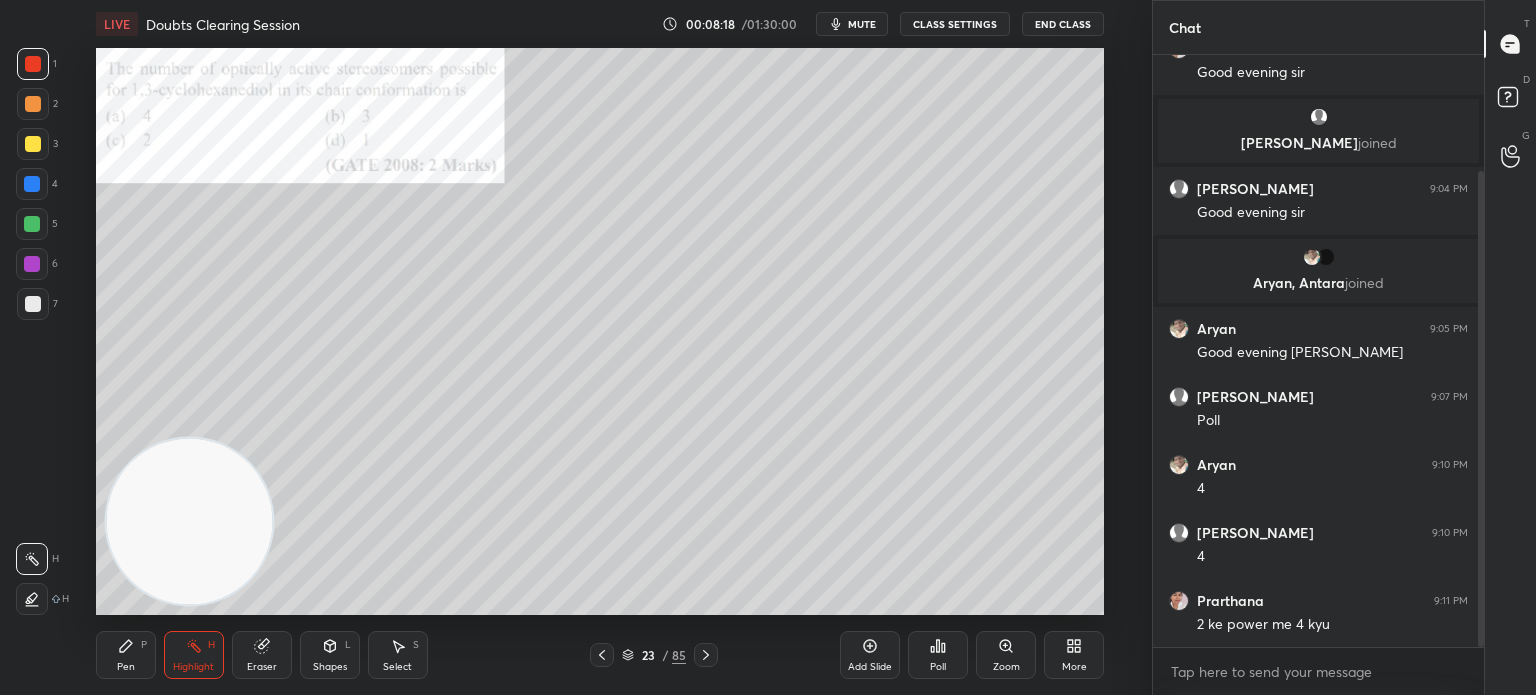 click 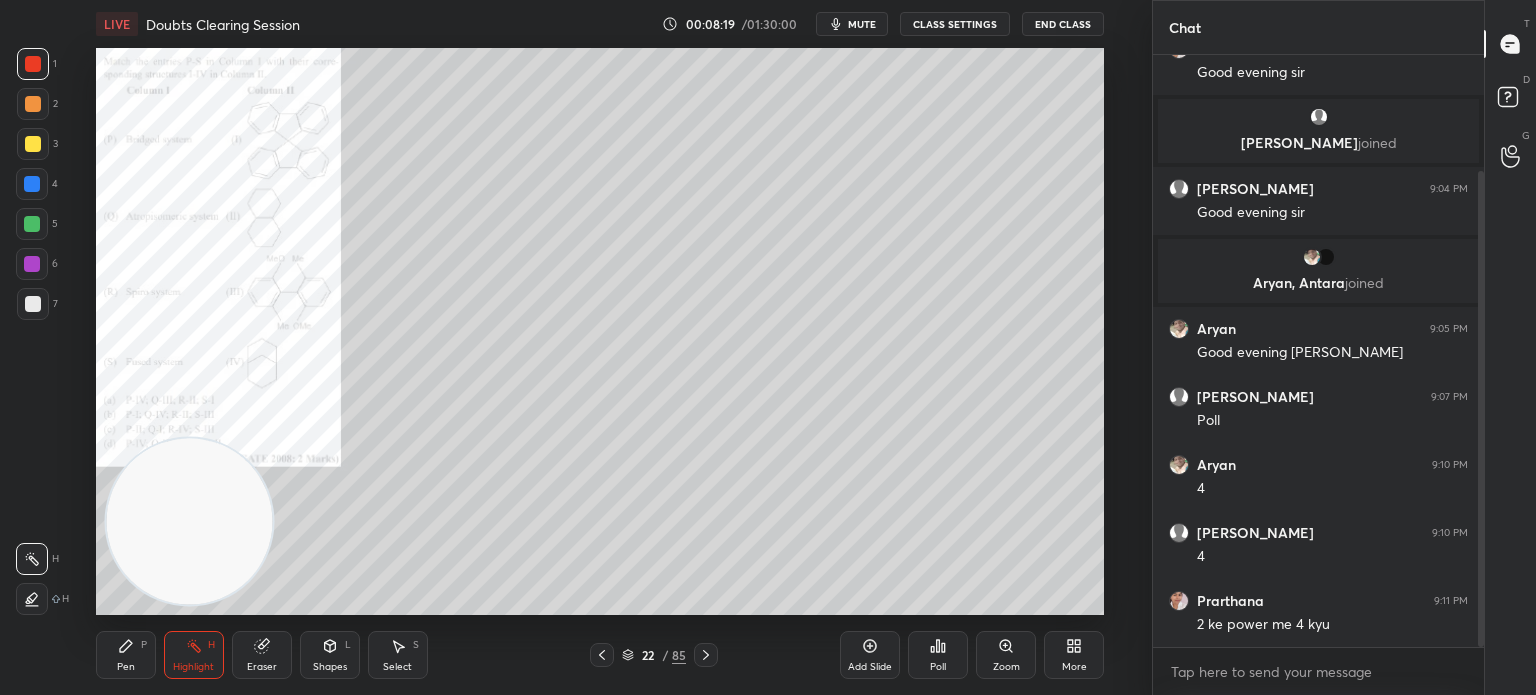 click 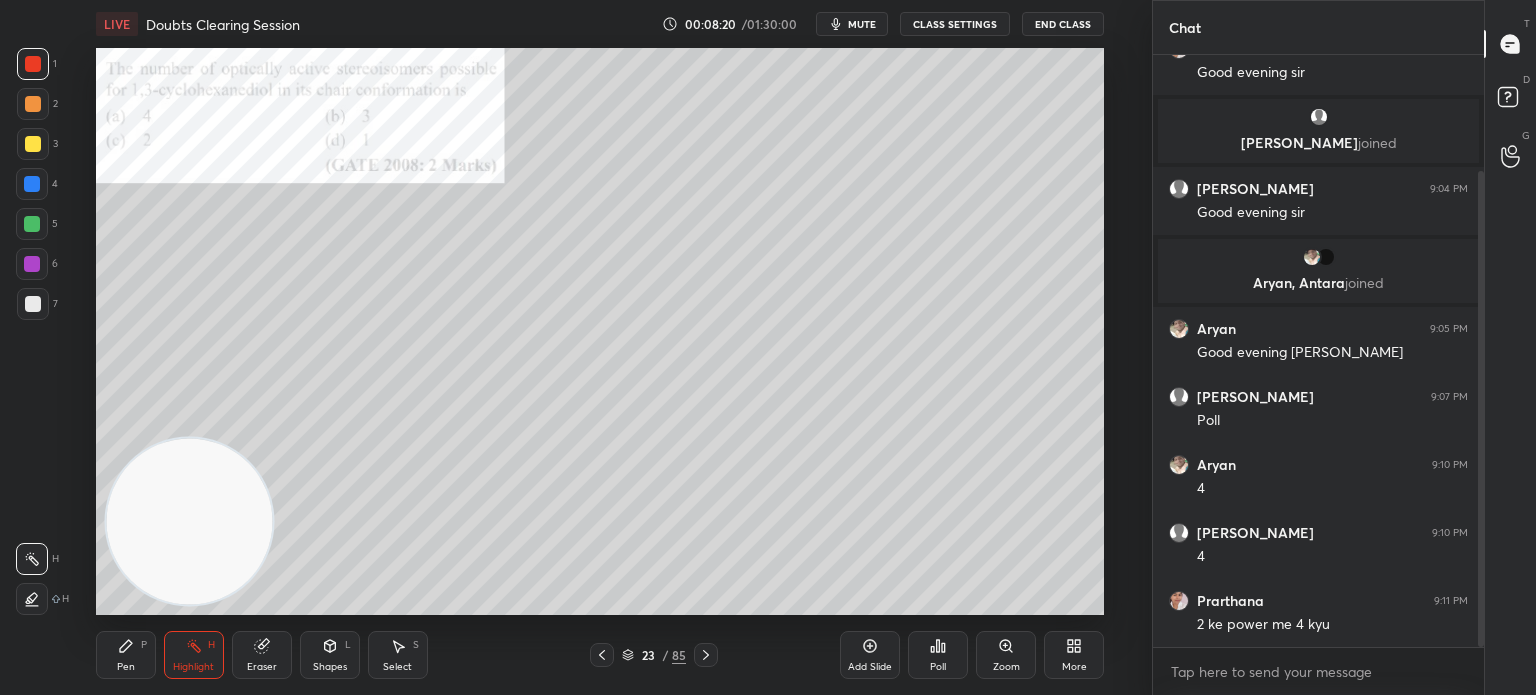 click 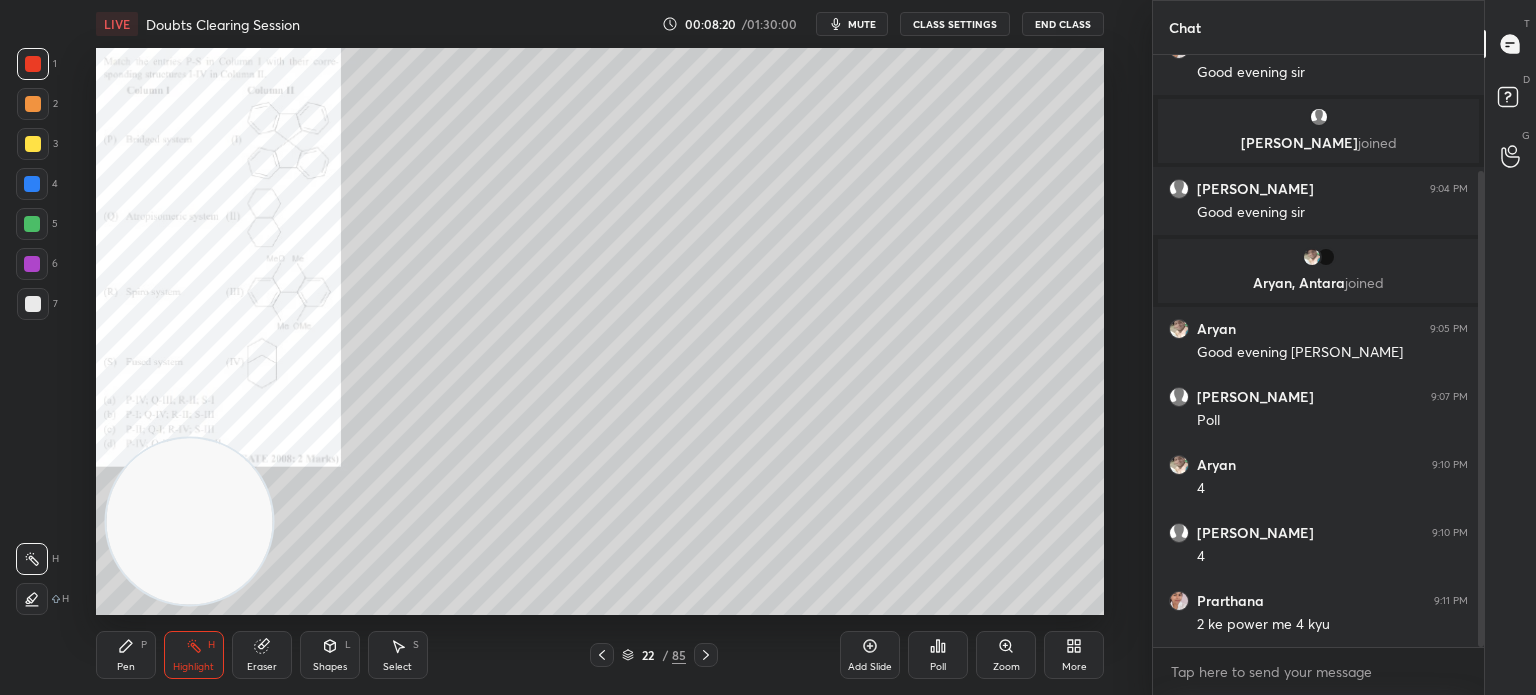 click 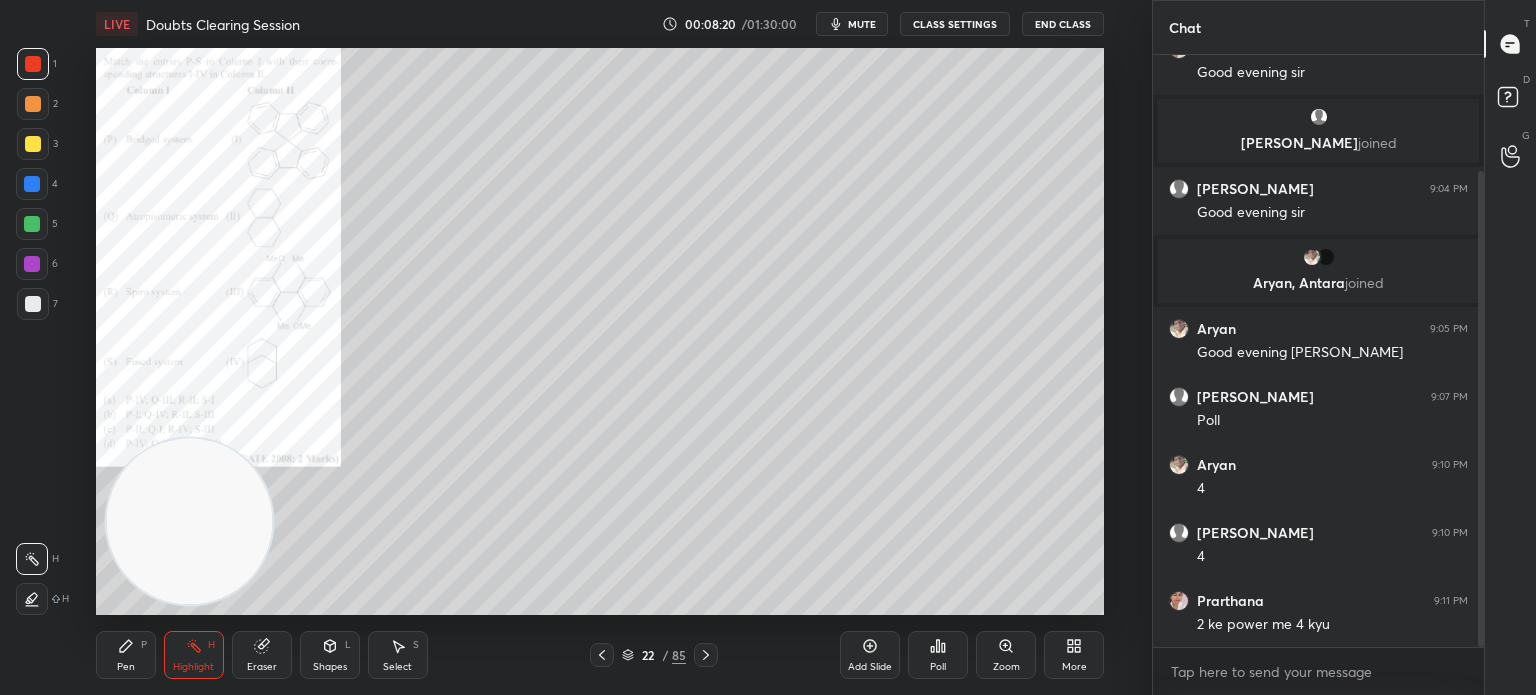 click 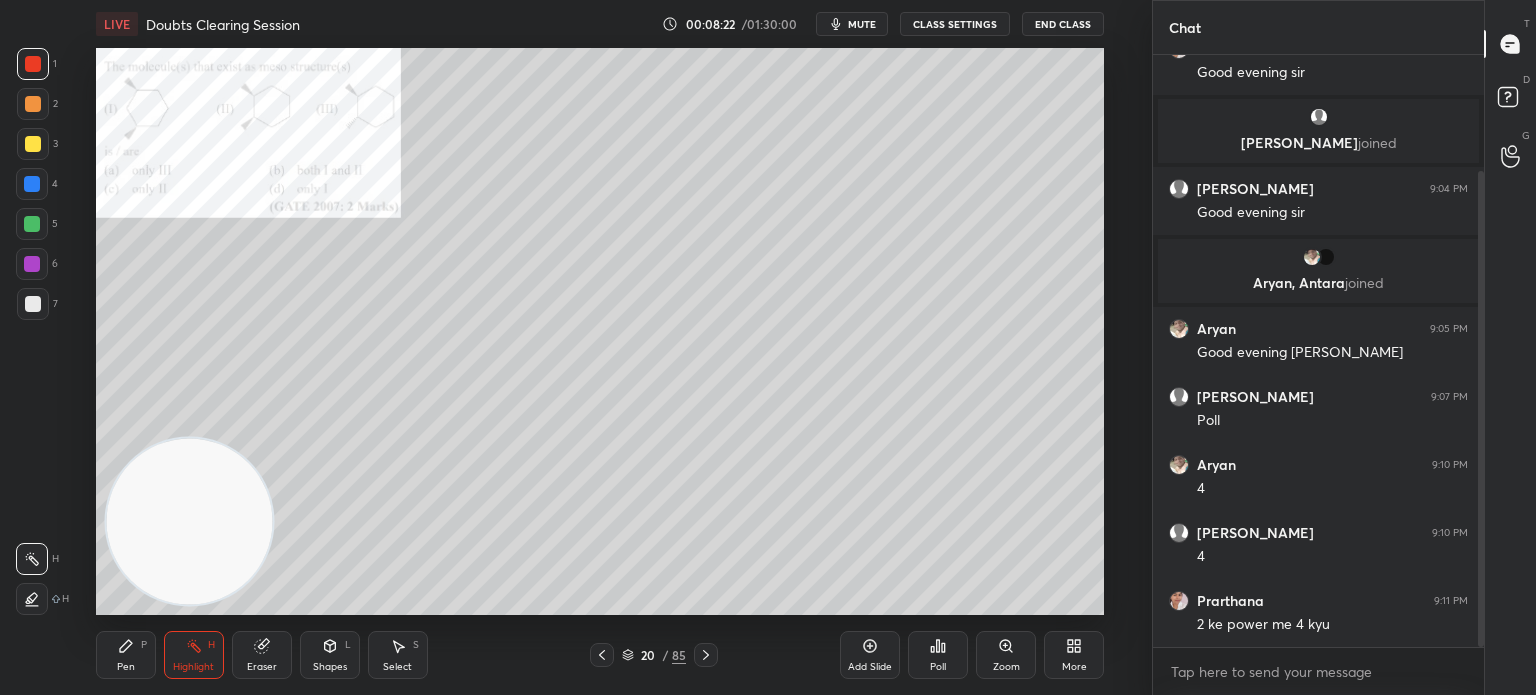 click on "20 / 85" at bounding box center [654, 655] 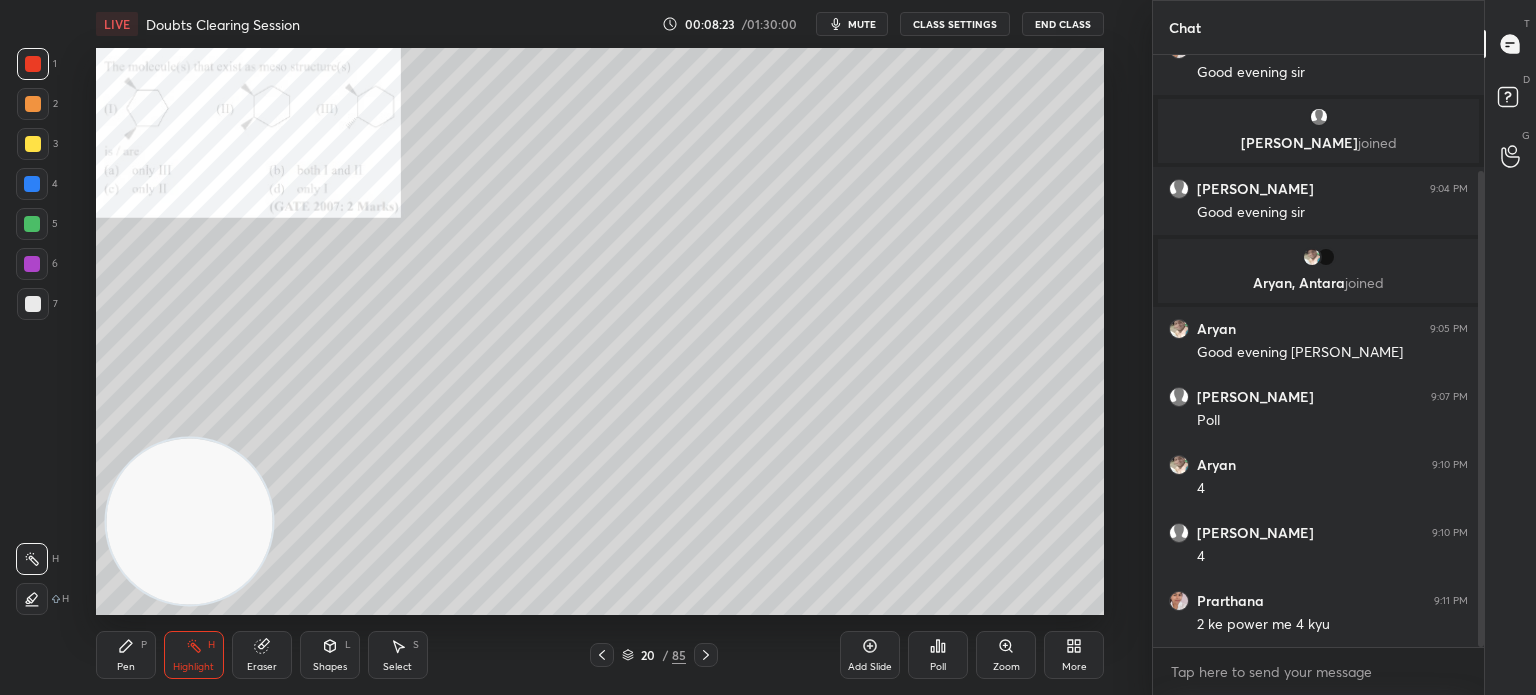 click 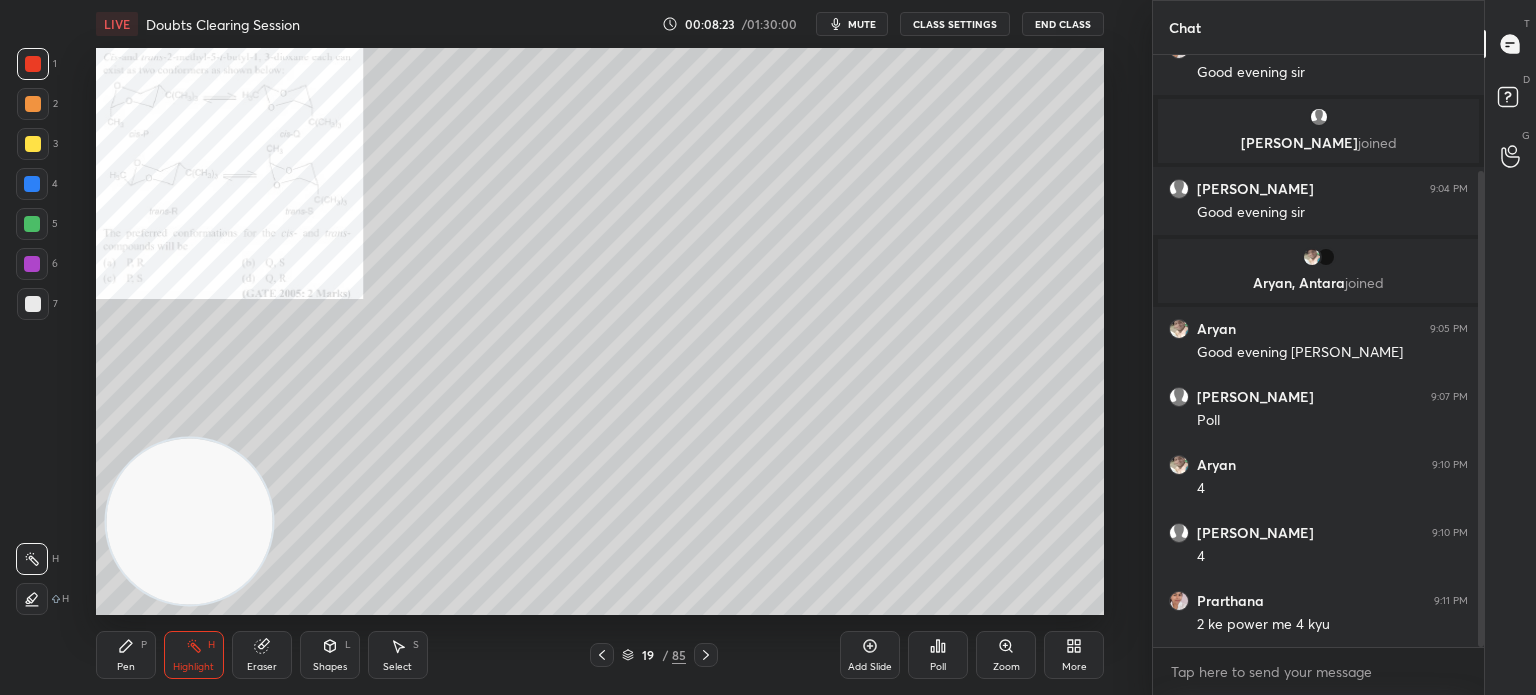 click at bounding box center [602, 655] 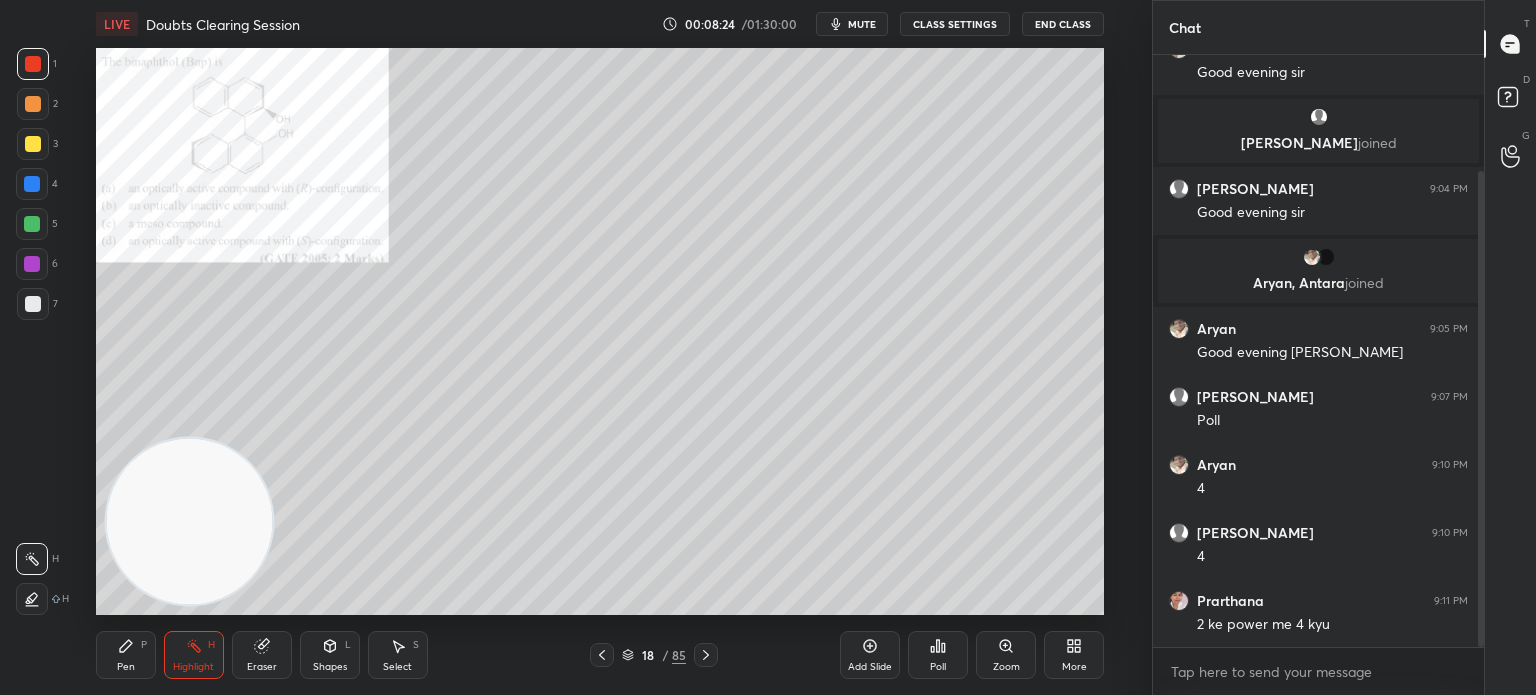 click at bounding box center [602, 655] 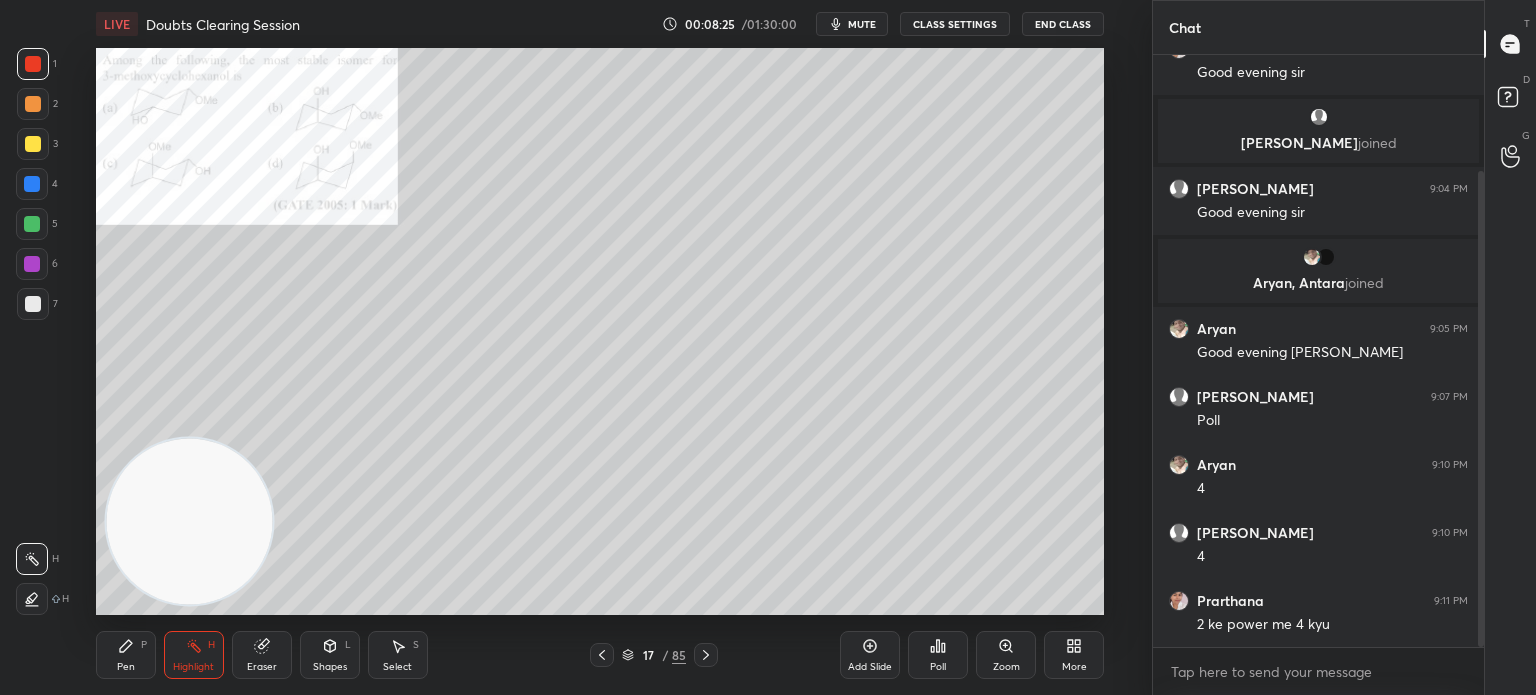 click 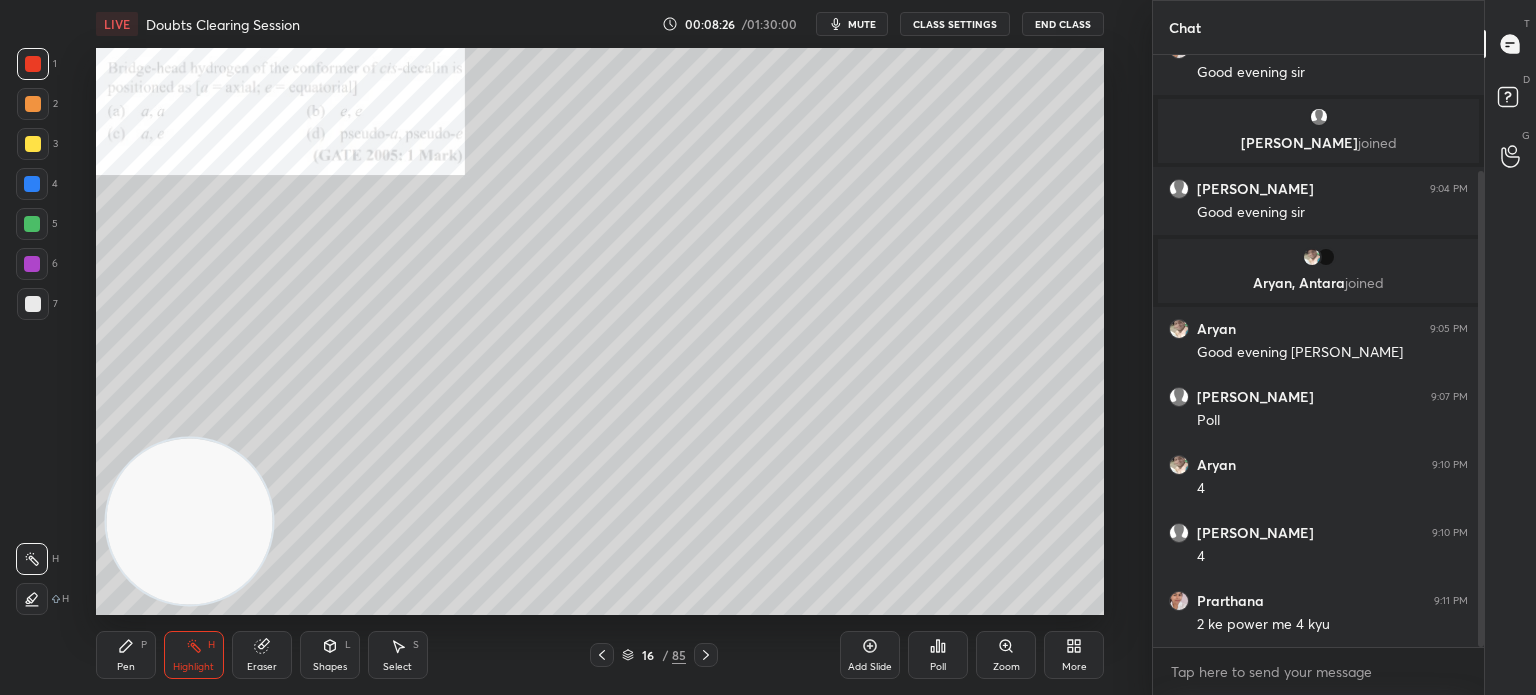 click 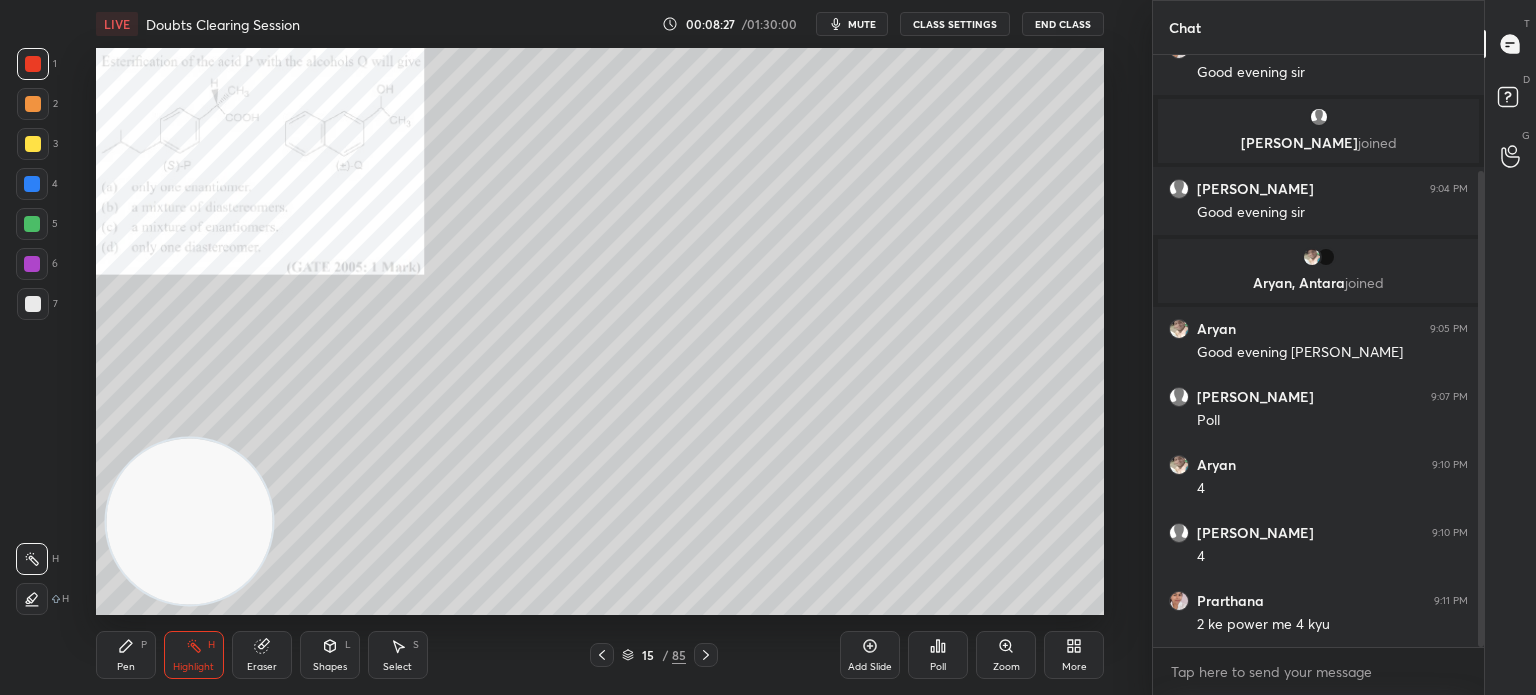 click 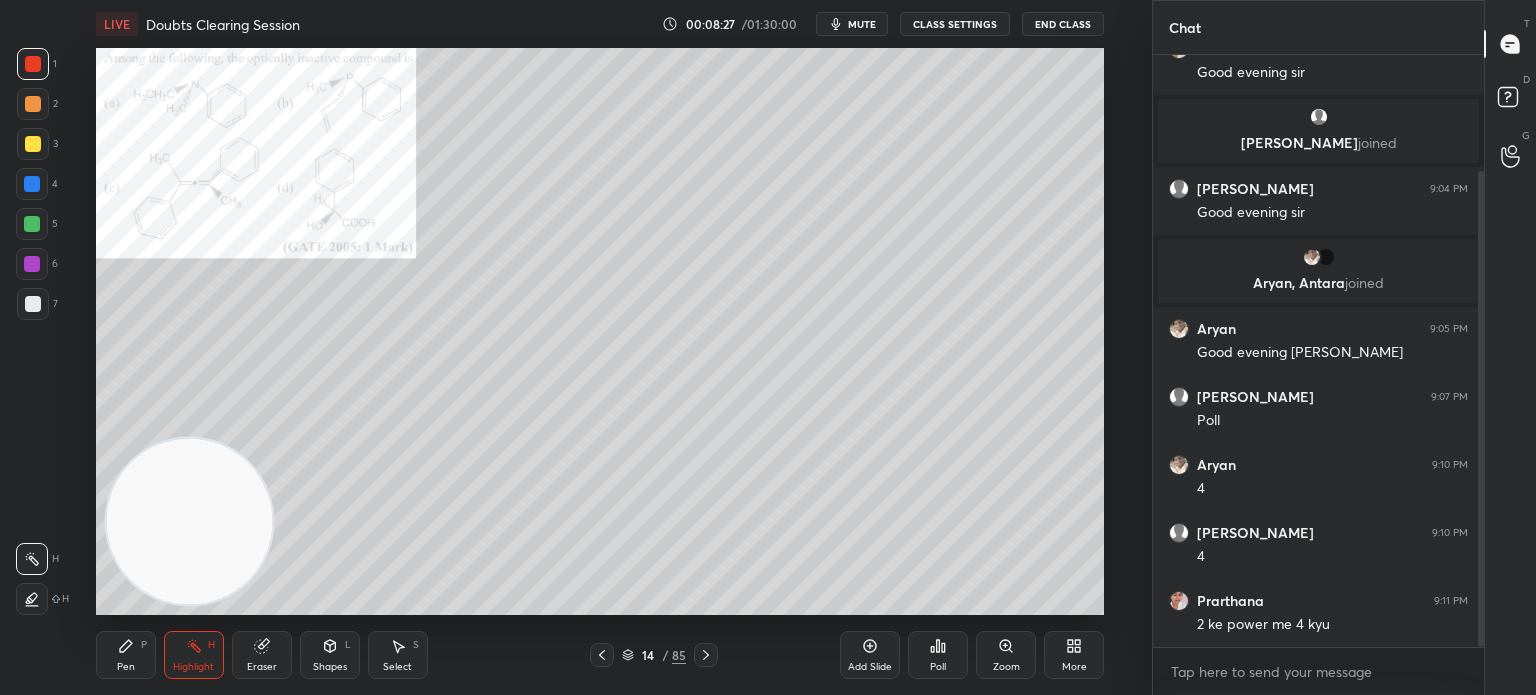 click 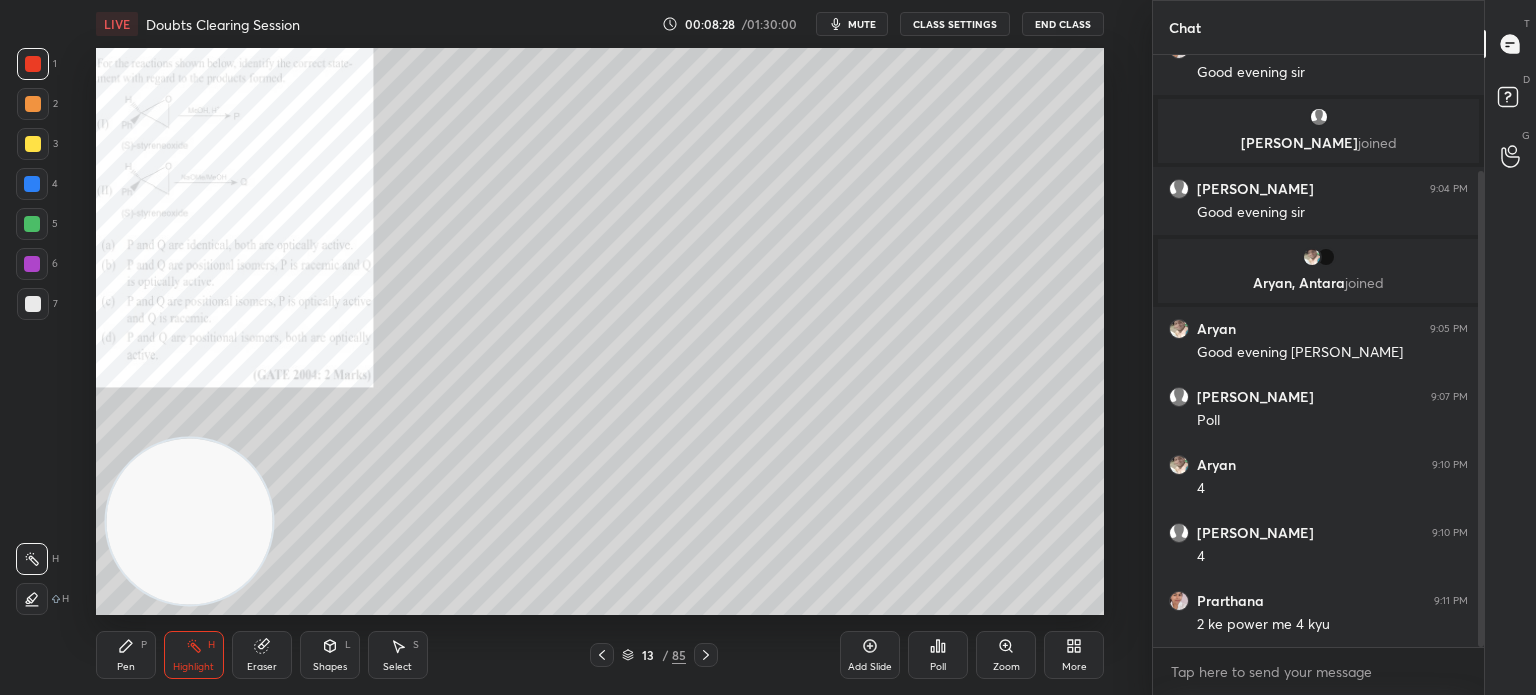click 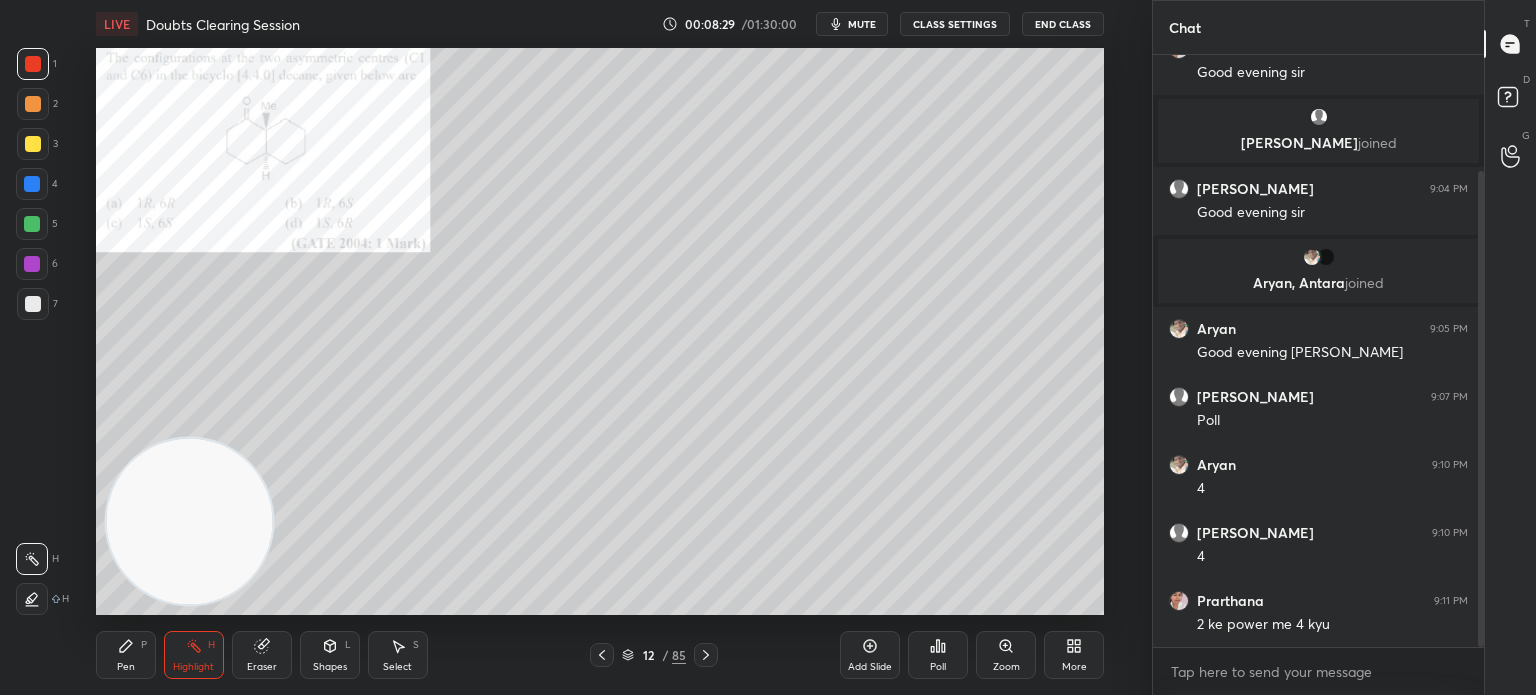 click 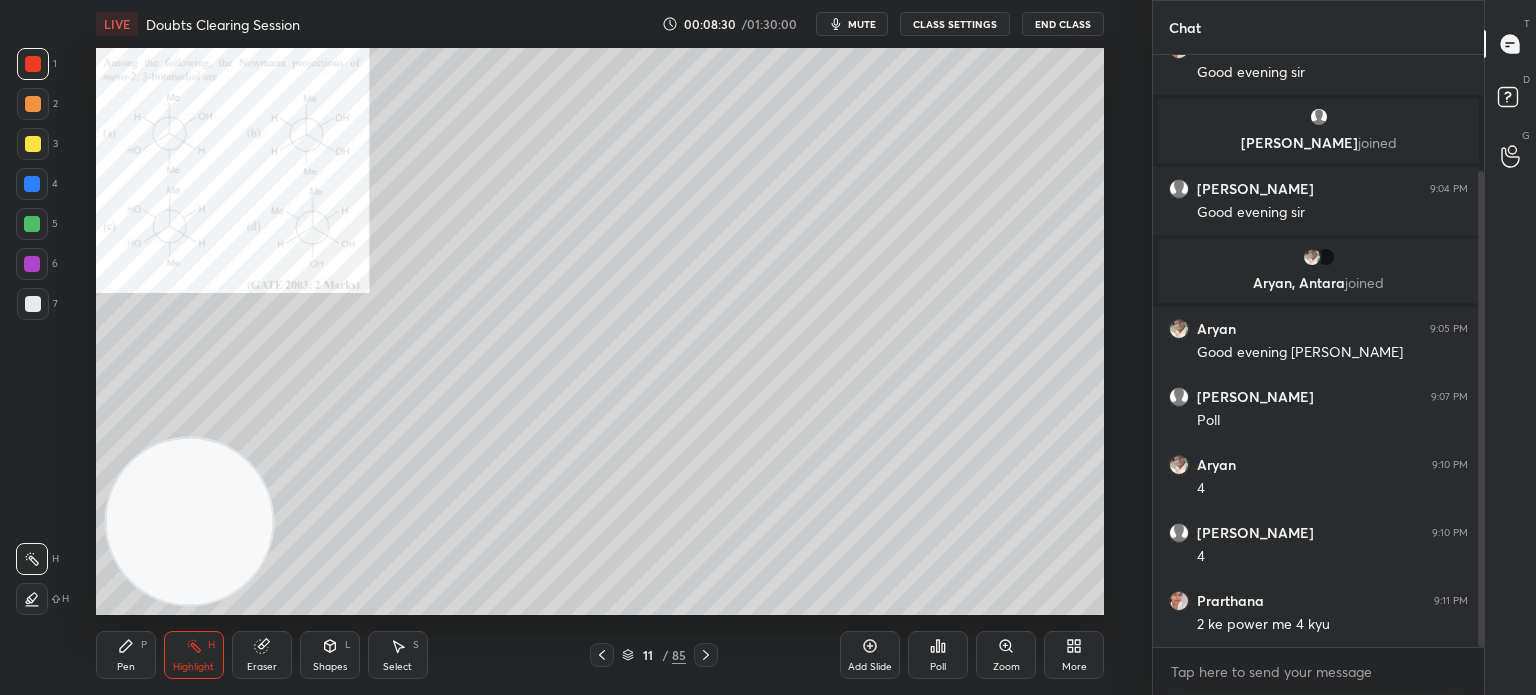 click 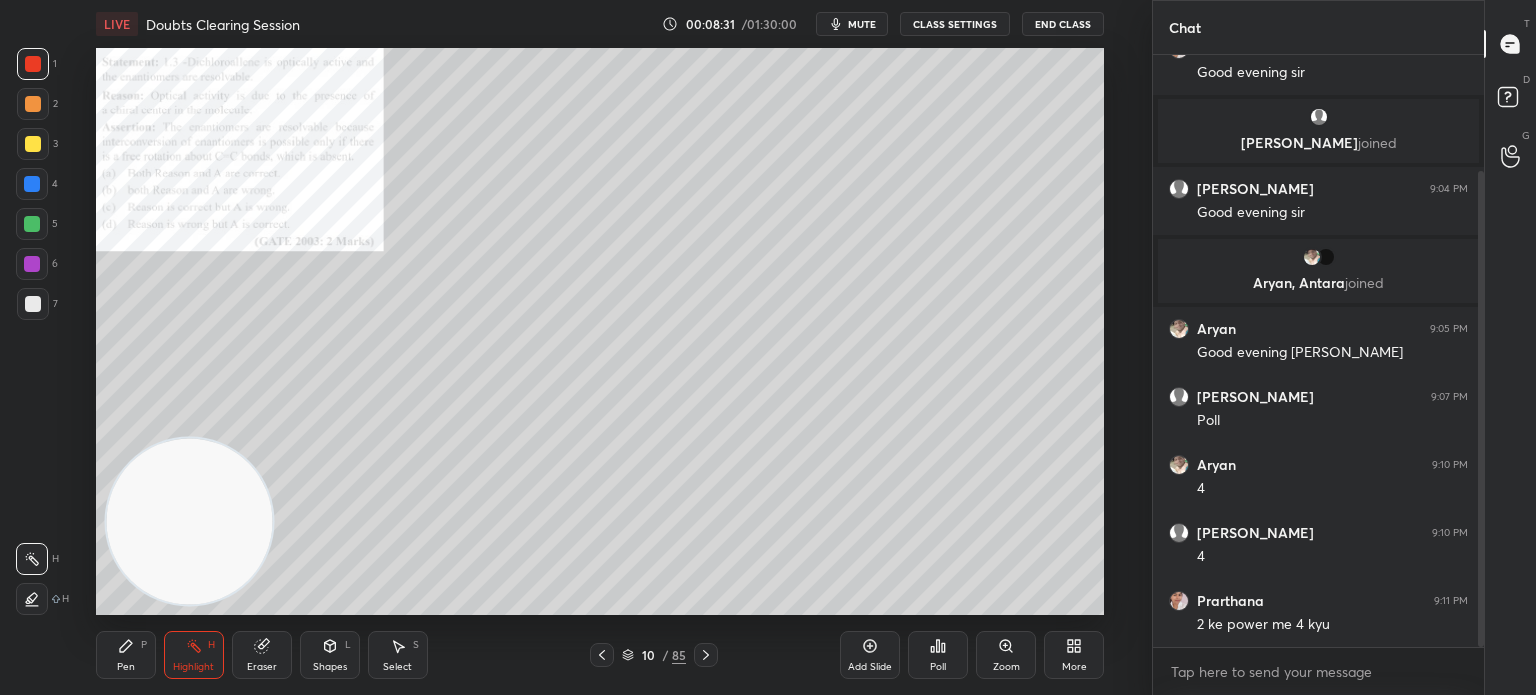 click 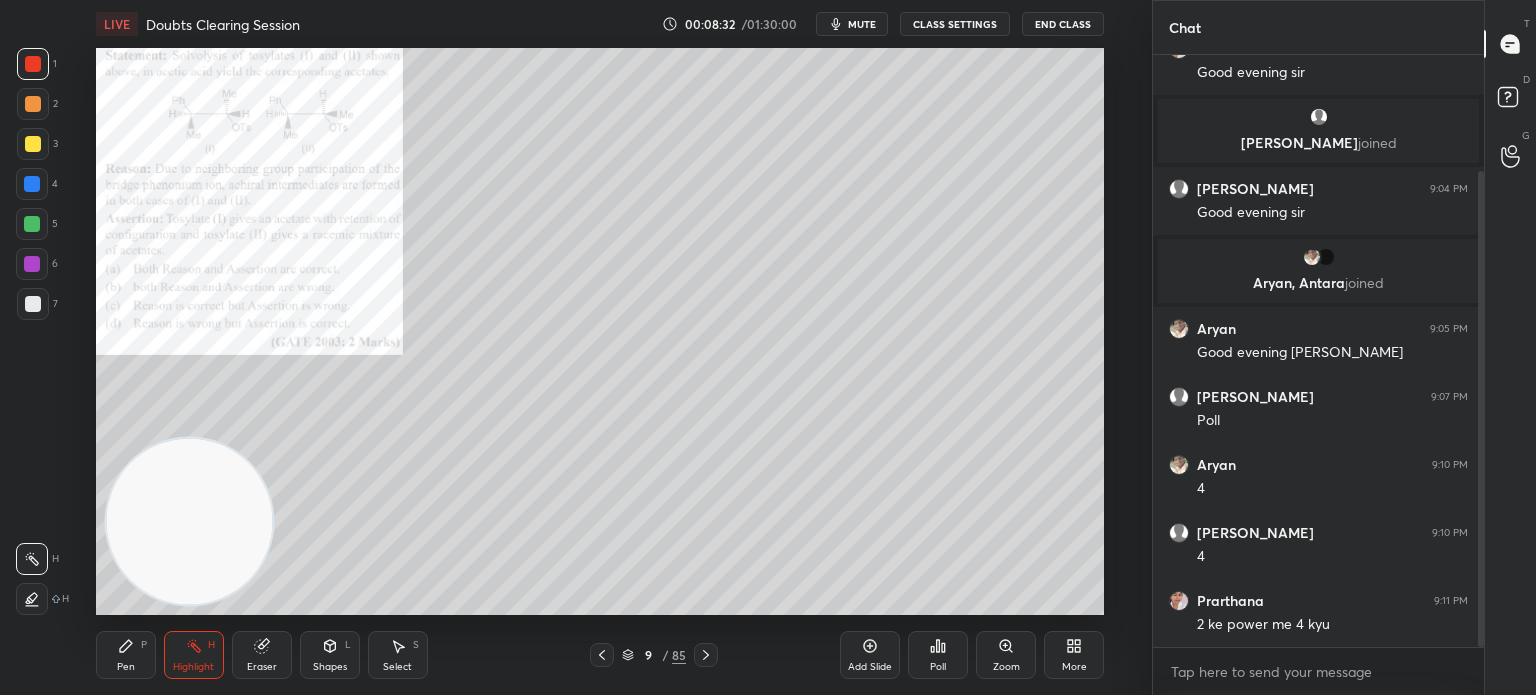 click 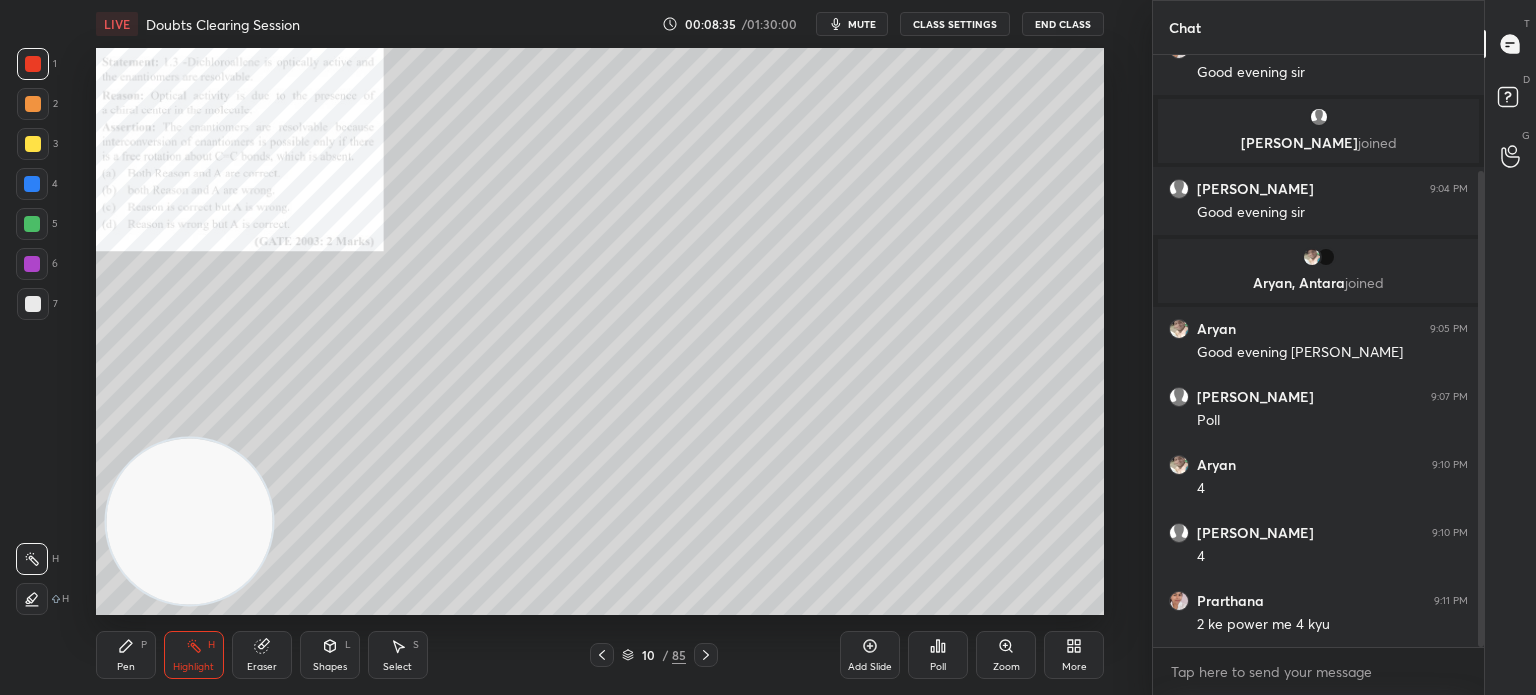 click 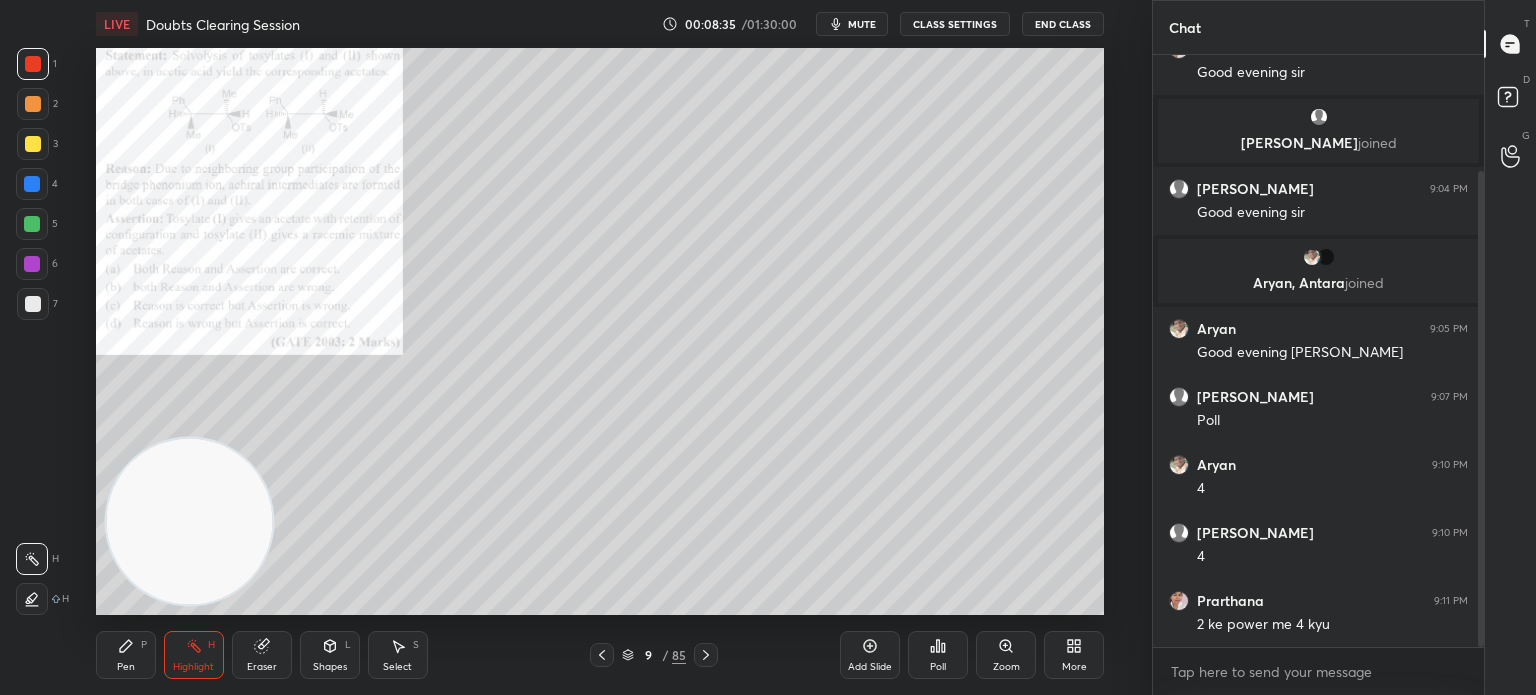 click 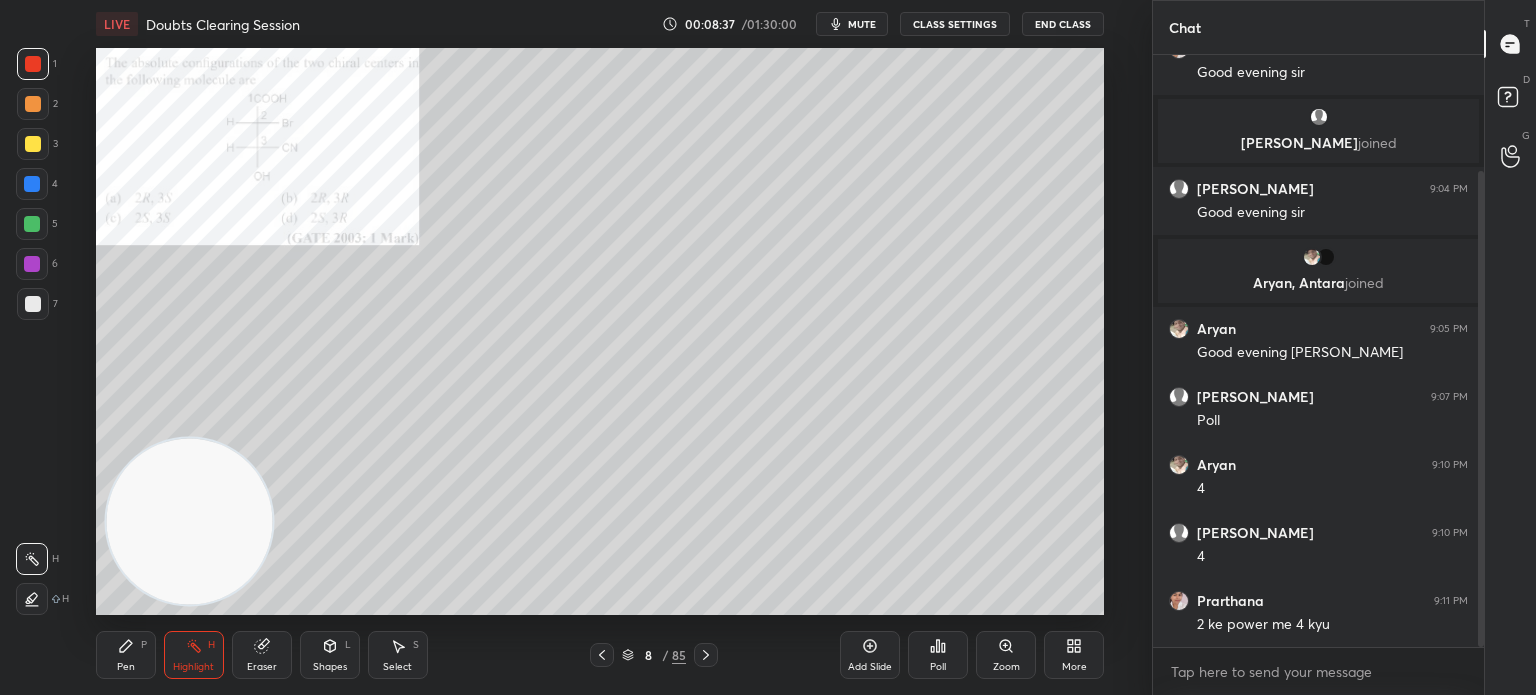 click 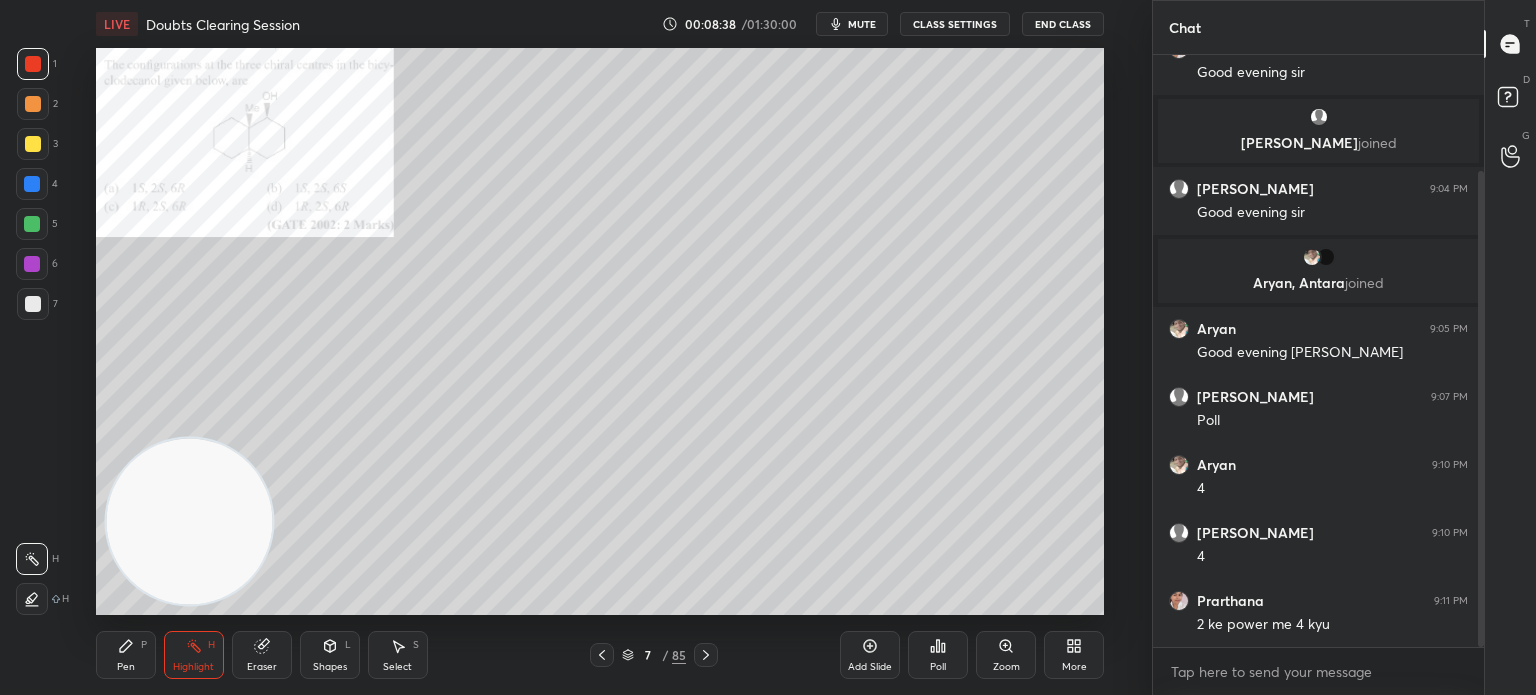 click 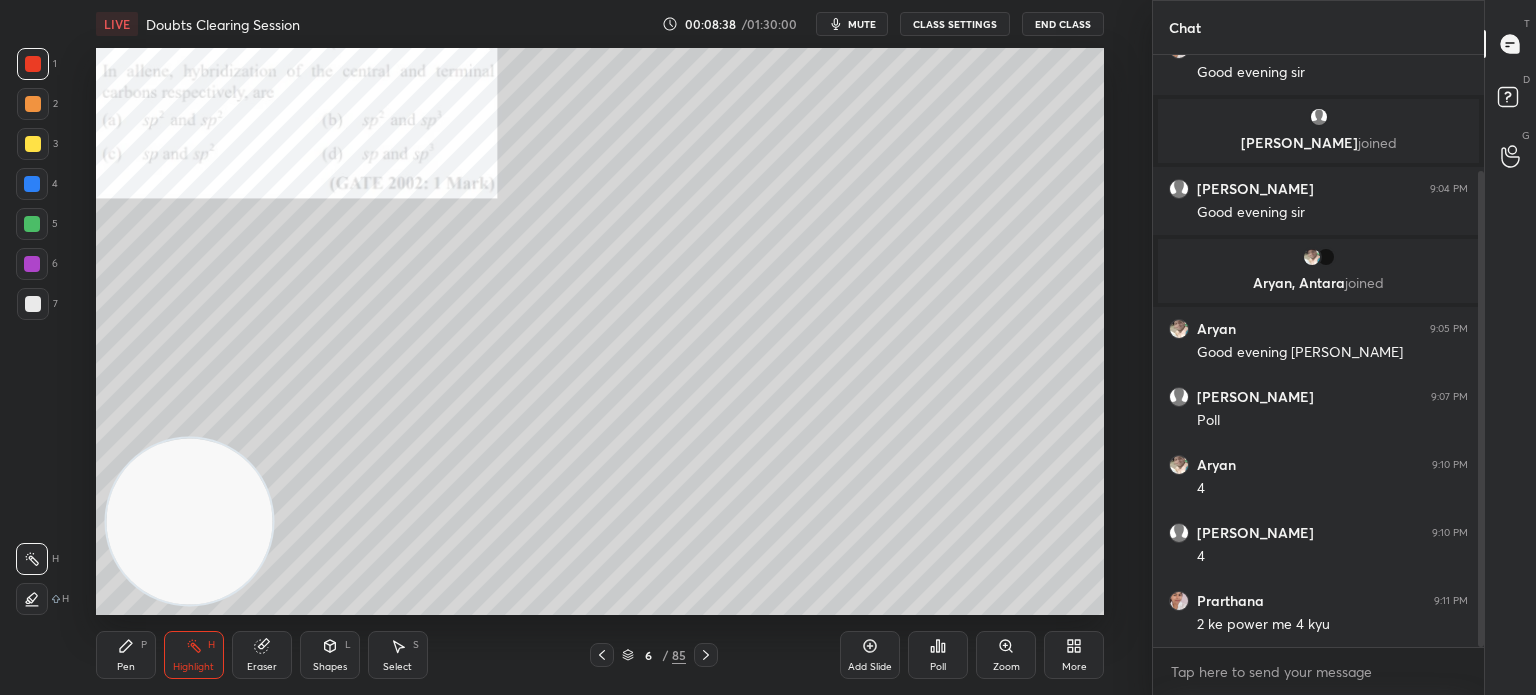 click 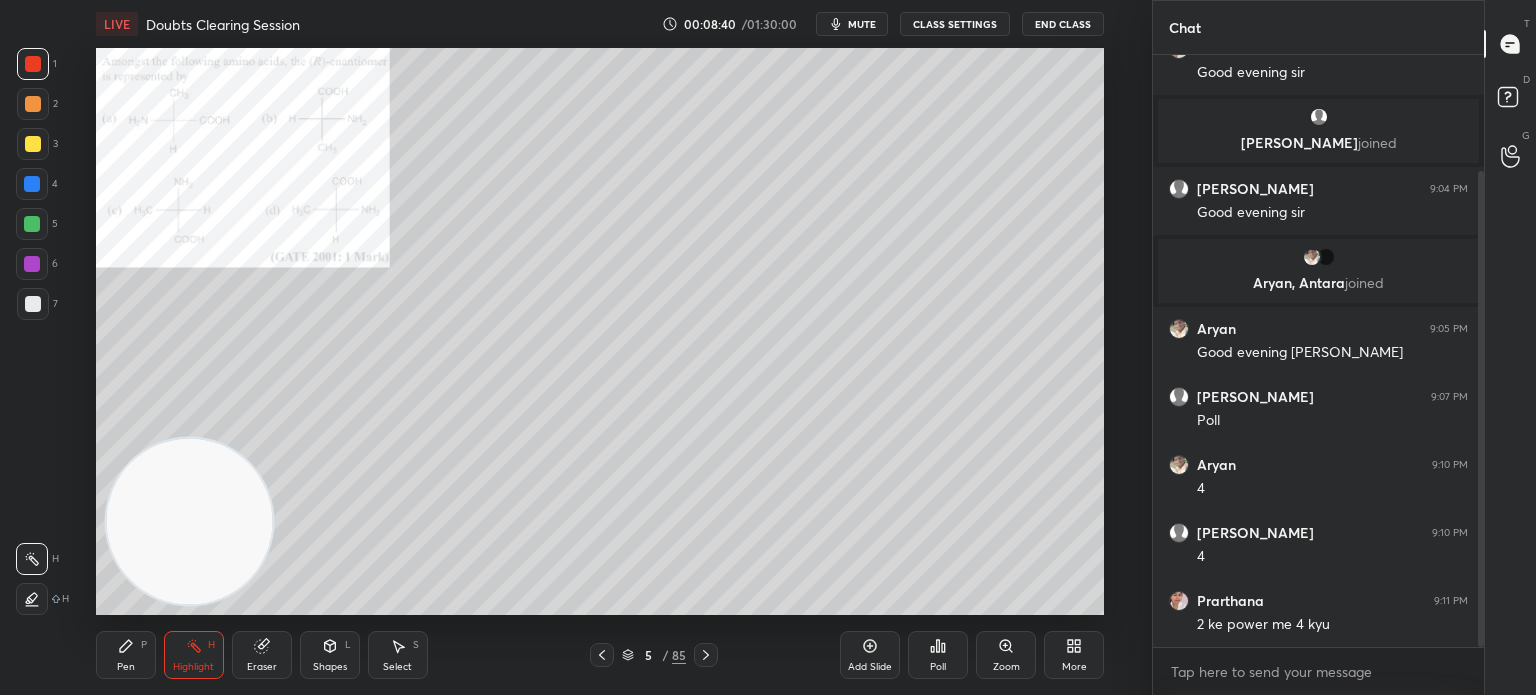 click 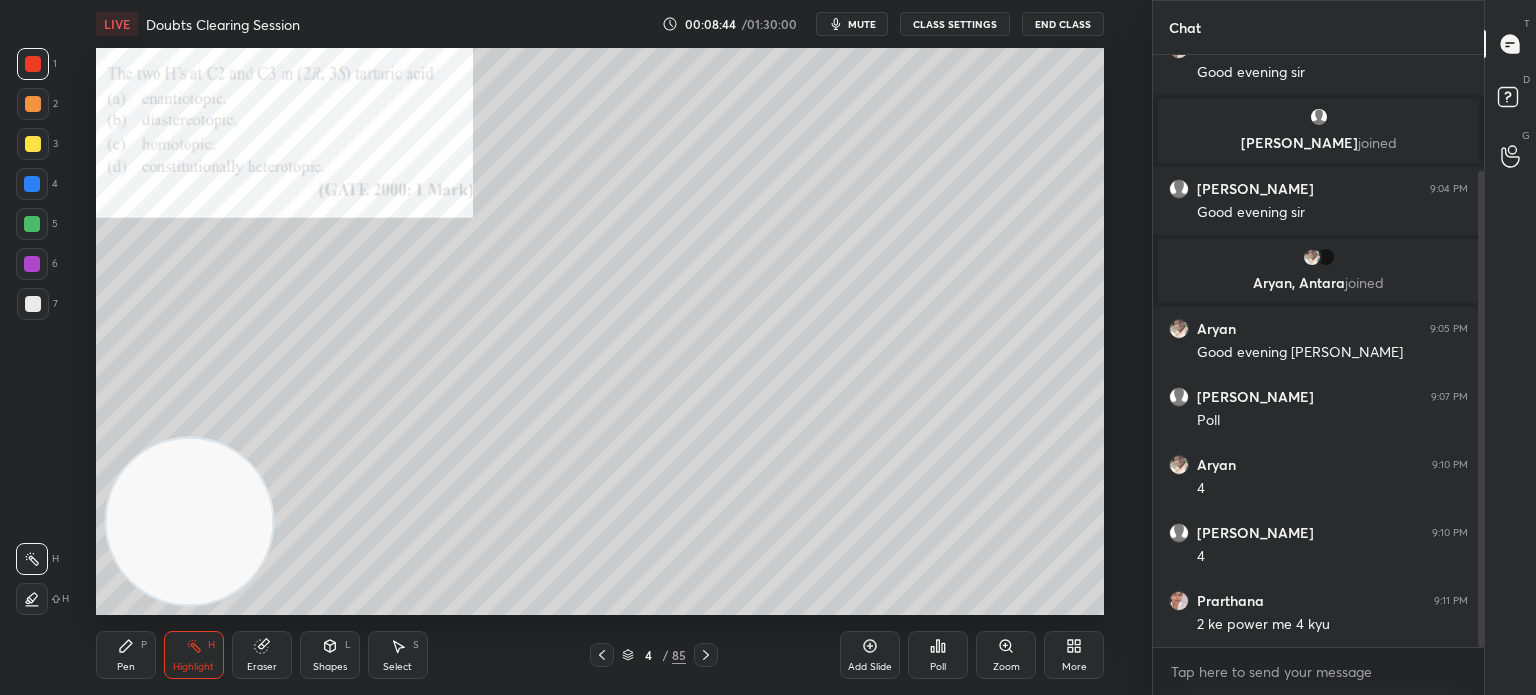 click 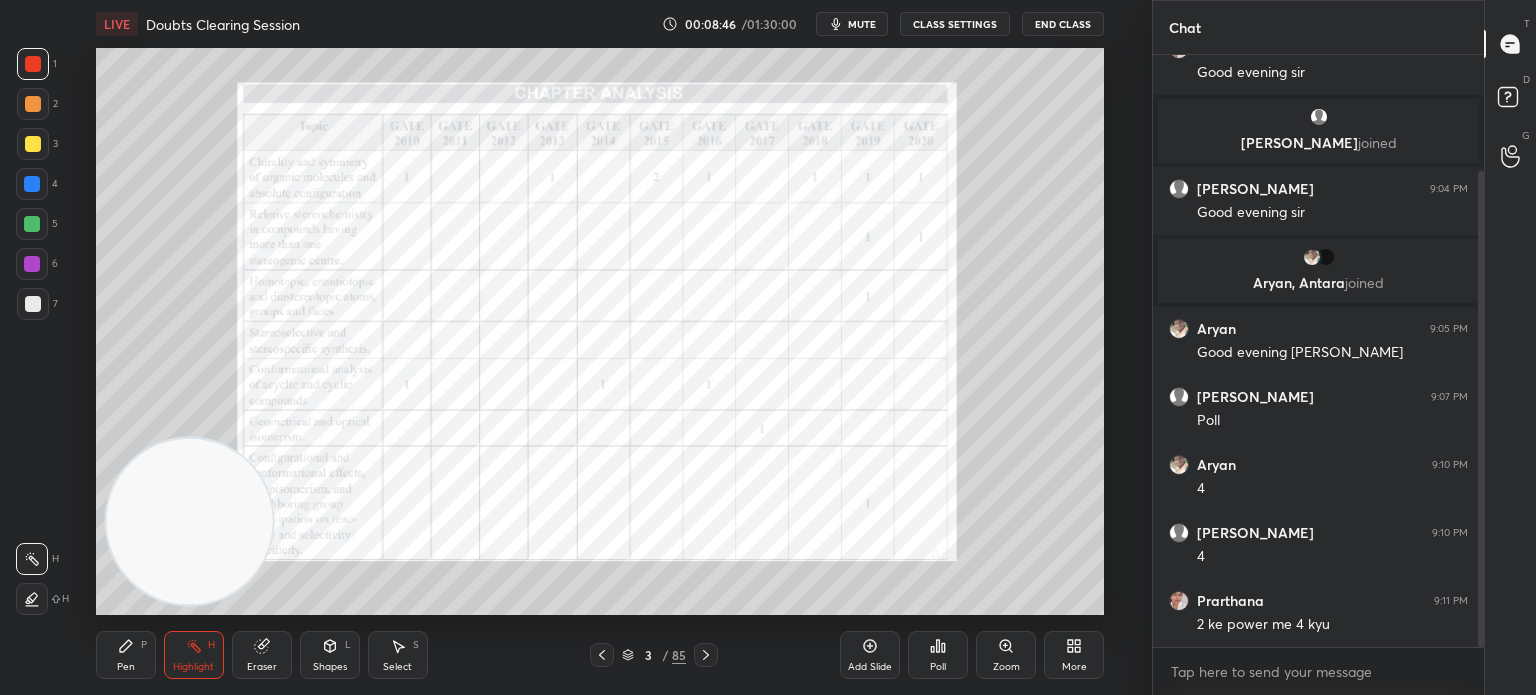 click on "Pen P Highlight H Eraser Shapes L Select S 3 / 85 Add Slide Poll Zoom More" at bounding box center (600, 655) 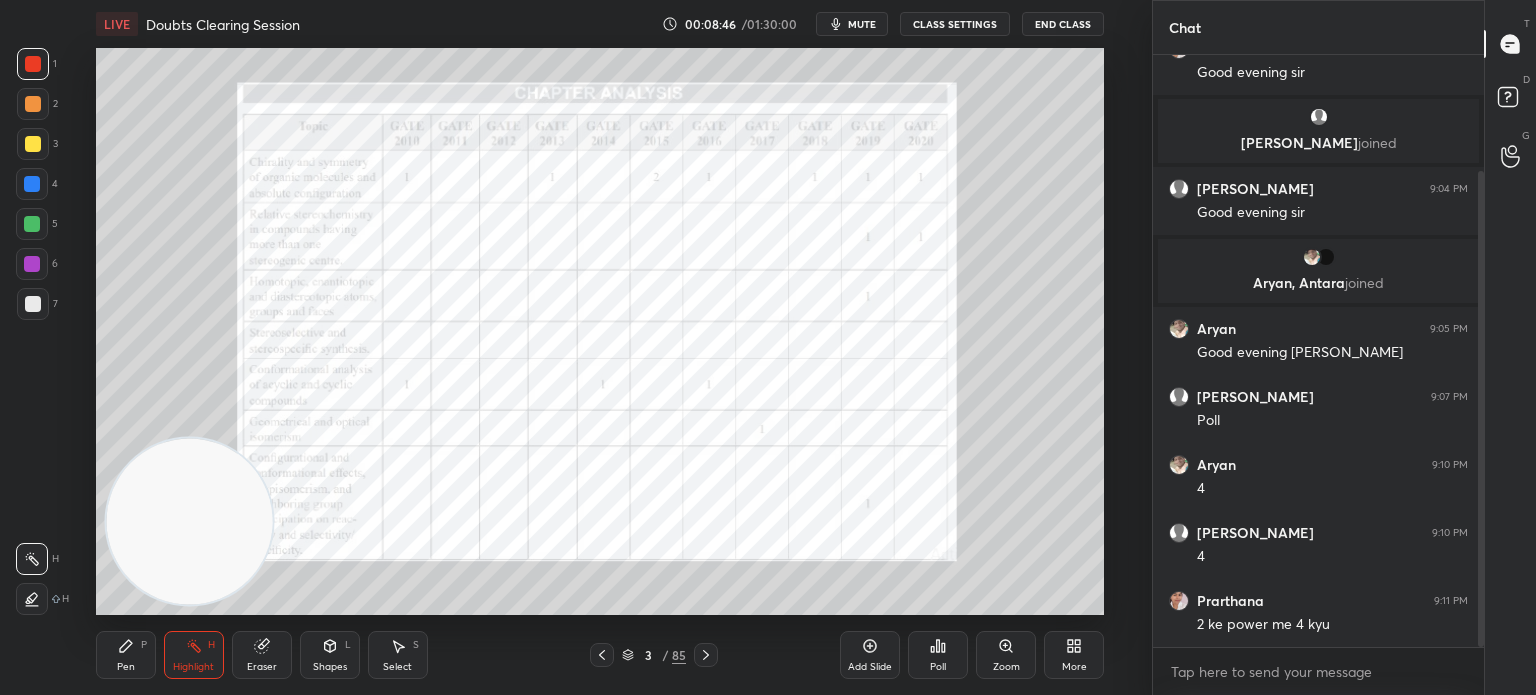 click 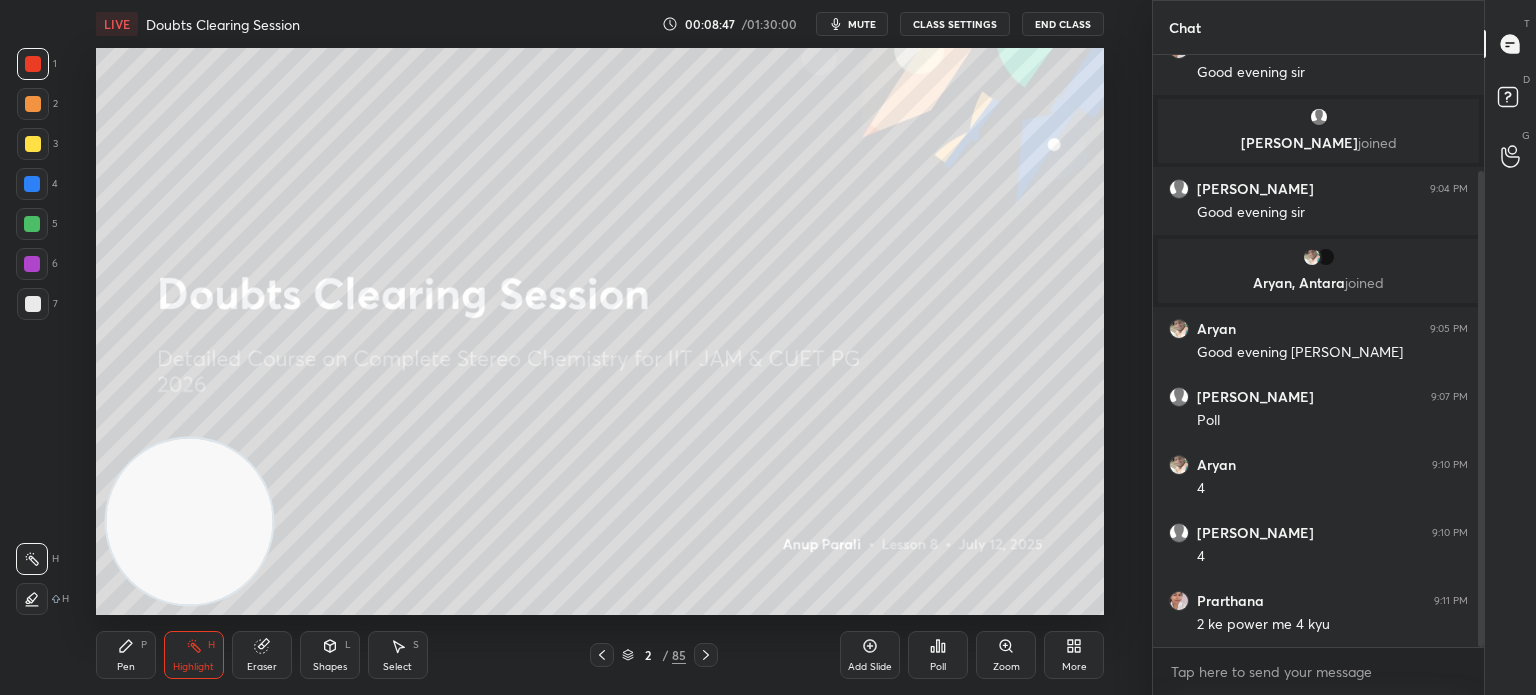 click at bounding box center [706, 655] 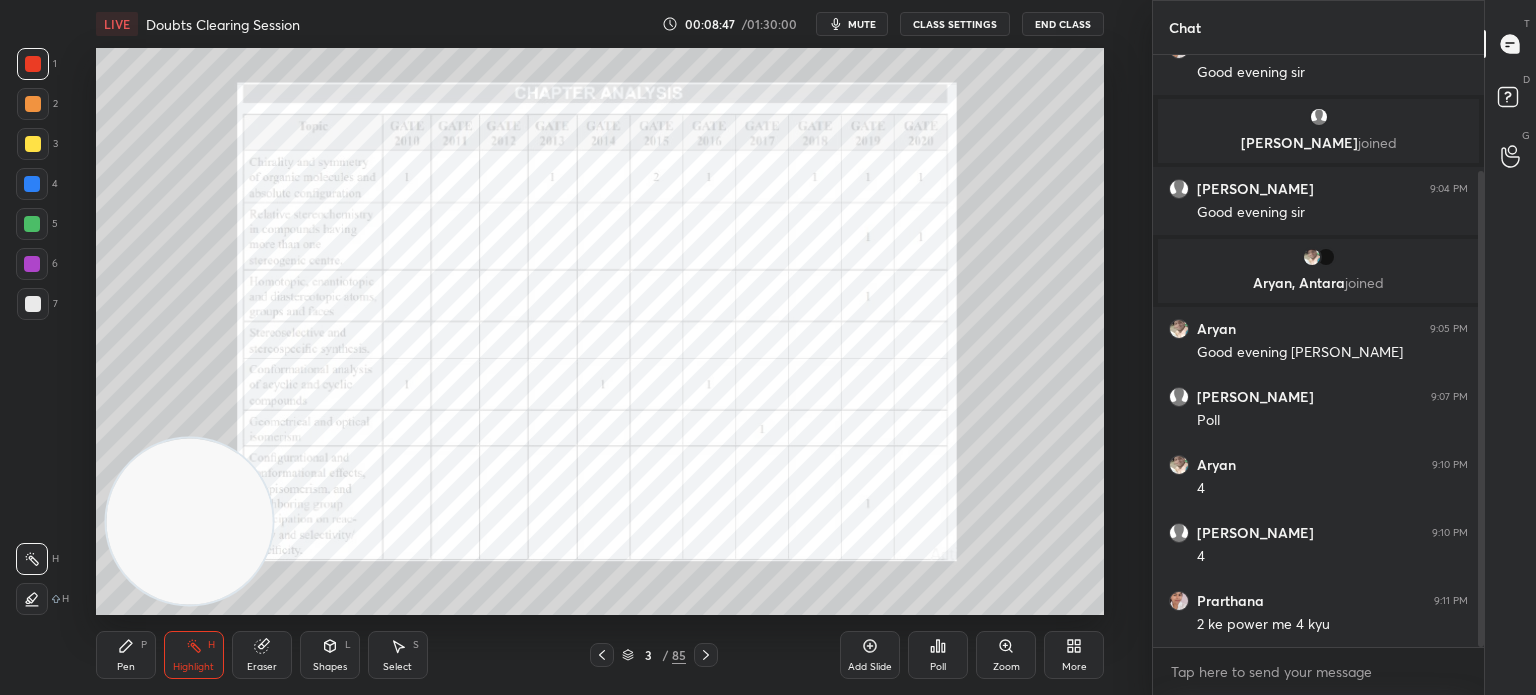click at bounding box center (706, 655) 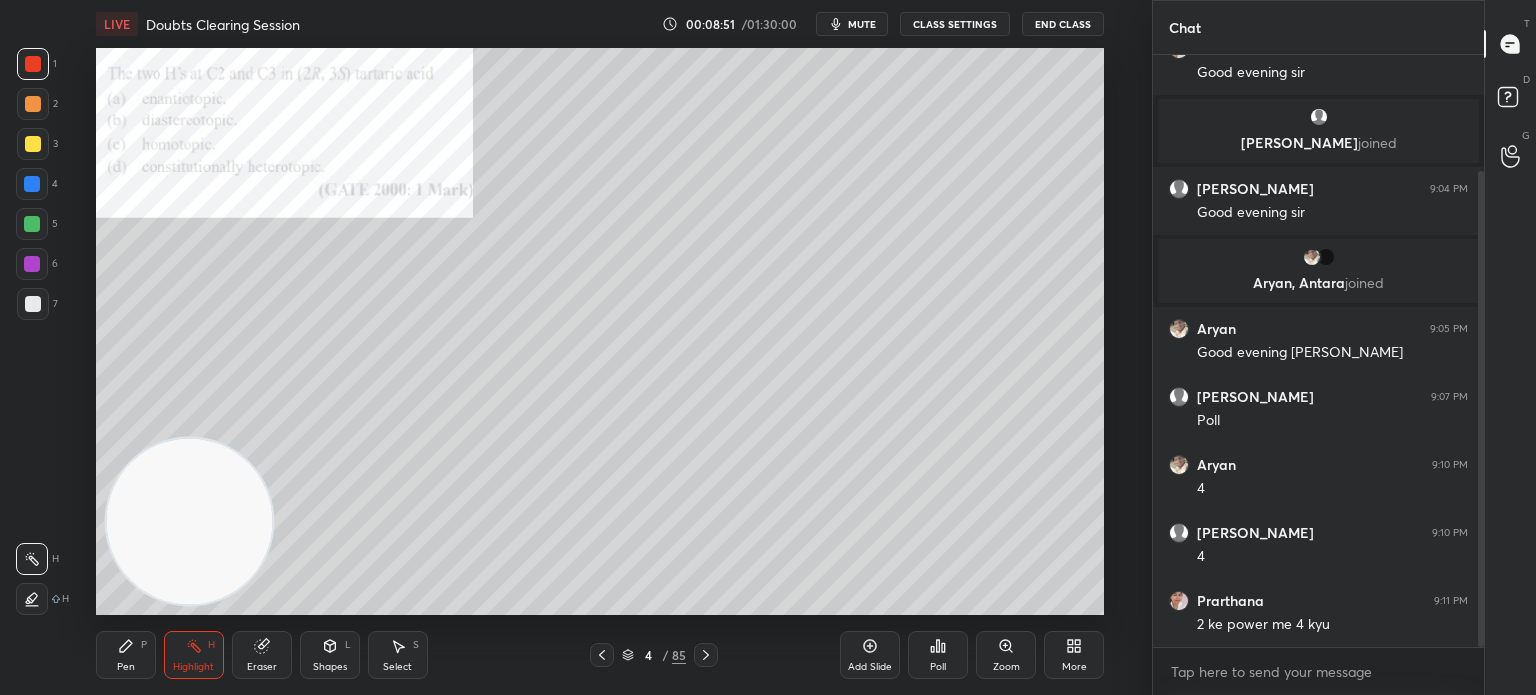 click on "Zoom" at bounding box center (1006, 655) 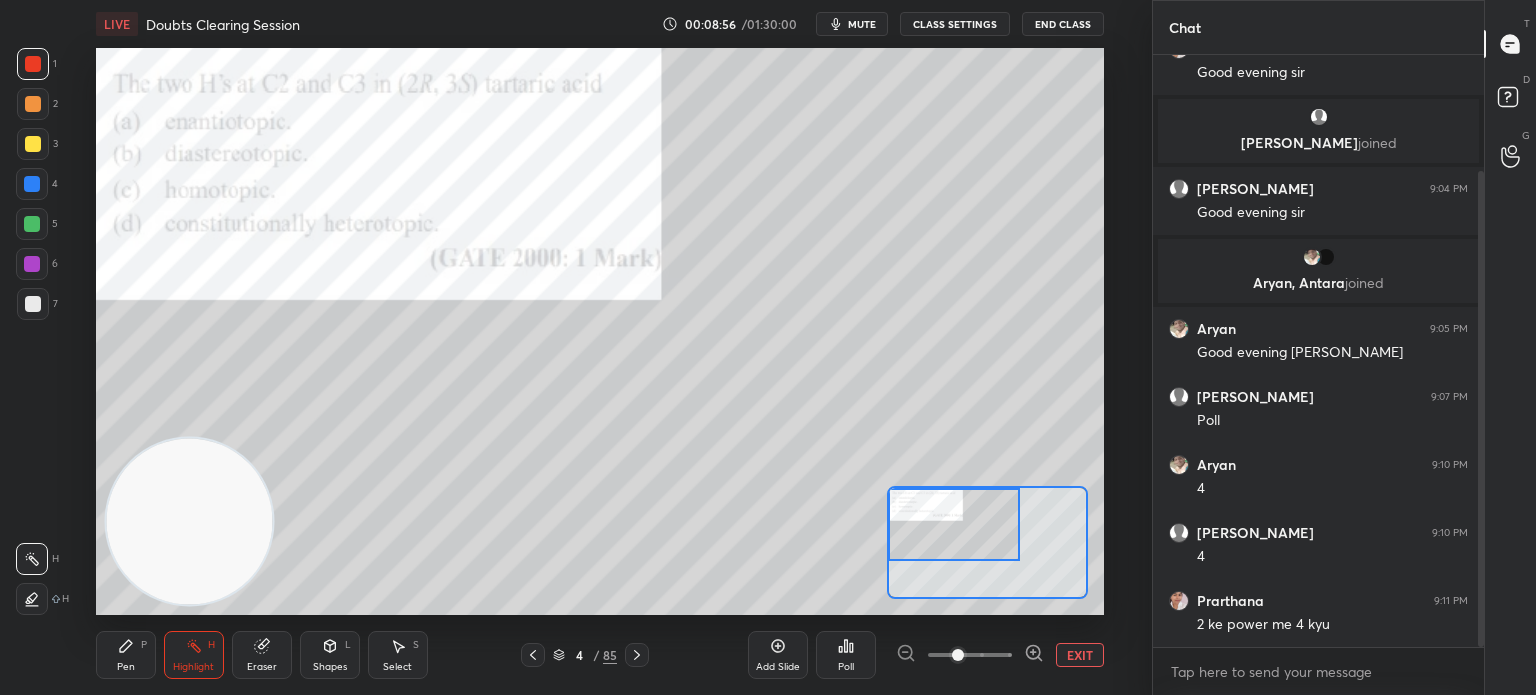 click 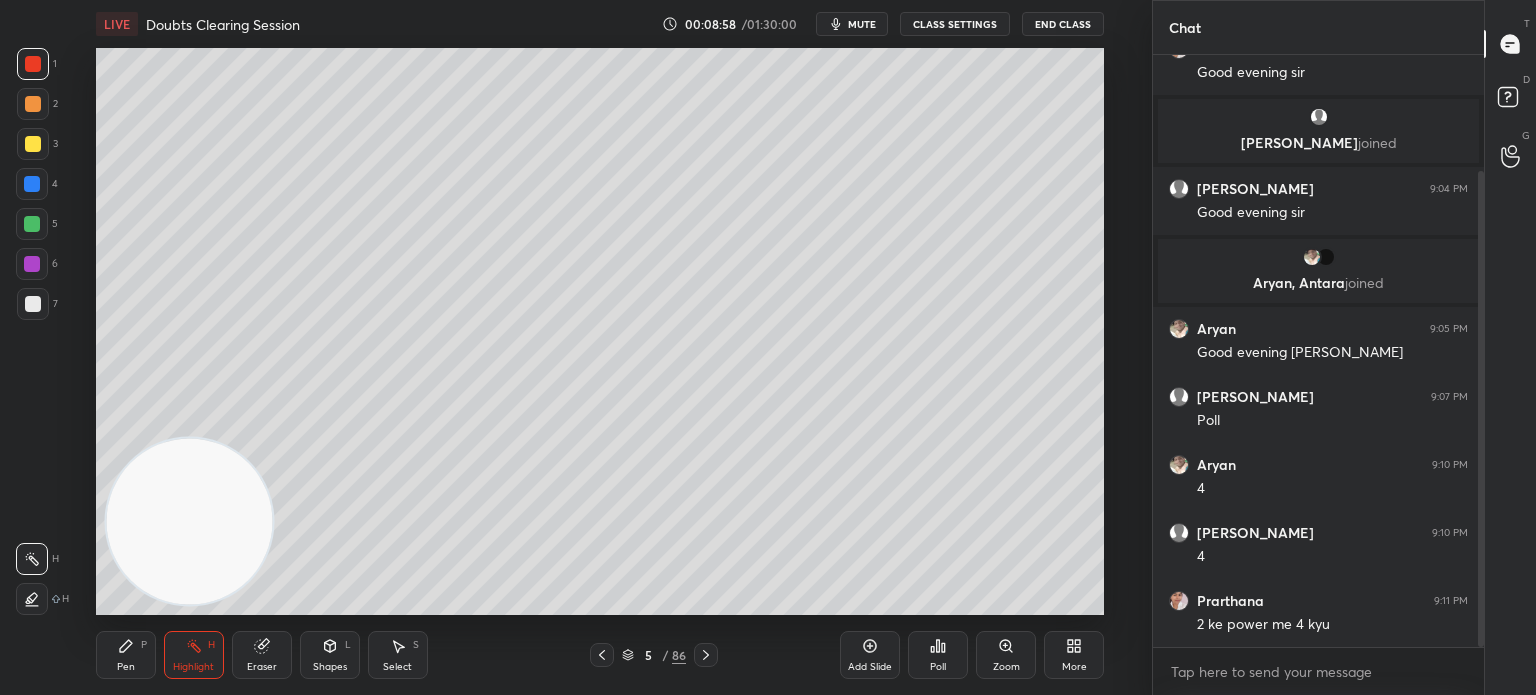 click on "3" at bounding box center (37, 148) 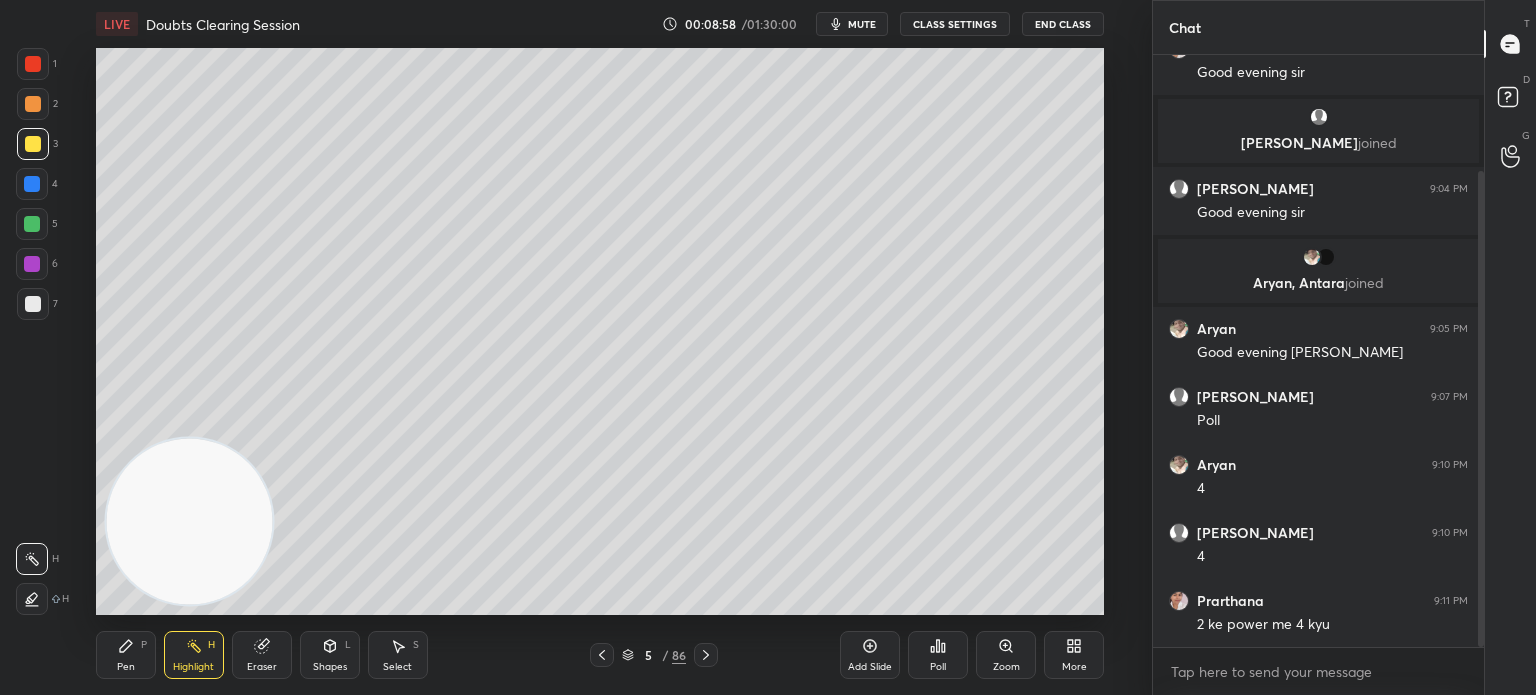 click at bounding box center [33, 144] 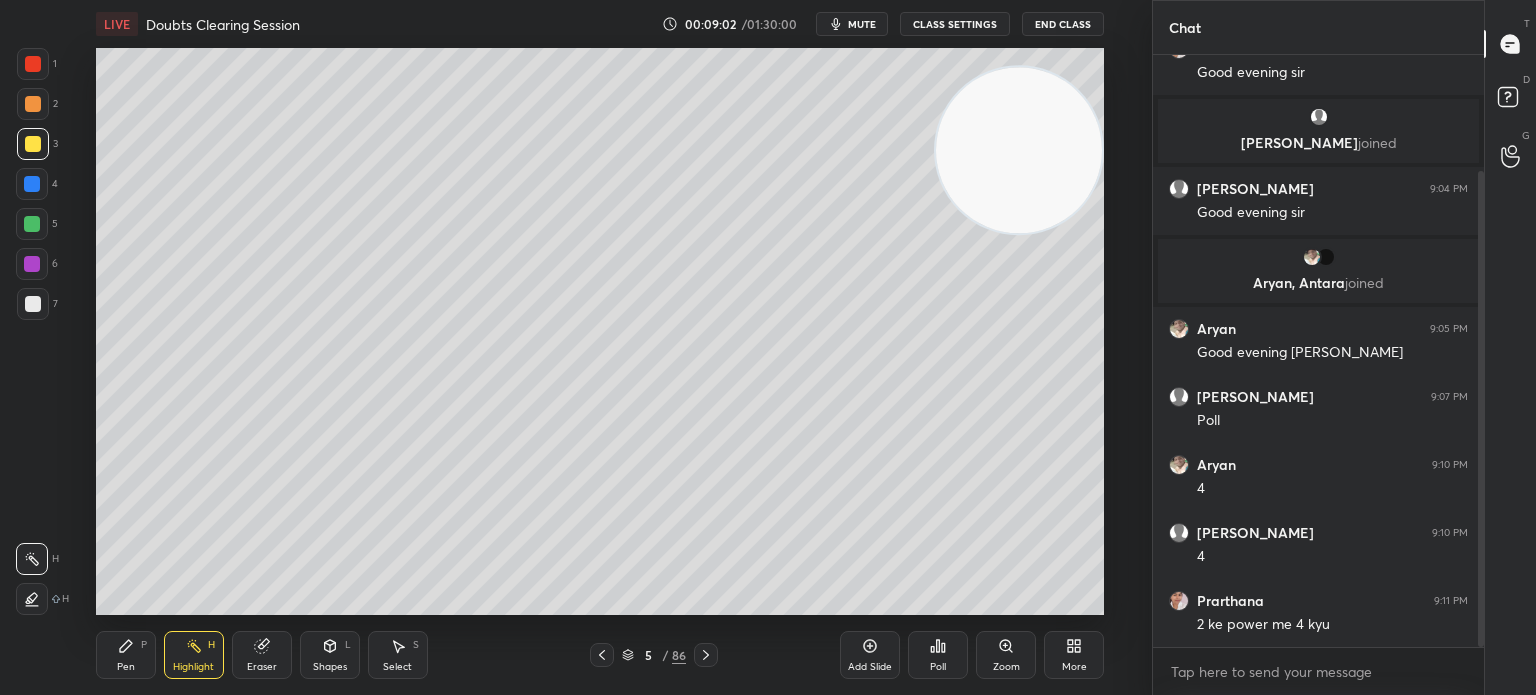 click at bounding box center (33, 144) 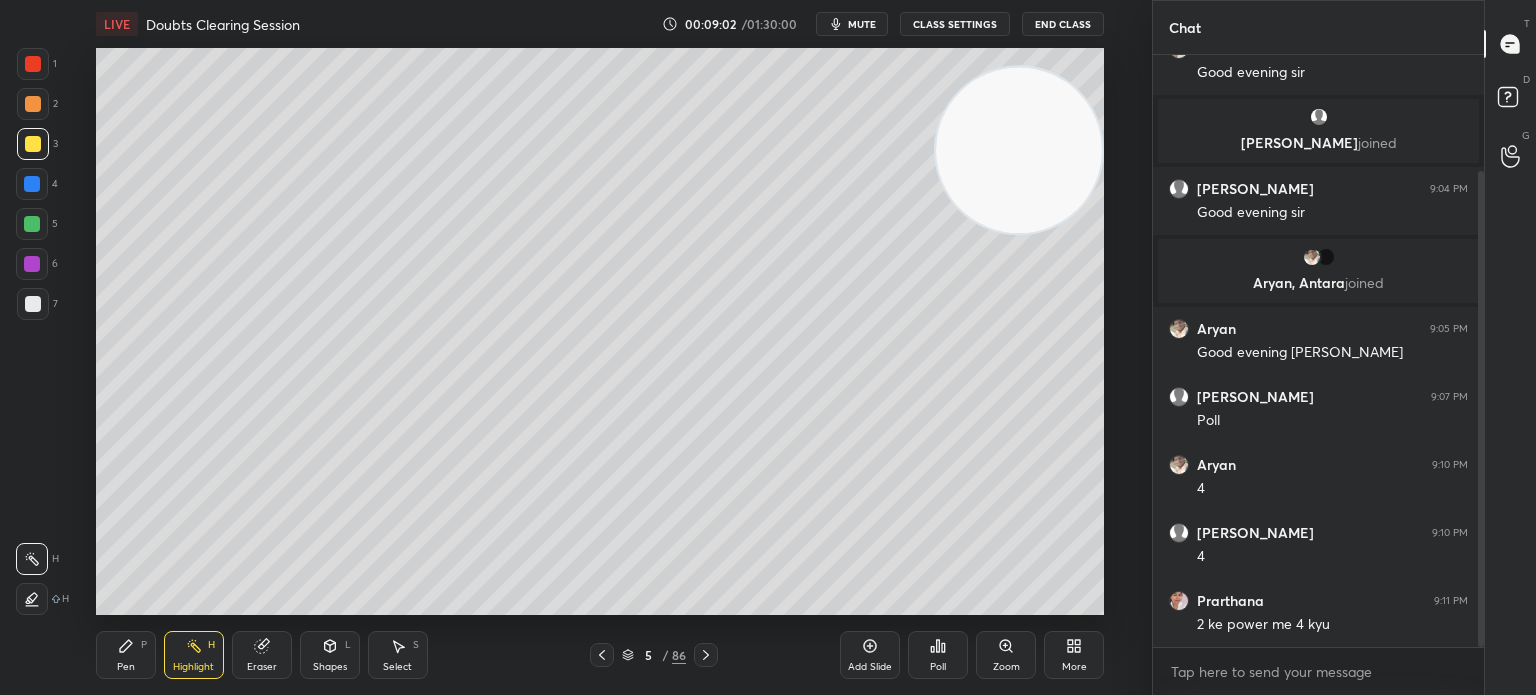 click at bounding box center (33, 144) 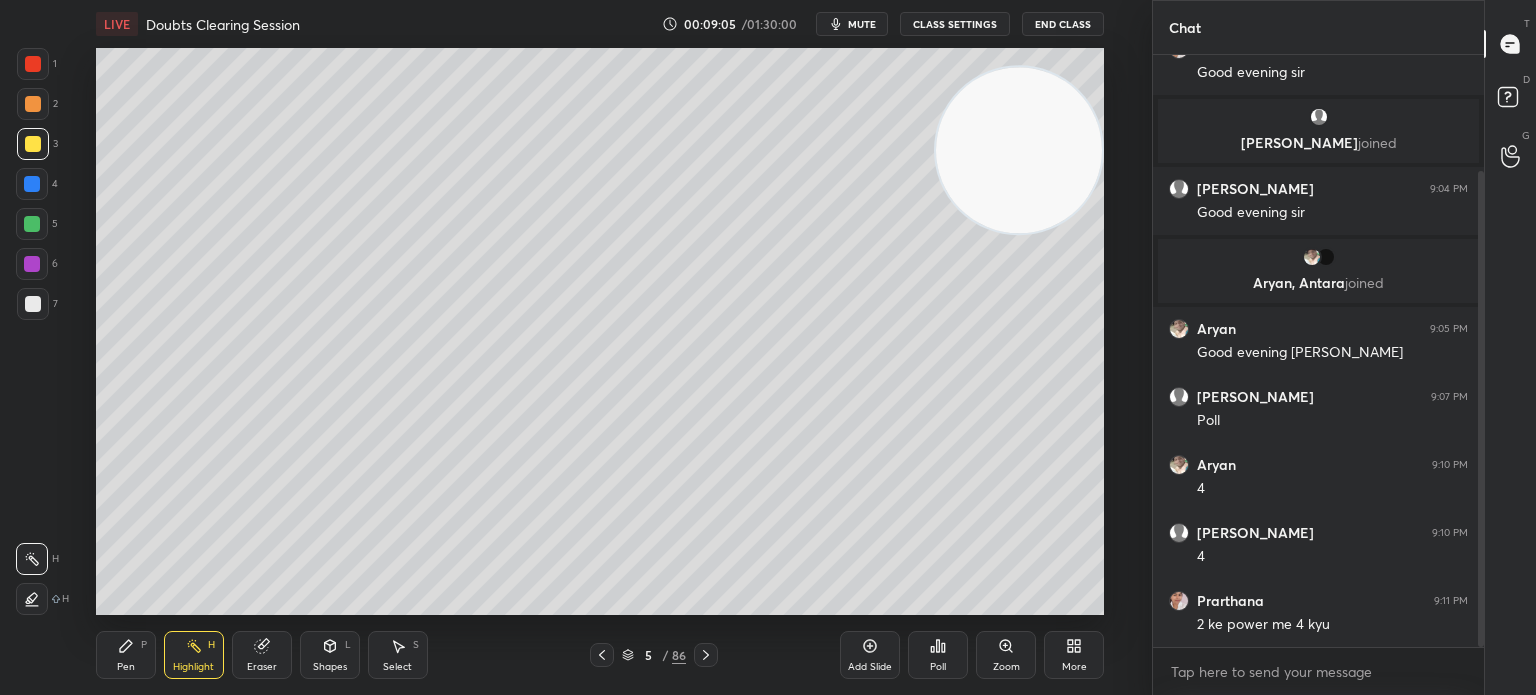 click on "Pen P" at bounding box center [126, 655] 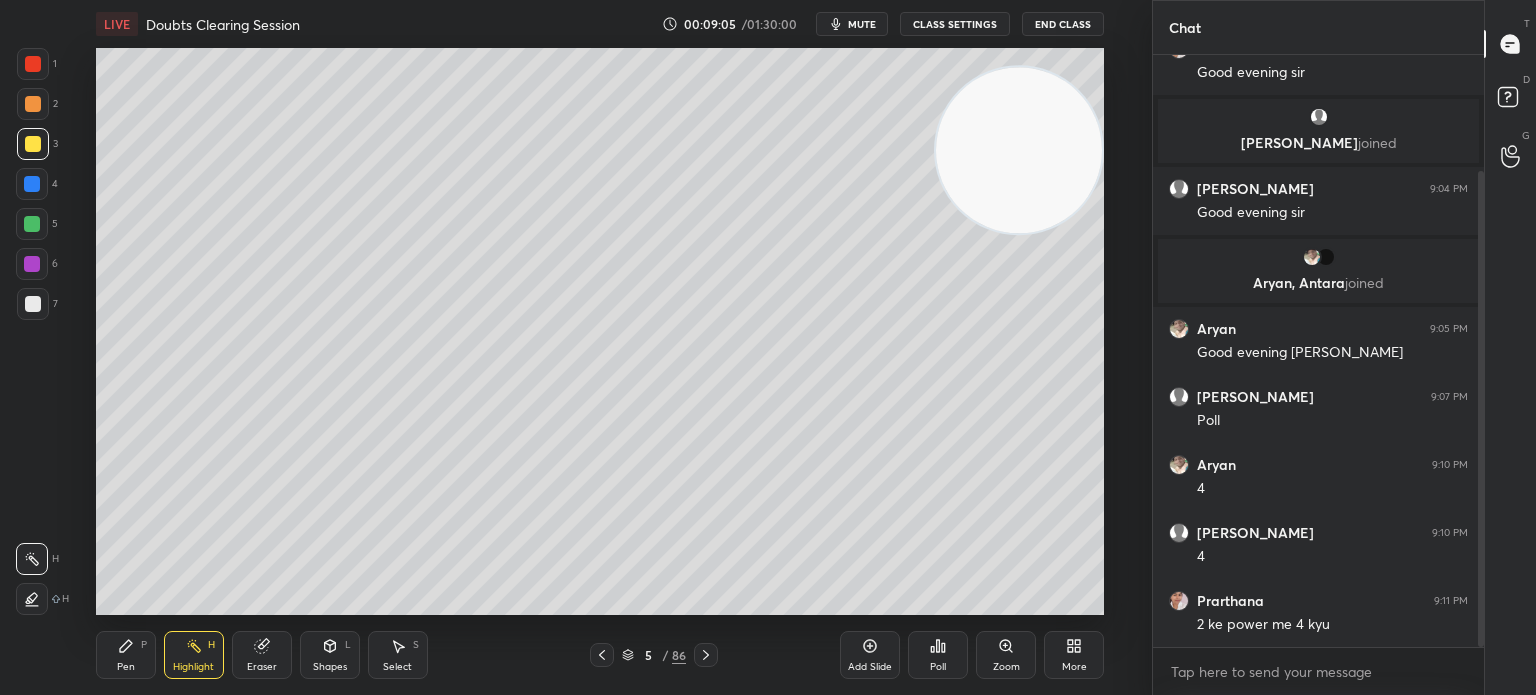 click 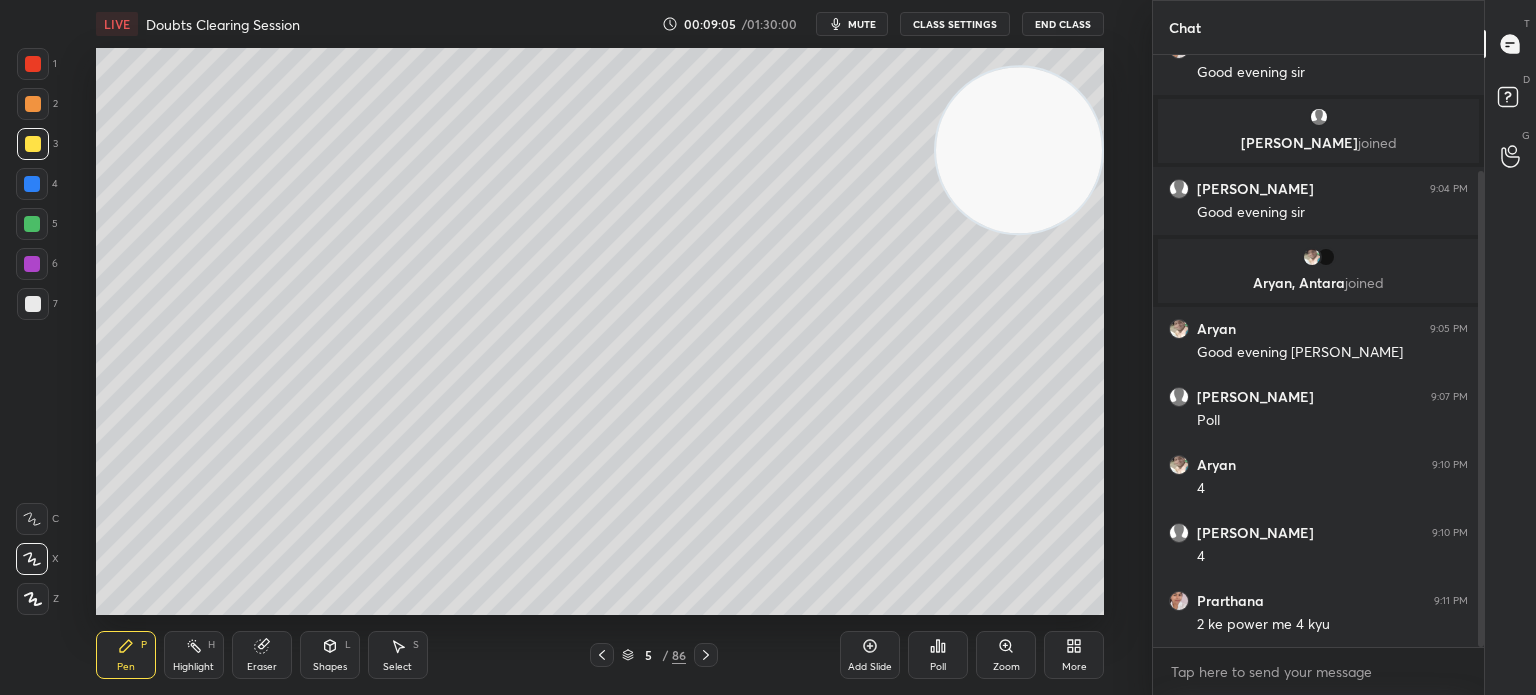 click at bounding box center [33, 304] 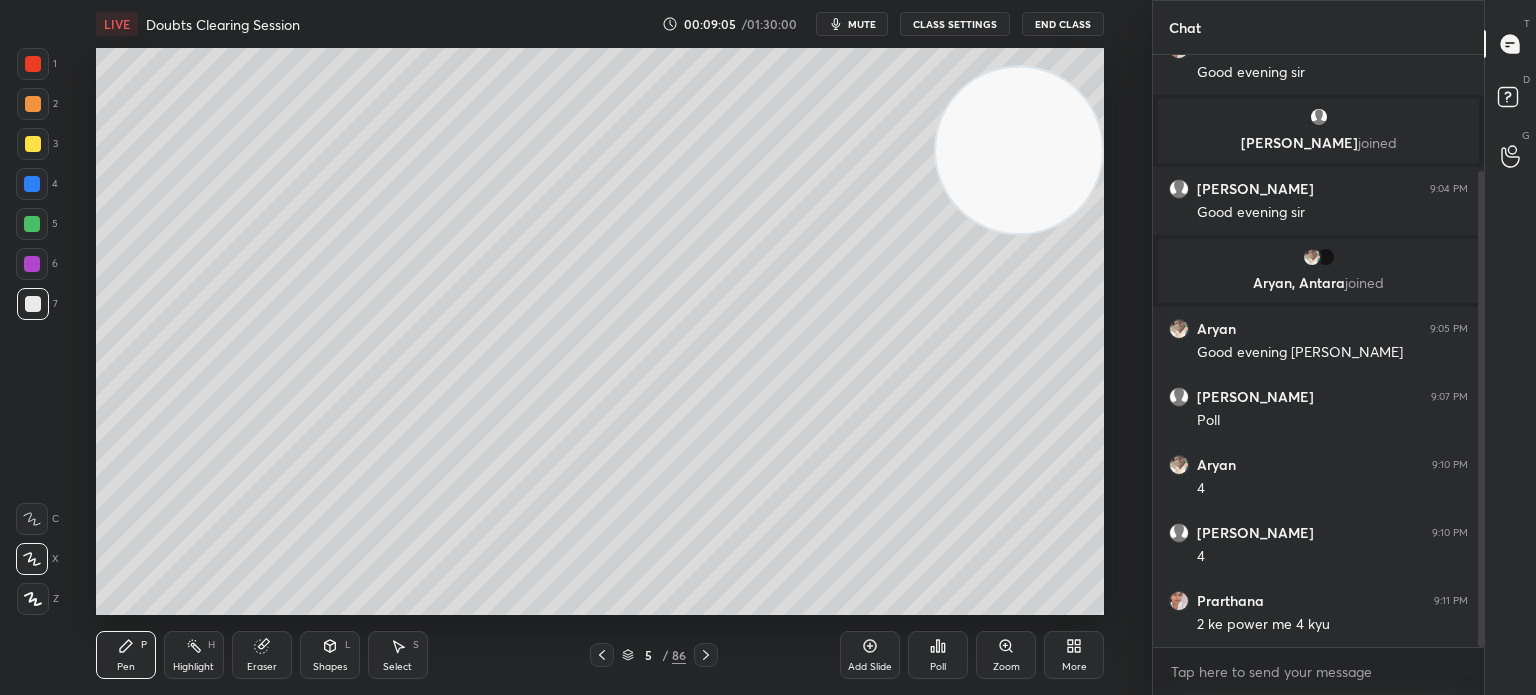 click at bounding box center (33, 304) 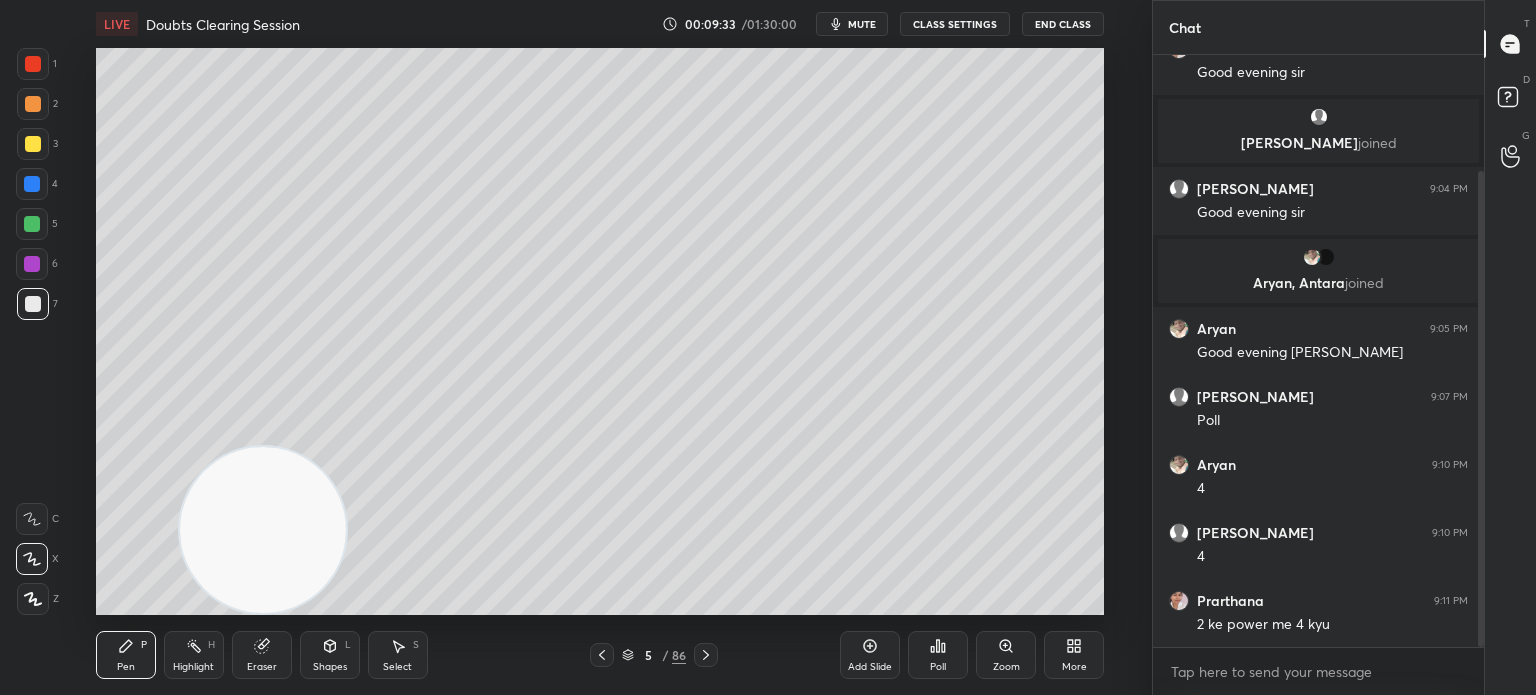 click on "Poll" at bounding box center [938, 655] 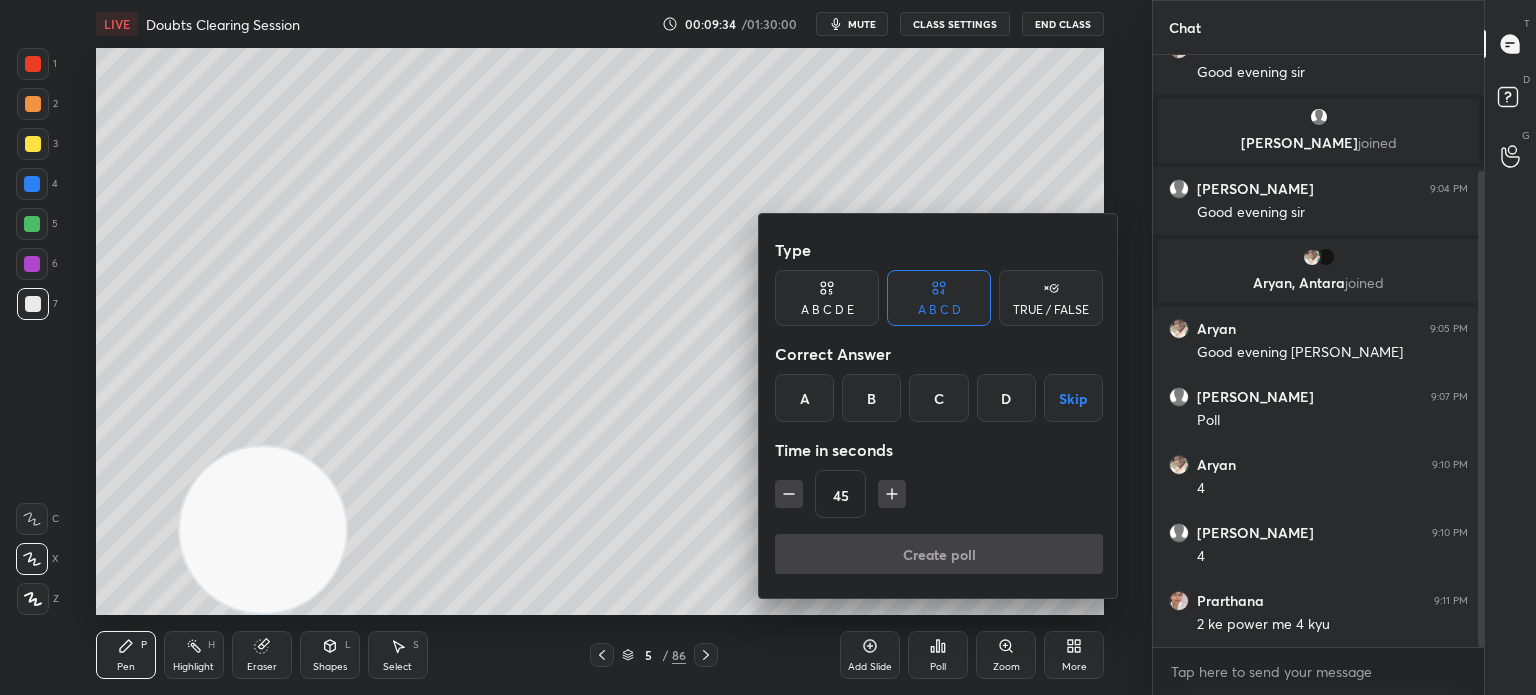 click on "D" at bounding box center (1006, 398) 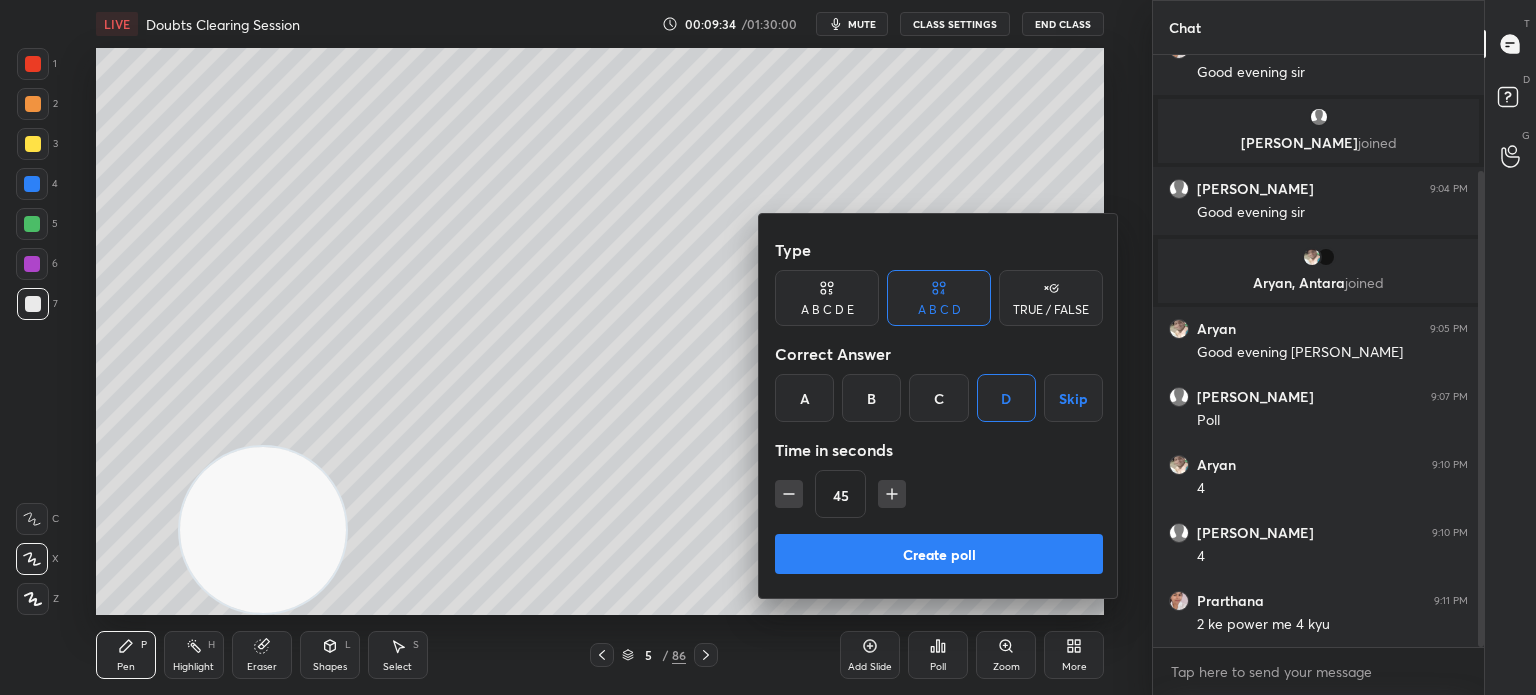 click 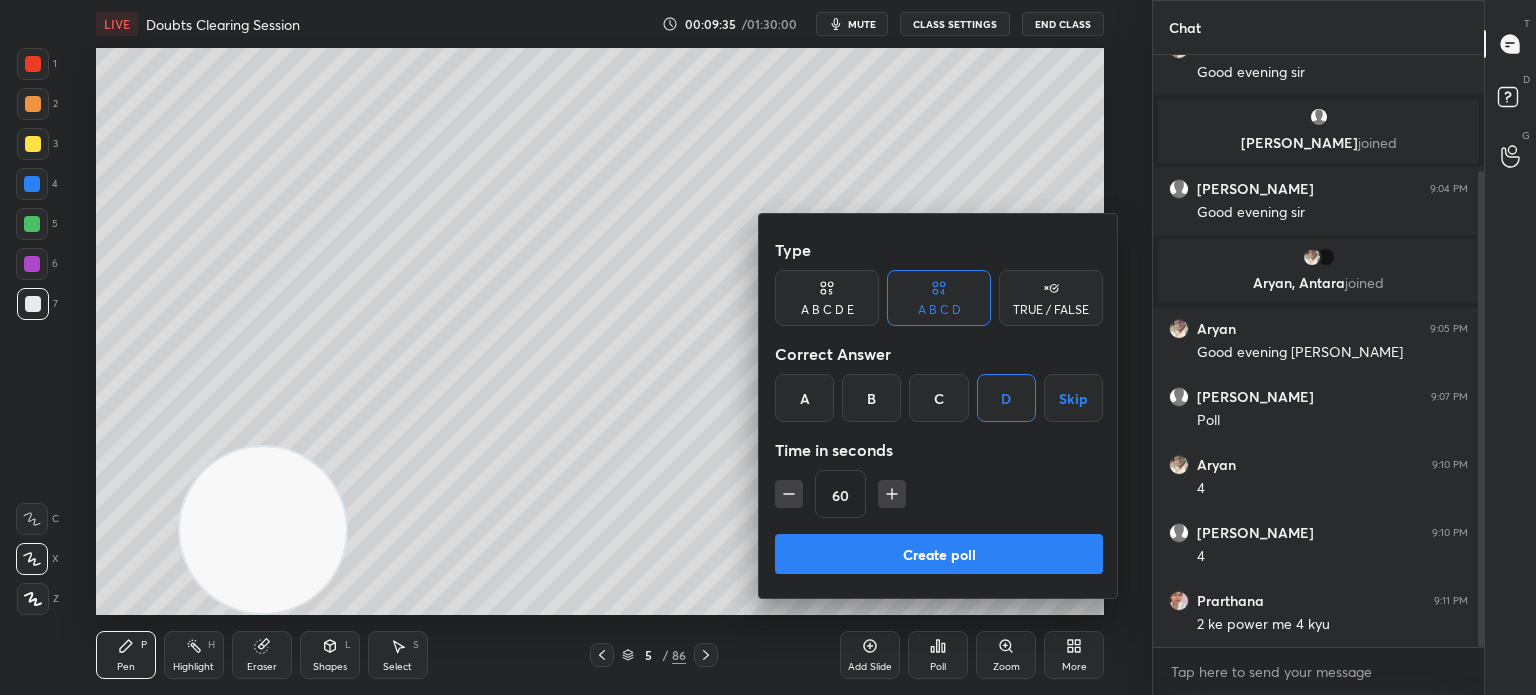 click on "Create poll" at bounding box center [939, 554] 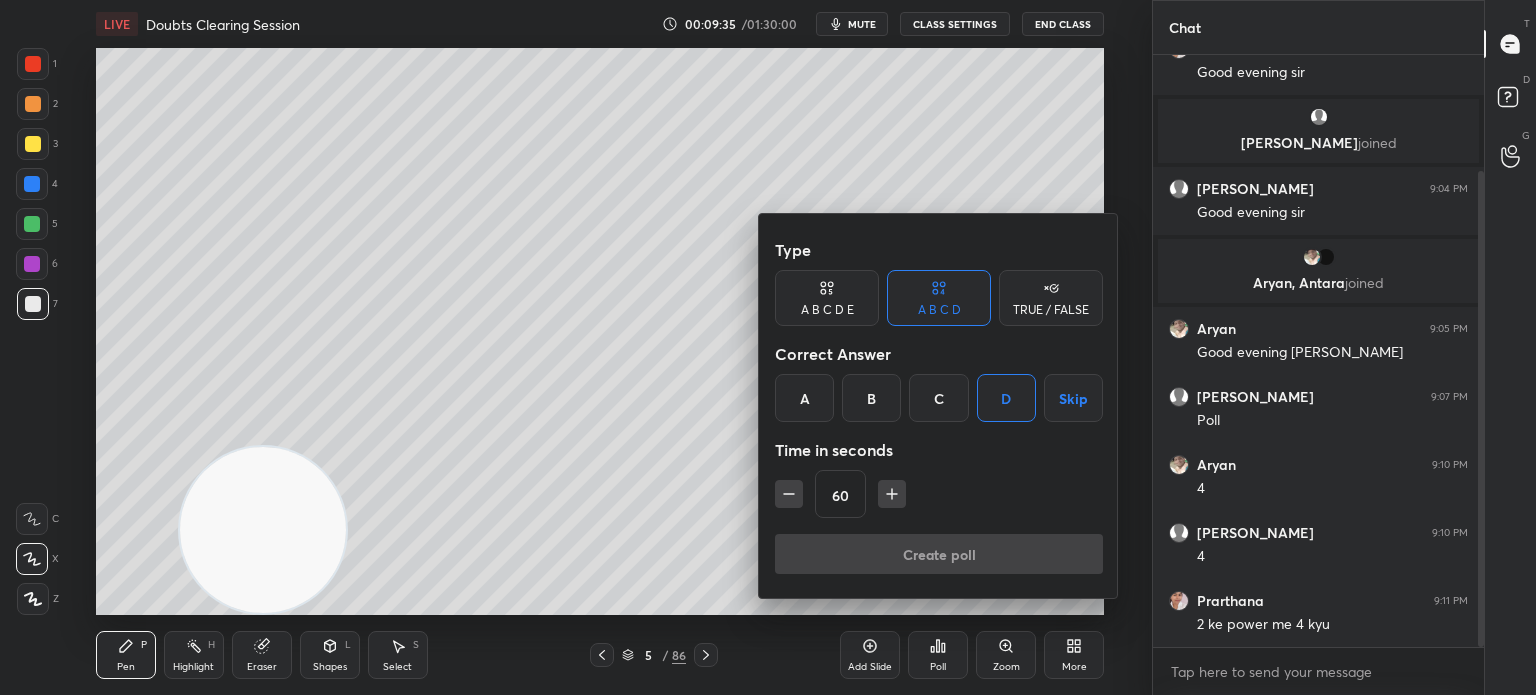 scroll, scrollTop: 544, scrollLeft: 325, axis: both 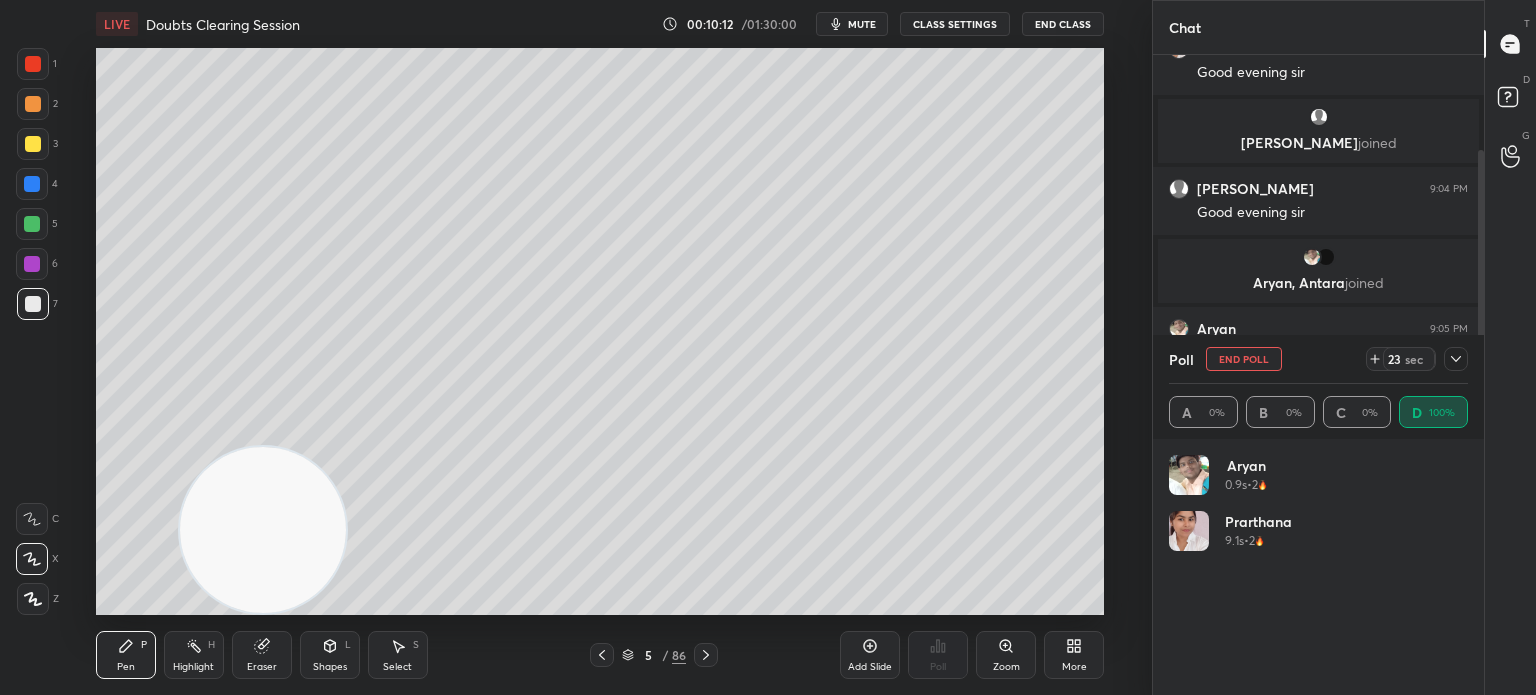 click at bounding box center [33, 144] 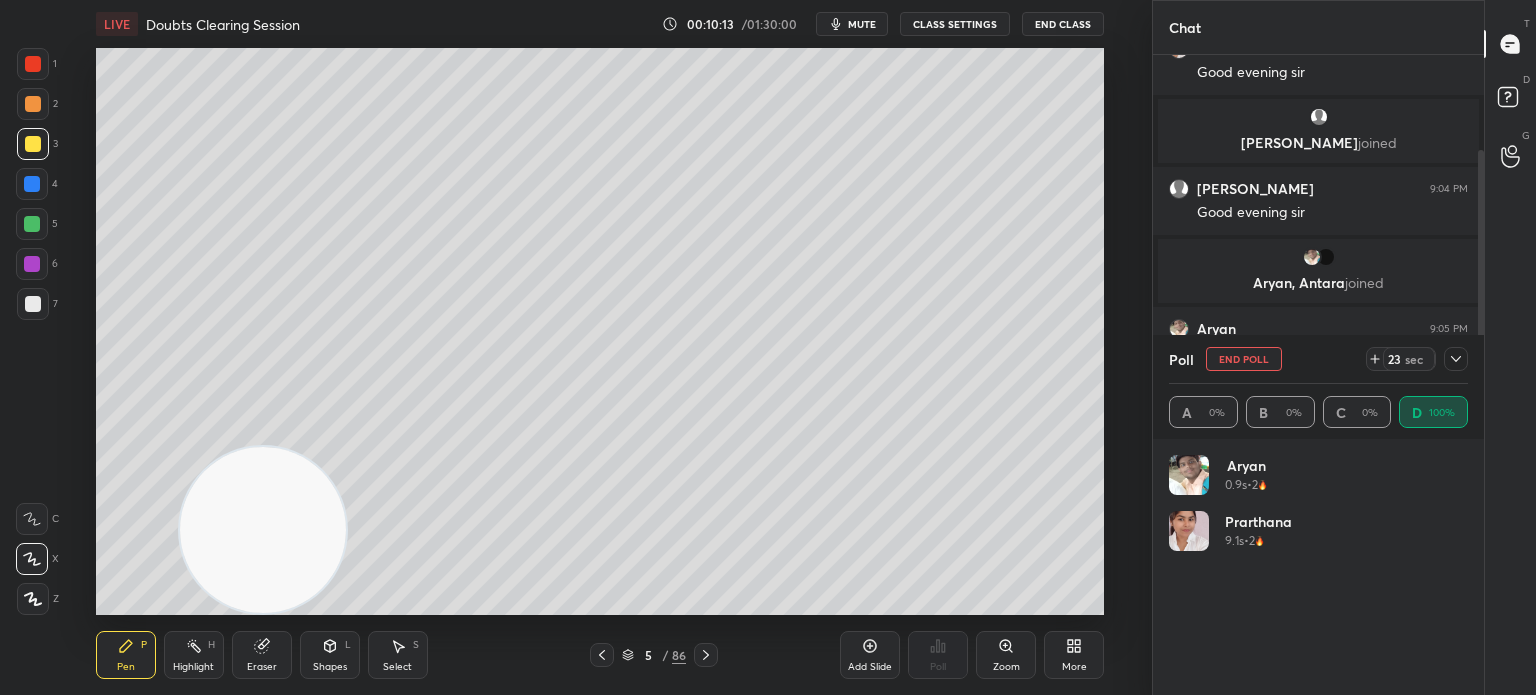 click at bounding box center (33, 144) 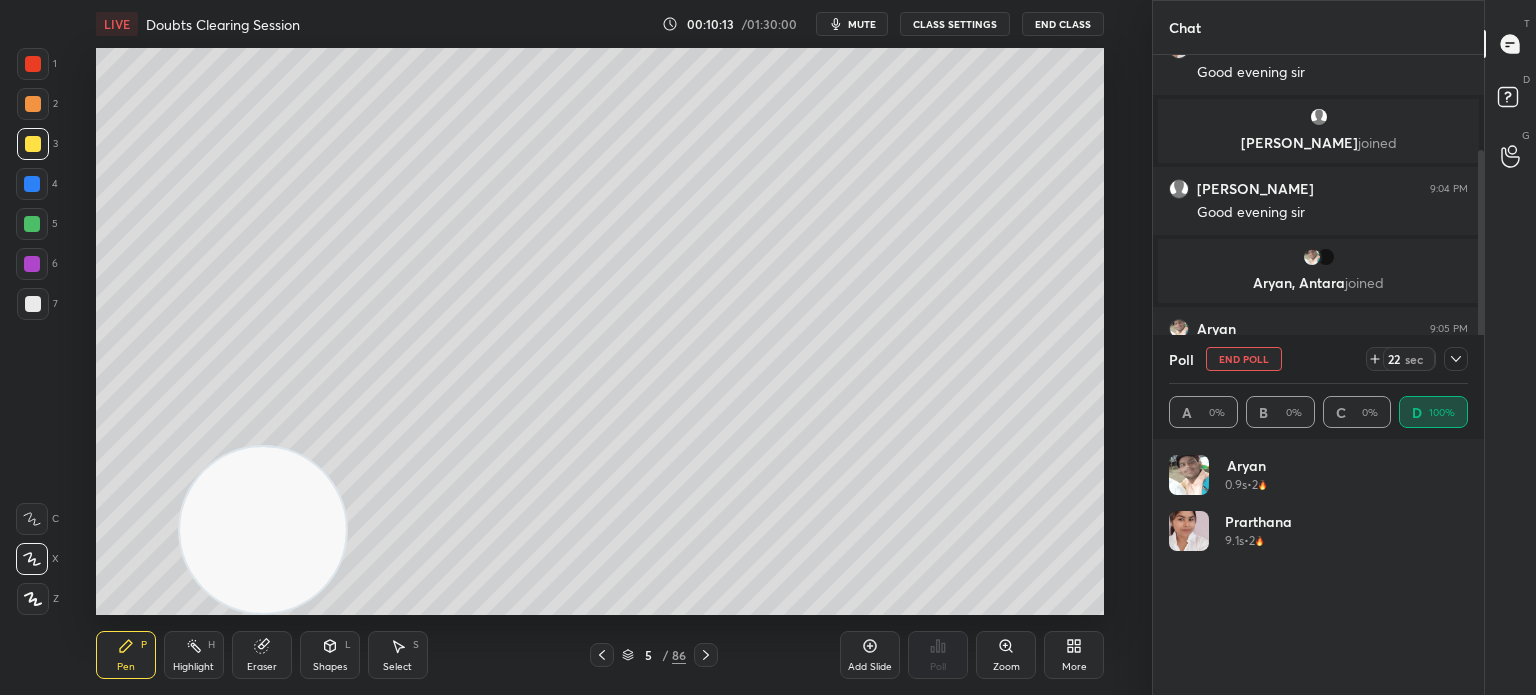 click on "Shapes L" at bounding box center (330, 655) 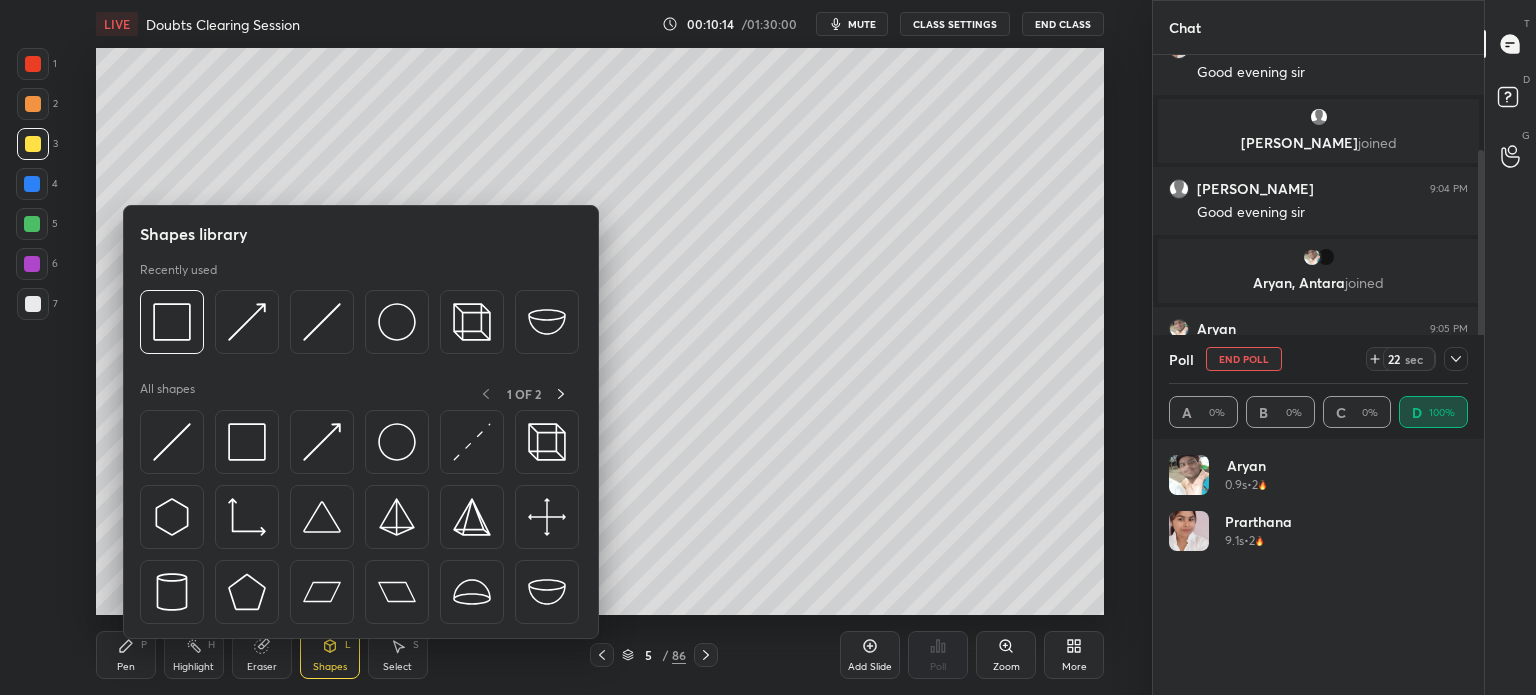 click 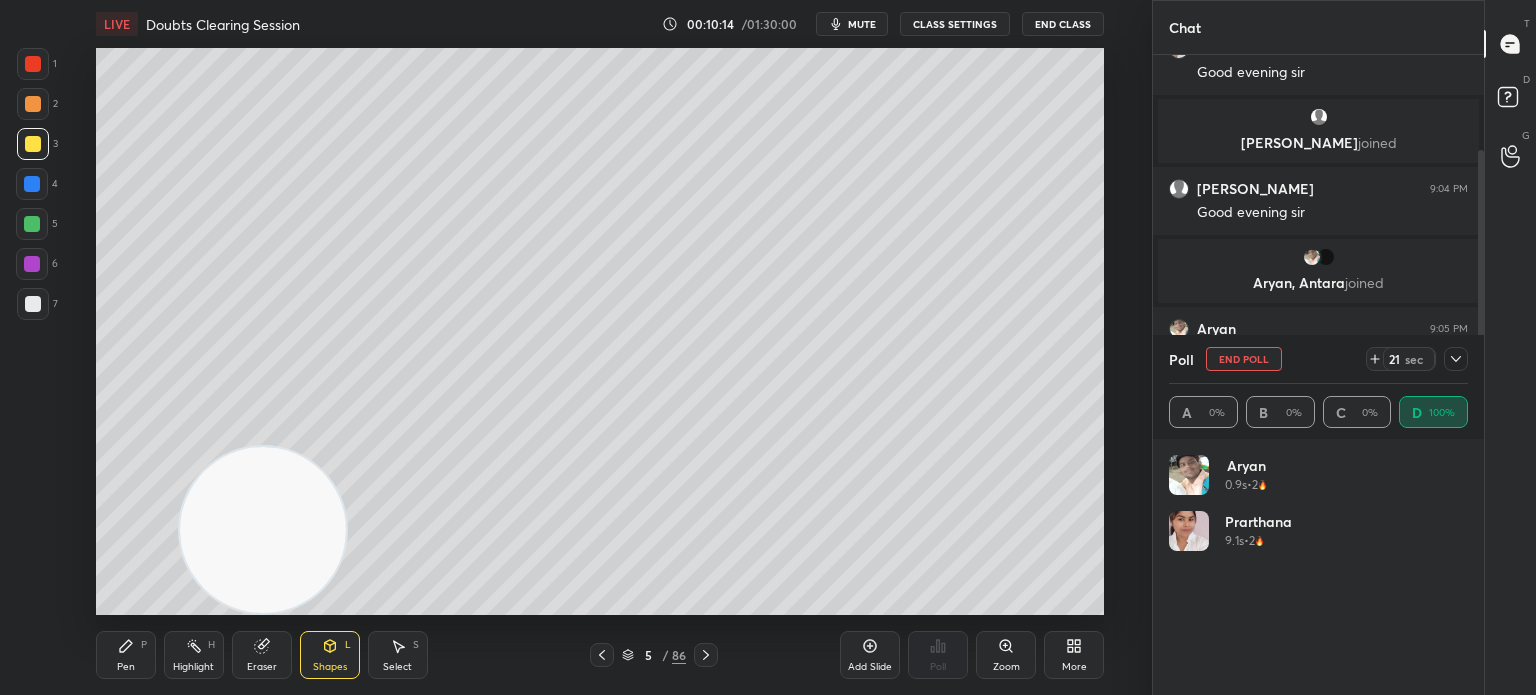 click on "Pen P Highlight H Eraser Shapes L Select S 5 / 86 Add Slide Poll Zoom More" at bounding box center (600, 655) 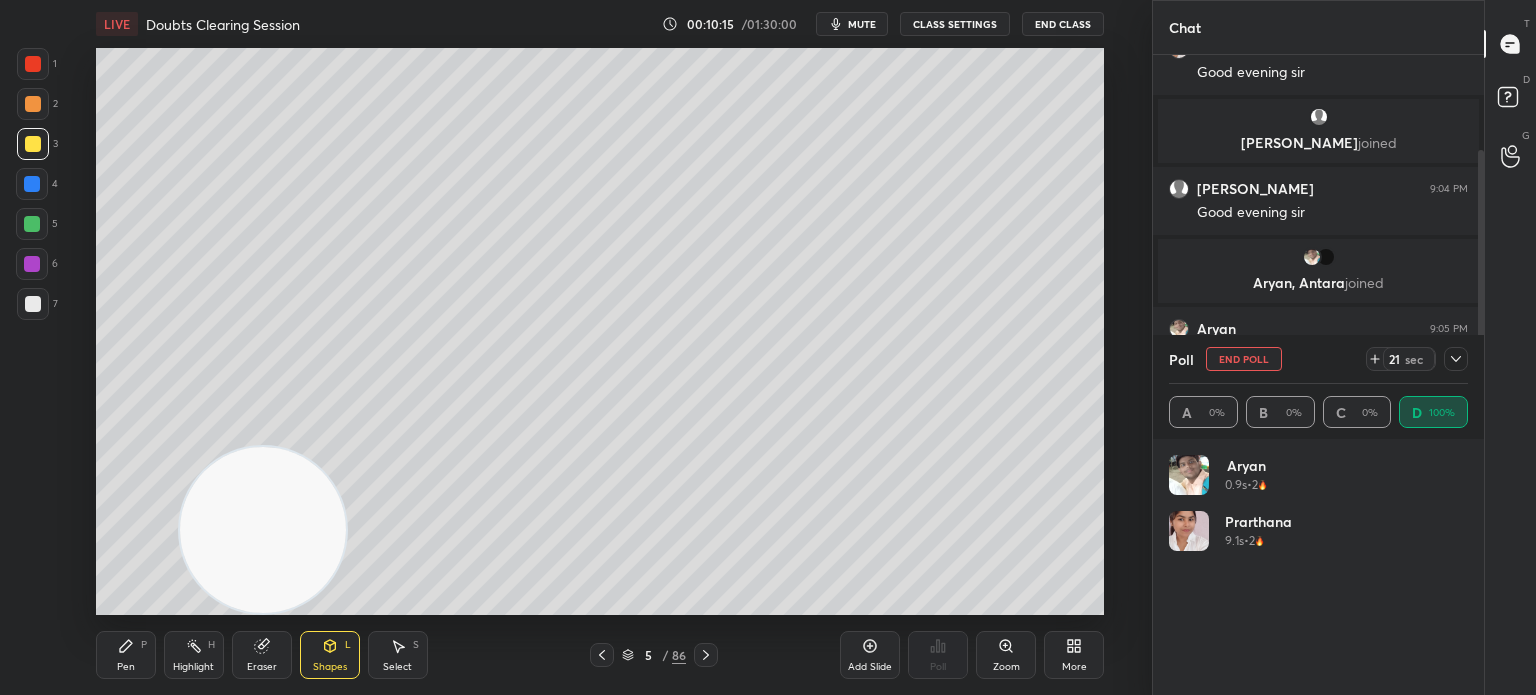 click 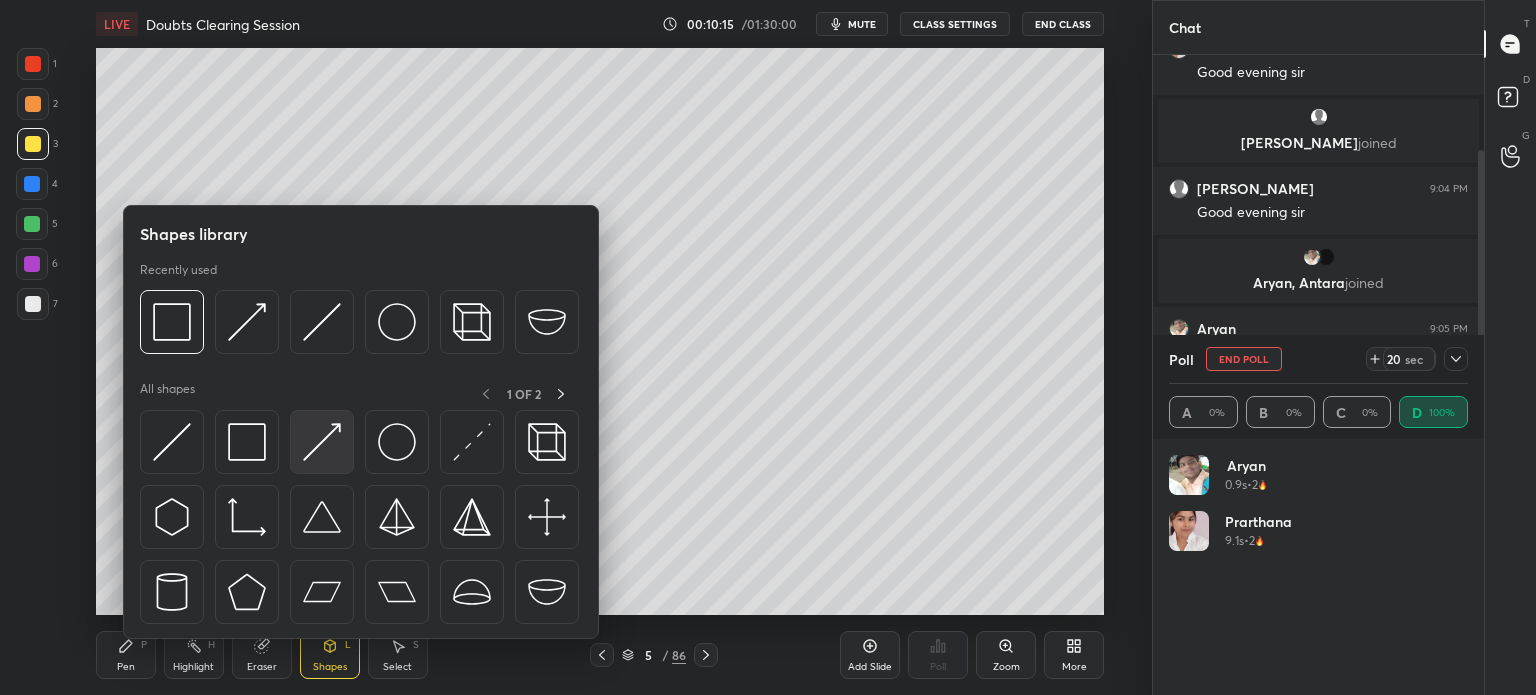 click at bounding box center [322, 442] 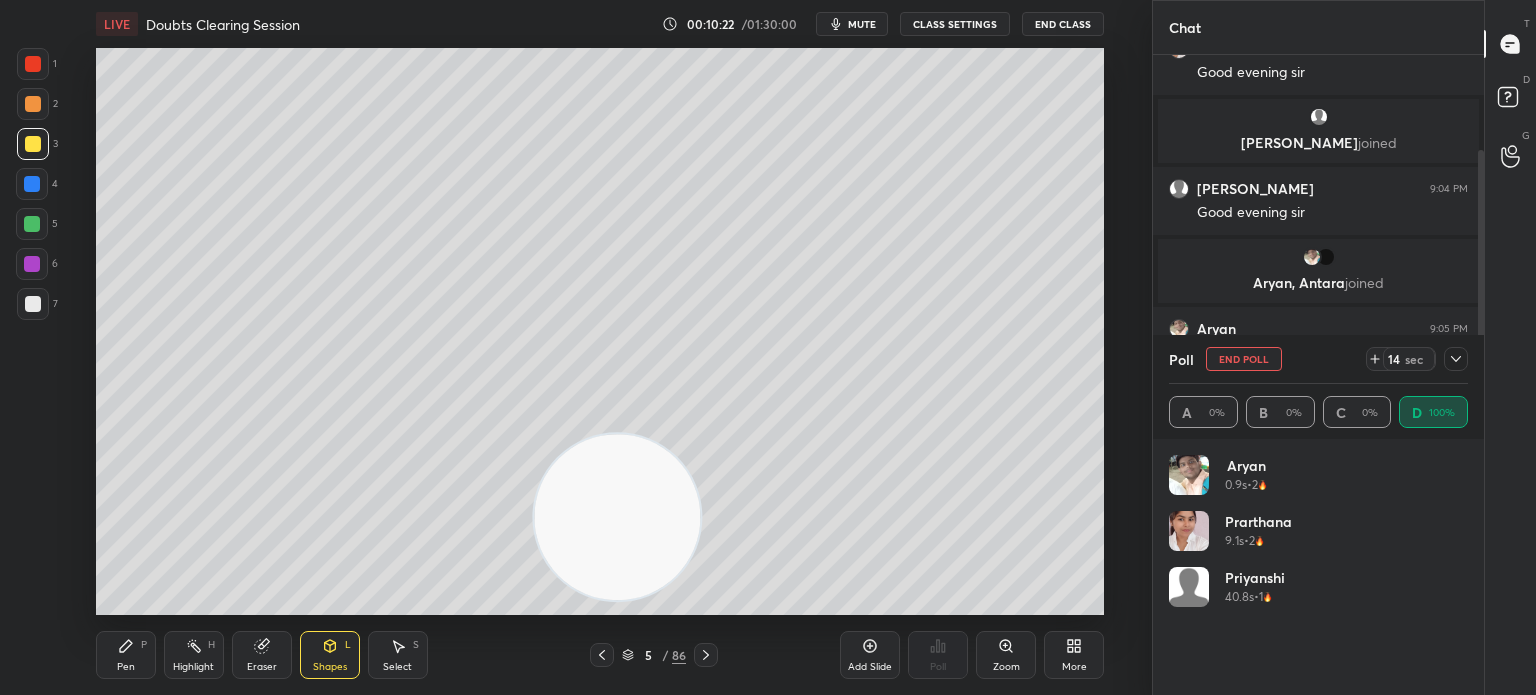 click 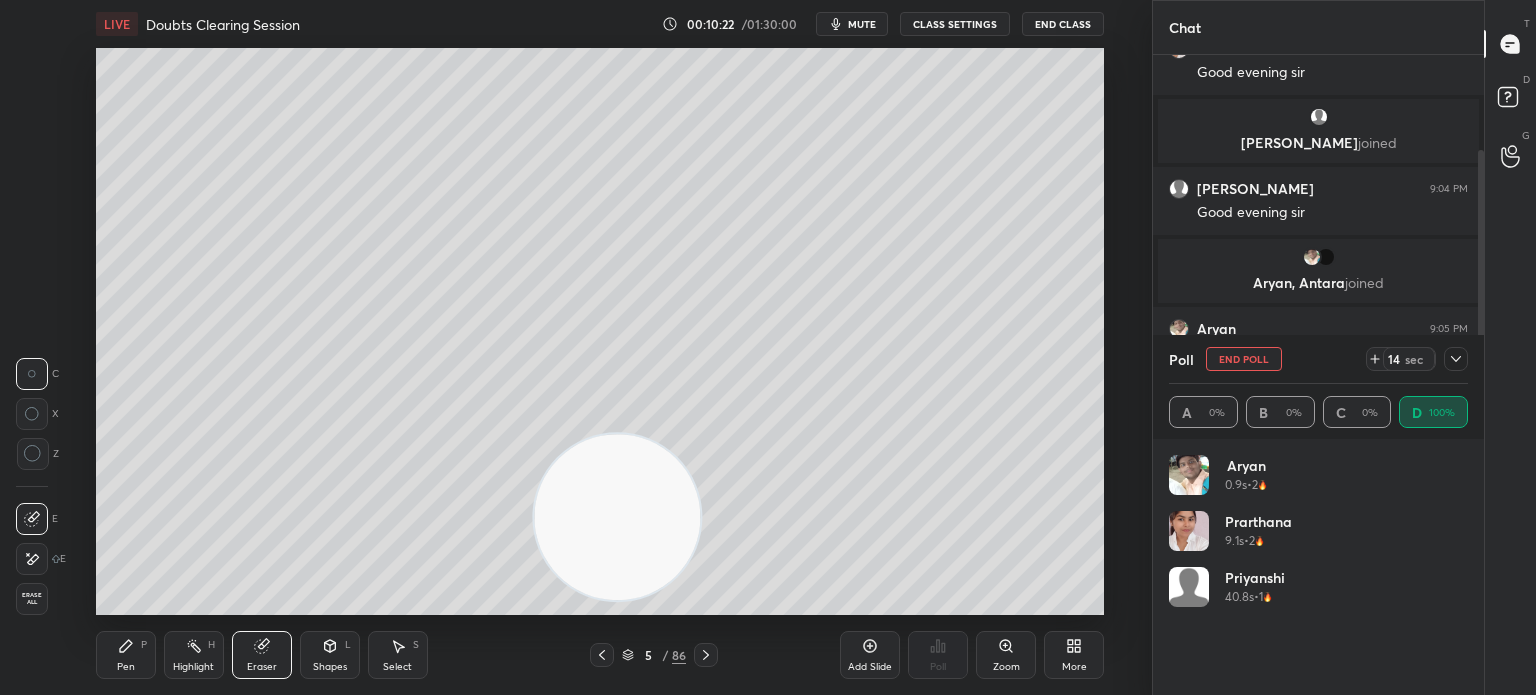click 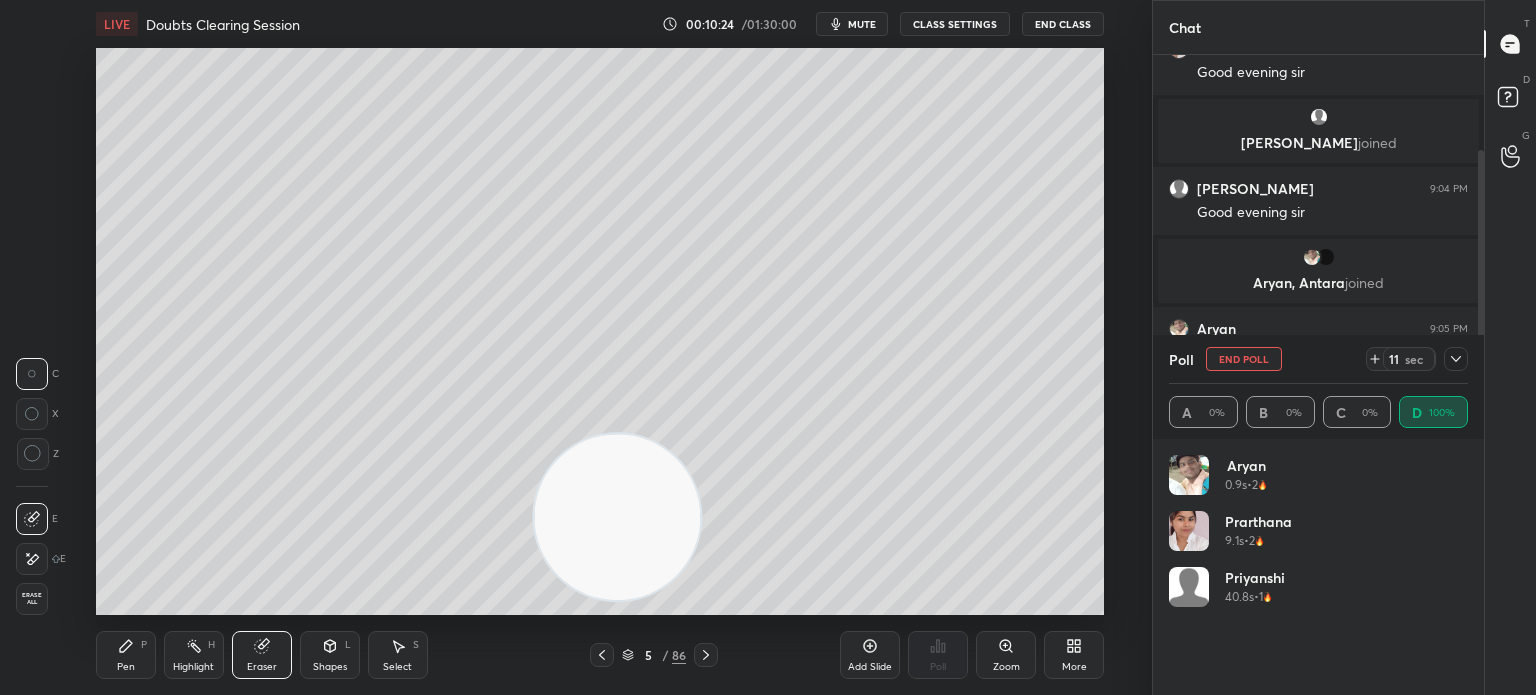click on "Pen P" at bounding box center (126, 655) 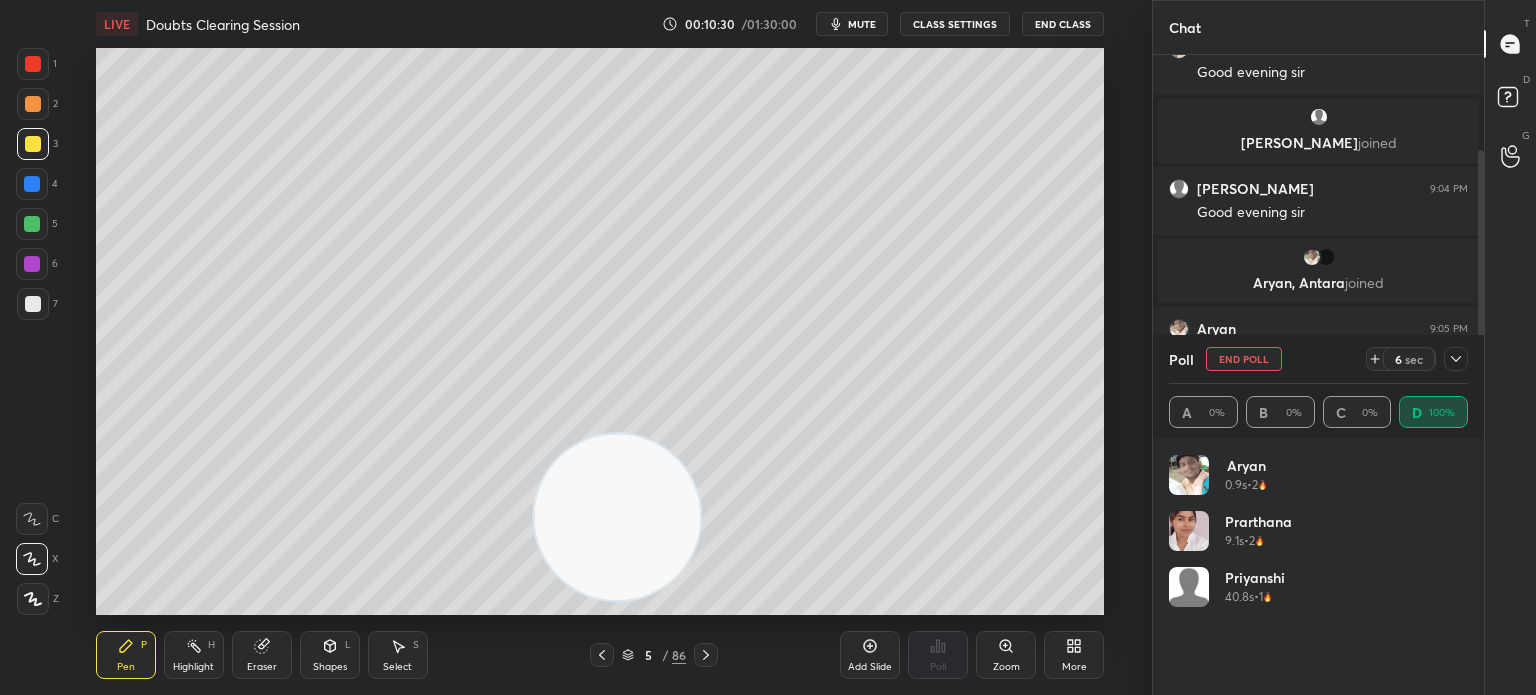 click at bounding box center (33, 304) 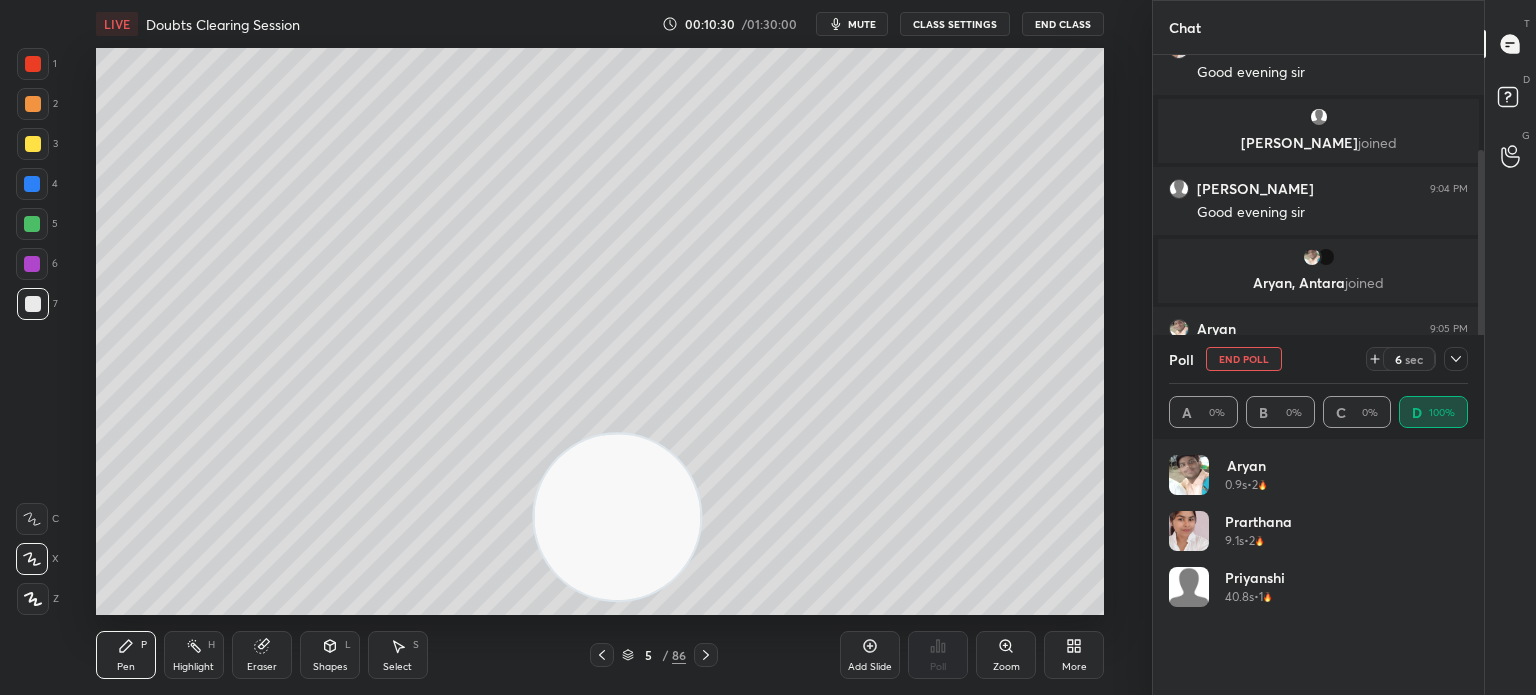 click at bounding box center [33, 304] 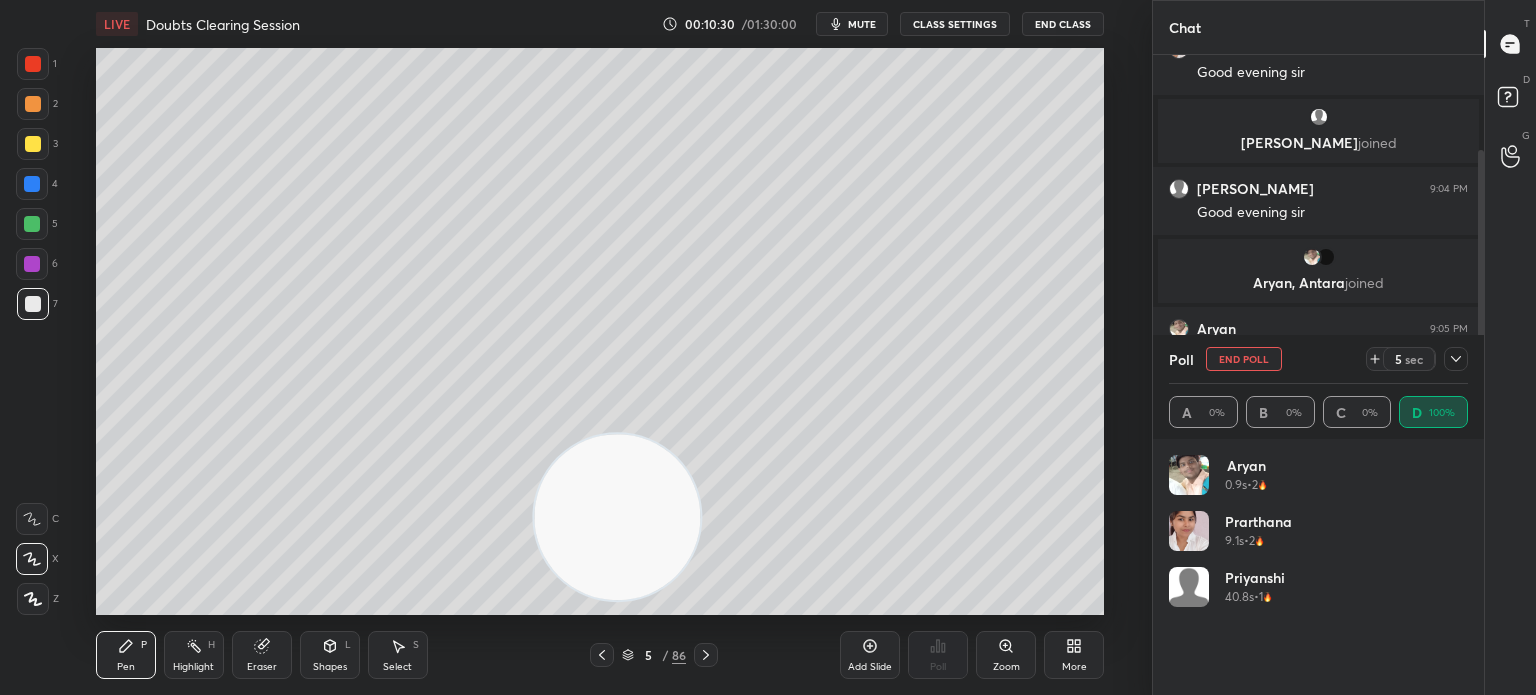 click 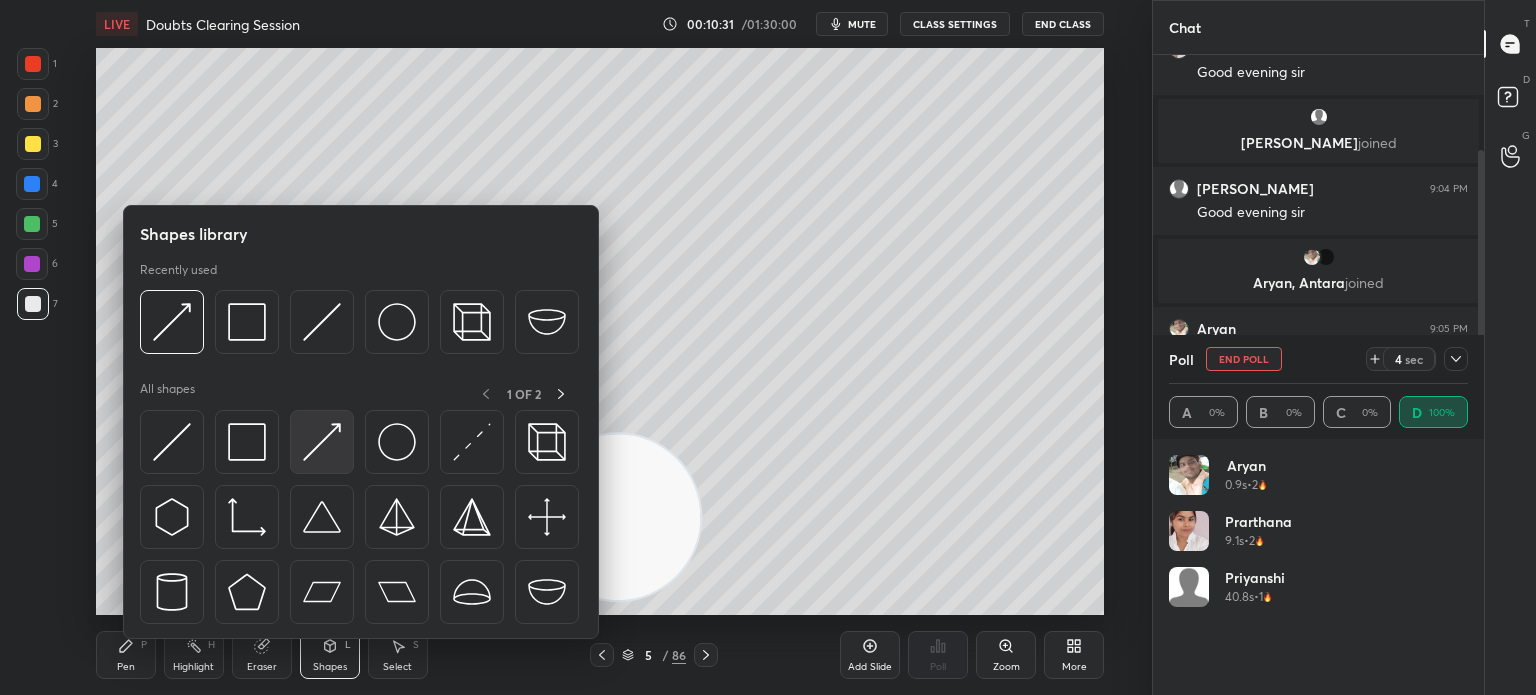 click at bounding box center [322, 442] 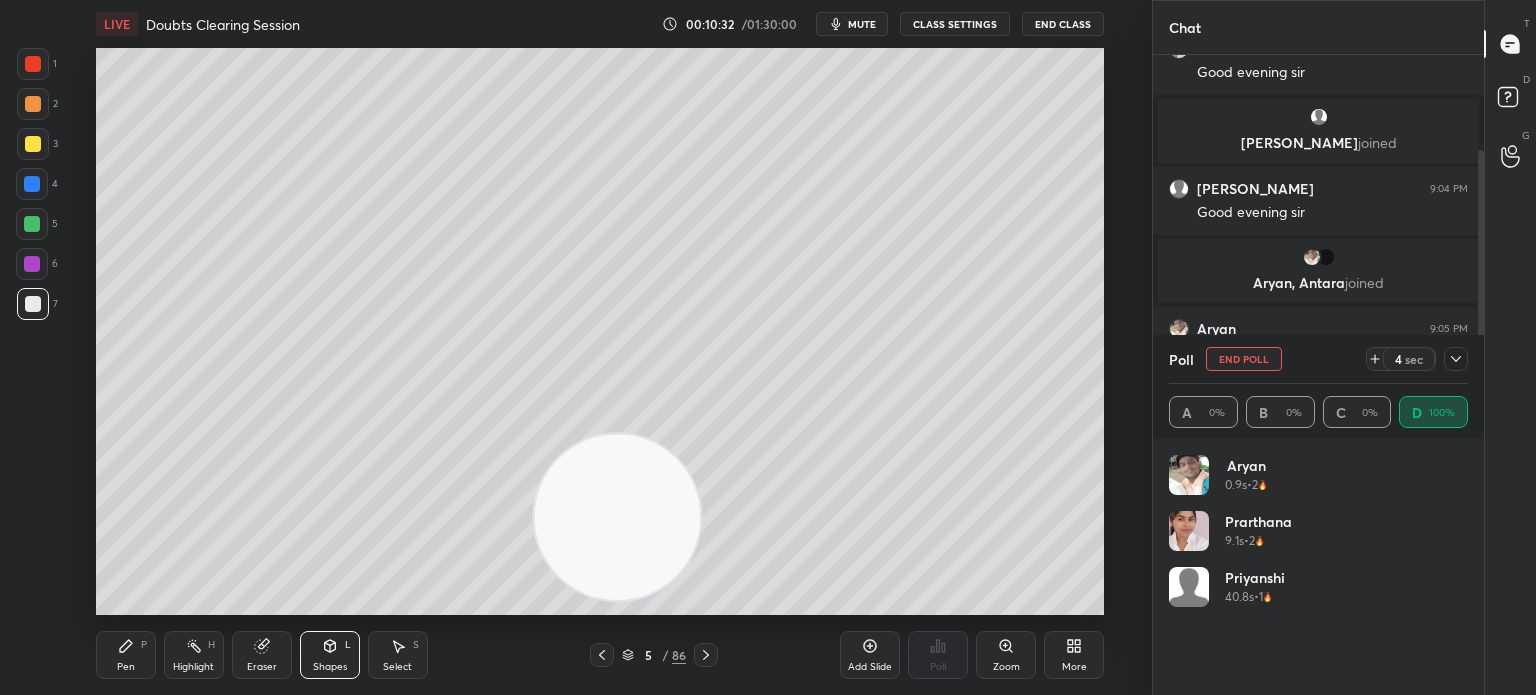 click at bounding box center (33, 144) 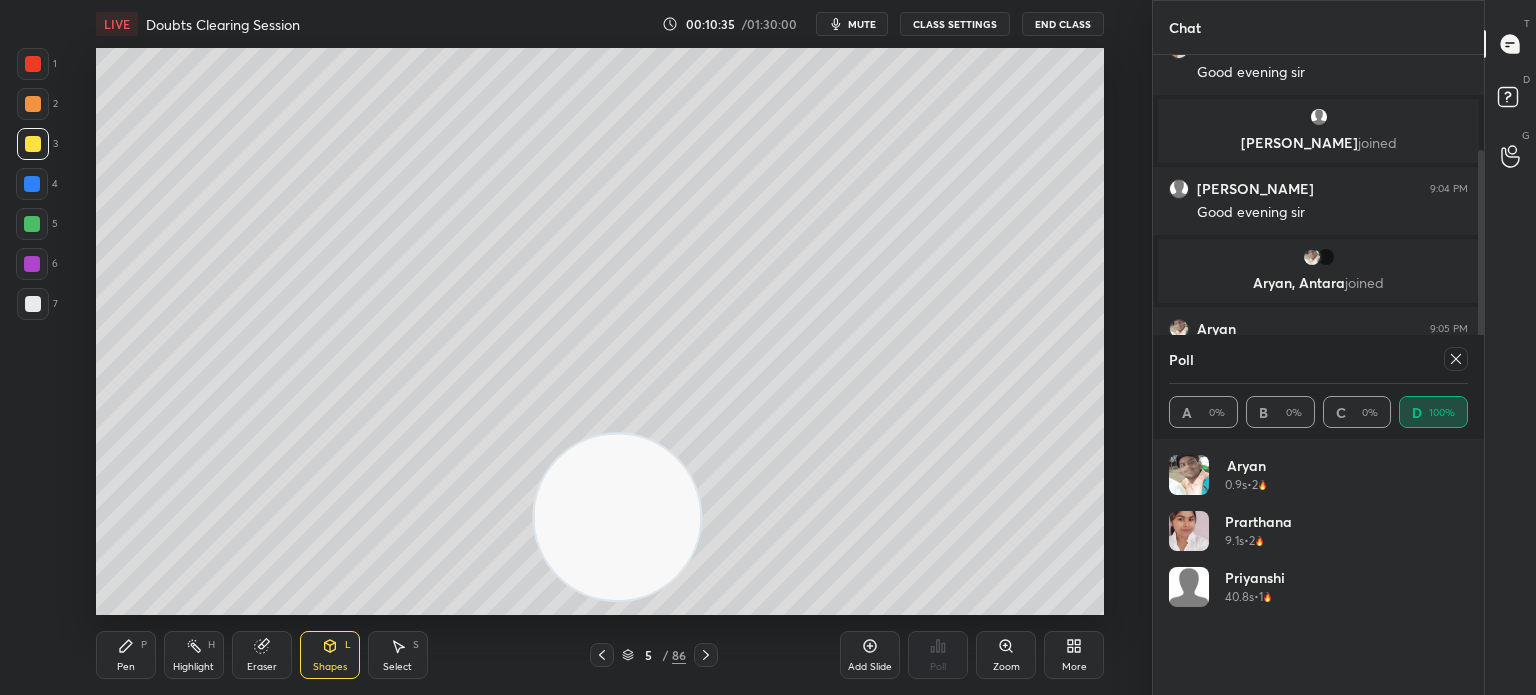 click on "LIVE Doubts Clearing Session 00:10:35 /  01:30:00 mute CLASS SETTINGS End Class Setting up your live class Poll for   secs No correct answer Start poll Back Doubts Clearing Session • L8 of Detailed Course on Complete Stereo Chemistry for IIT JAM & CUET PG 2026 Anup Parali Pen P Highlight H Eraser Shapes L Select S 5 / 86 Add Slide Poll Zoom More" at bounding box center [600, 347] 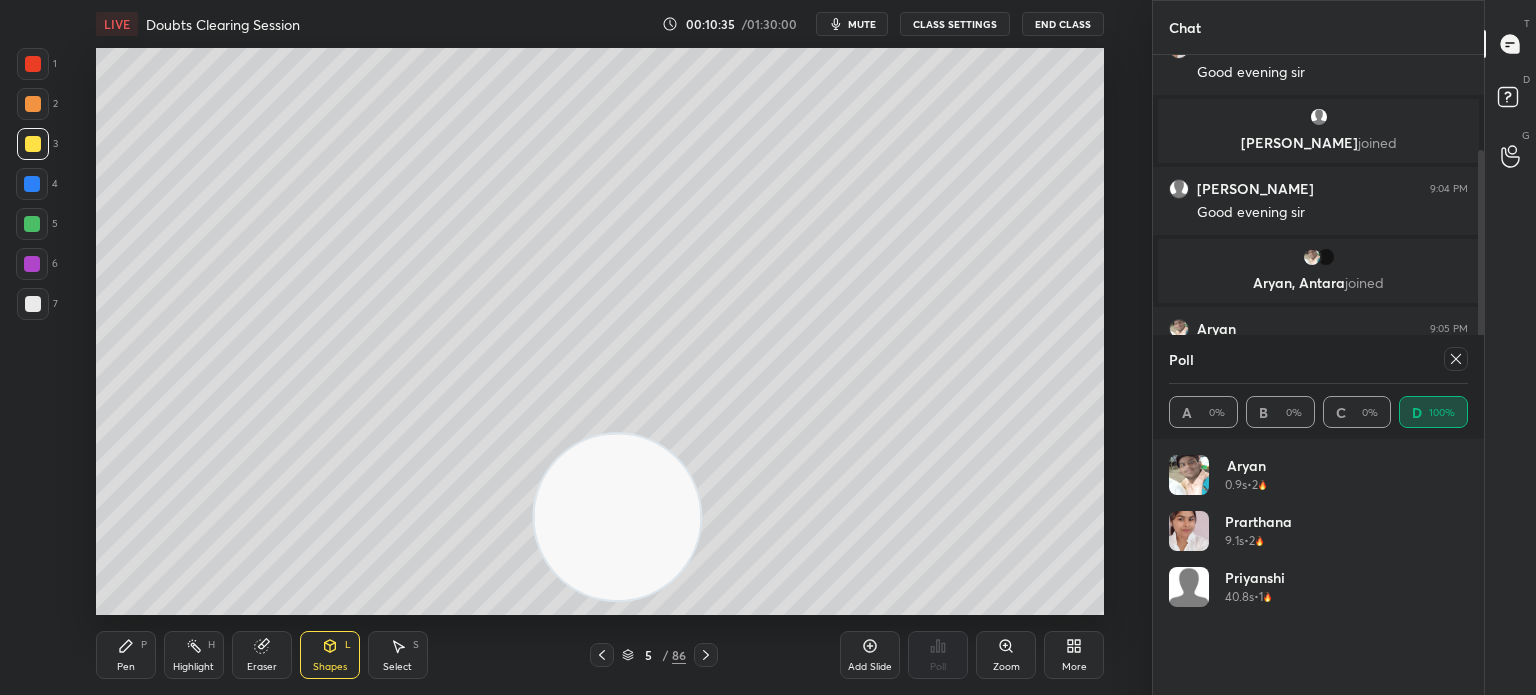 click on "Pen P" at bounding box center (126, 655) 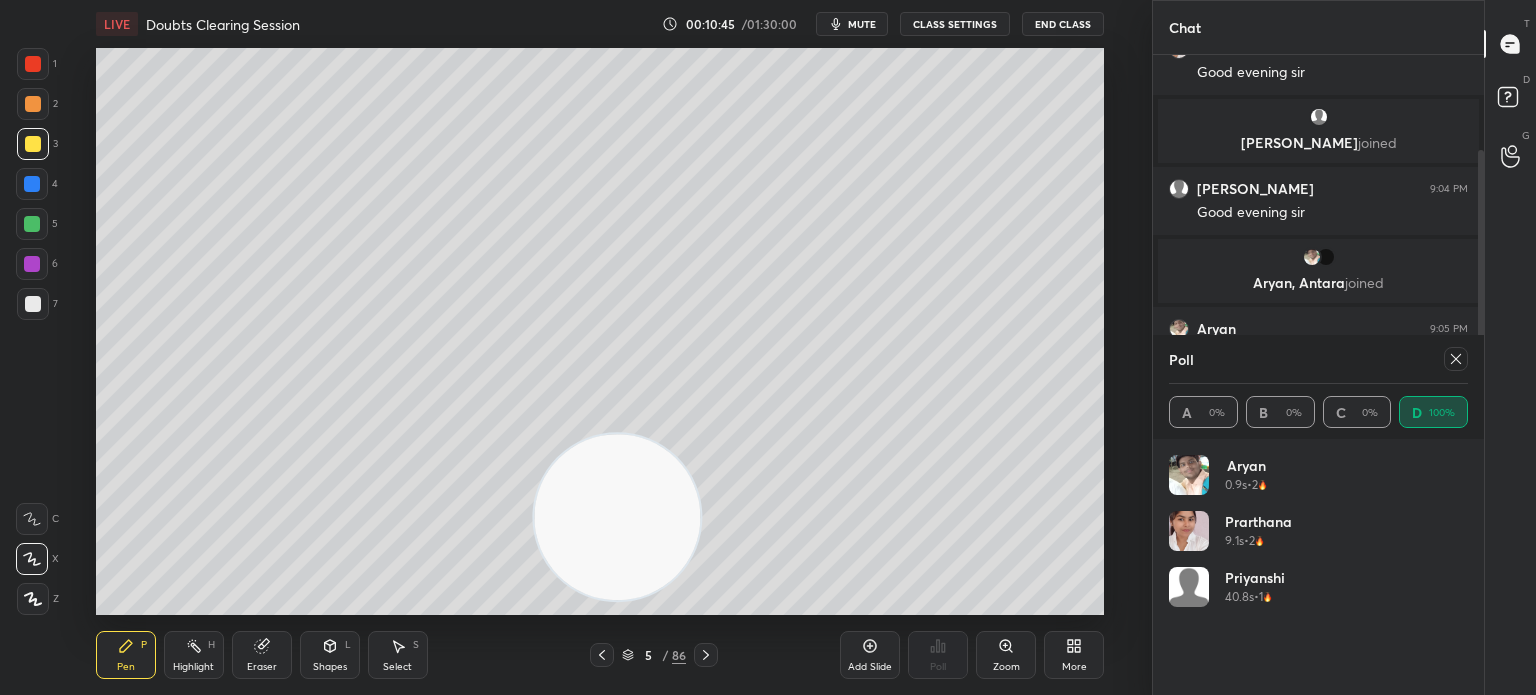 click on "Poll A 0% B 0% C 0% D 100%" at bounding box center (1318, 387) 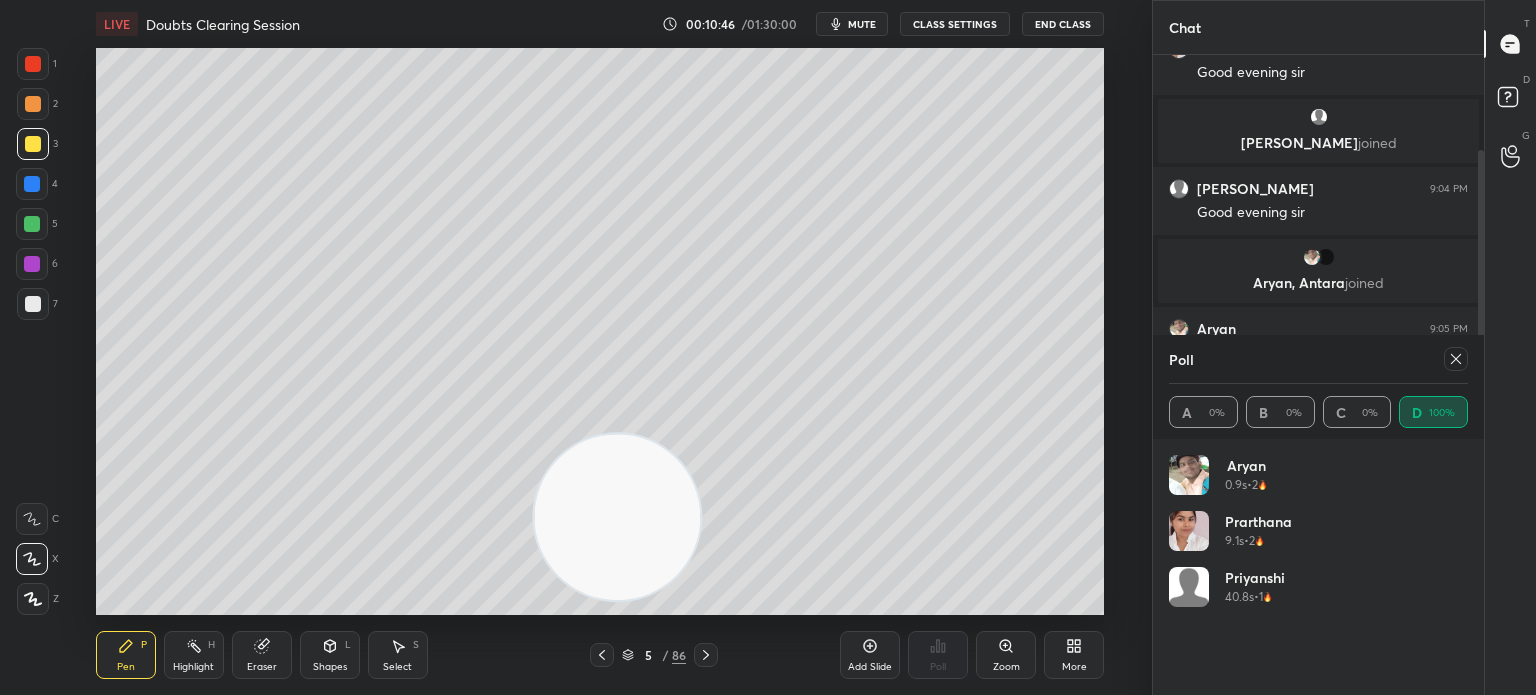 click 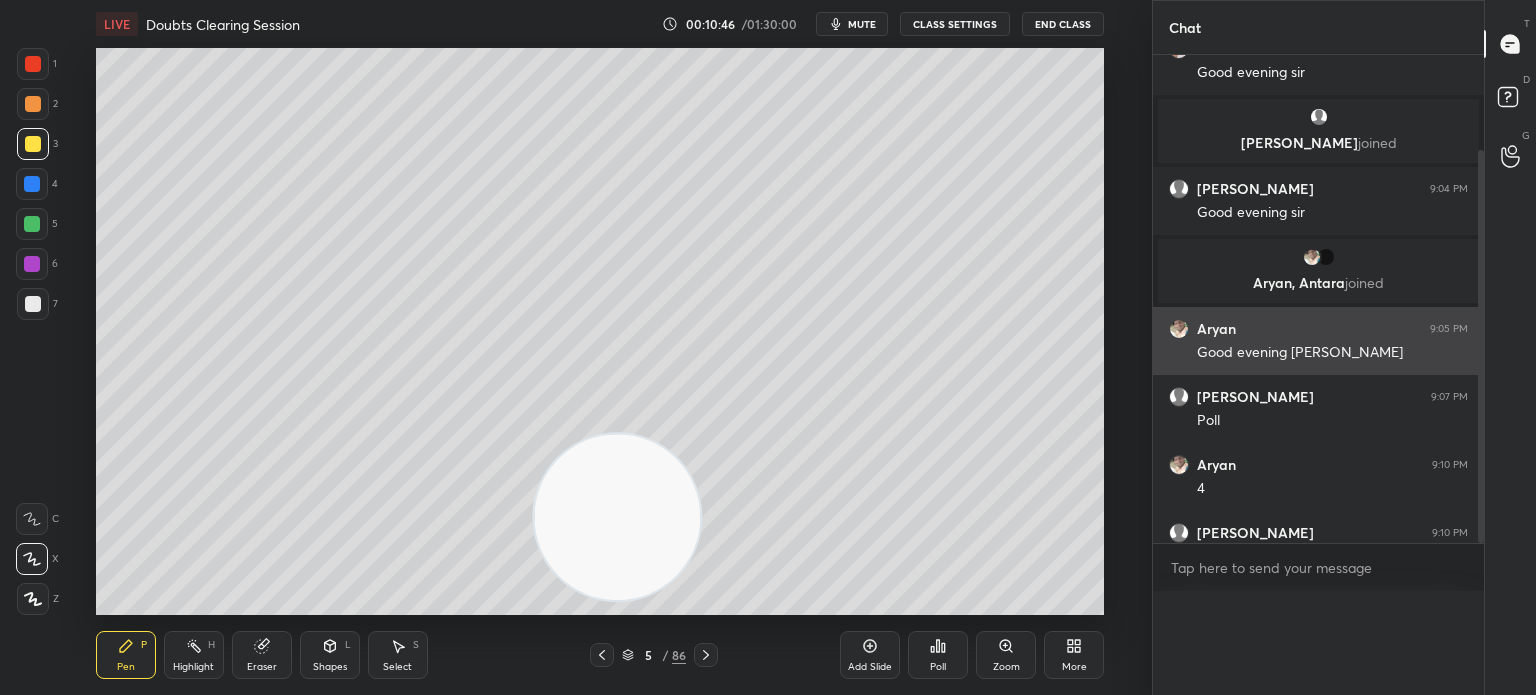 scroll, scrollTop: 121, scrollLeft: 293, axis: both 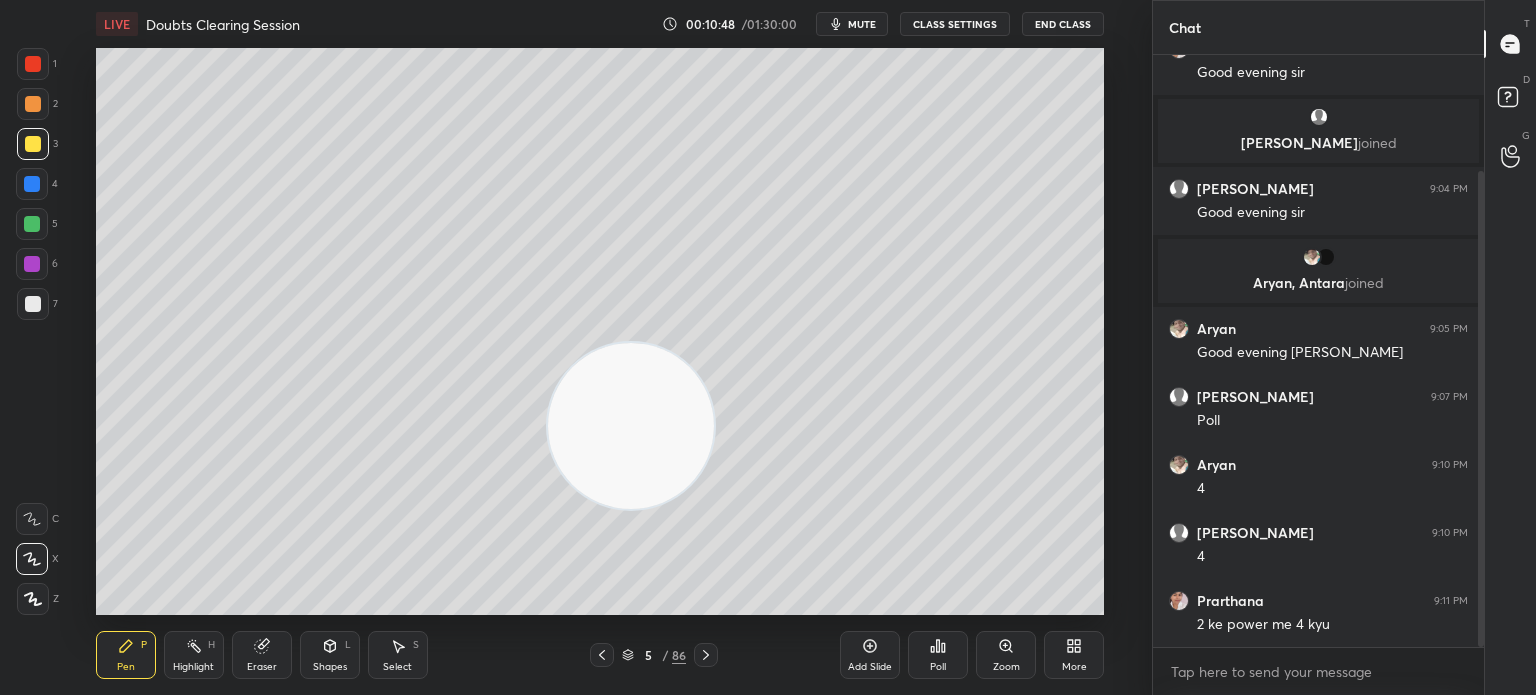 click on "More" at bounding box center [1074, 655] 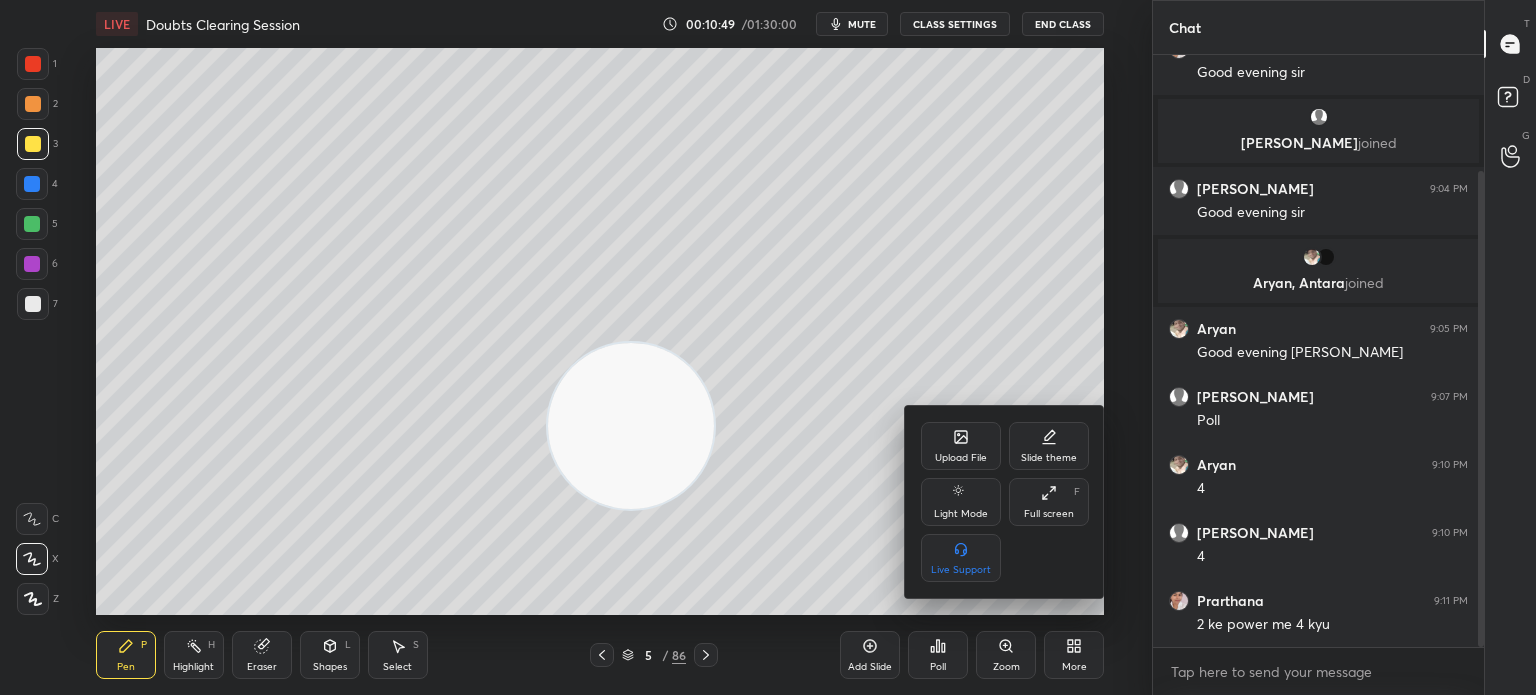 click on "Upload File" at bounding box center (961, 446) 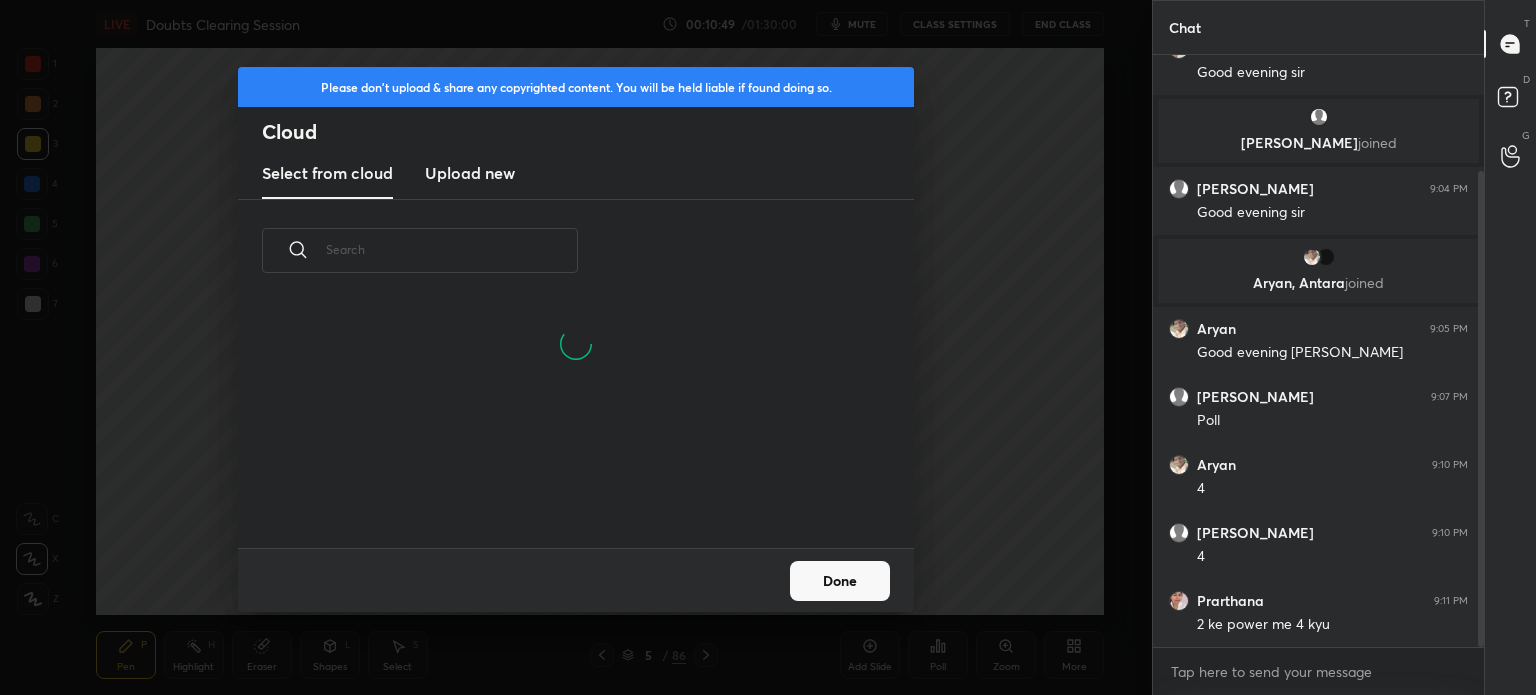 click on "Upload new" at bounding box center [470, 173] 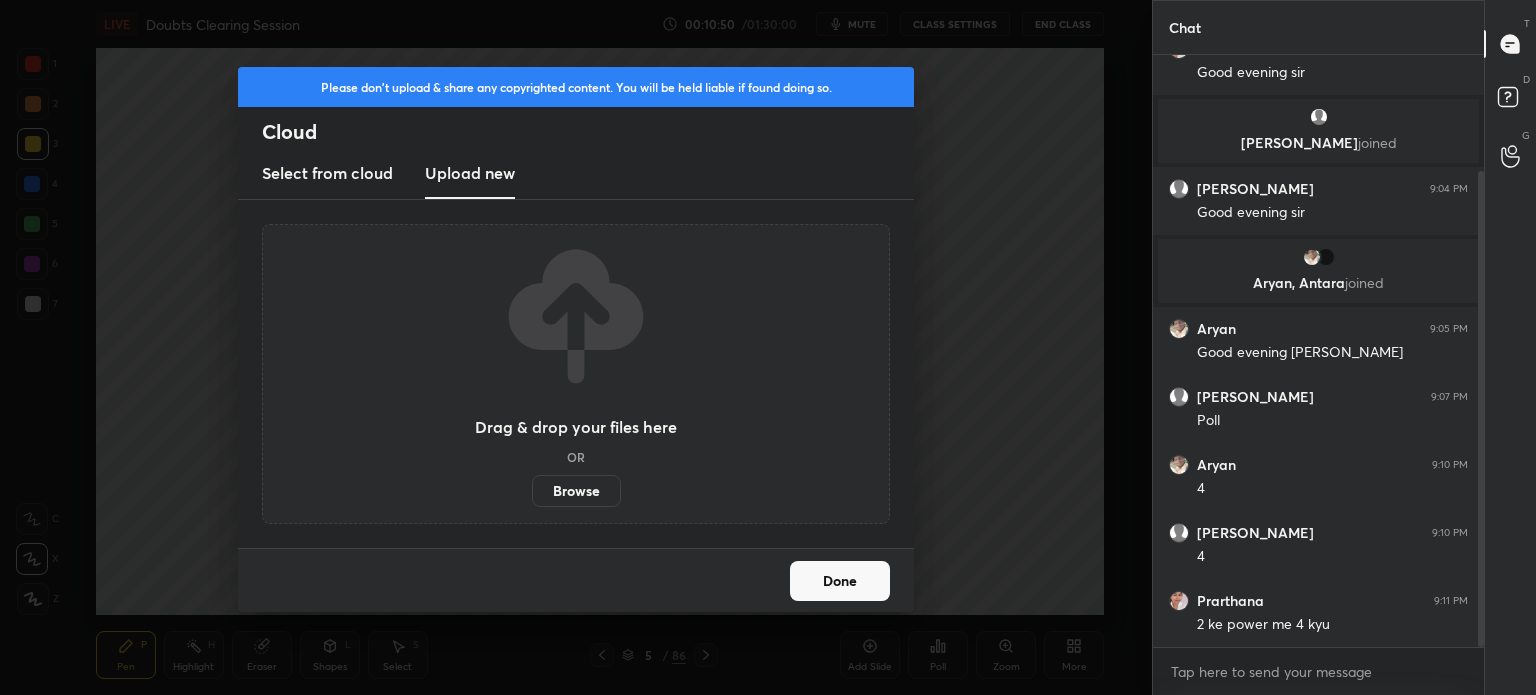 click on "Browse" at bounding box center [576, 491] 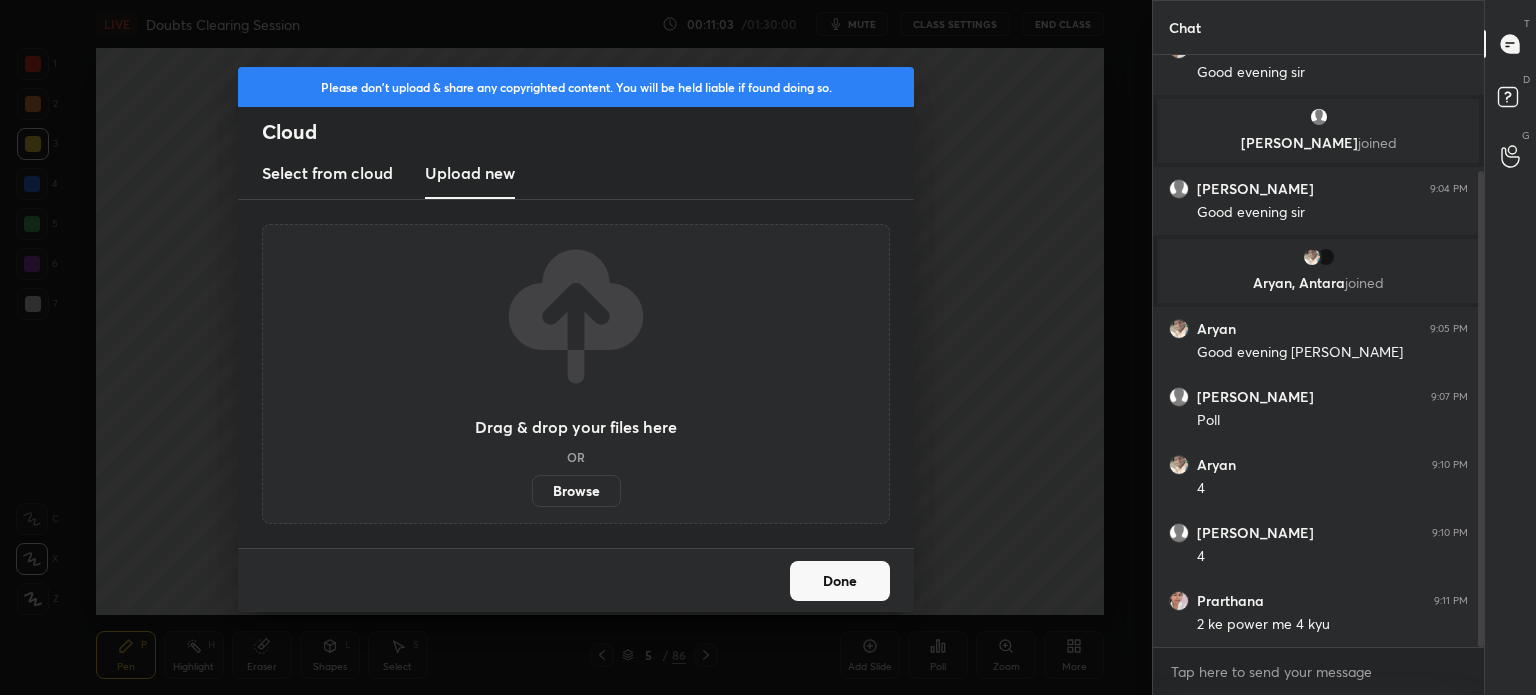 click on "Done" at bounding box center (840, 581) 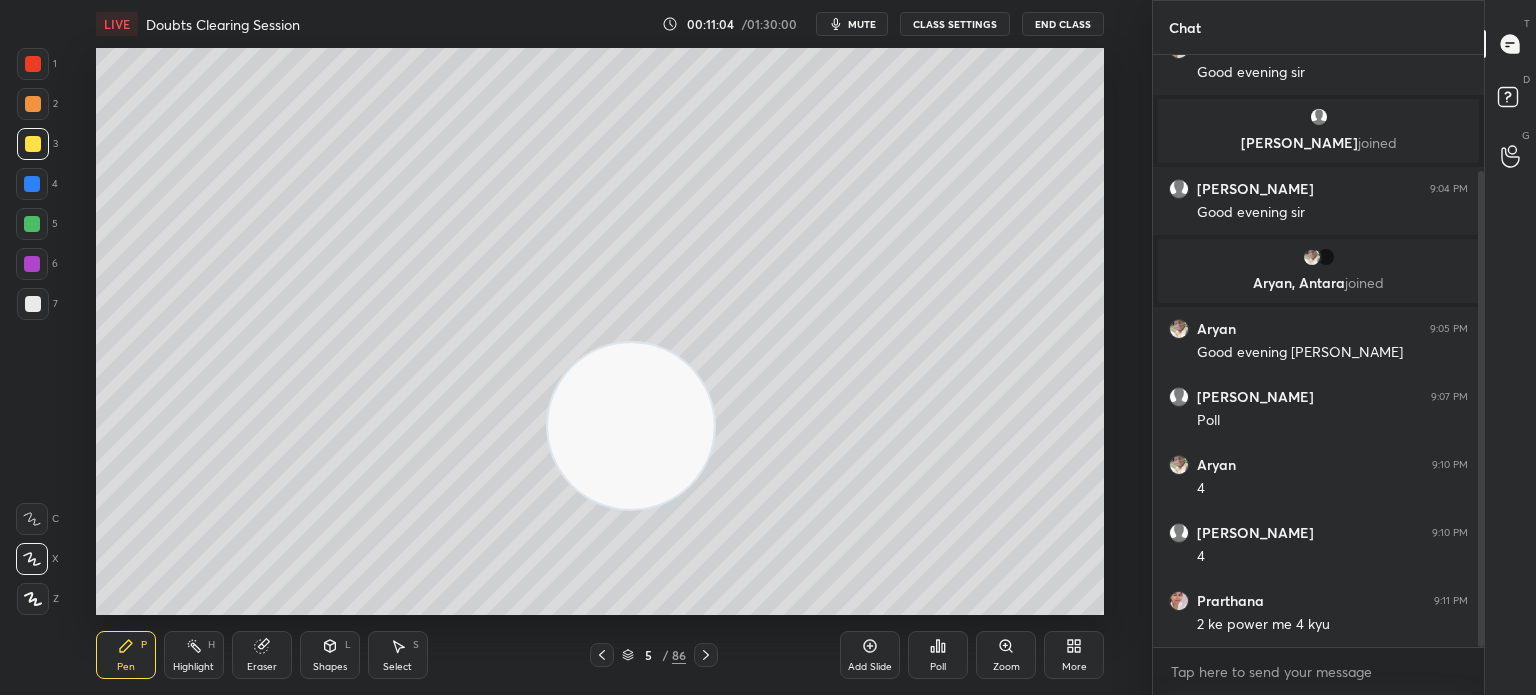 click at bounding box center (33, 304) 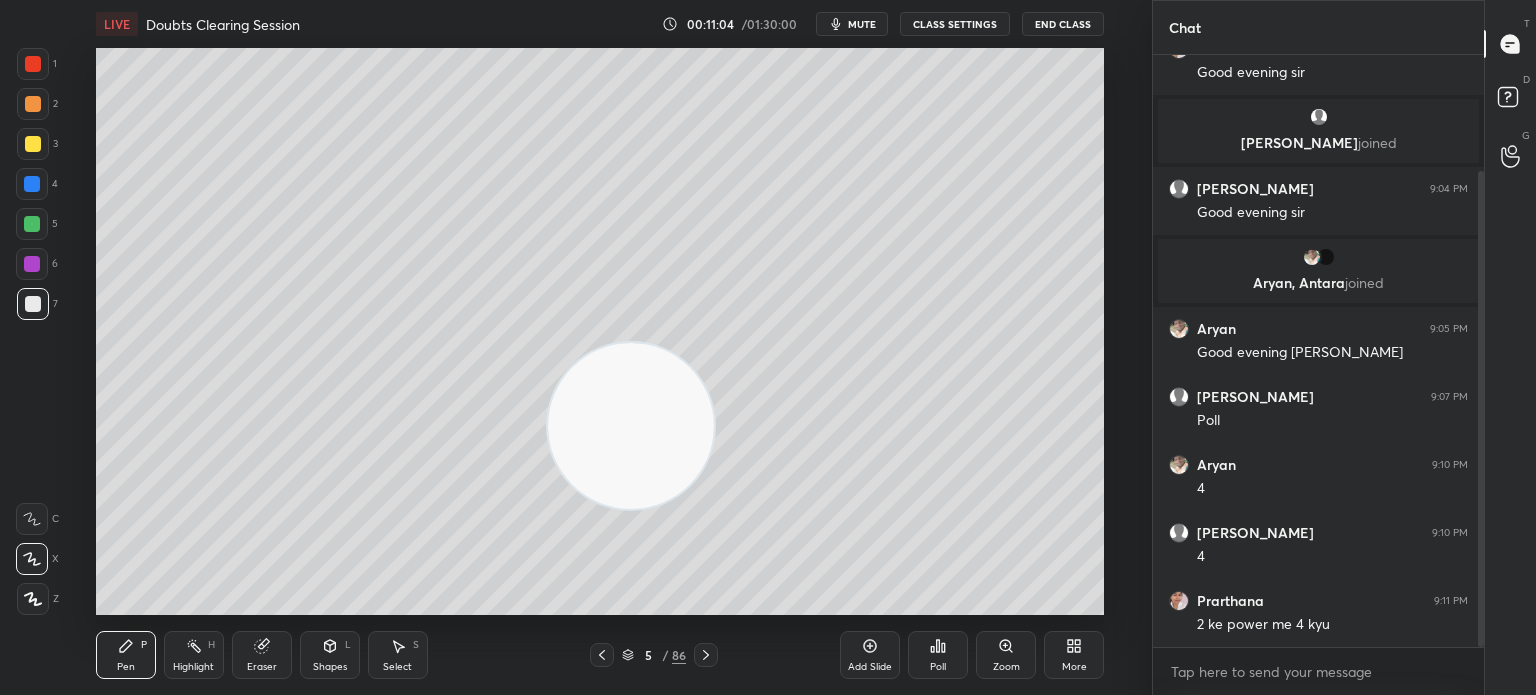 click at bounding box center (33, 304) 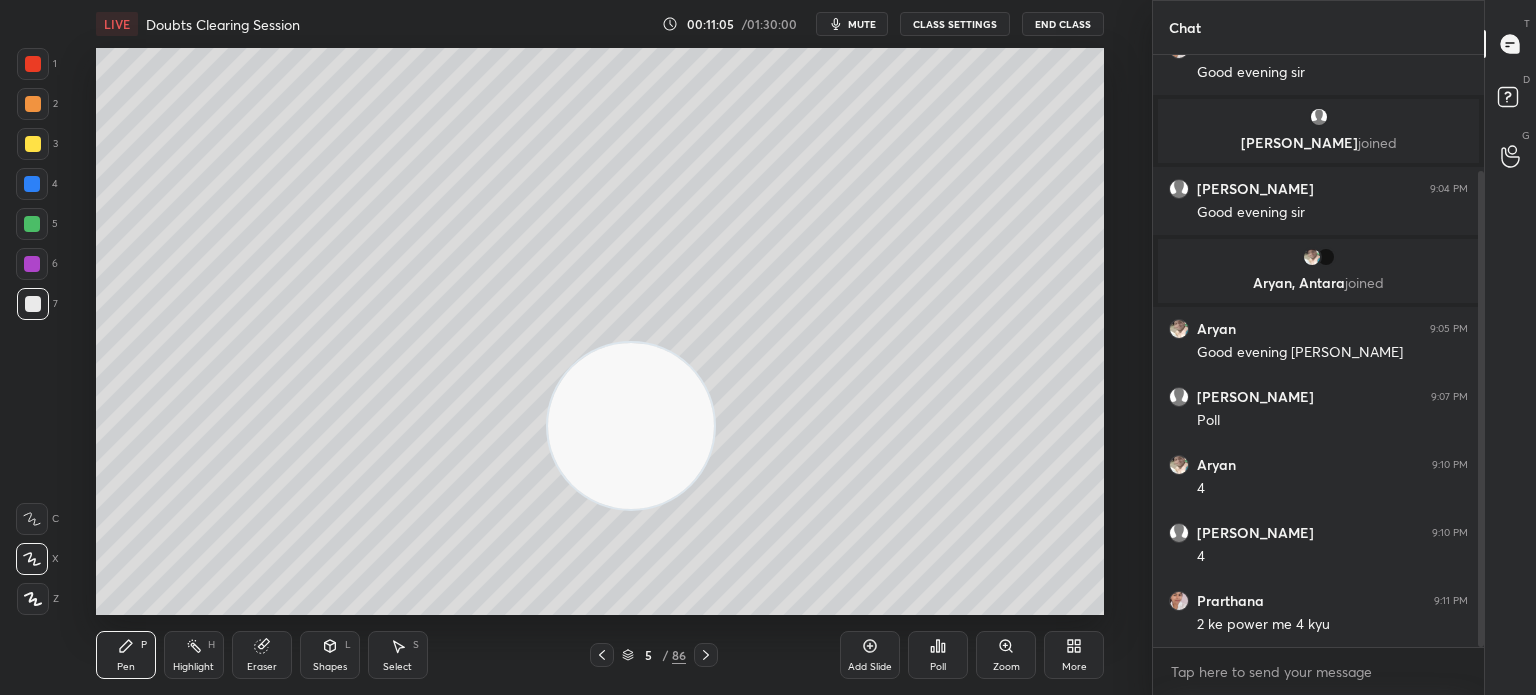 click at bounding box center (33, 144) 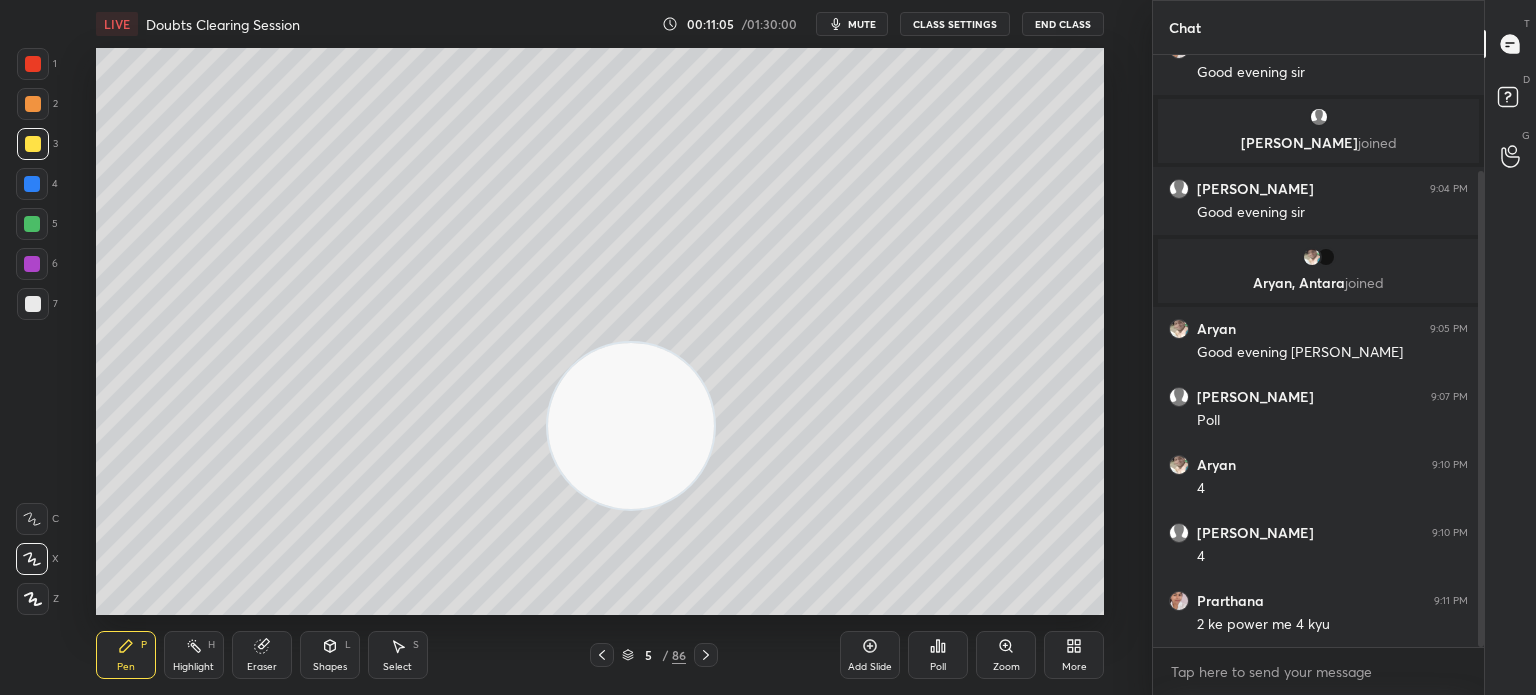 click 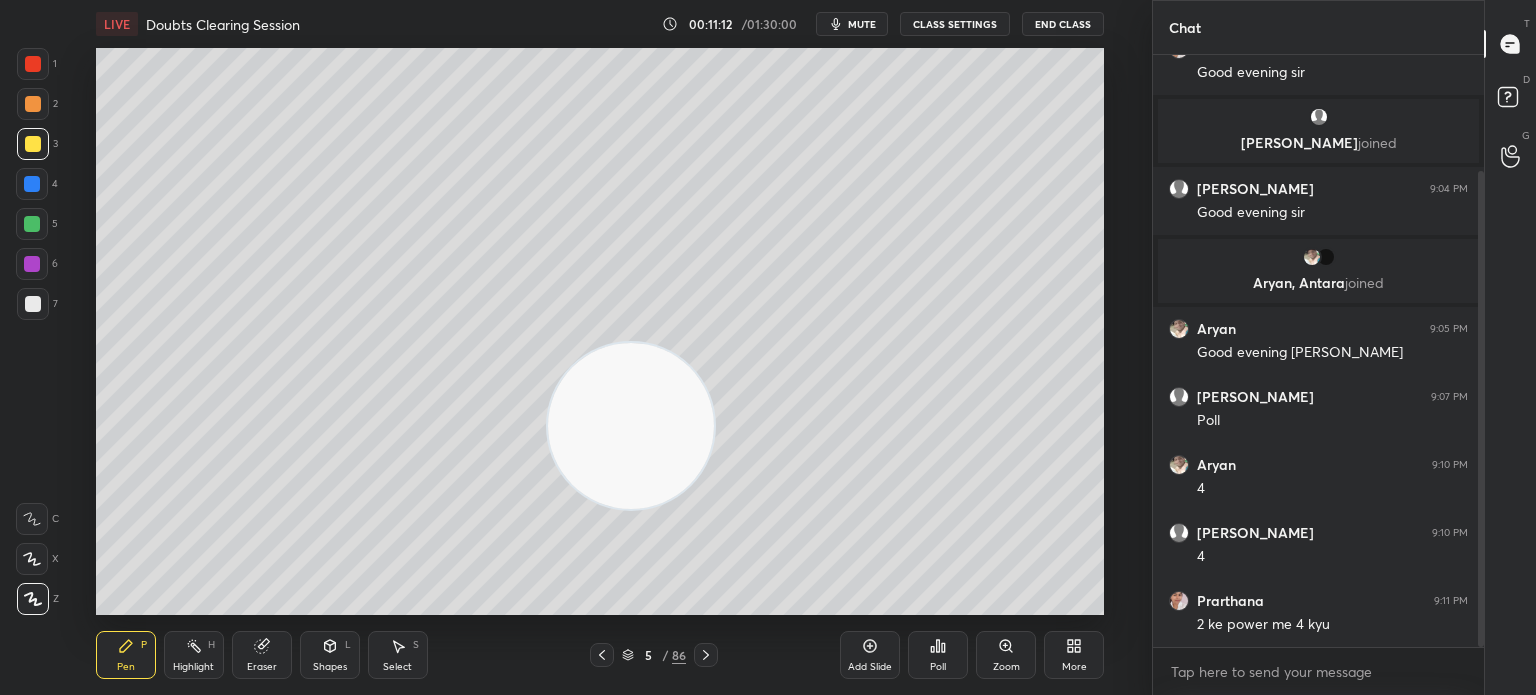 scroll, scrollTop: 212, scrollLeft: 0, axis: vertical 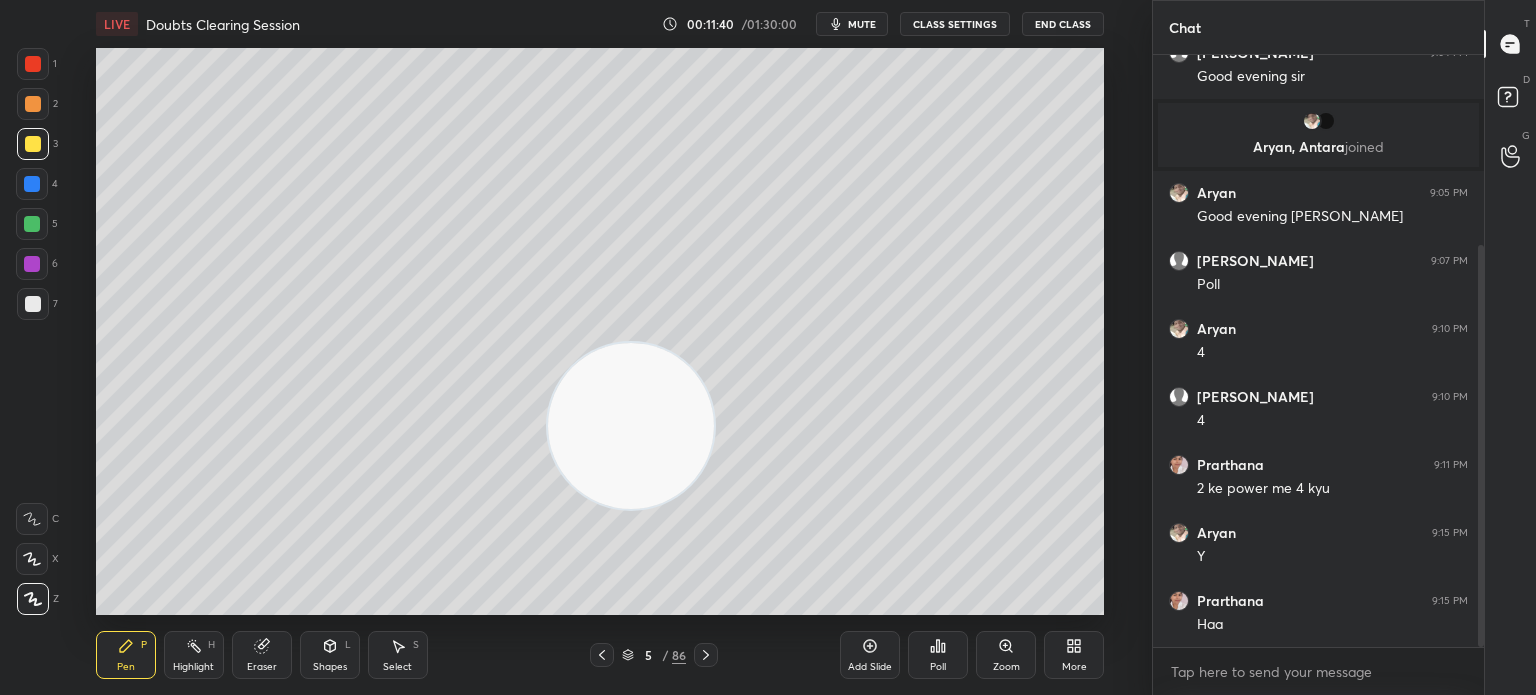 click at bounding box center [33, 104] 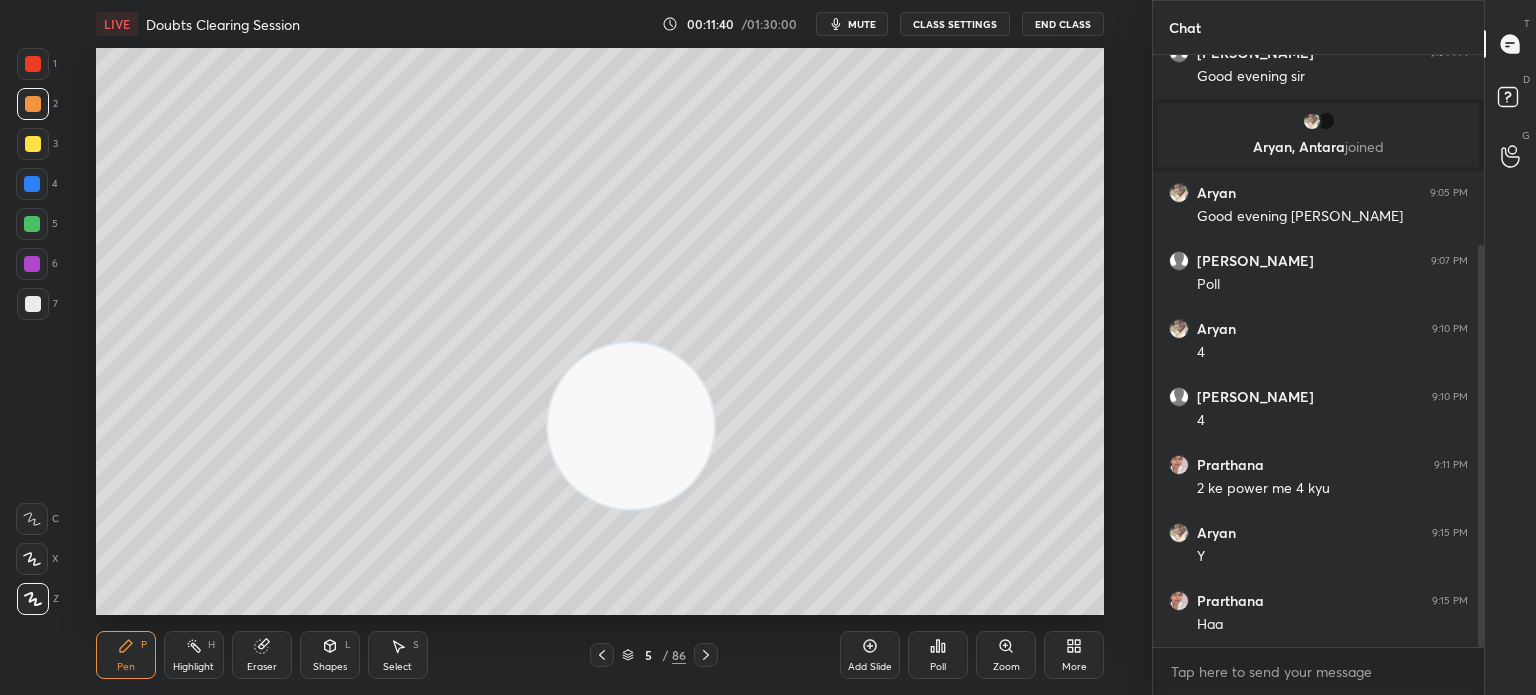 click at bounding box center (33, 144) 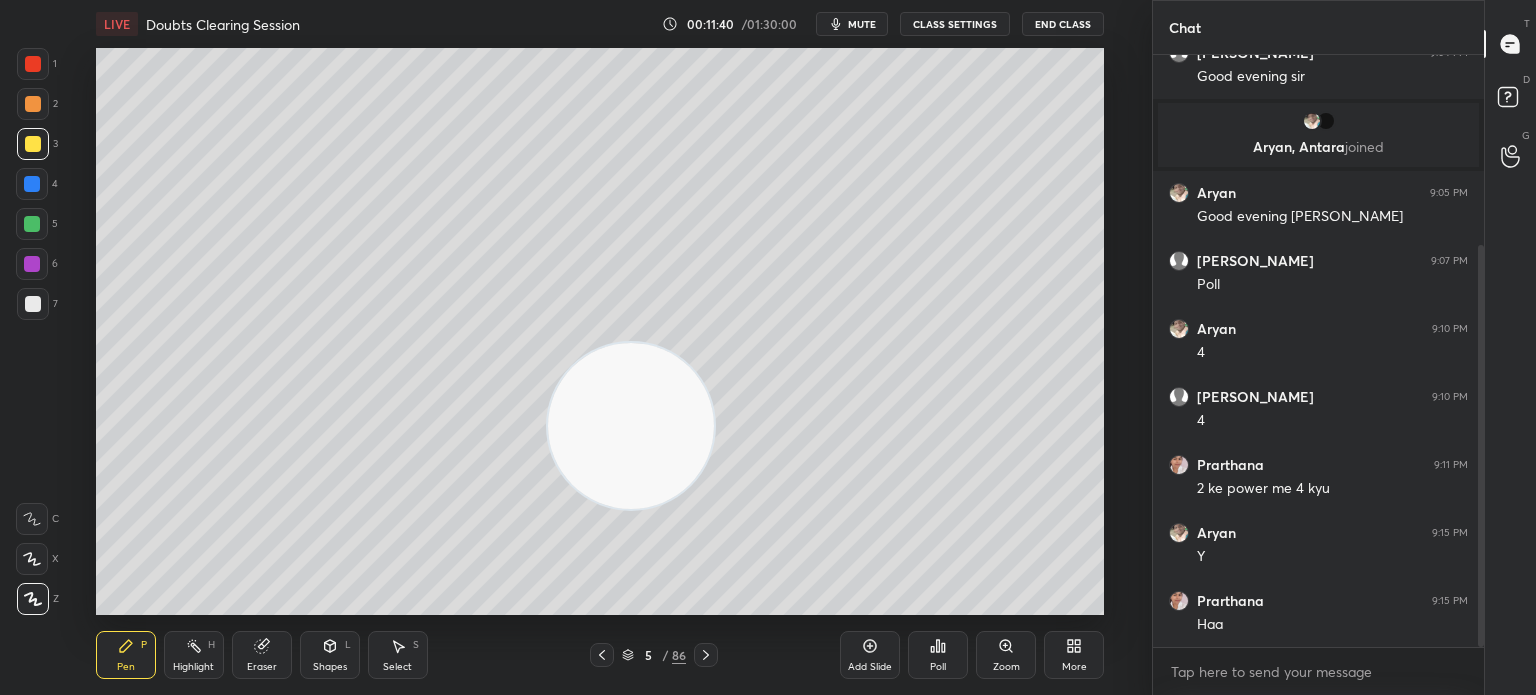 click at bounding box center [33, 144] 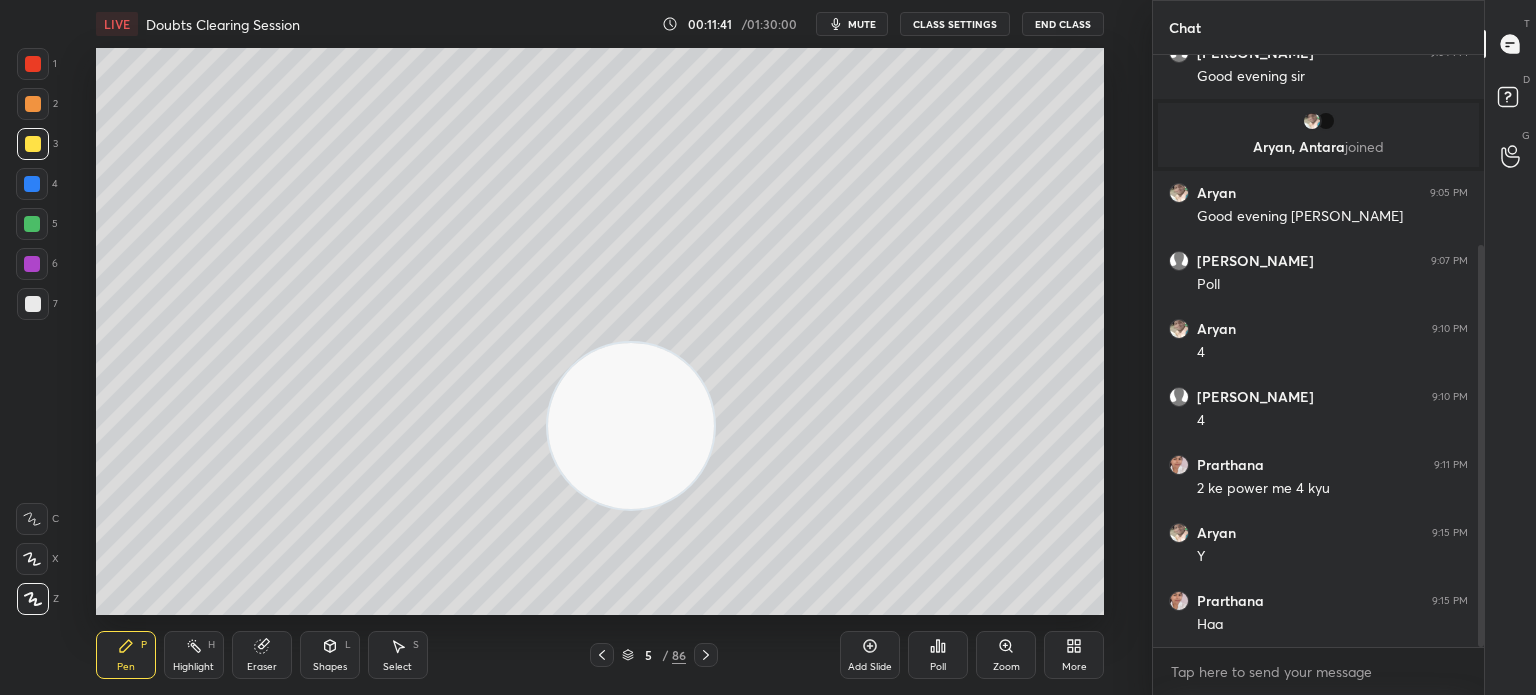 click at bounding box center (33, 599) 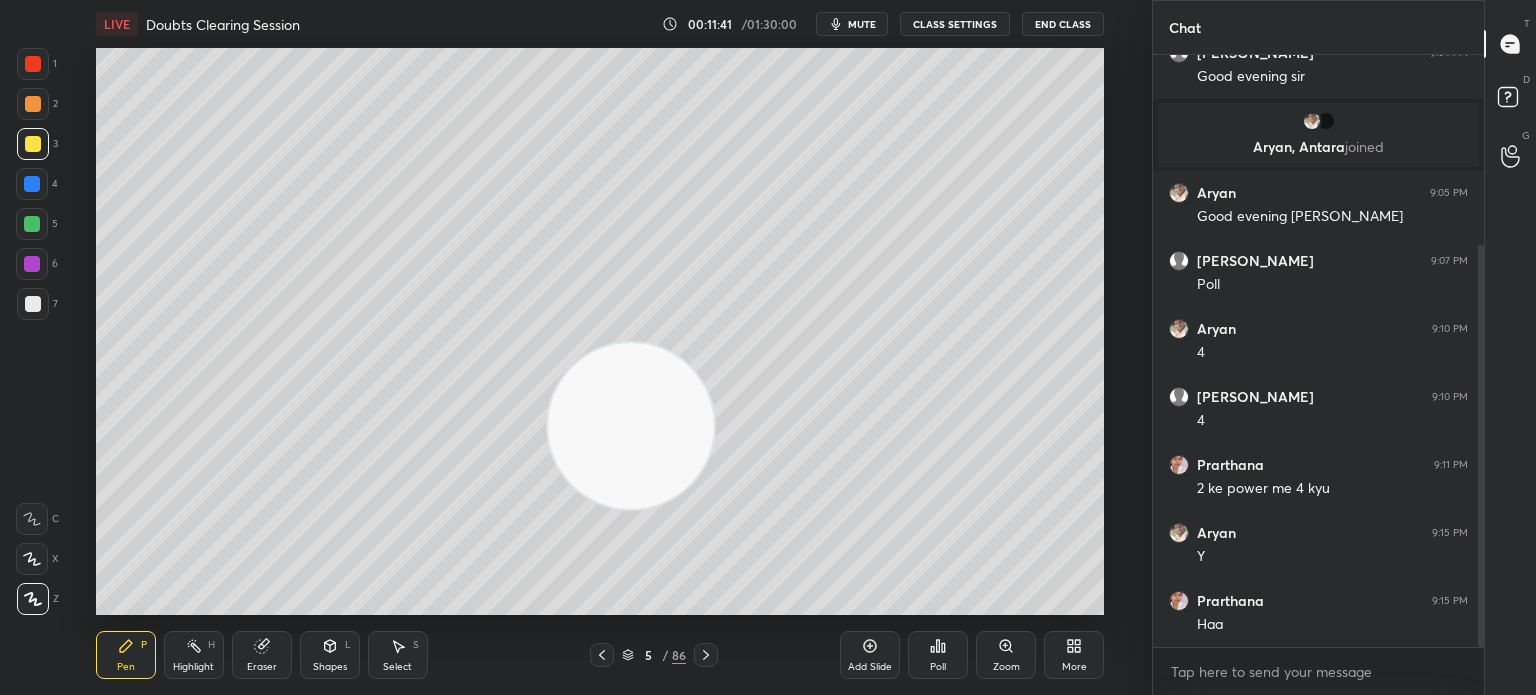 click 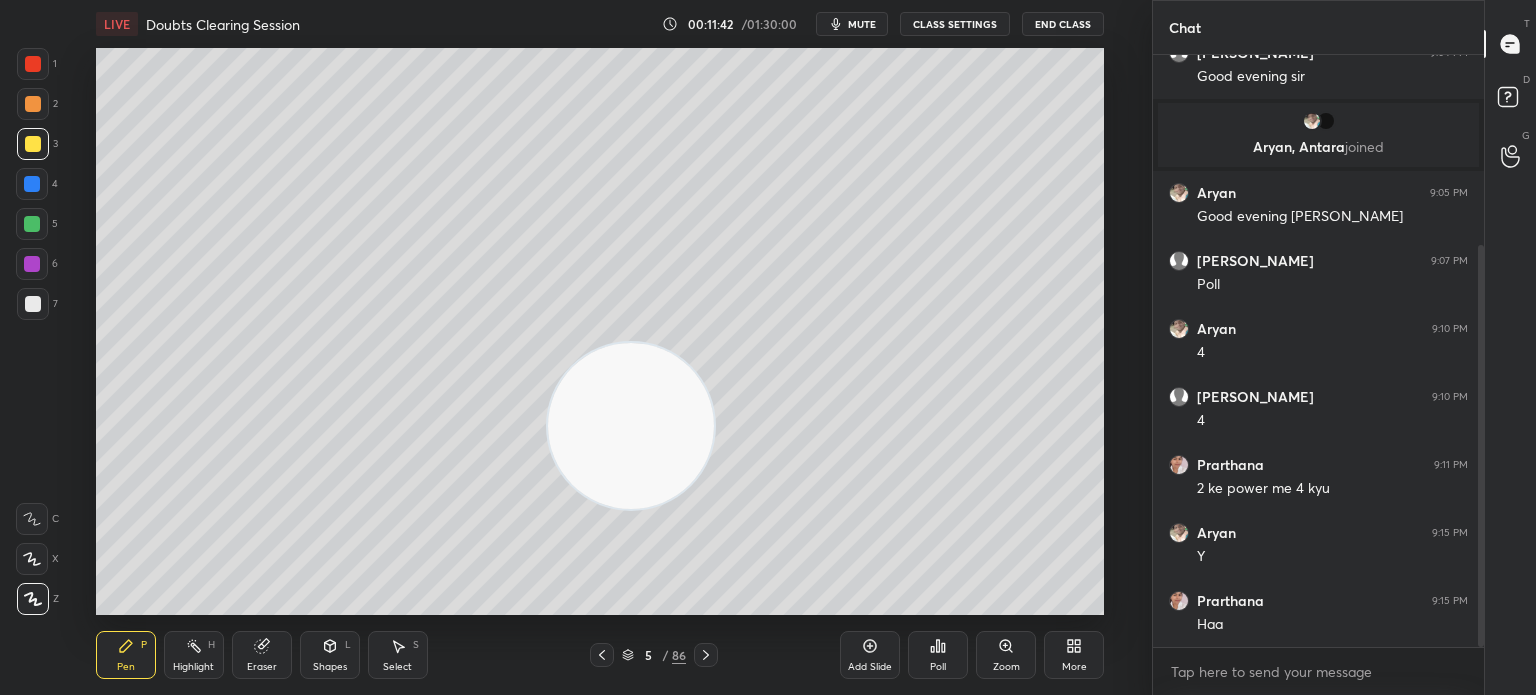 click on "Add Slide" at bounding box center (870, 655) 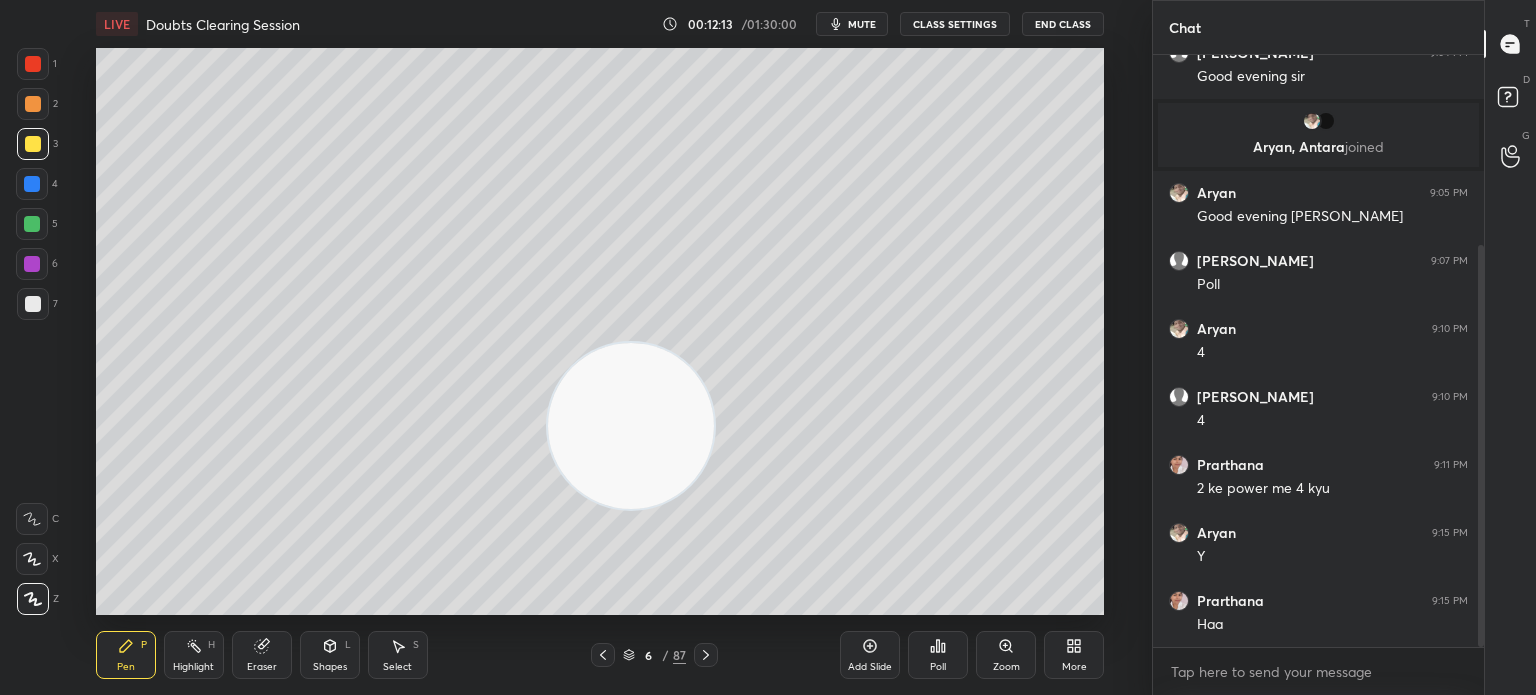 click on "Poll" at bounding box center [938, 667] 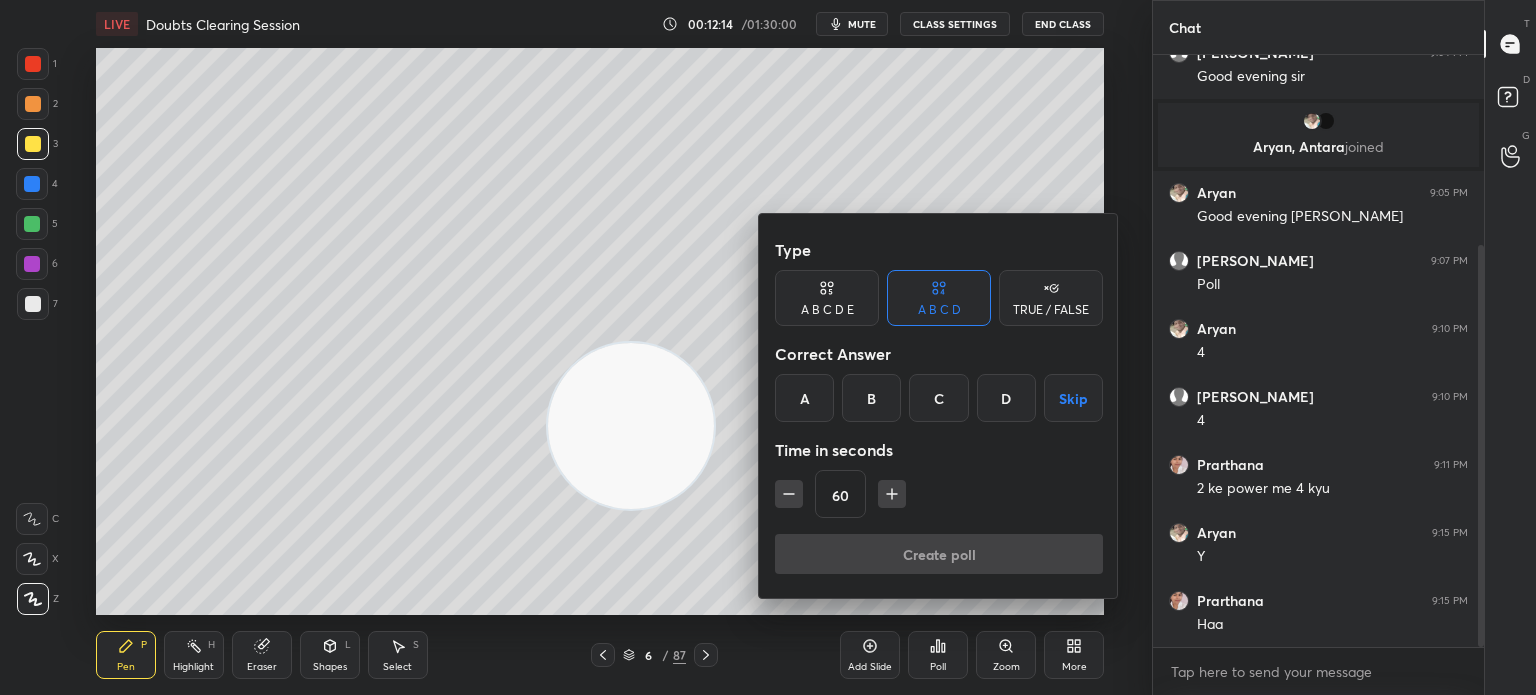 click on "B" at bounding box center (871, 398) 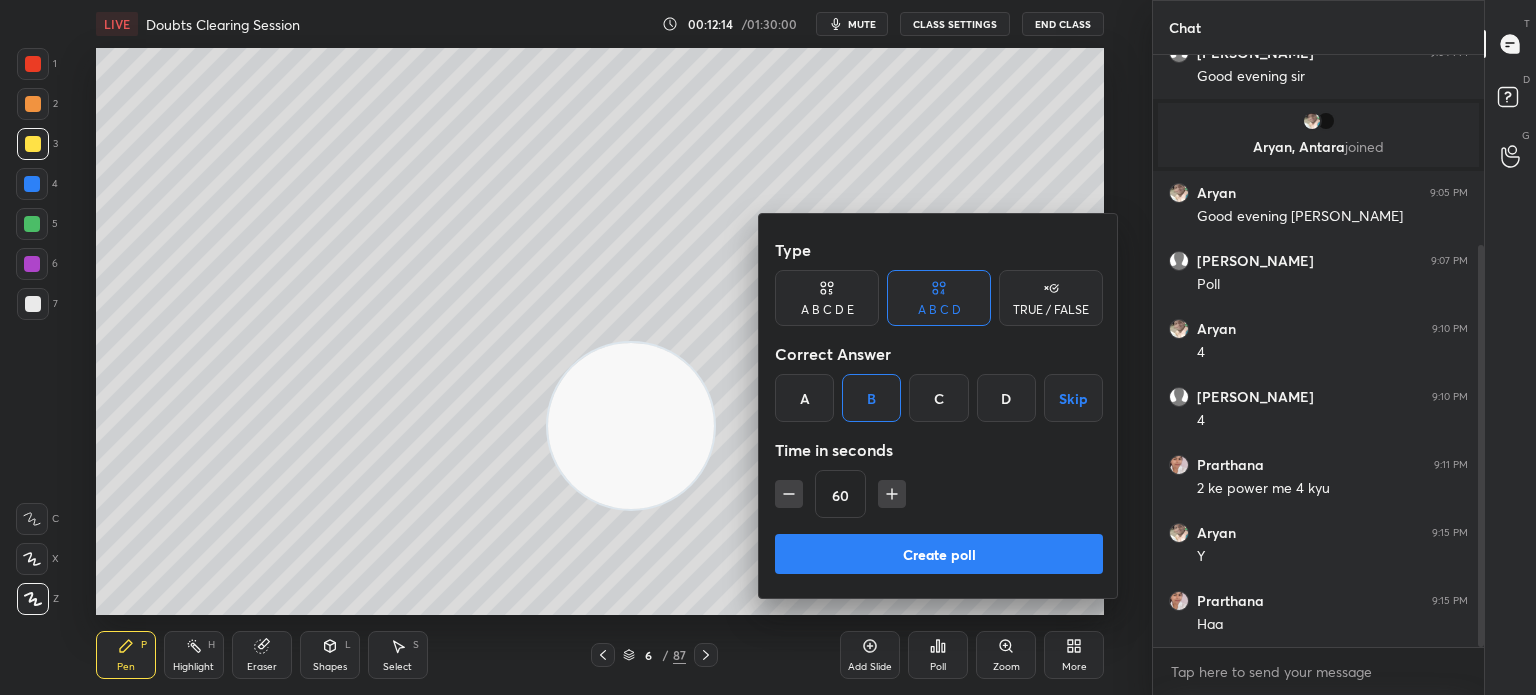 click on "Type A B C D E A B C D TRUE / FALSE Correct Answer A B C D Skip Time in seconds 60" at bounding box center (939, 382) 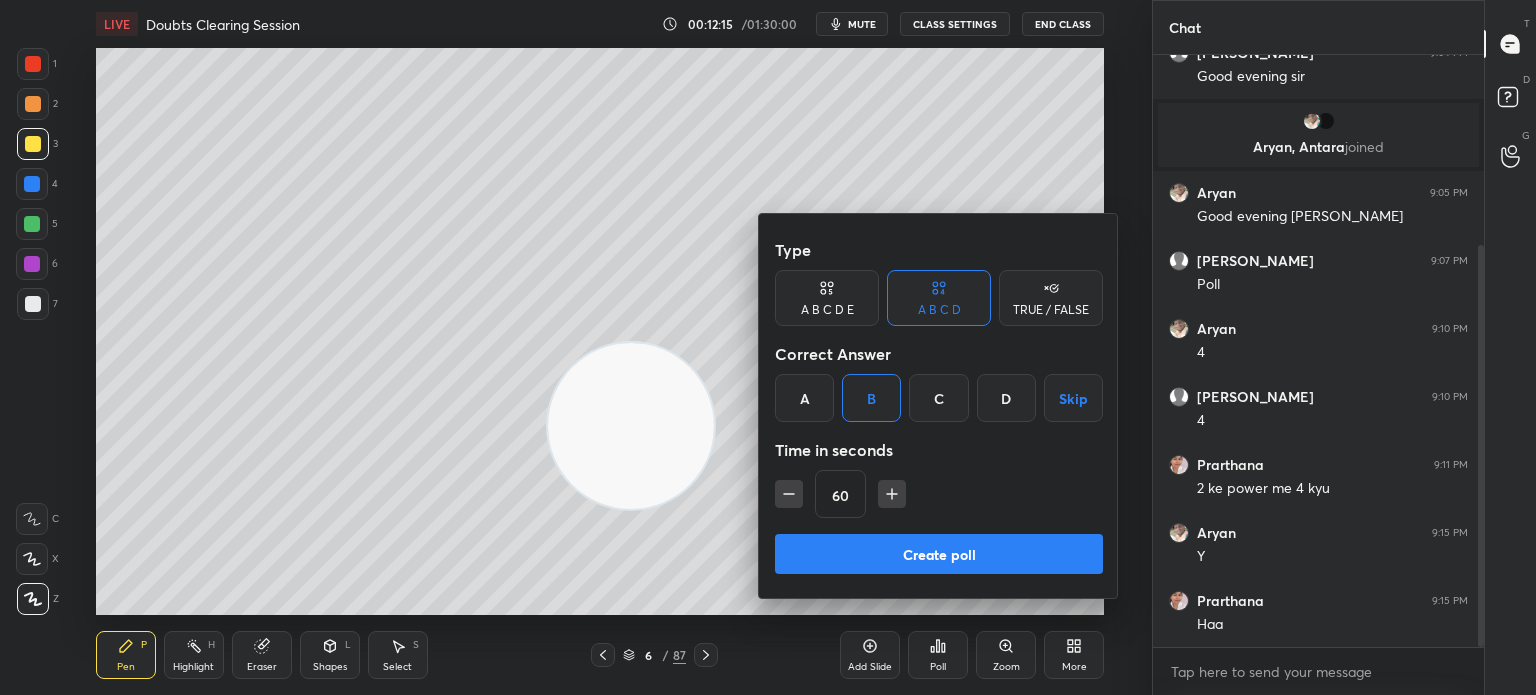 click on "Create poll" at bounding box center [939, 554] 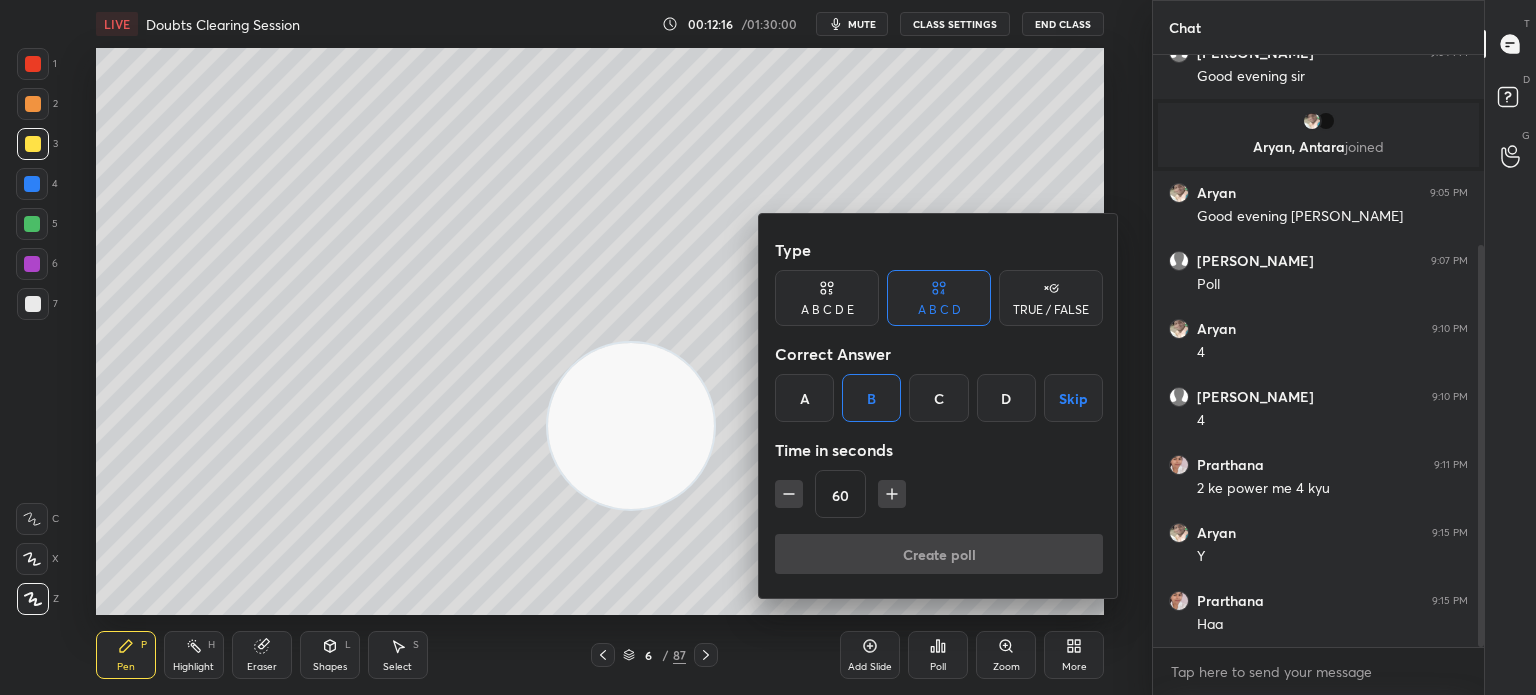 scroll, scrollTop: 544, scrollLeft: 325, axis: both 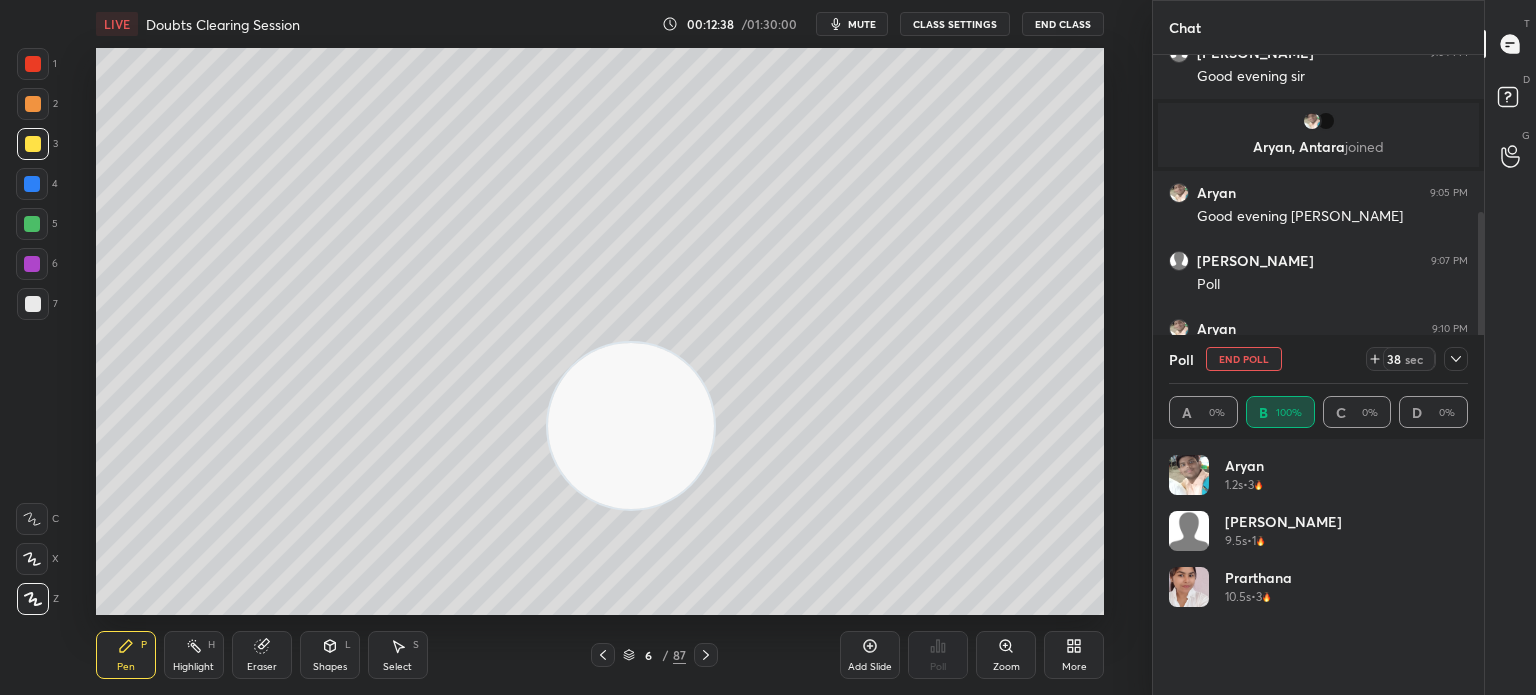 click on "L" at bounding box center [348, 645] 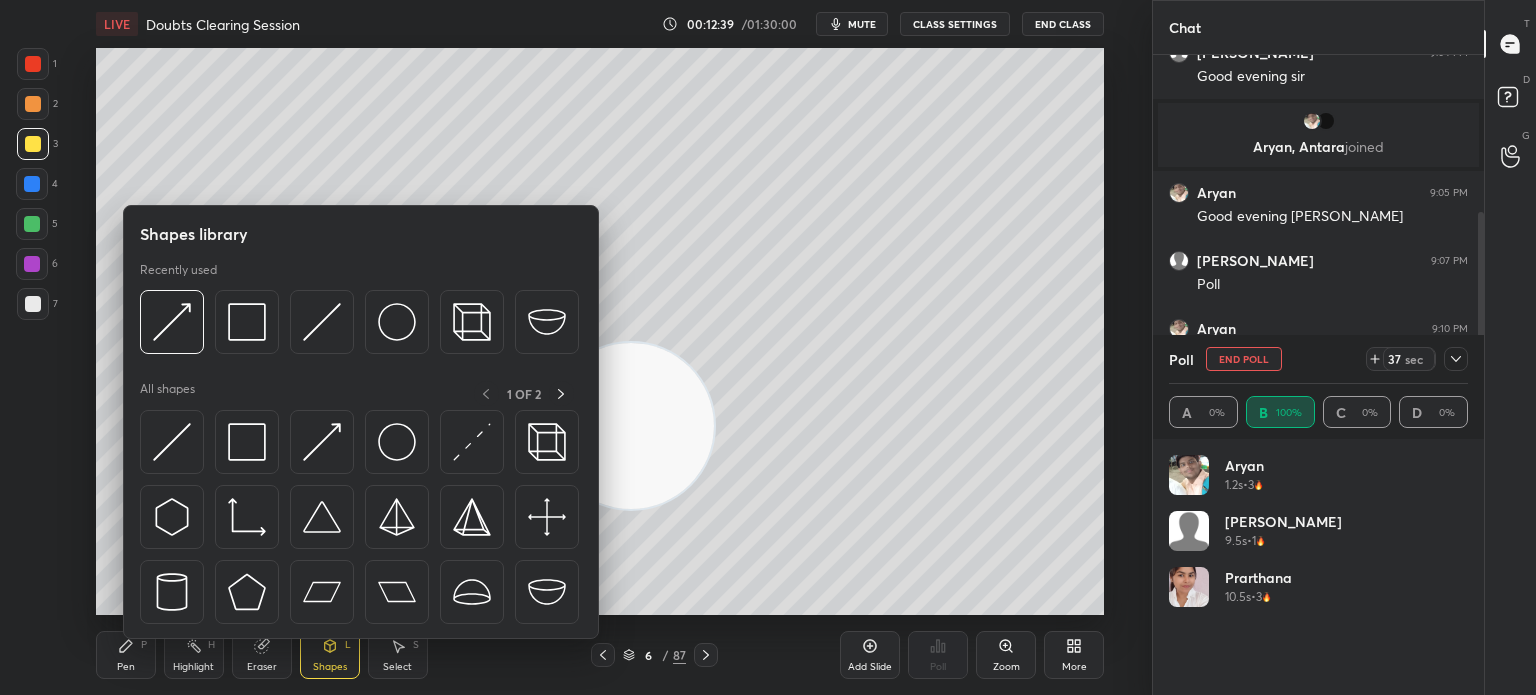 click at bounding box center [33, 304] 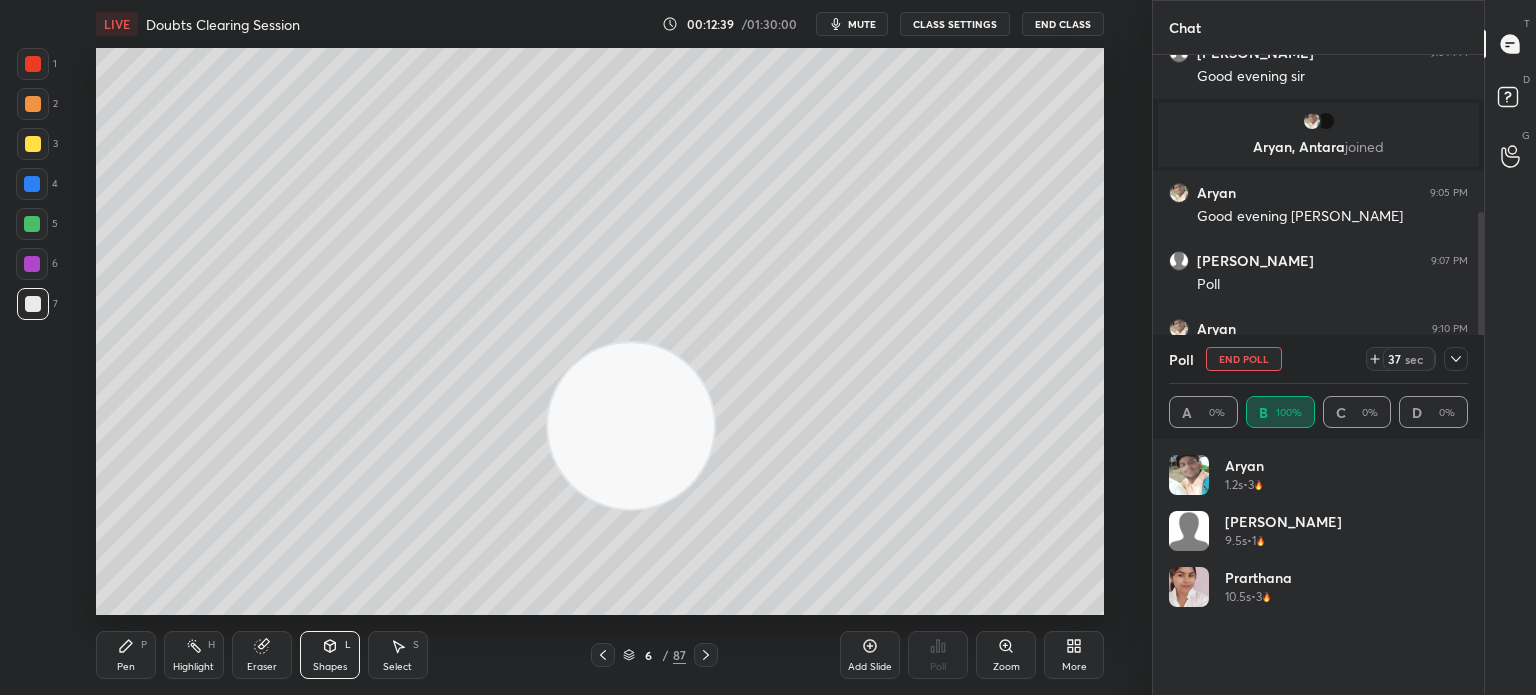 click at bounding box center [33, 304] 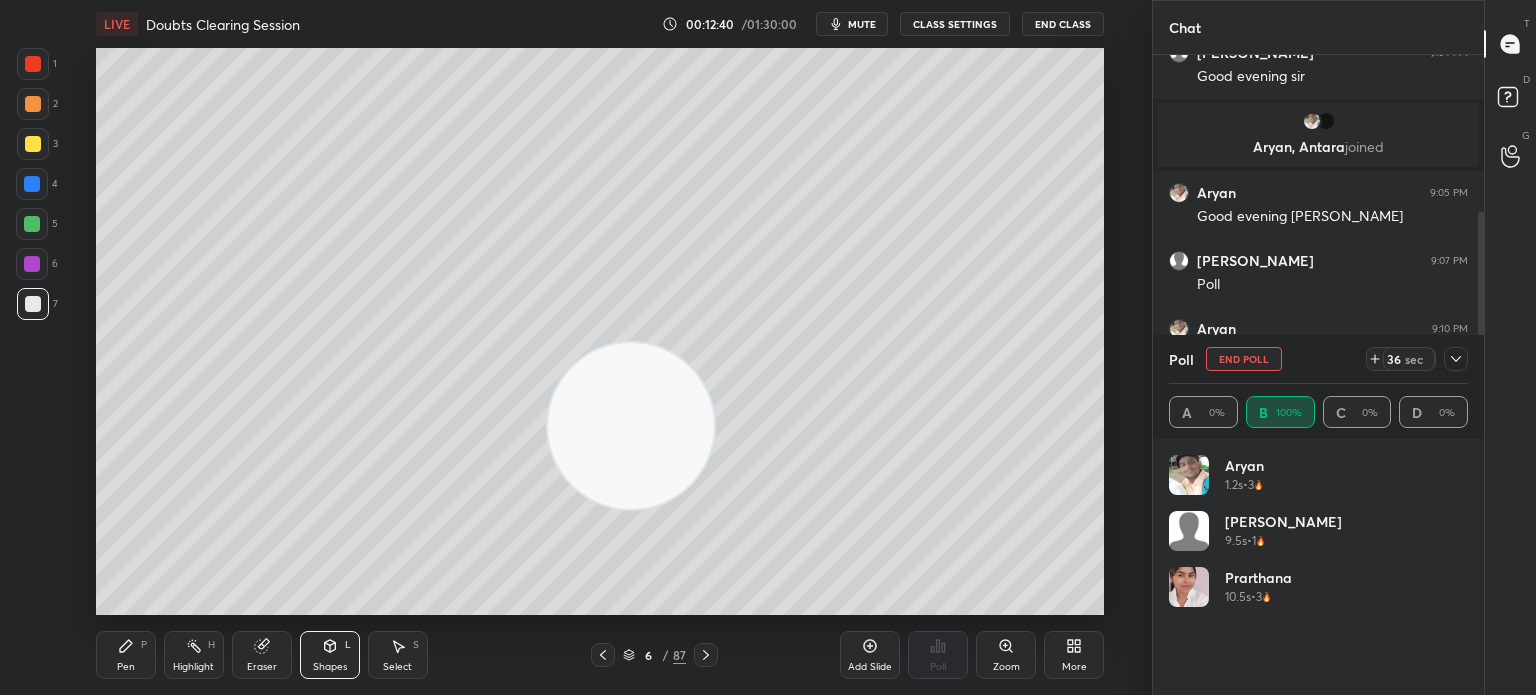 click 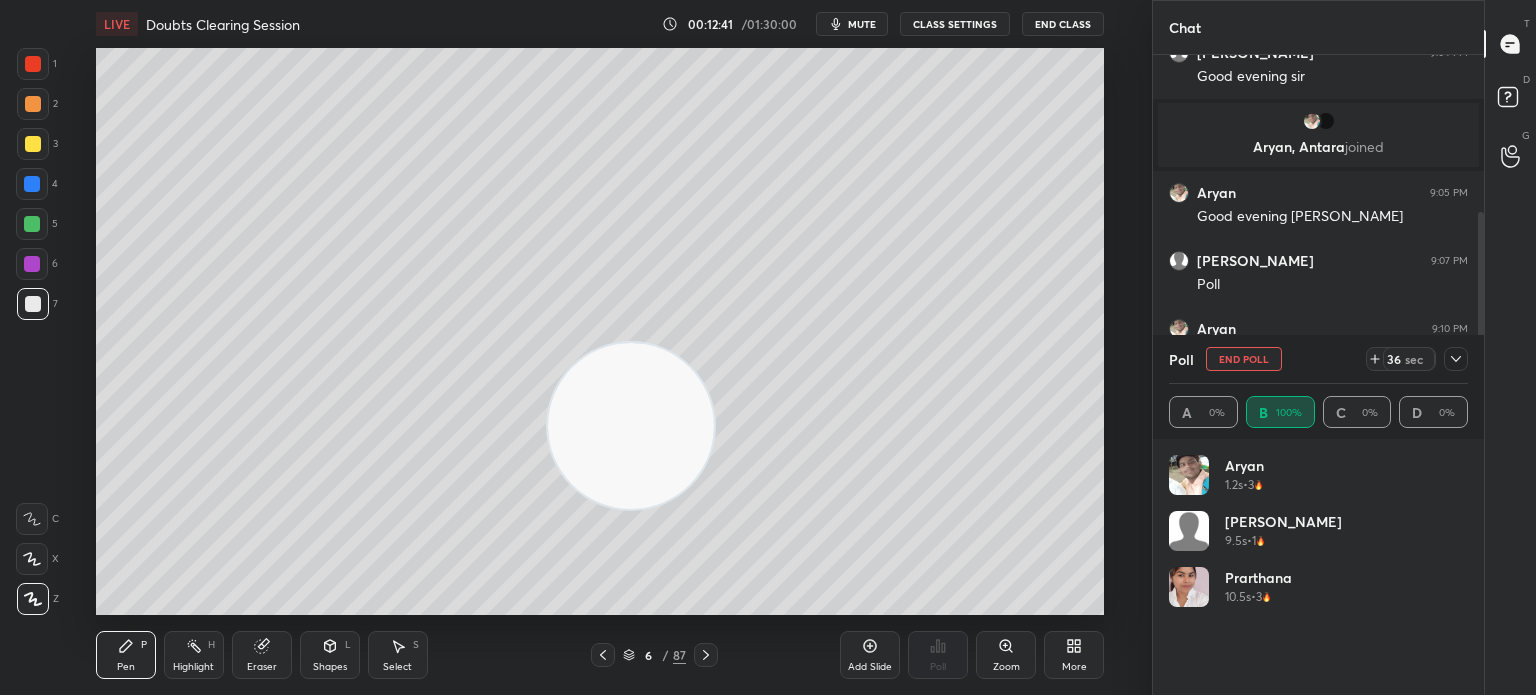 click 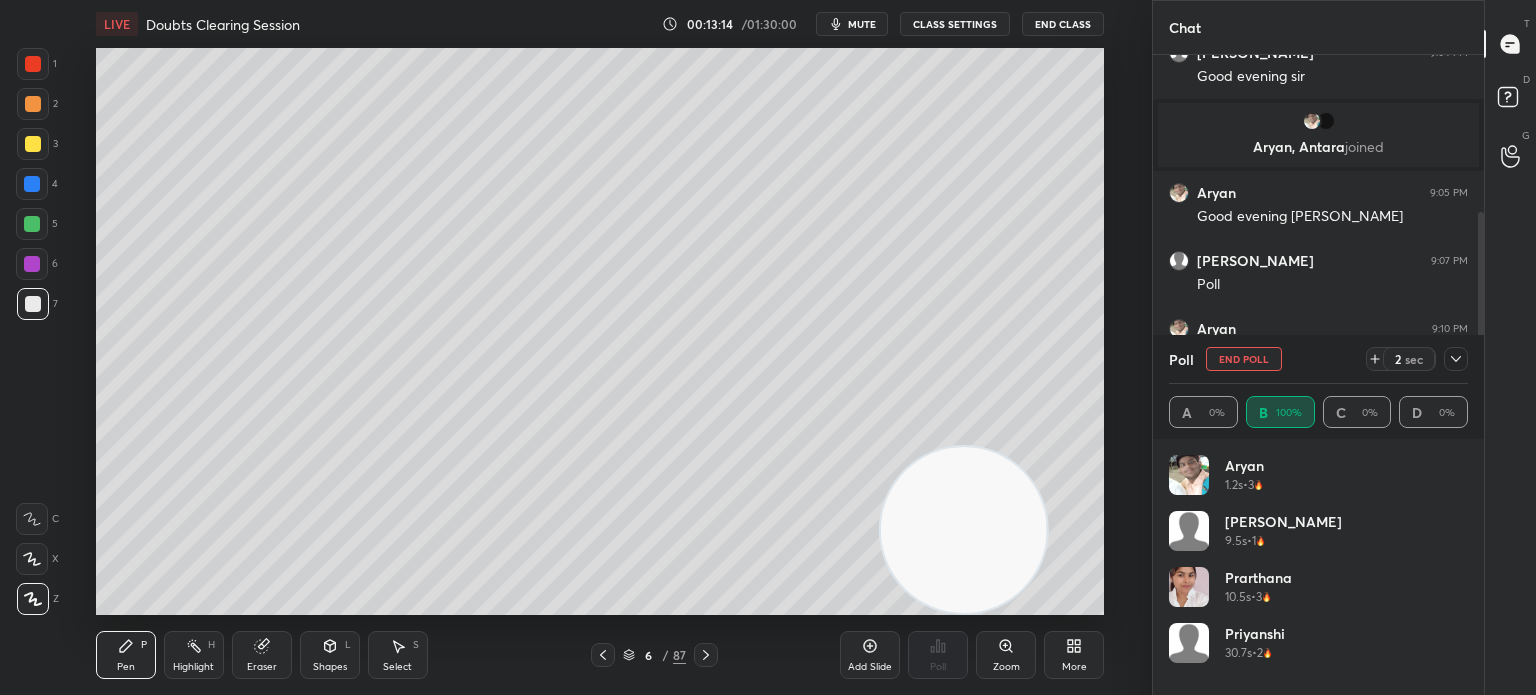 click 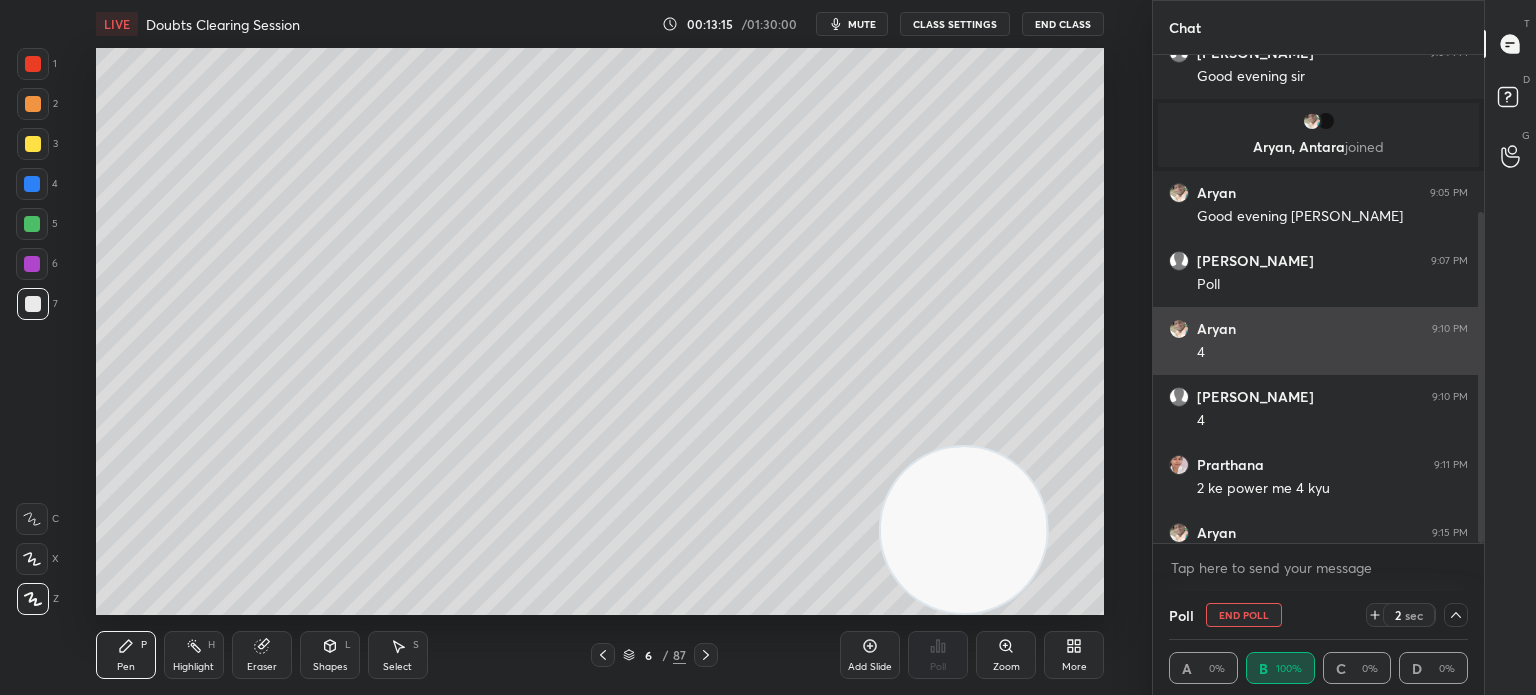 scroll, scrollTop: 153, scrollLeft: 293, axis: both 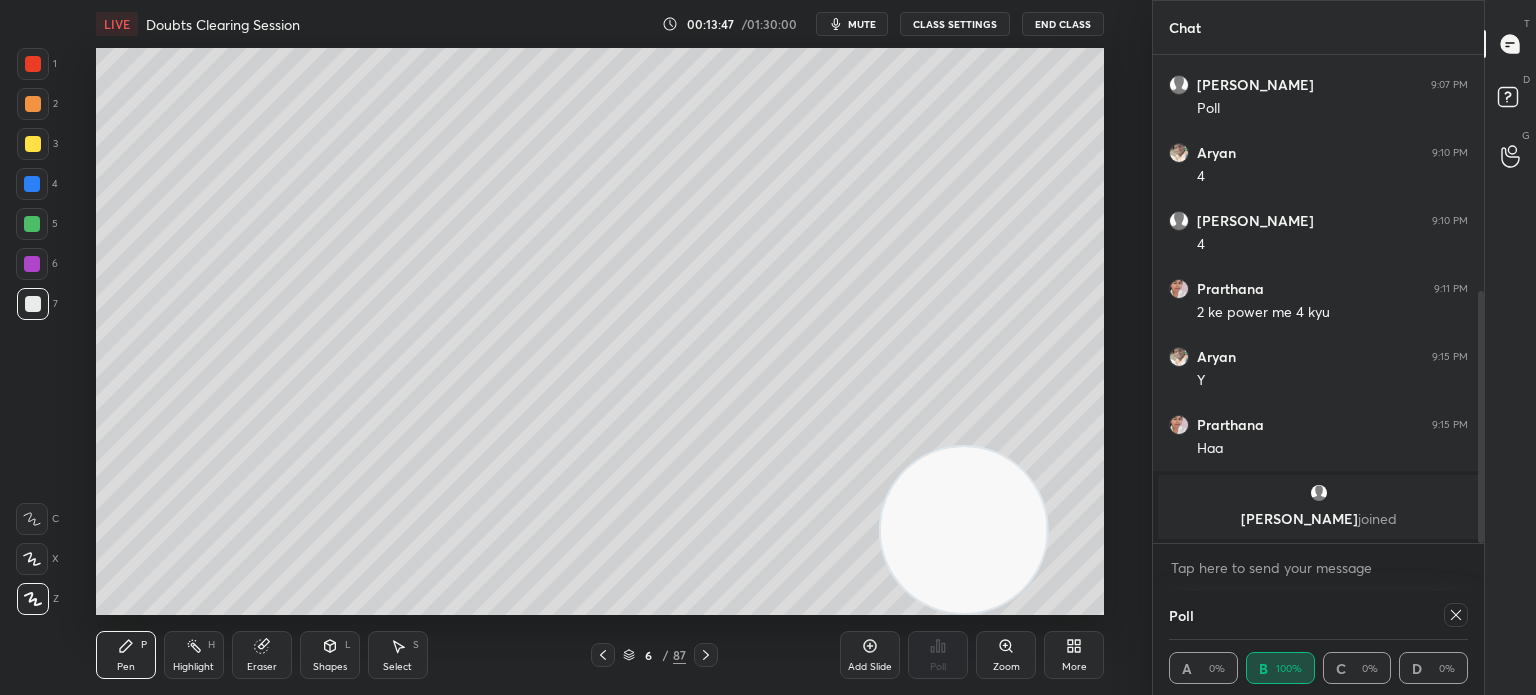 click 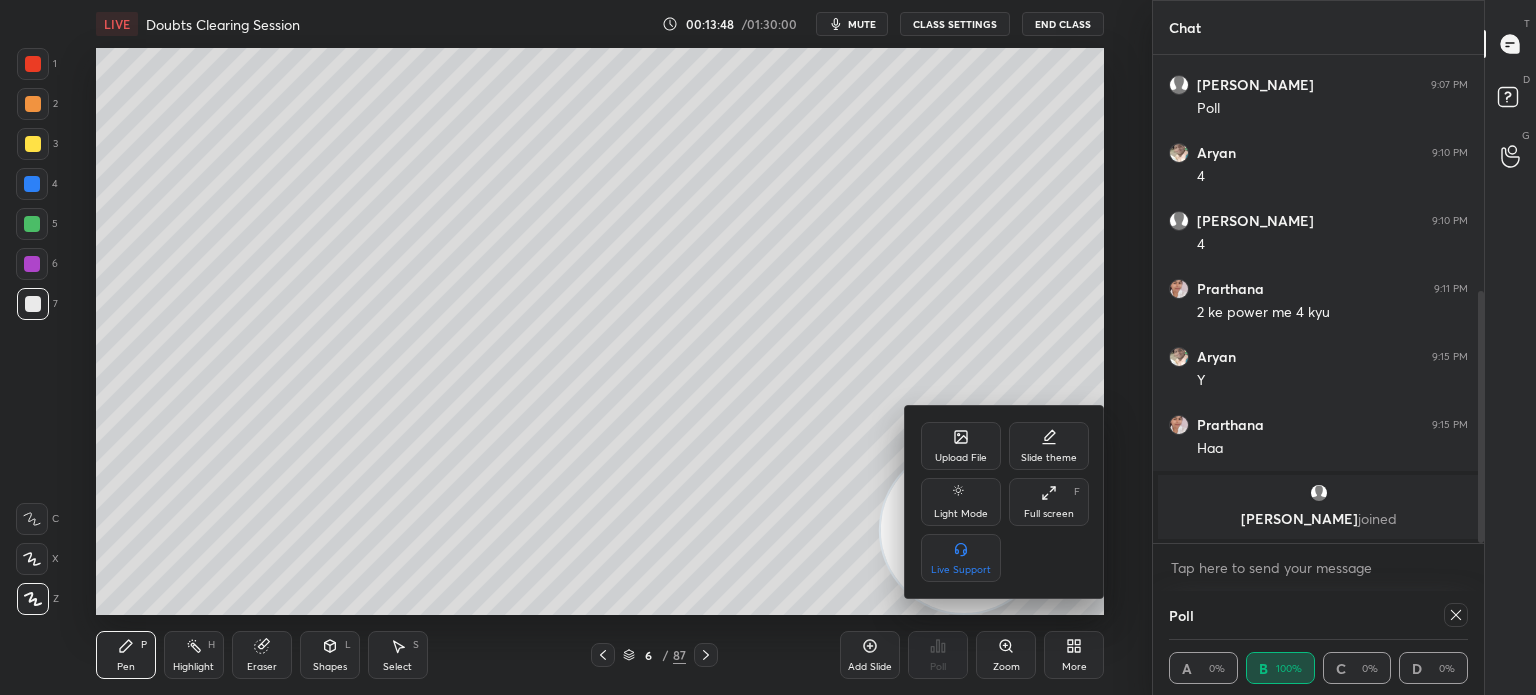 click on "Upload File" at bounding box center (961, 458) 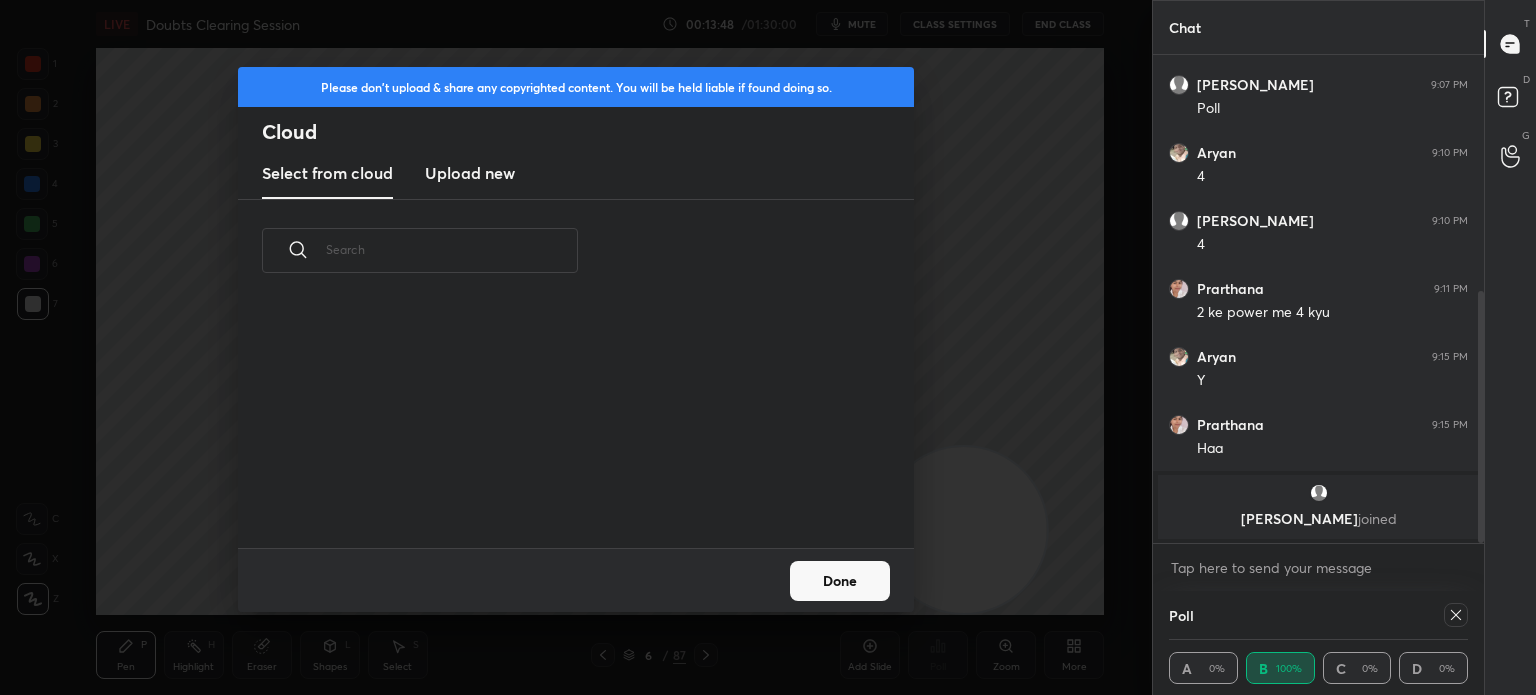 scroll, scrollTop: 5, scrollLeft: 10, axis: both 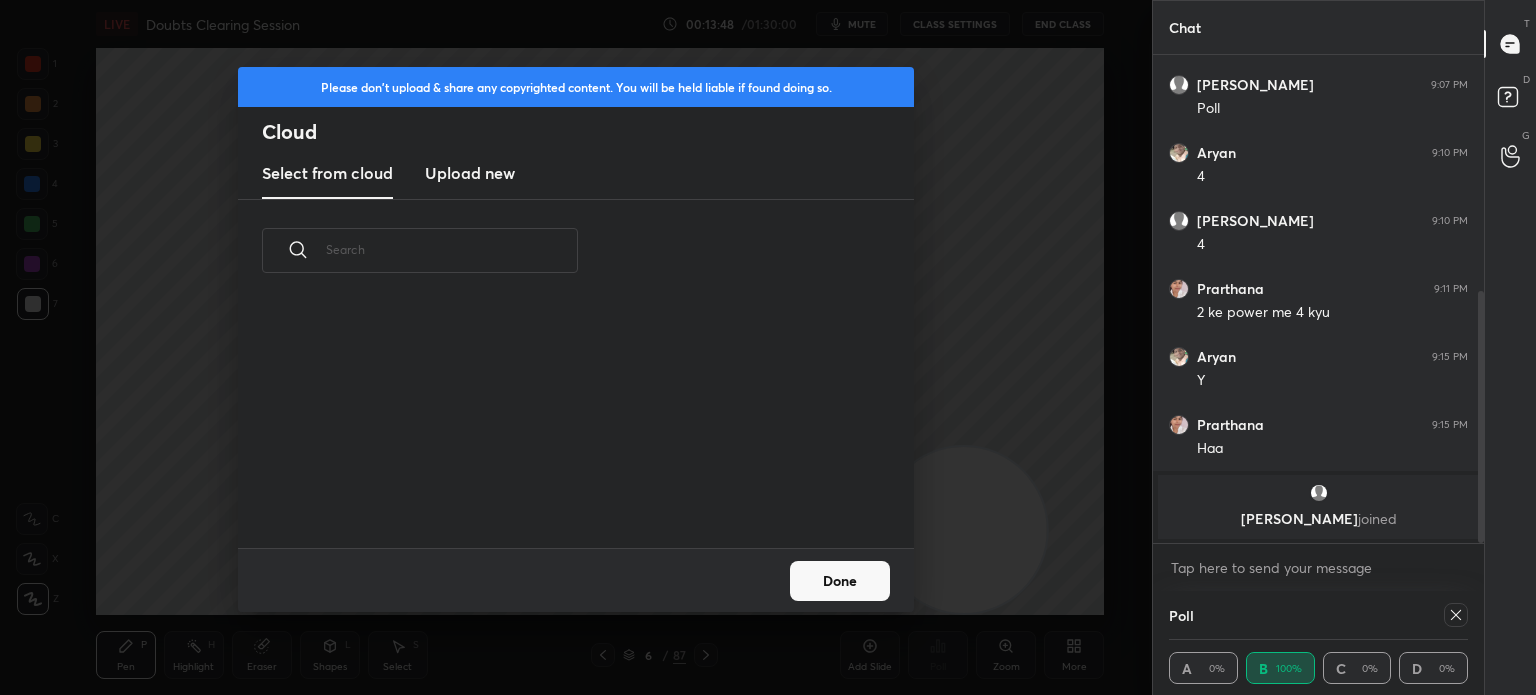 click on "Upload new" at bounding box center [470, 173] 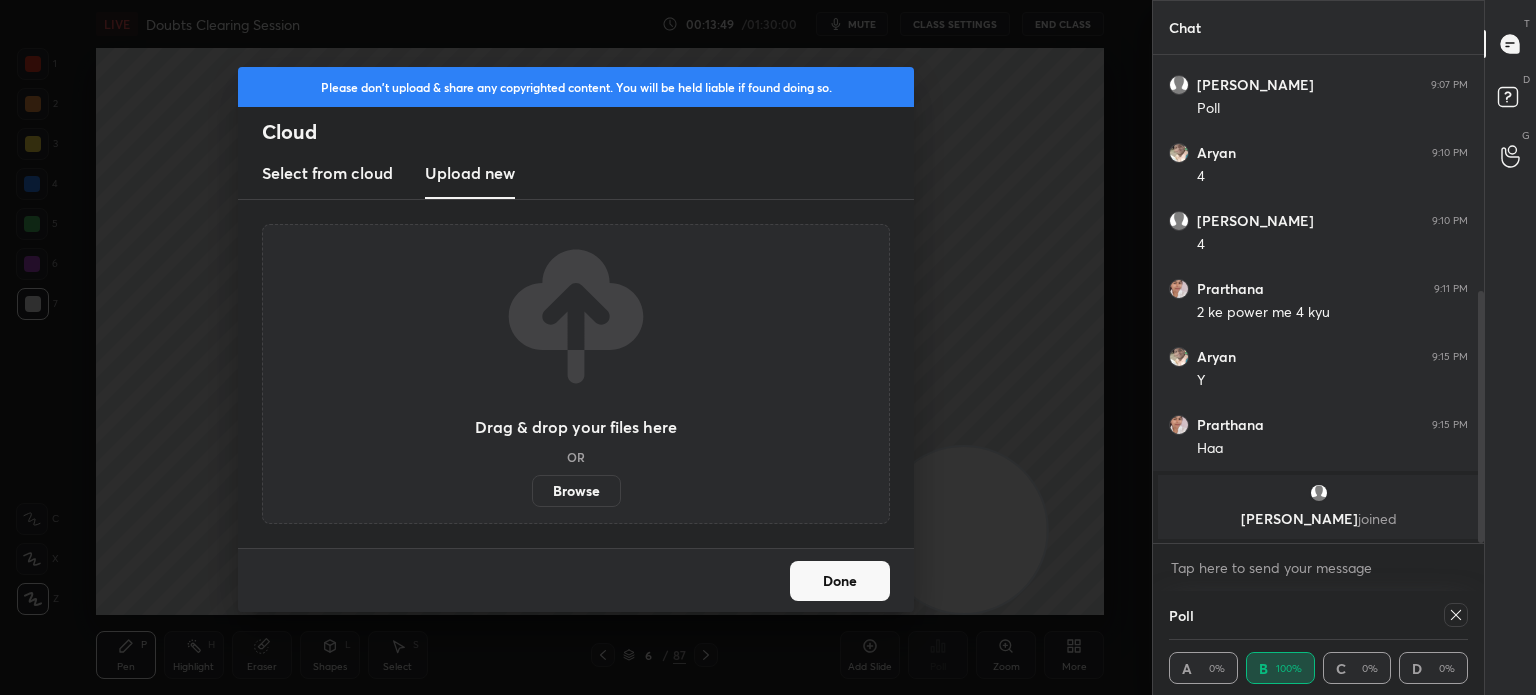 click on "Browse" at bounding box center [576, 491] 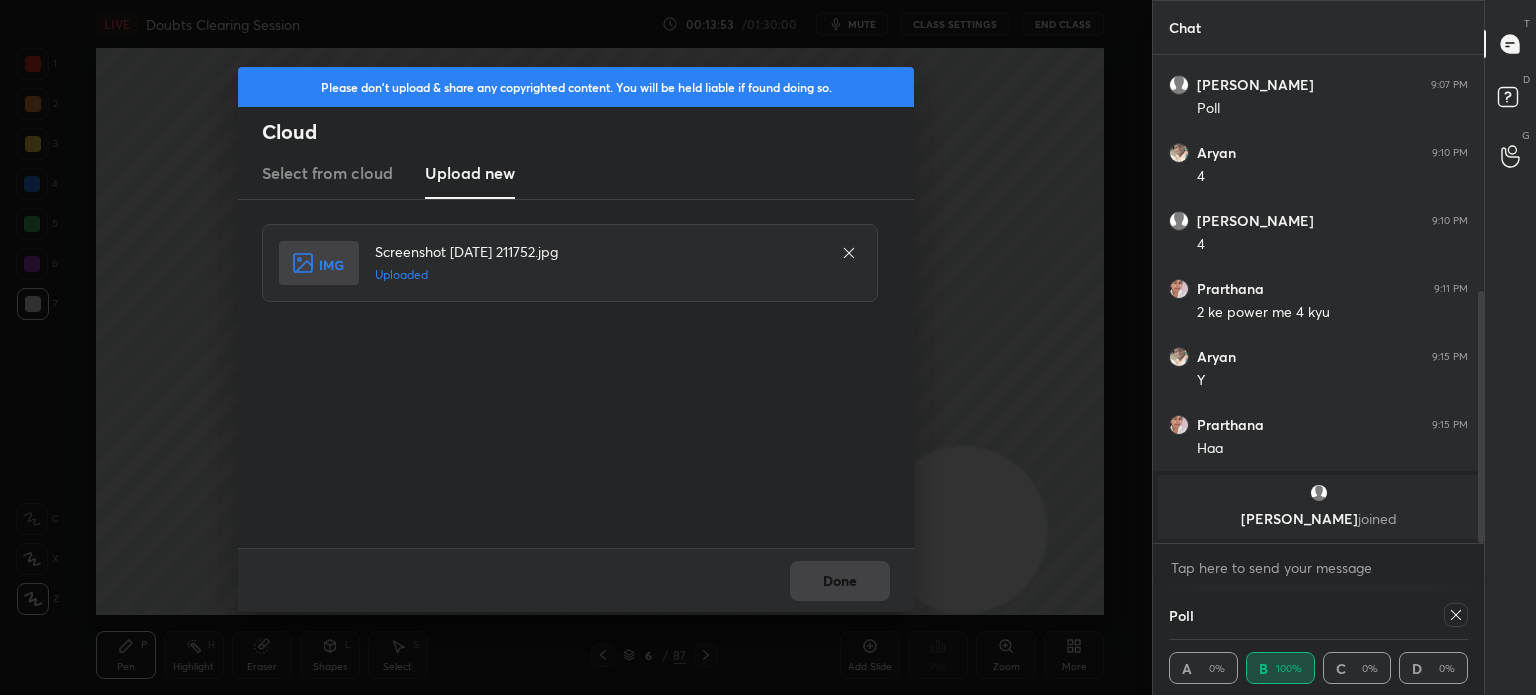 click on "Done" at bounding box center (576, 580) 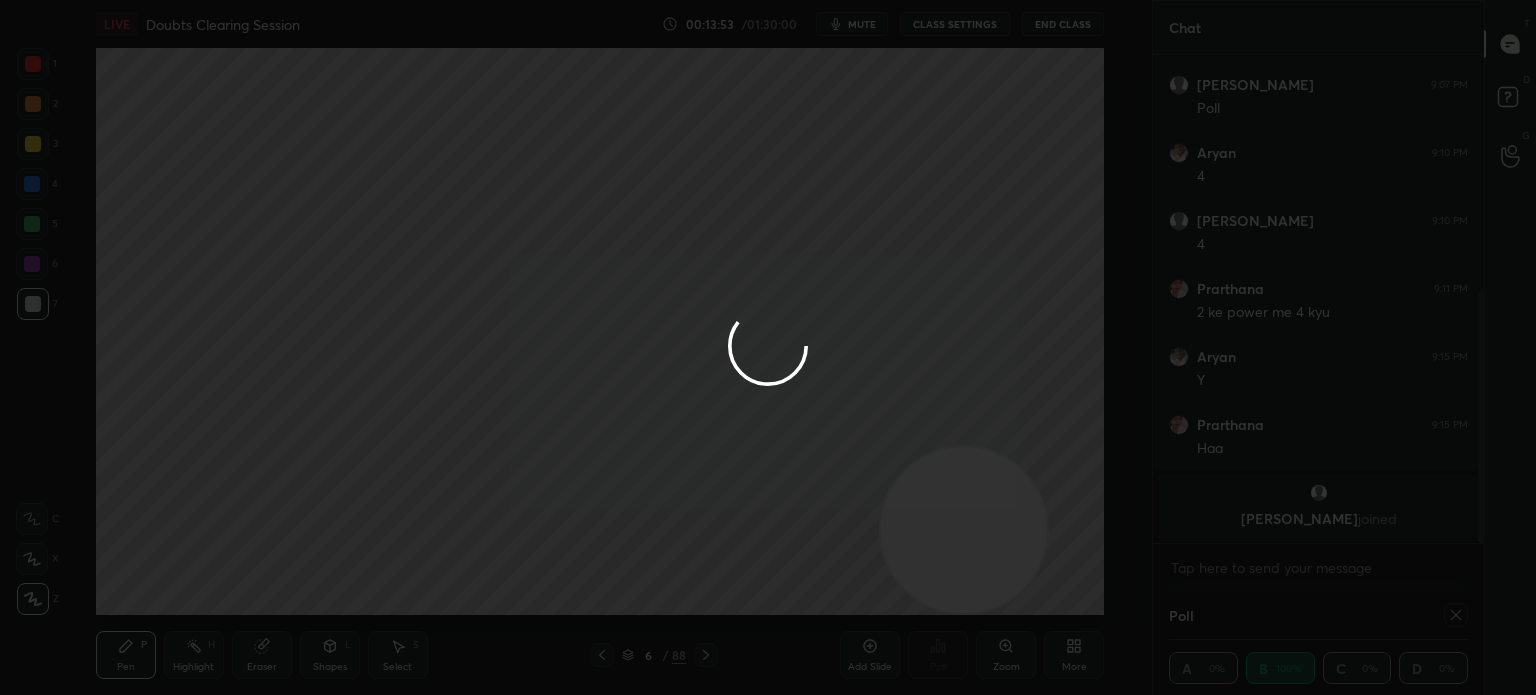 click on "Done" at bounding box center [840, 581] 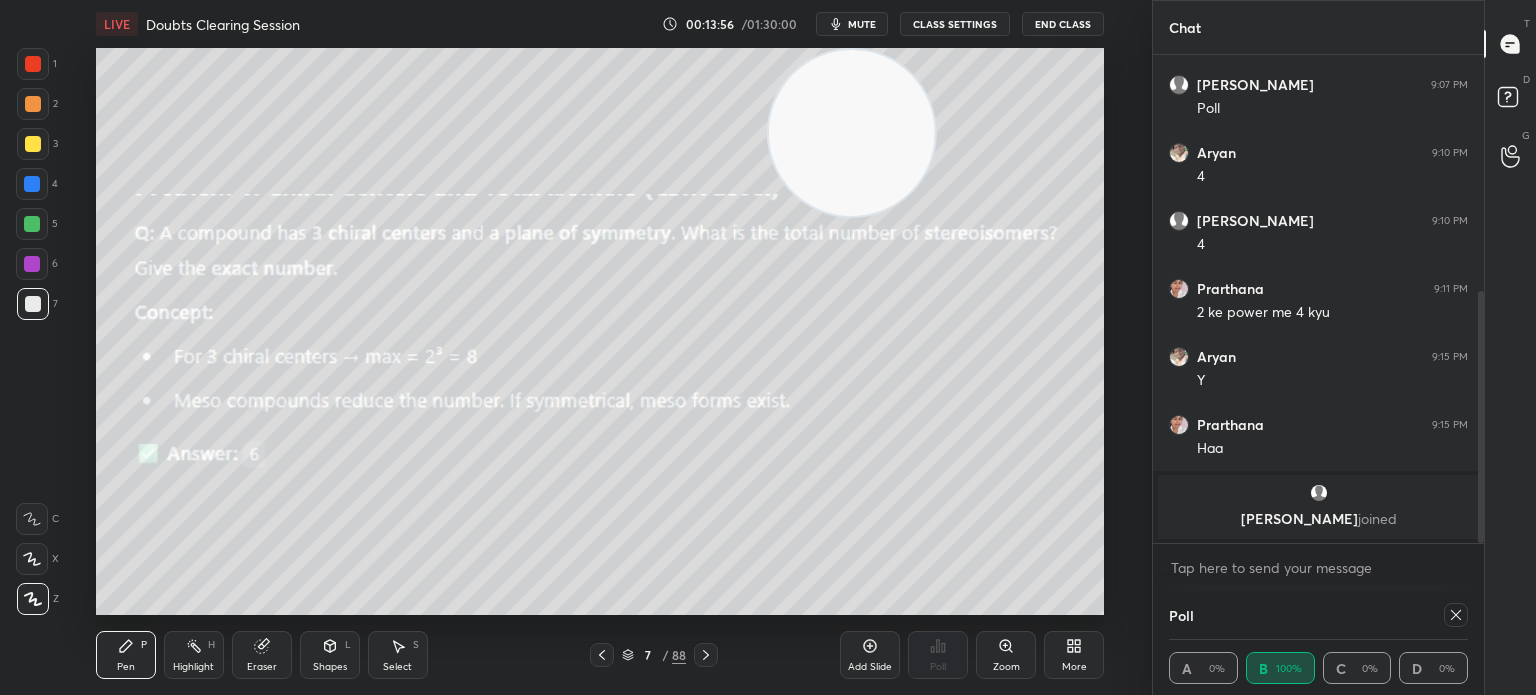 click on "Highlight H" at bounding box center (194, 655) 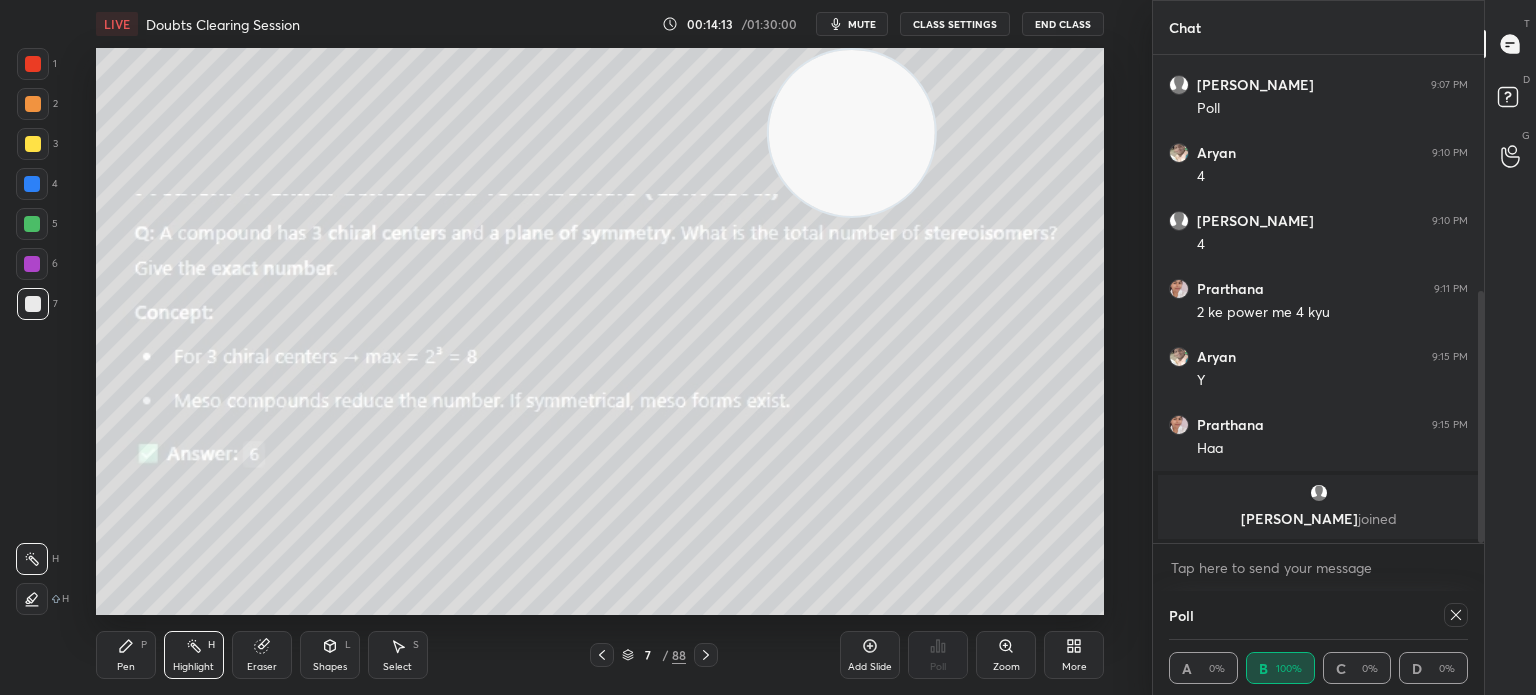 click on "Pen P" at bounding box center (126, 655) 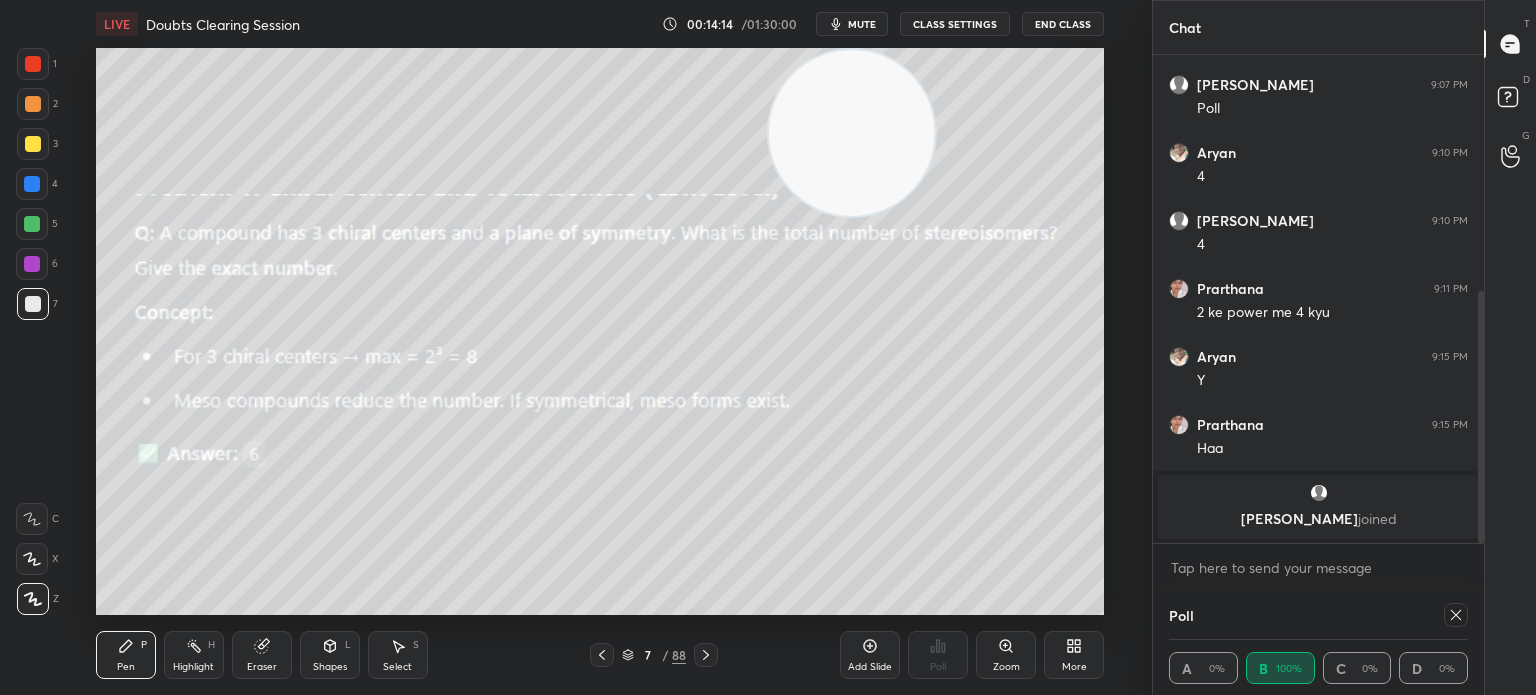 click at bounding box center [32, 184] 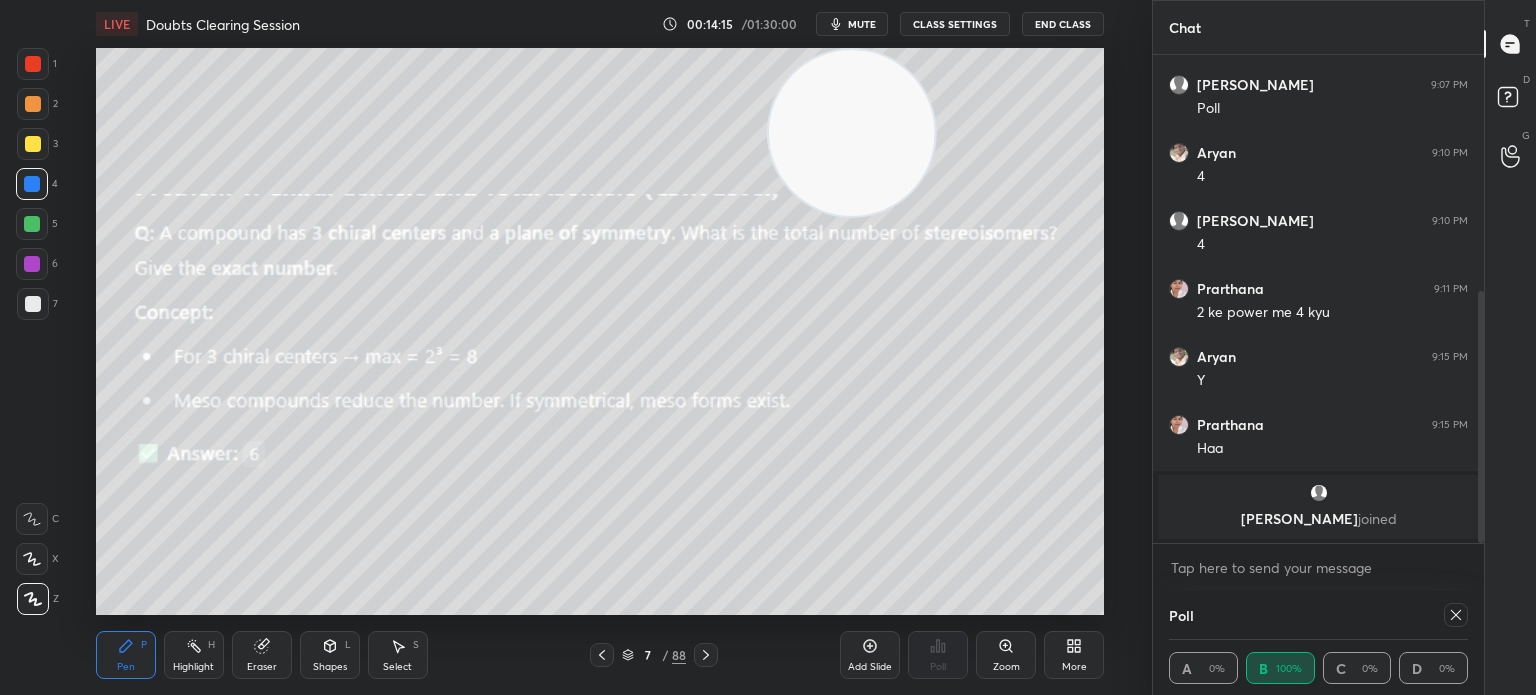 click on "3" at bounding box center [37, 148] 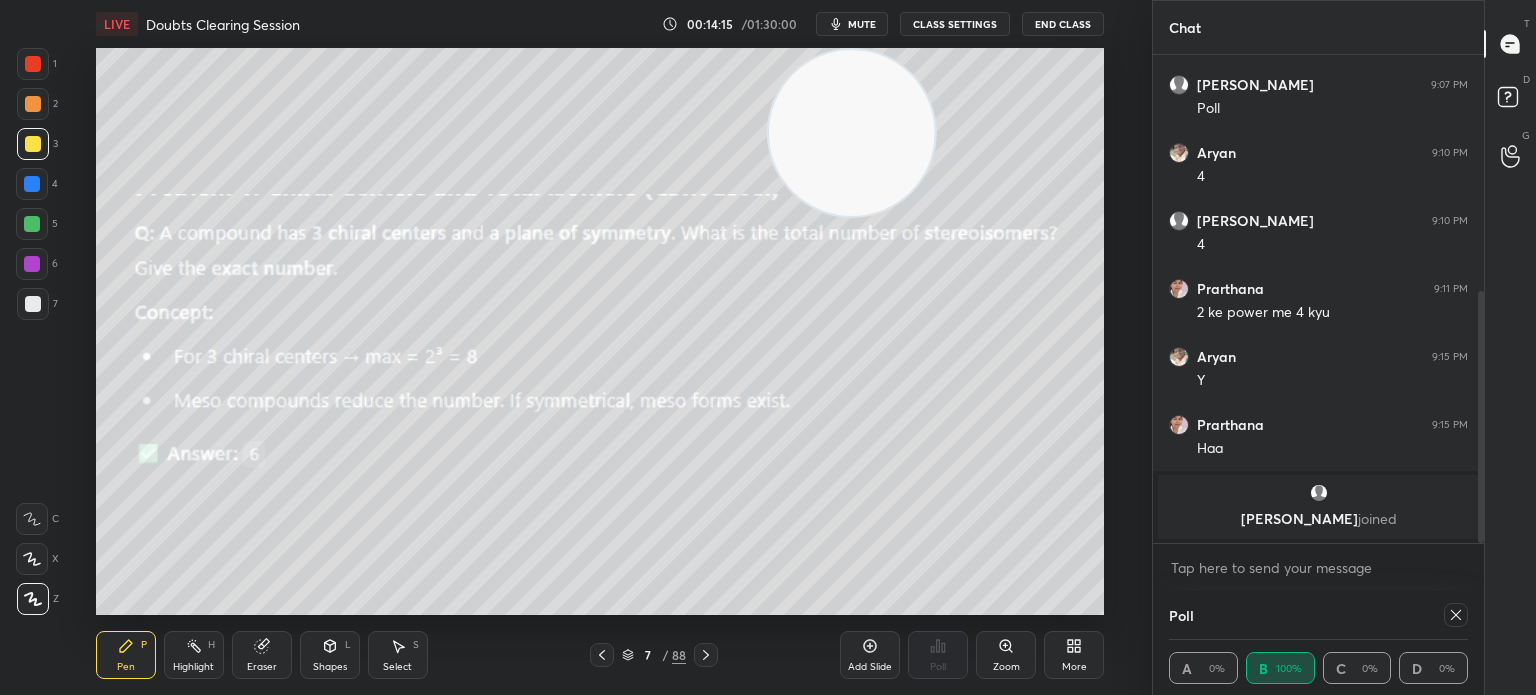 click on "3" at bounding box center [37, 148] 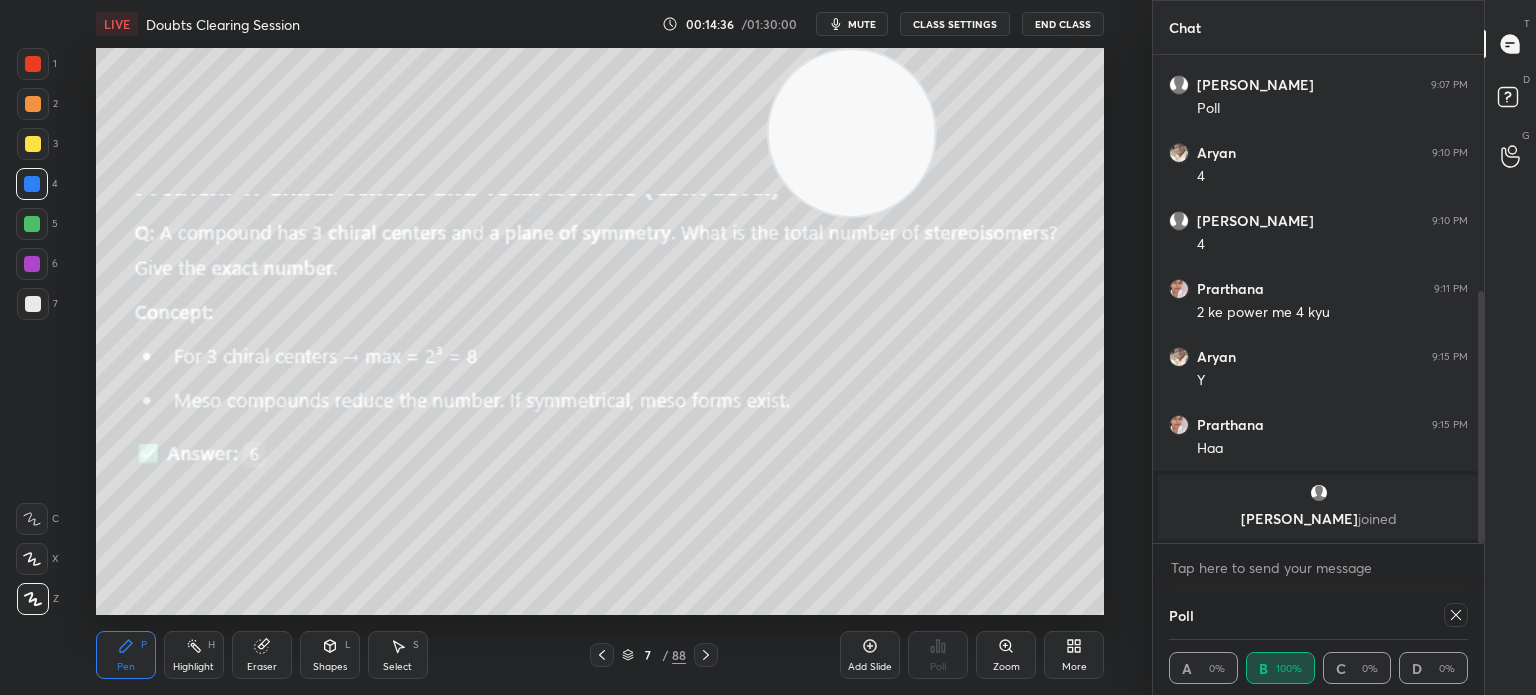 click at bounding box center [33, 144] 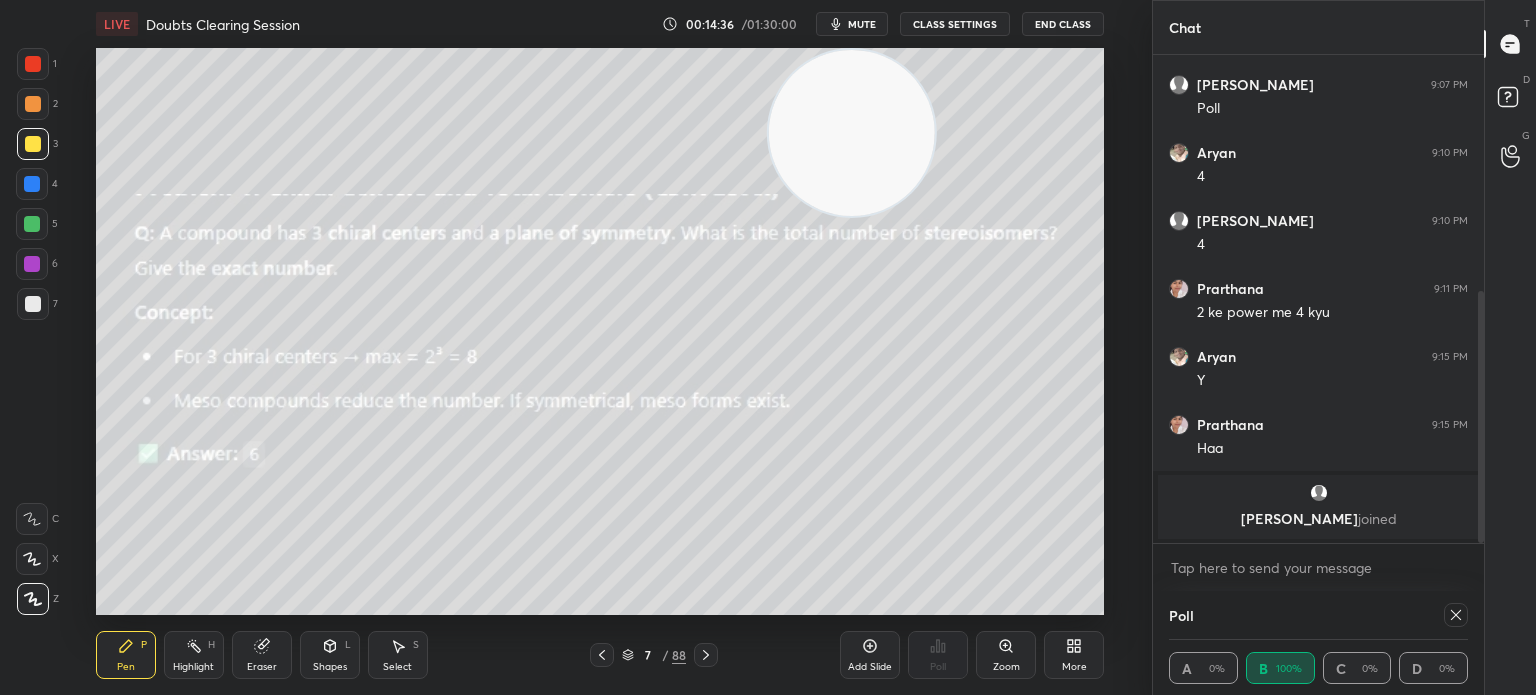 click at bounding box center (33, 144) 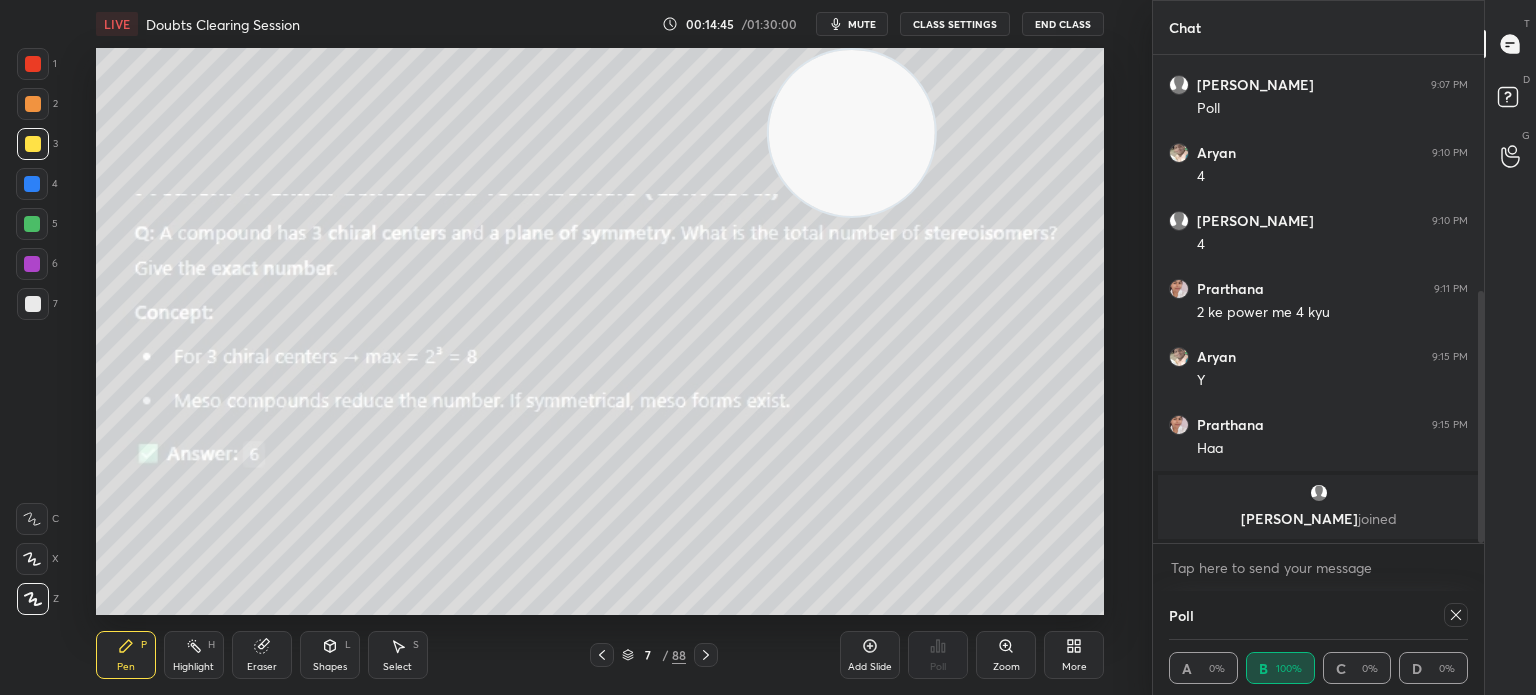click 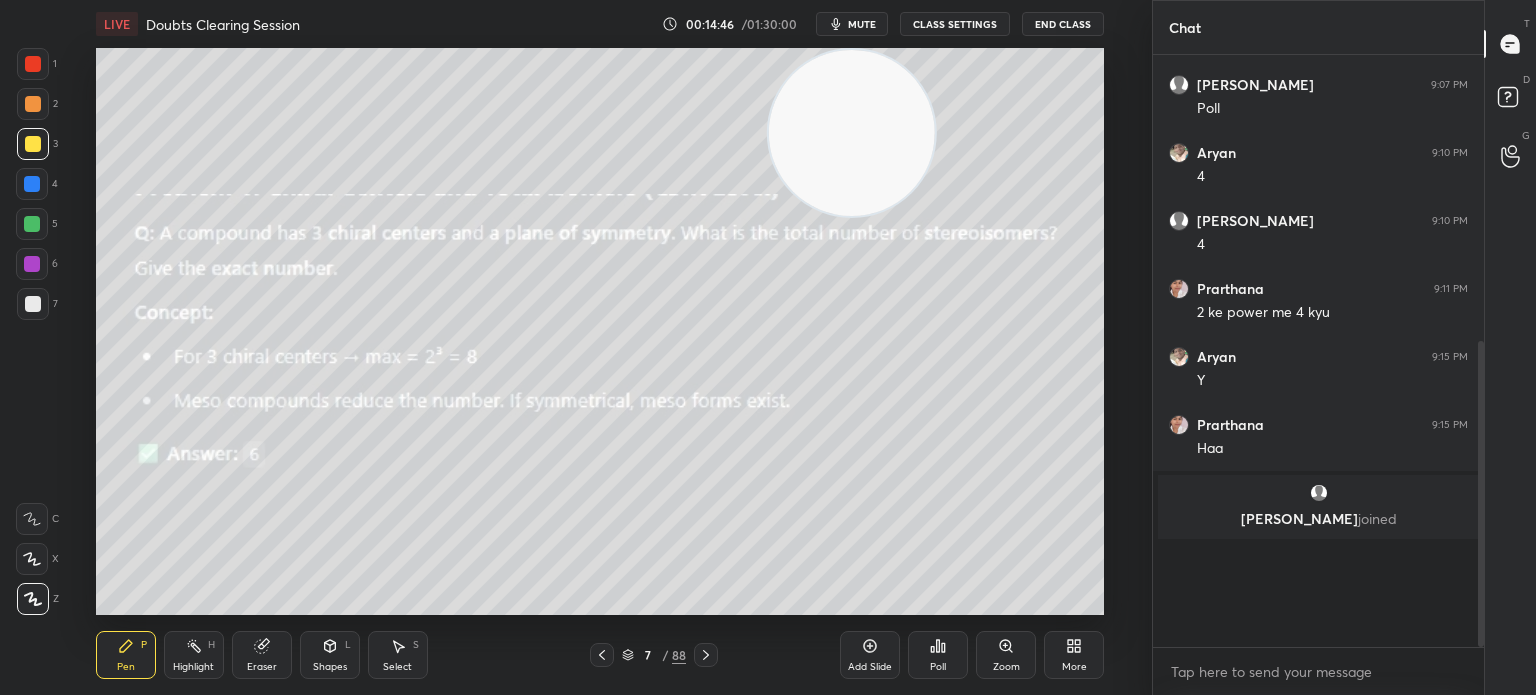 scroll, scrollTop: 516, scrollLeft: 325, axis: both 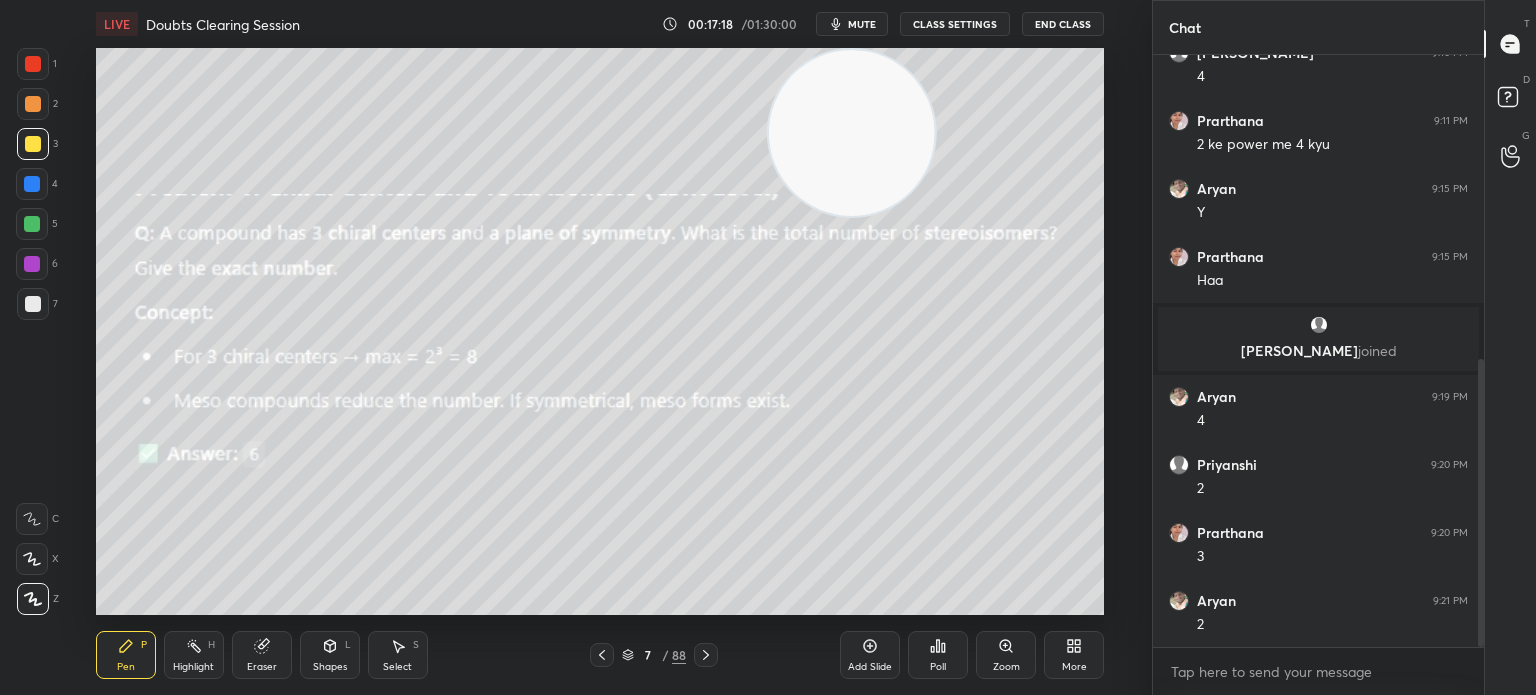 click on "Eraser" at bounding box center (262, 655) 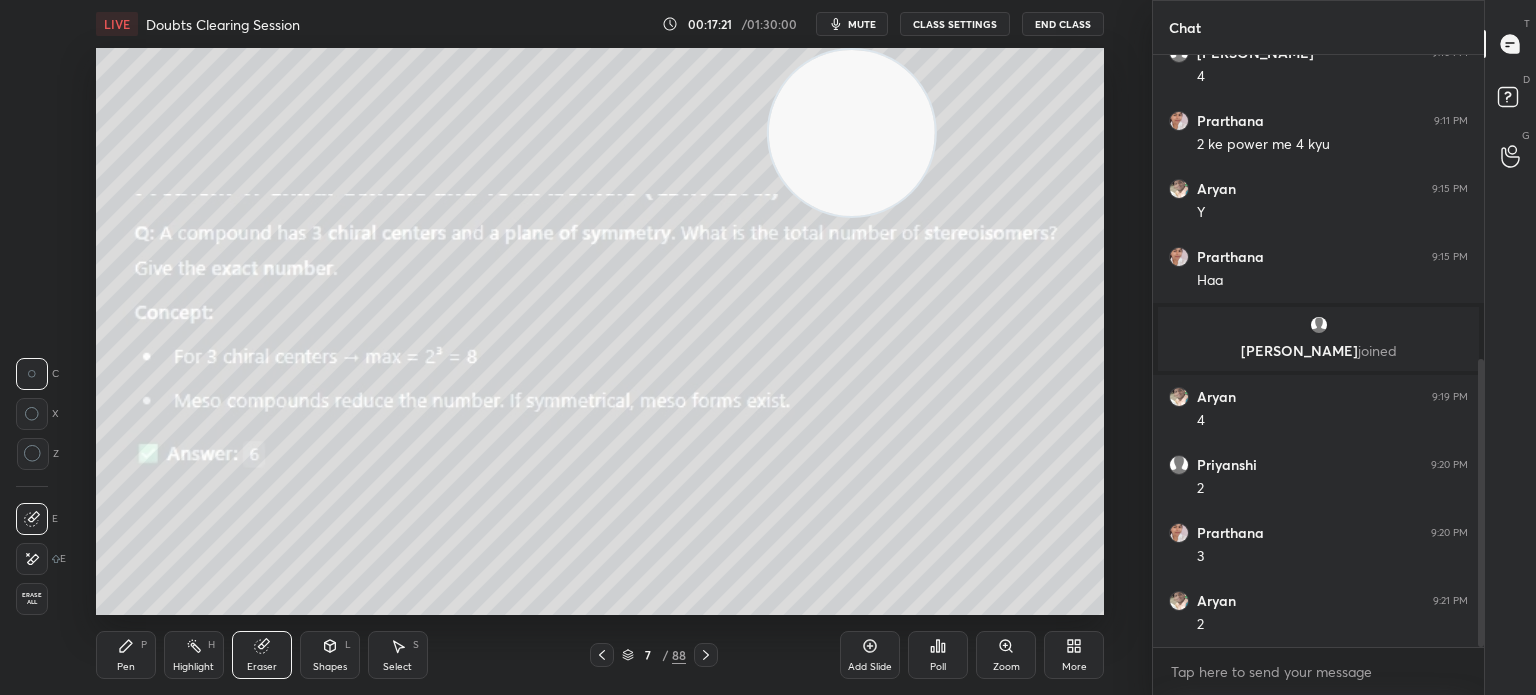 click on "Pen P" at bounding box center [126, 655] 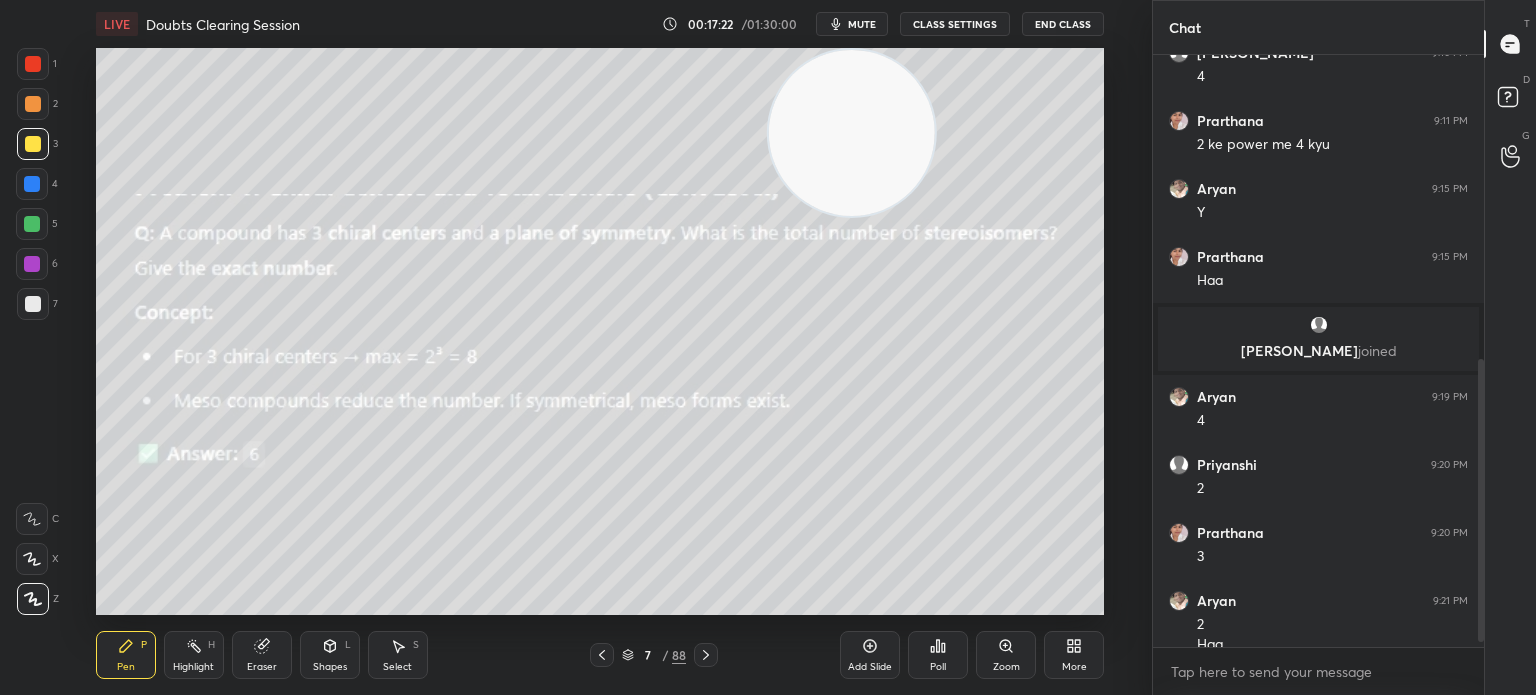 scroll, scrollTop: 644, scrollLeft: 0, axis: vertical 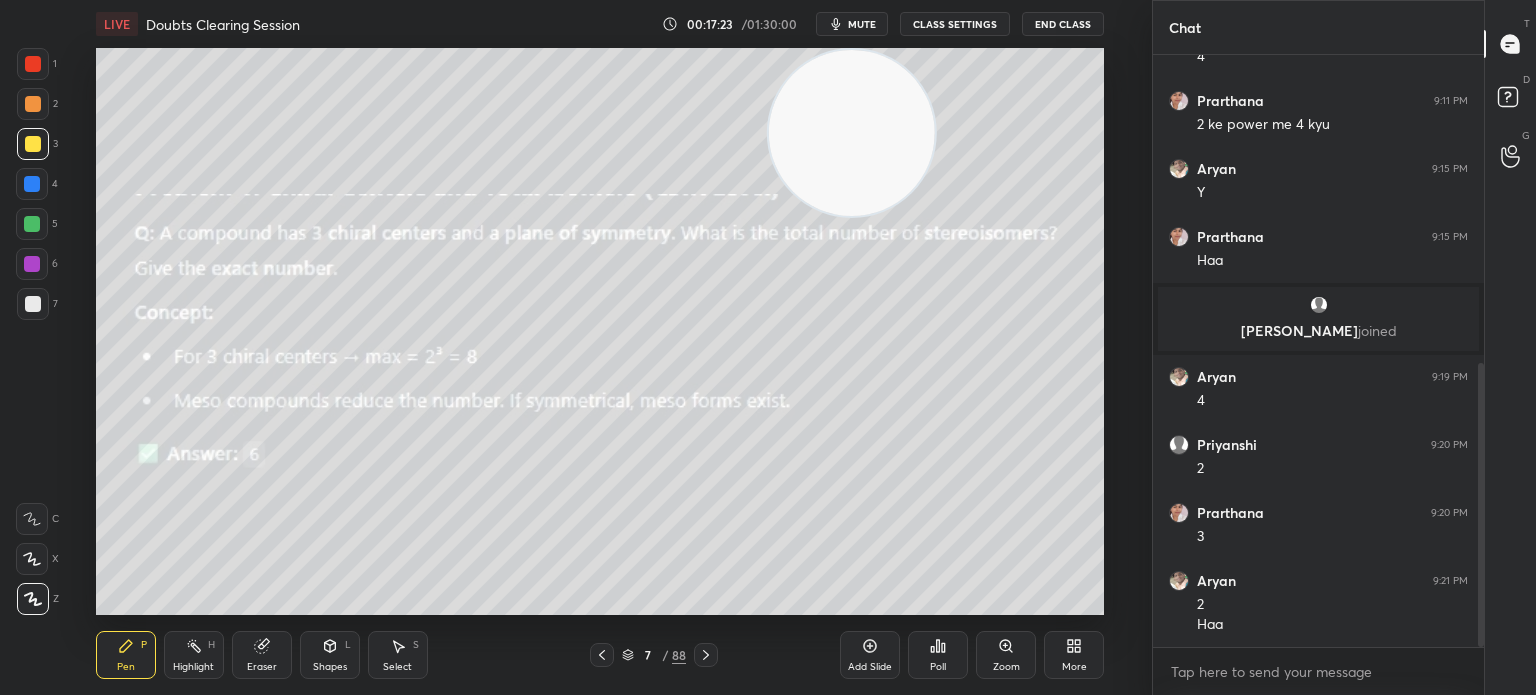 click on "Highlight H" at bounding box center (194, 655) 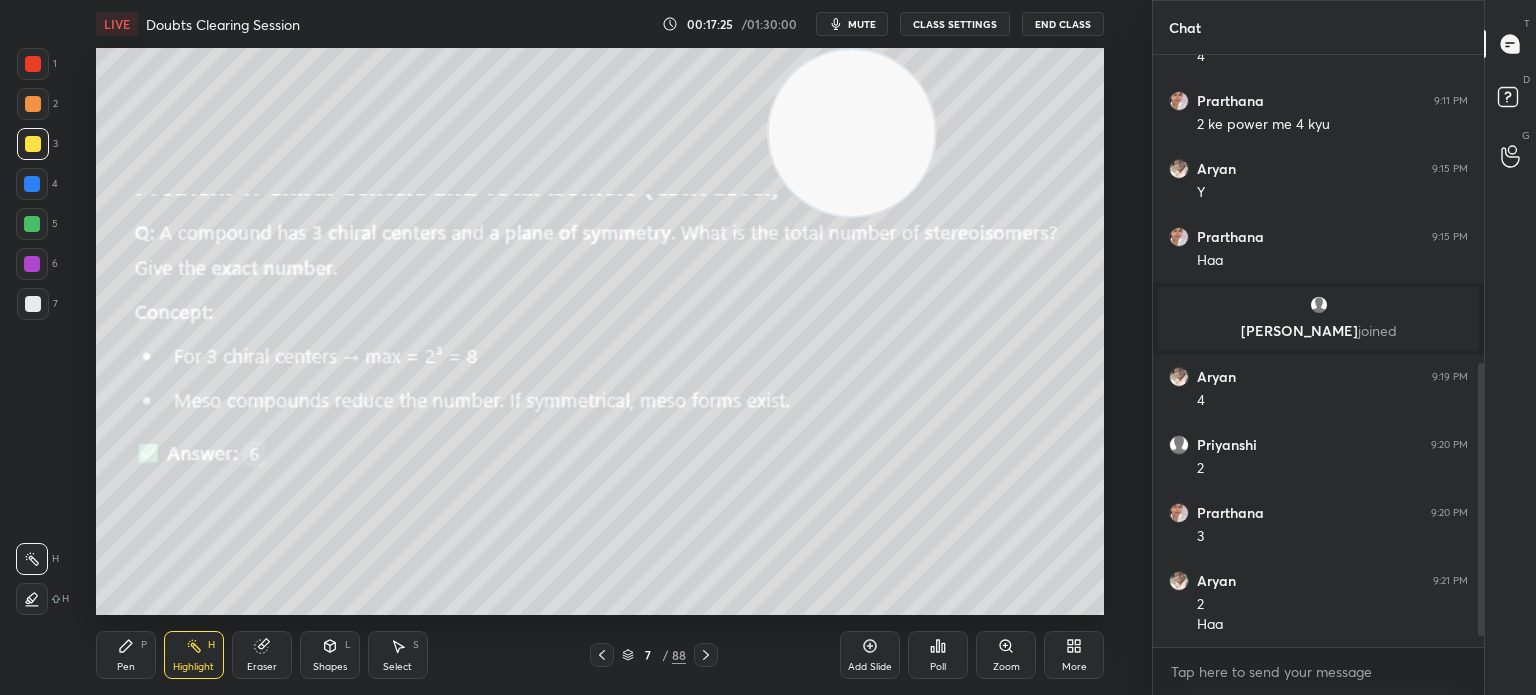 scroll, scrollTop: 712, scrollLeft: 0, axis: vertical 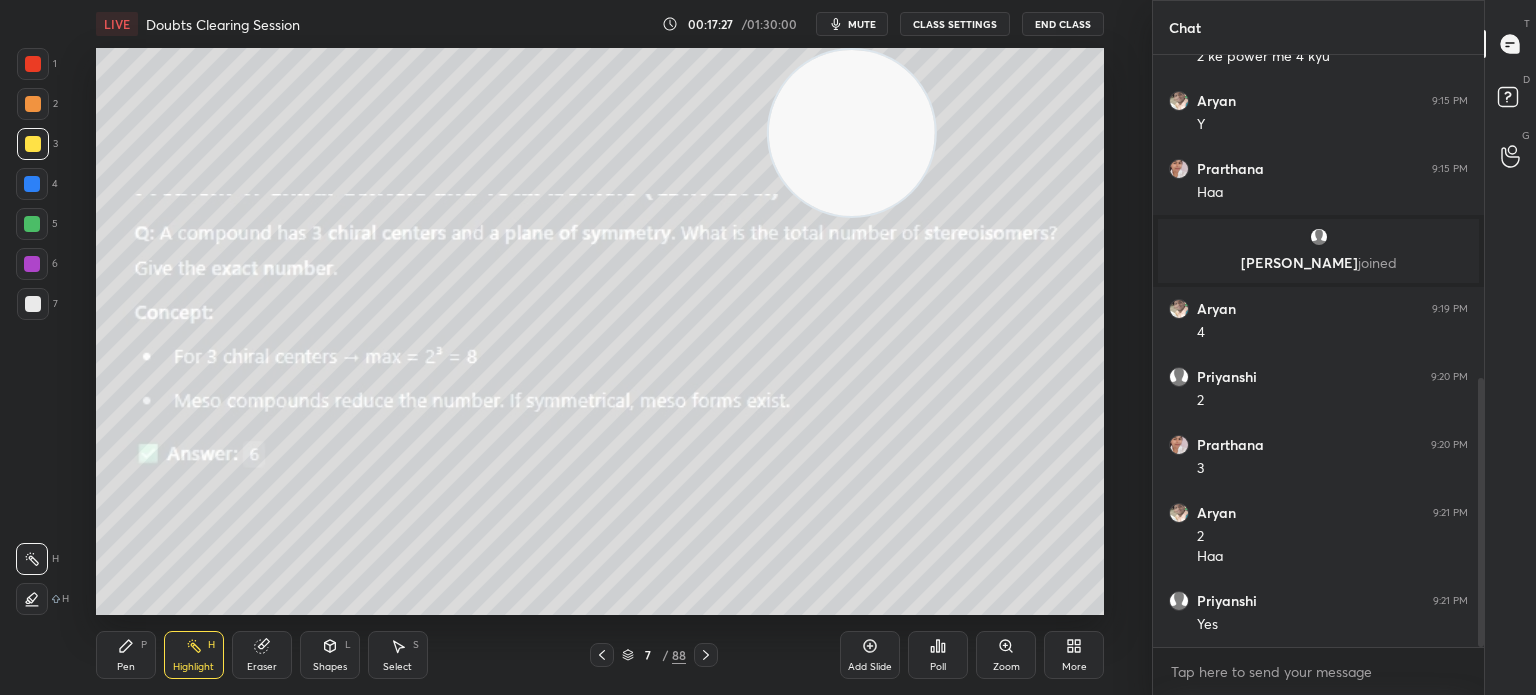 click on "Pen" at bounding box center (126, 667) 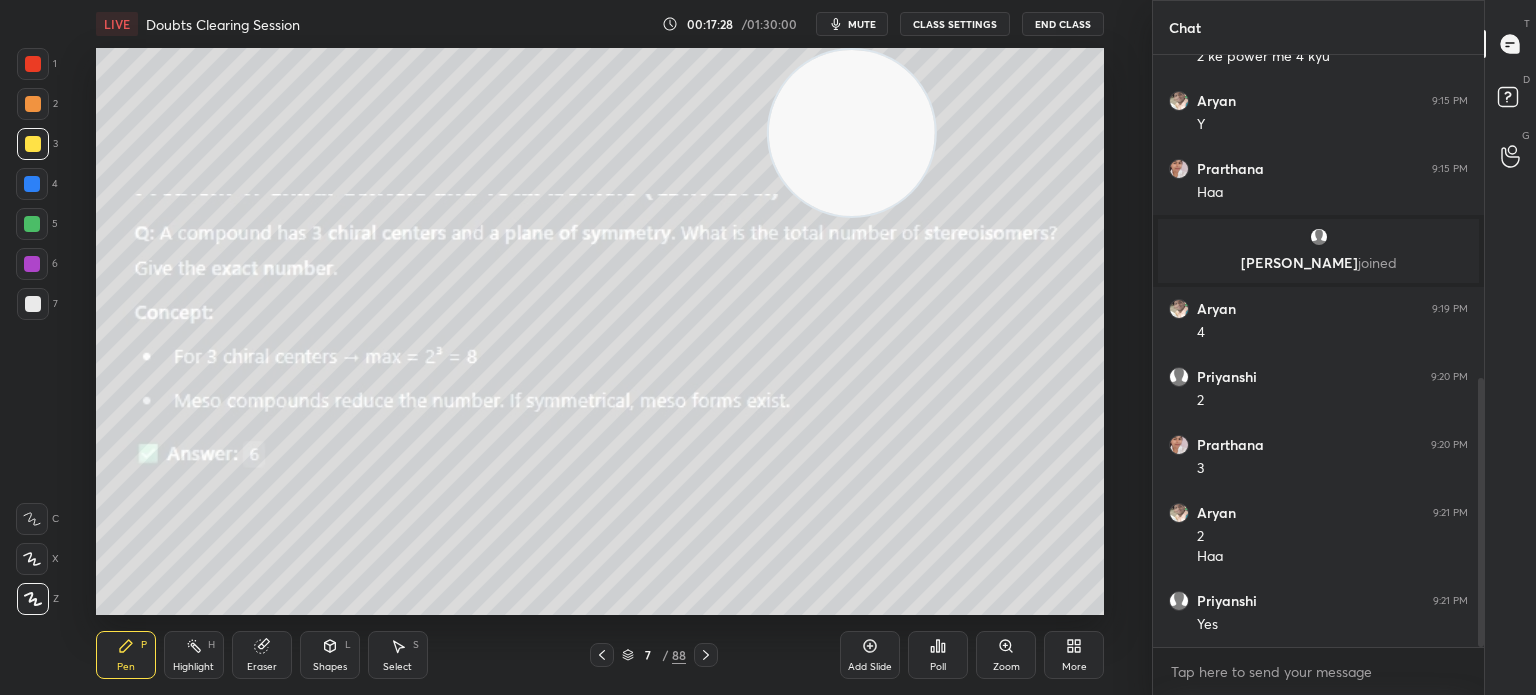 click on "Pen" at bounding box center [126, 667] 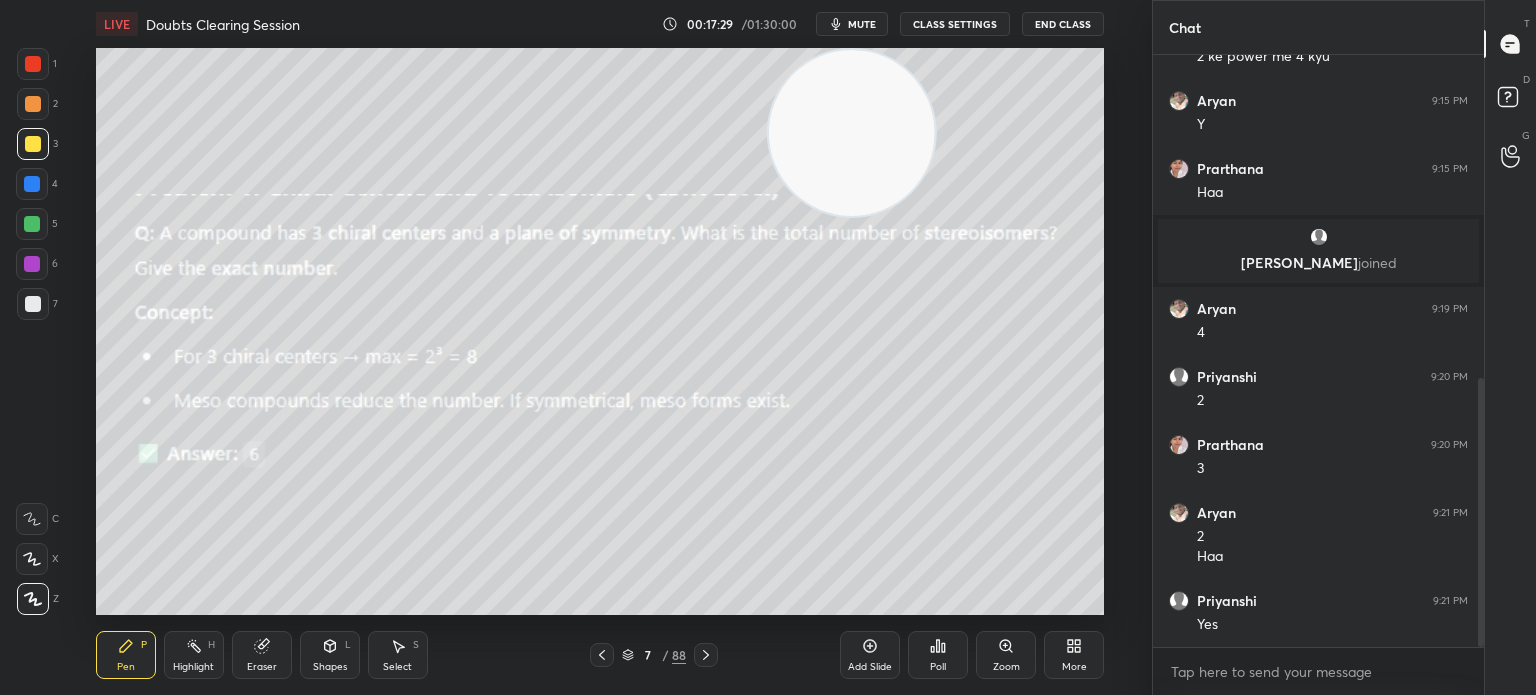 click at bounding box center (33, 304) 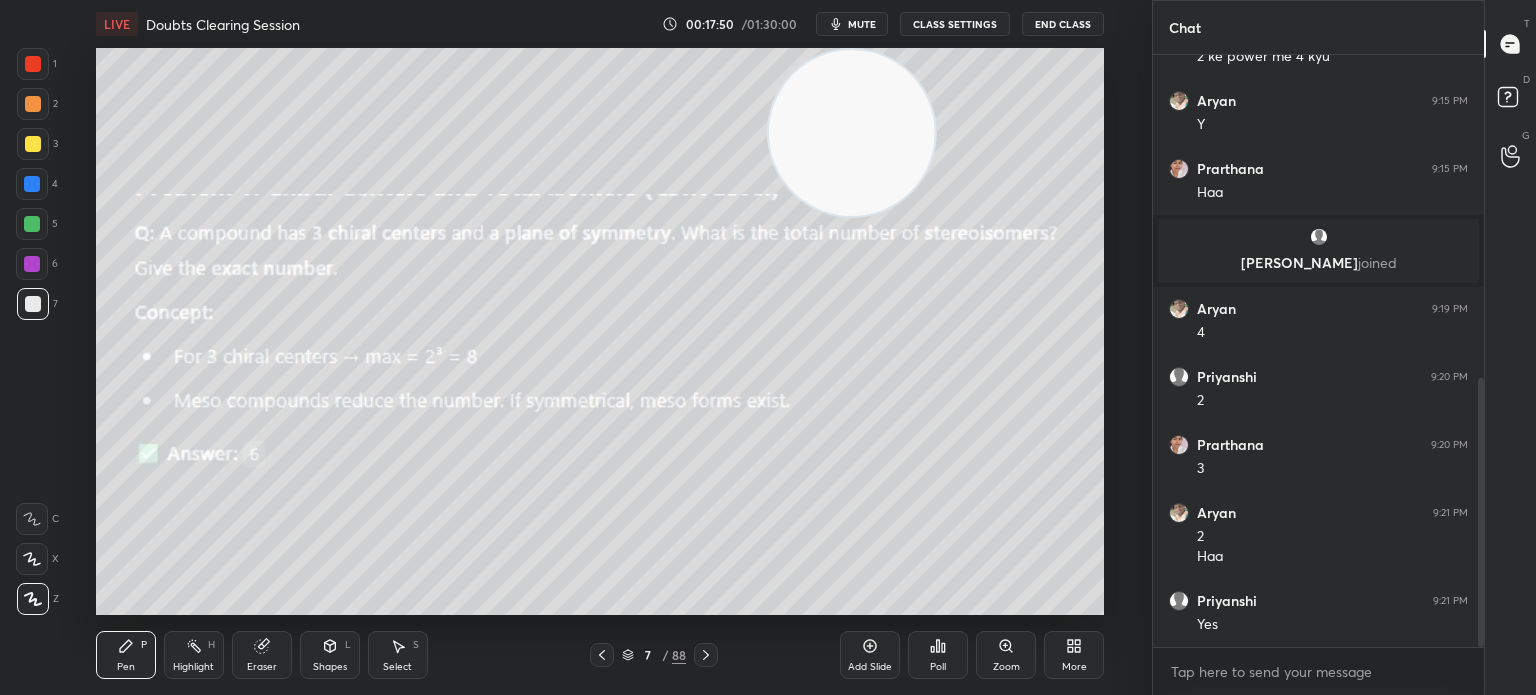click on "Shapes L" at bounding box center (330, 655) 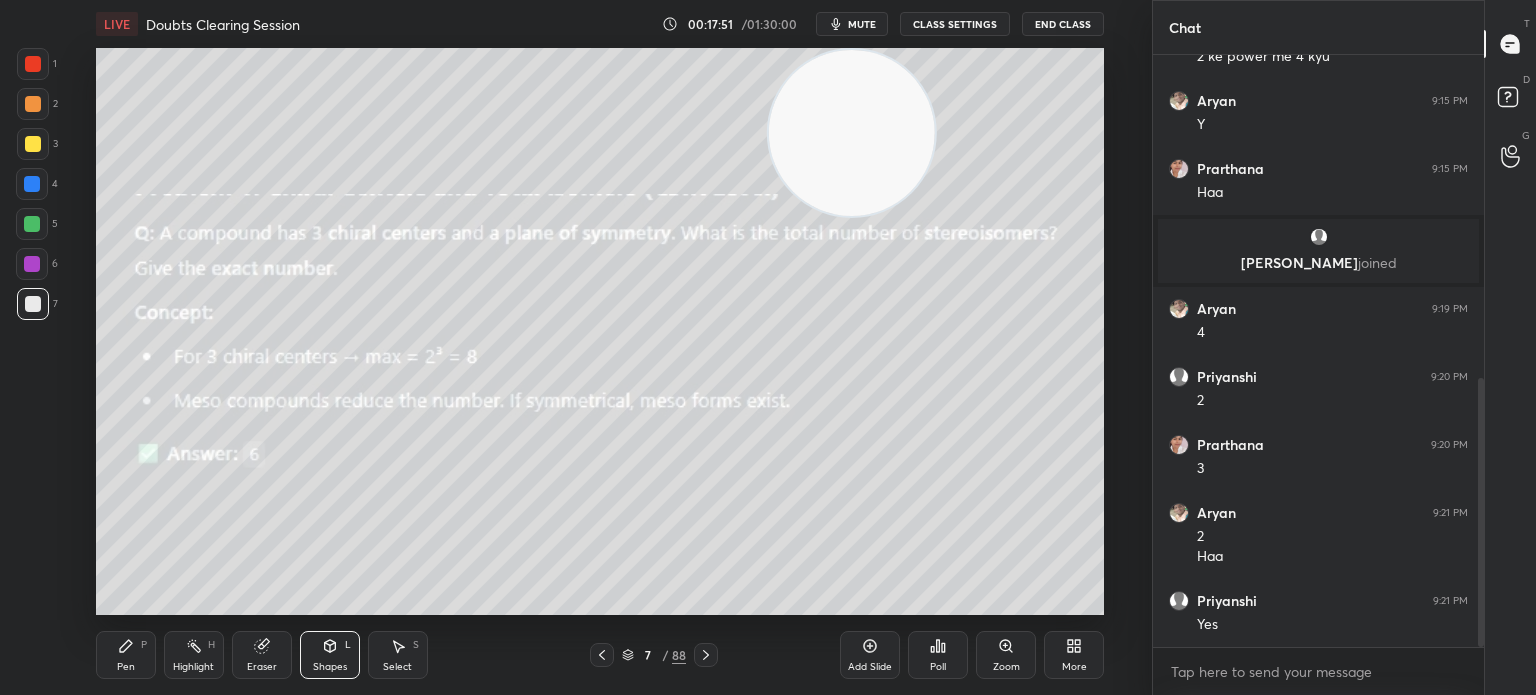 click on "Eraser" at bounding box center [262, 655] 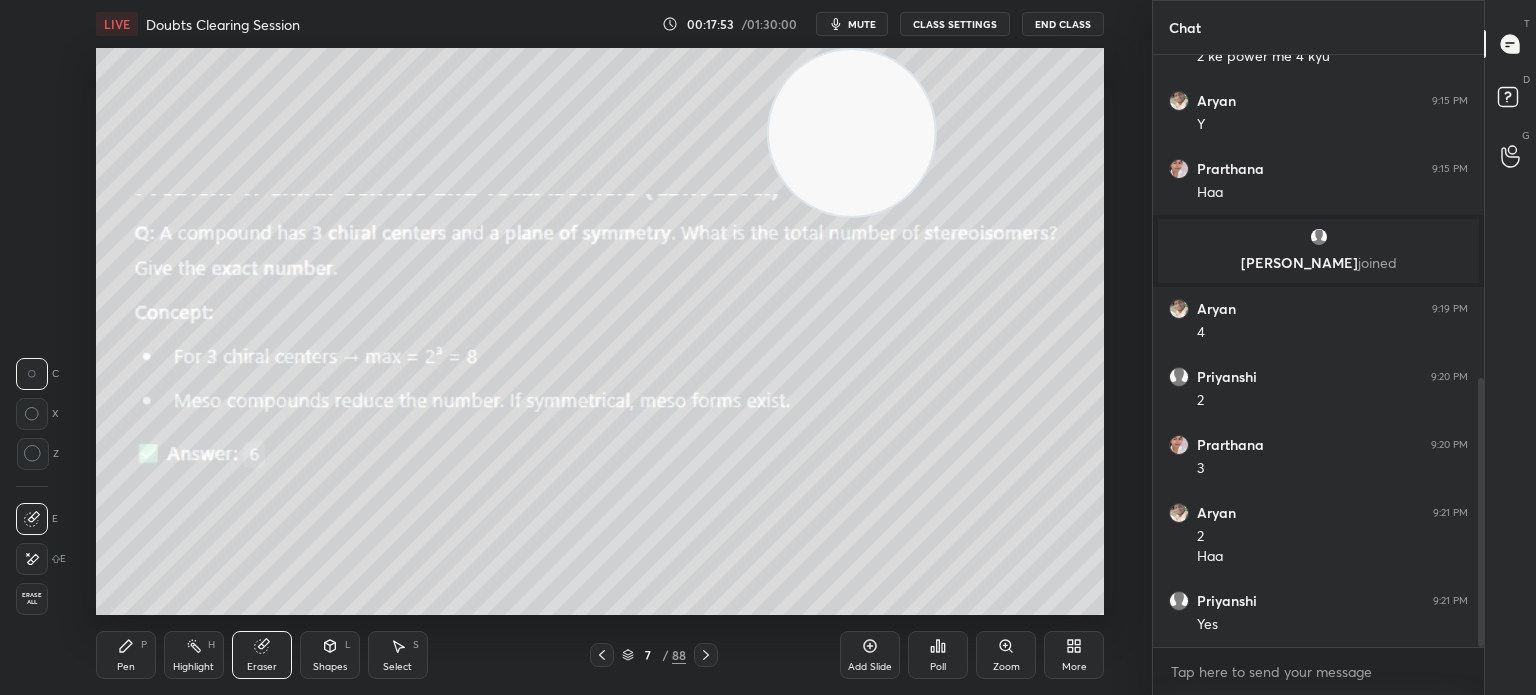 click on "Pen P" at bounding box center (126, 655) 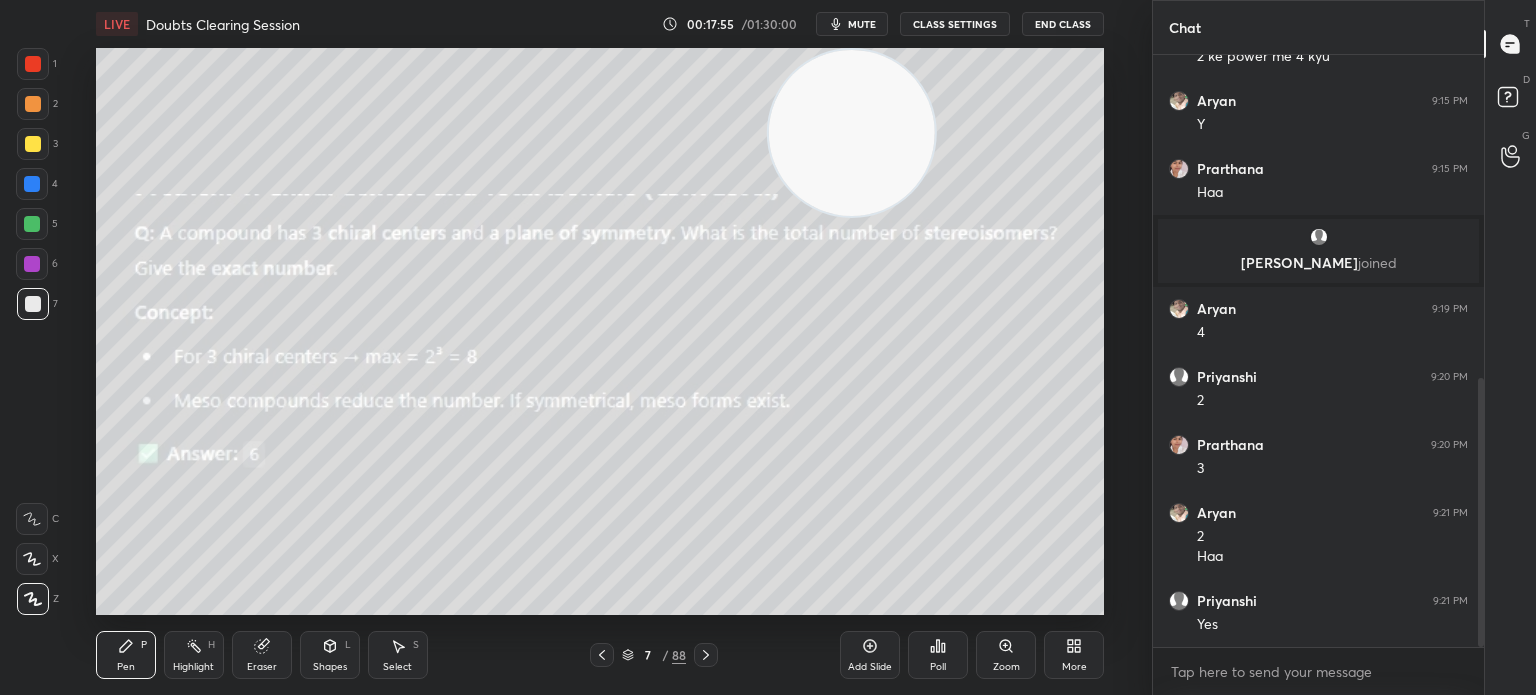 click on "Poll" at bounding box center [938, 655] 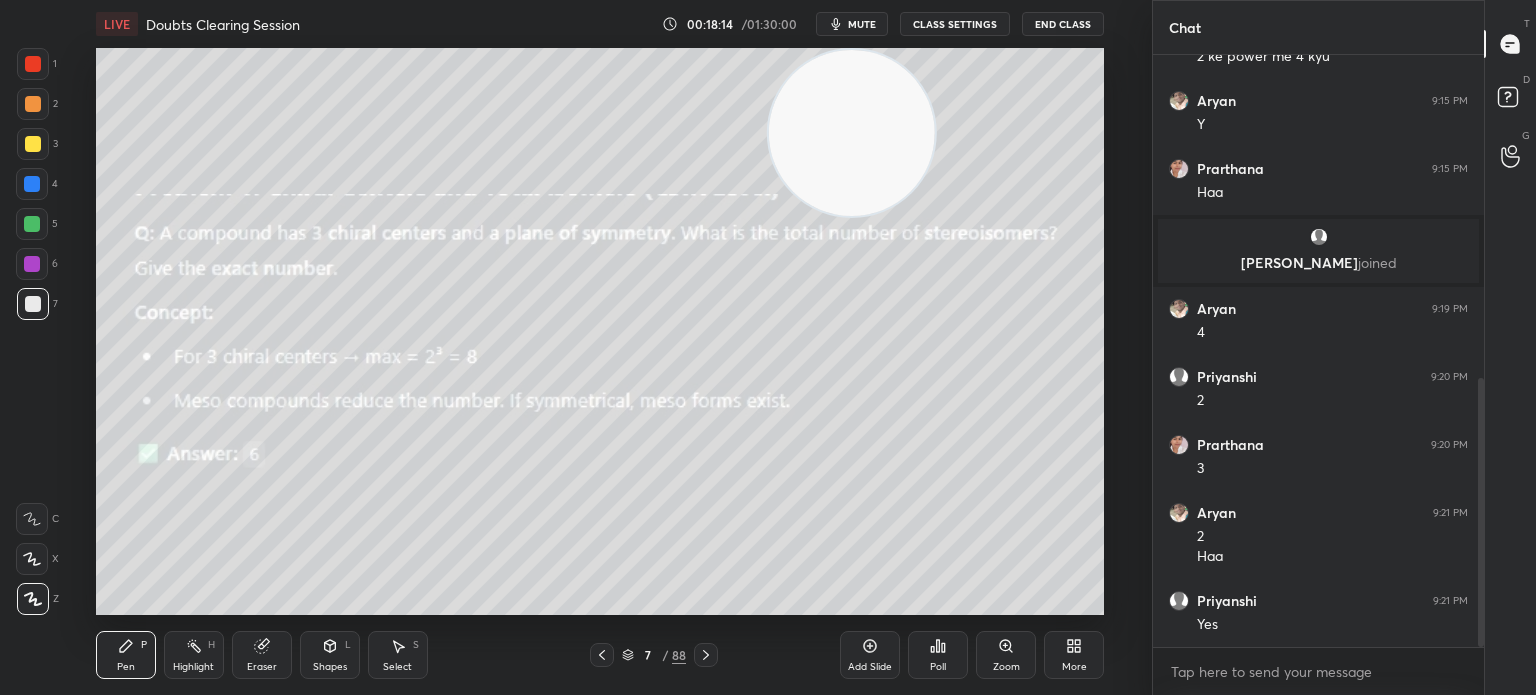 scroll, scrollTop: 784, scrollLeft: 0, axis: vertical 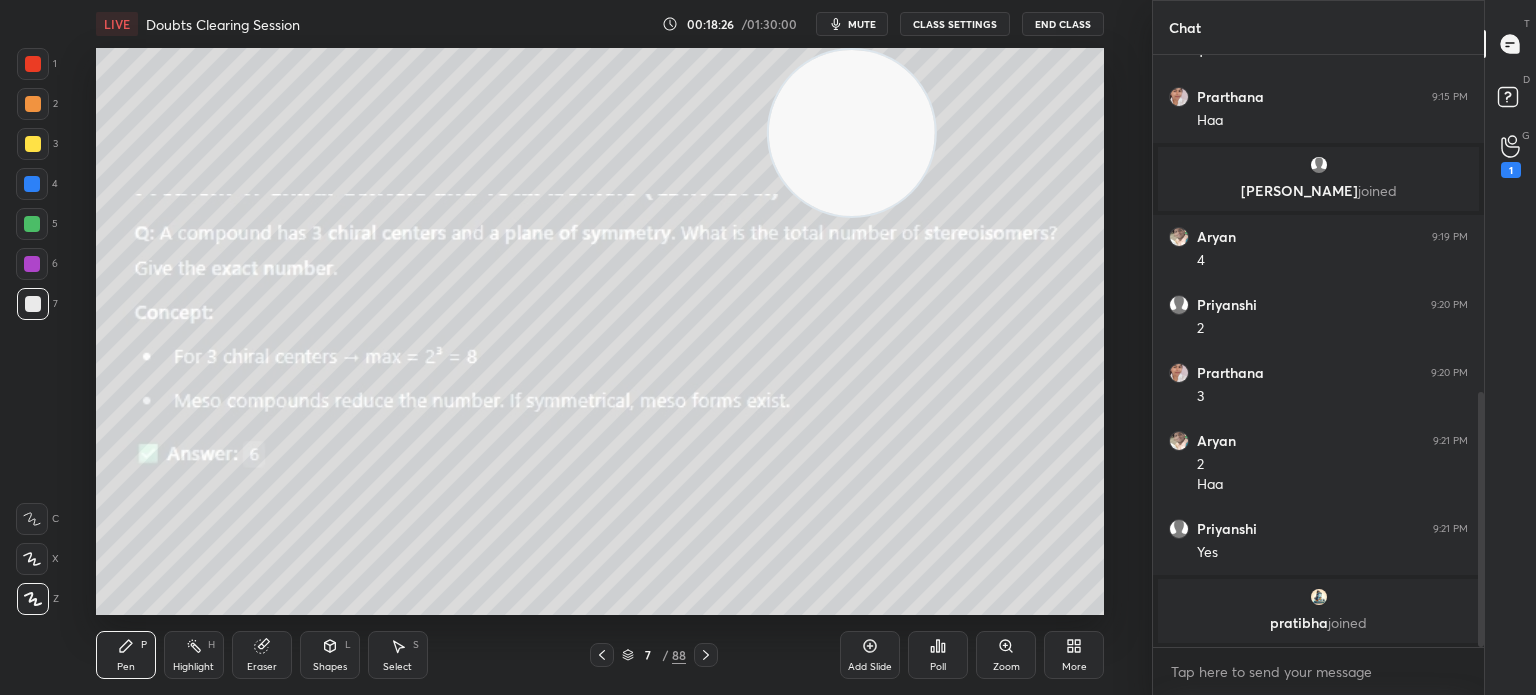 click on "T Messages (T) D Doubts (D) G Raise Hand (G) 1" at bounding box center [1510, 347] 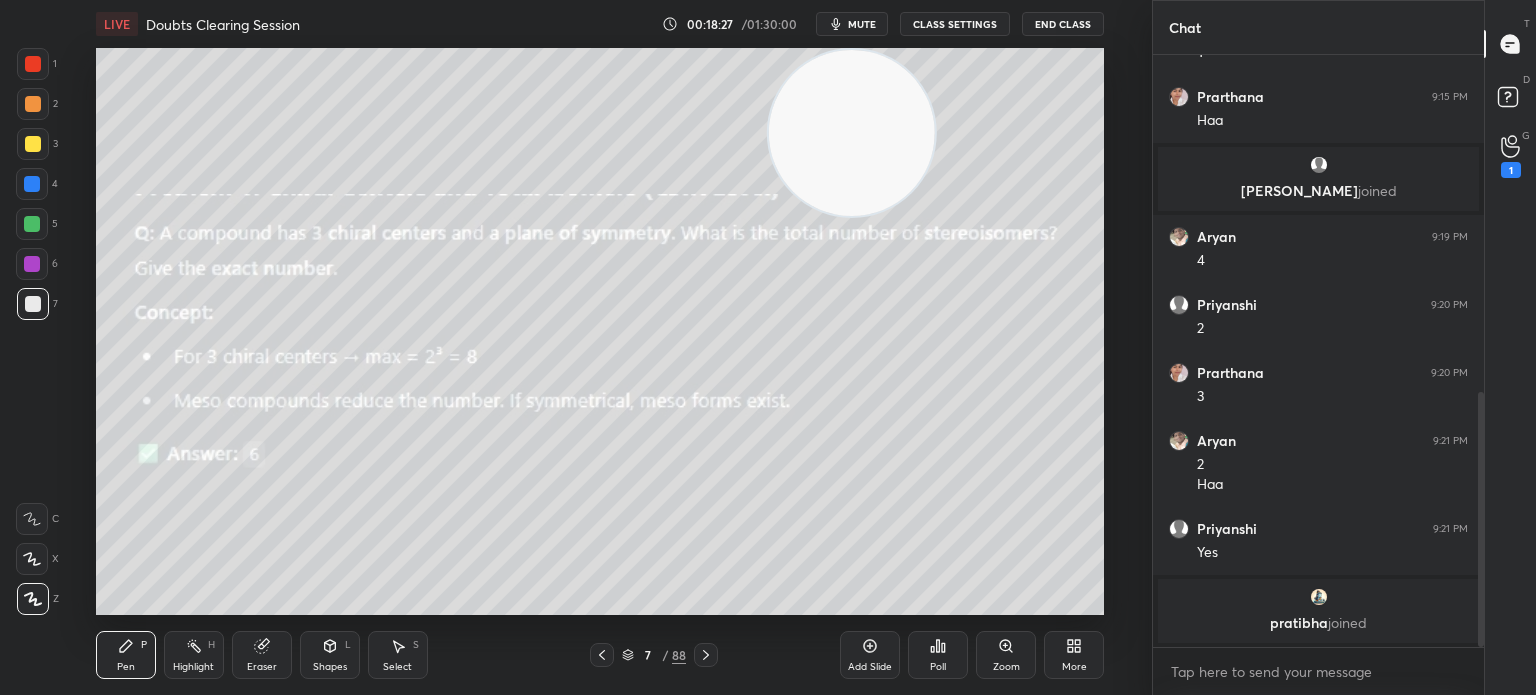 click on "G Raise Hand (G) 1" at bounding box center [1510, 156] 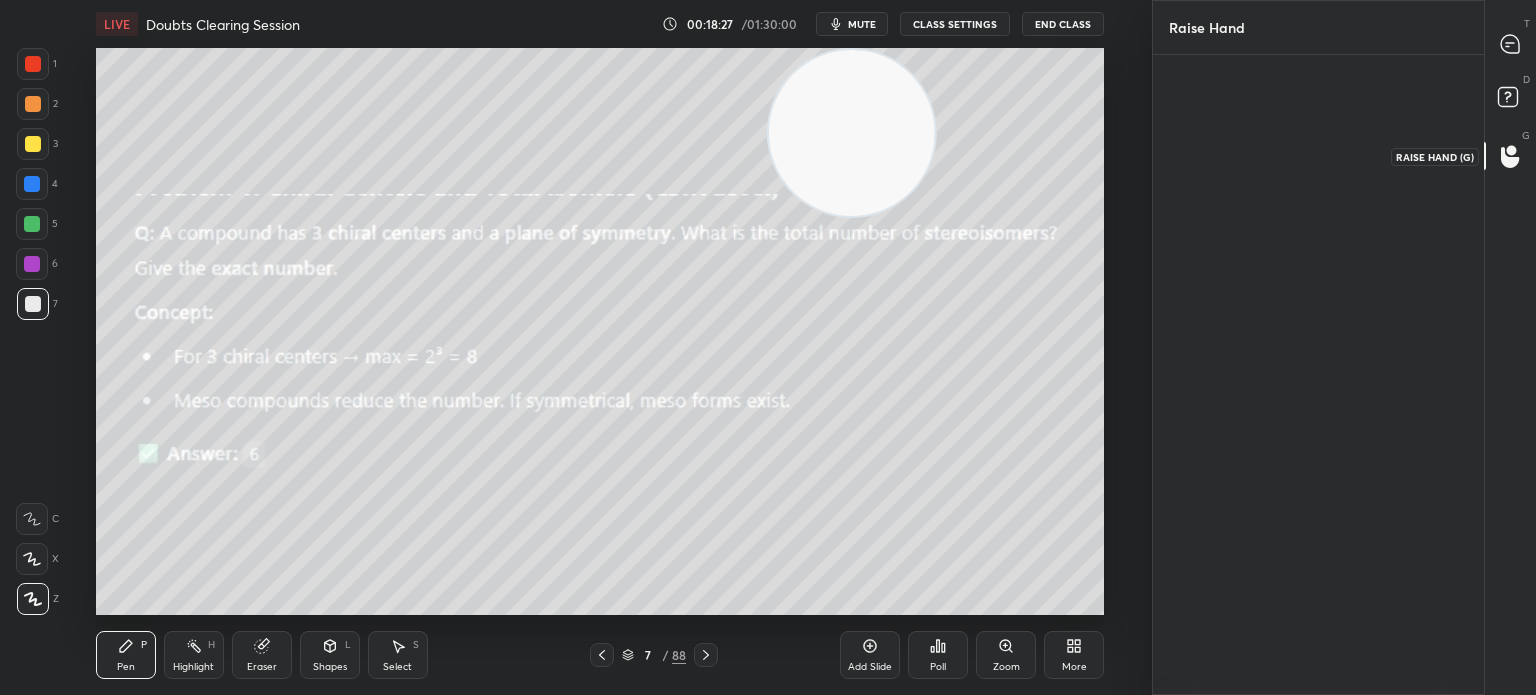 scroll, scrollTop: 634, scrollLeft: 325, axis: both 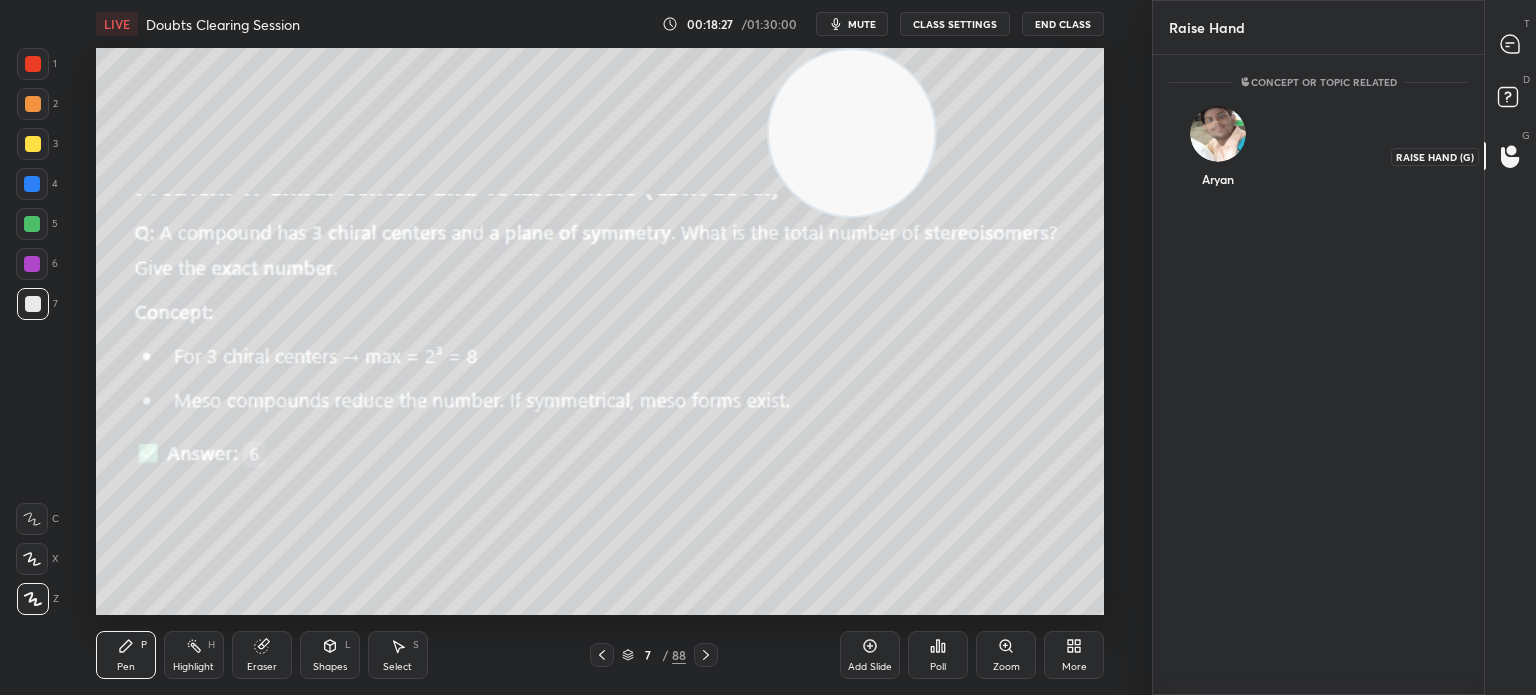 click at bounding box center (1511, 156) 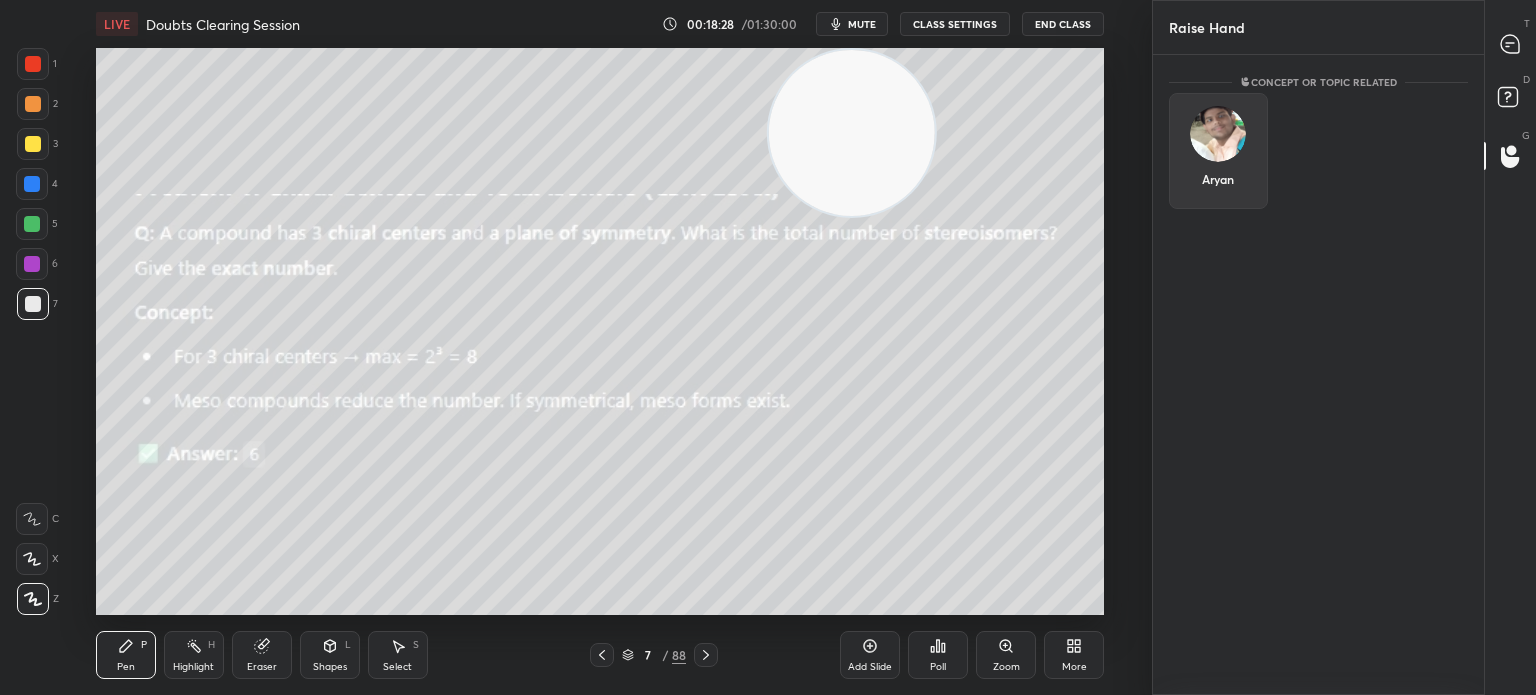 click on "Aryan" at bounding box center (1218, 151) 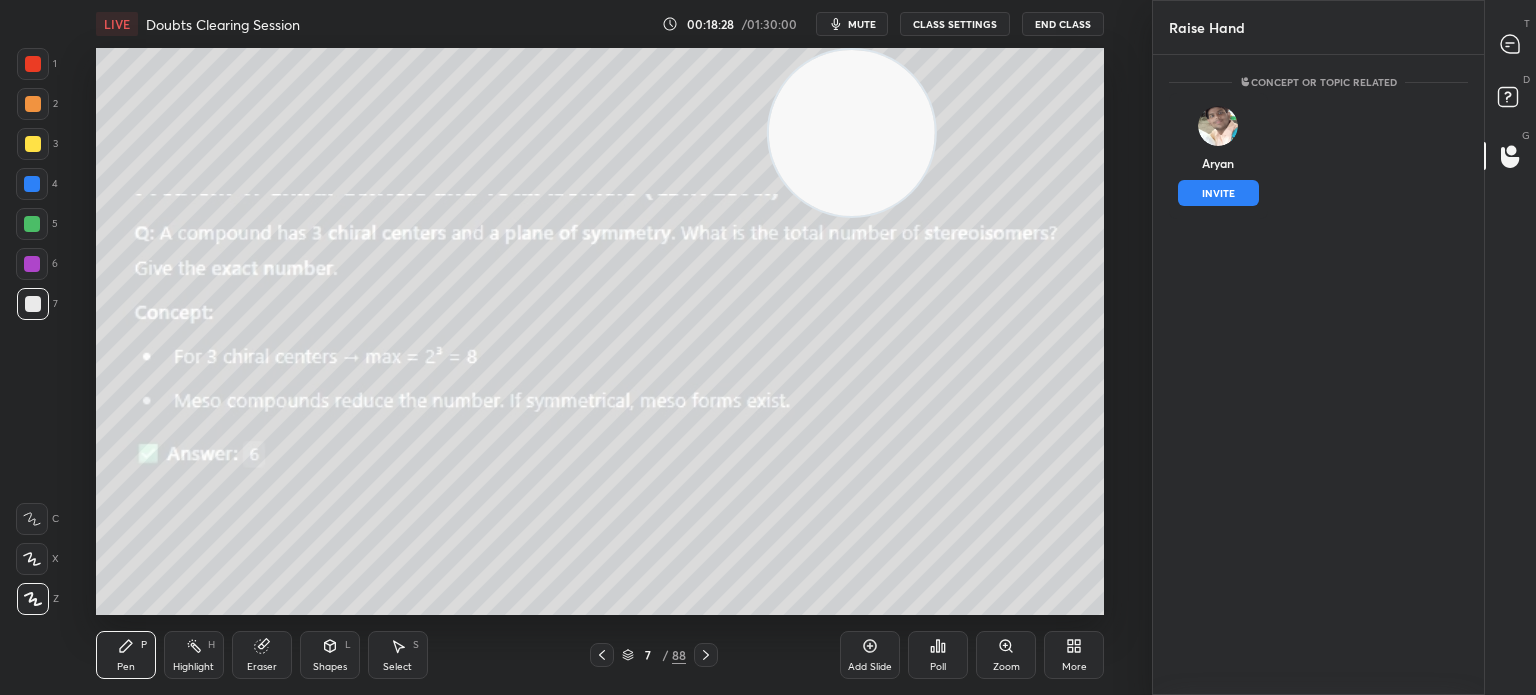 click on "INVITE" at bounding box center [1218, 193] 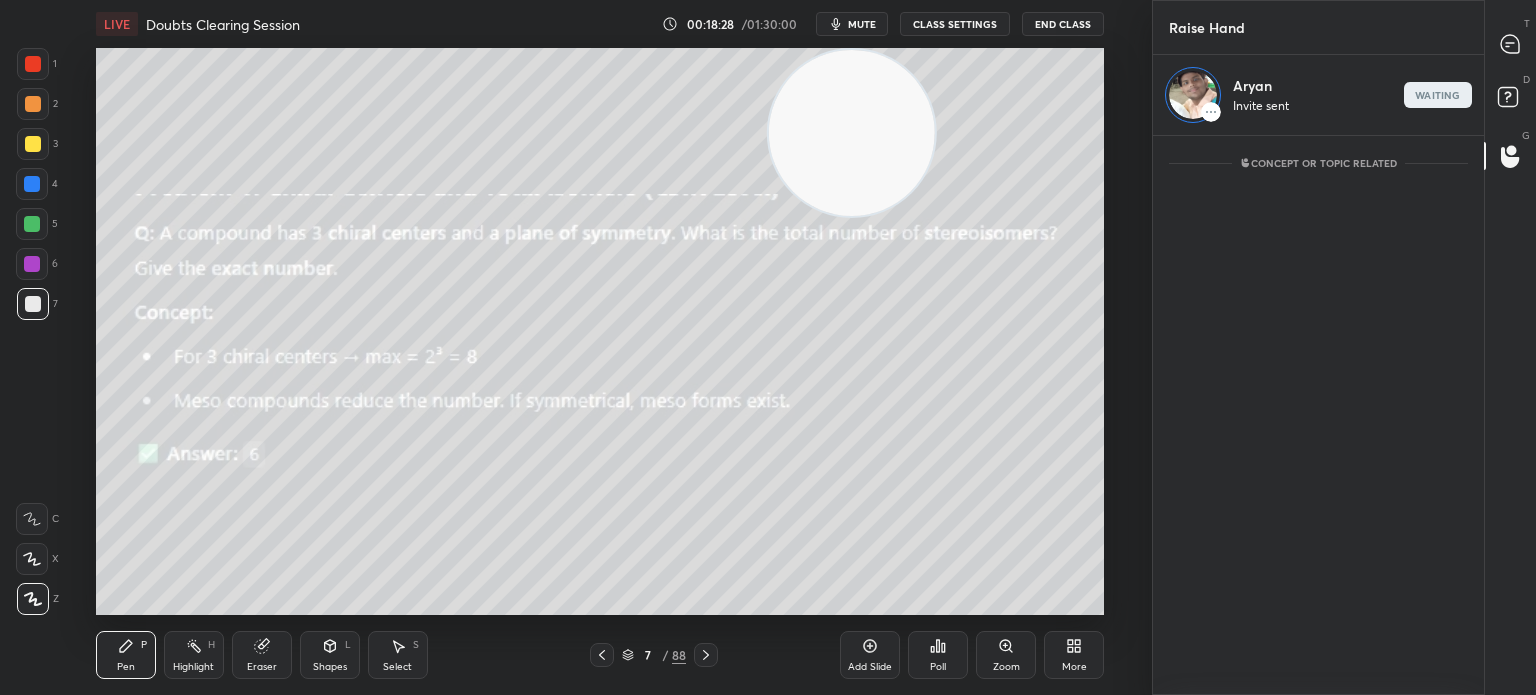 scroll, scrollTop: 554, scrollLeft: 325, axis: both 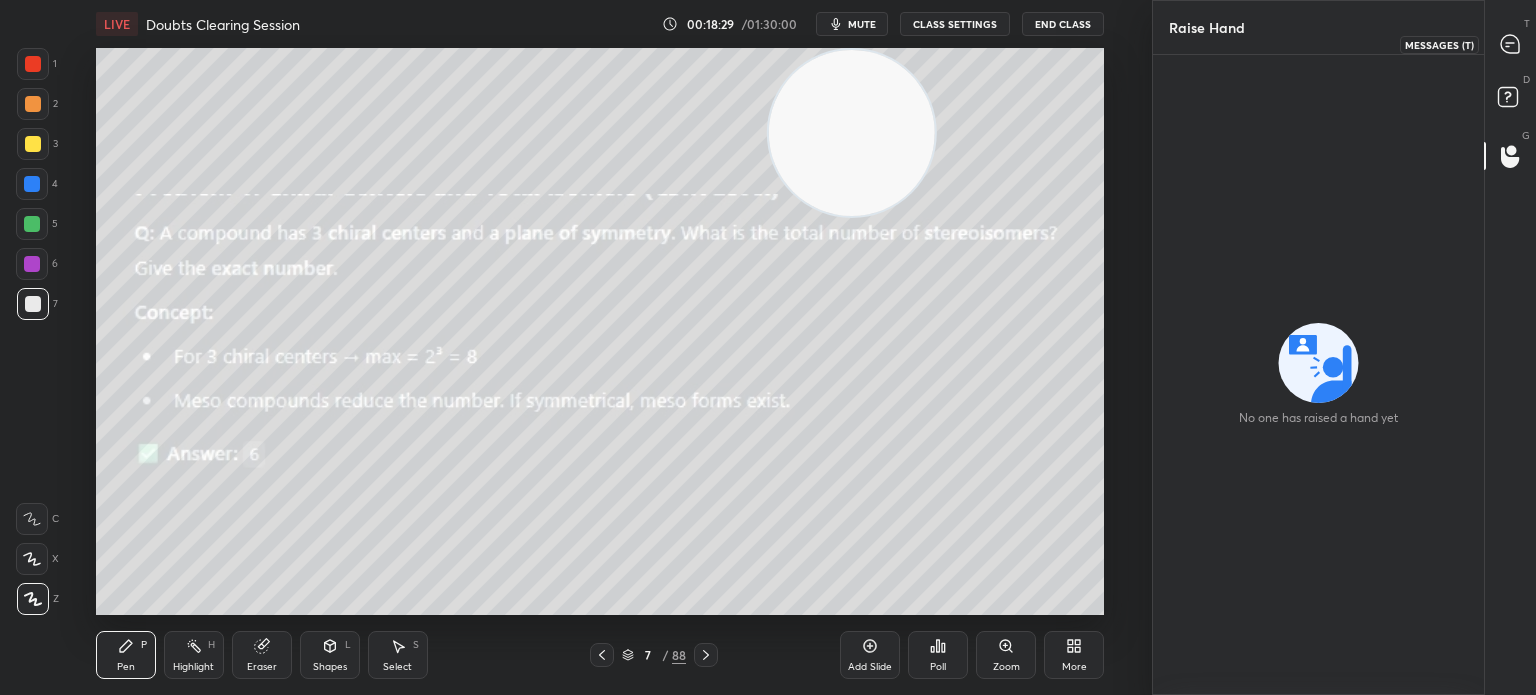 click 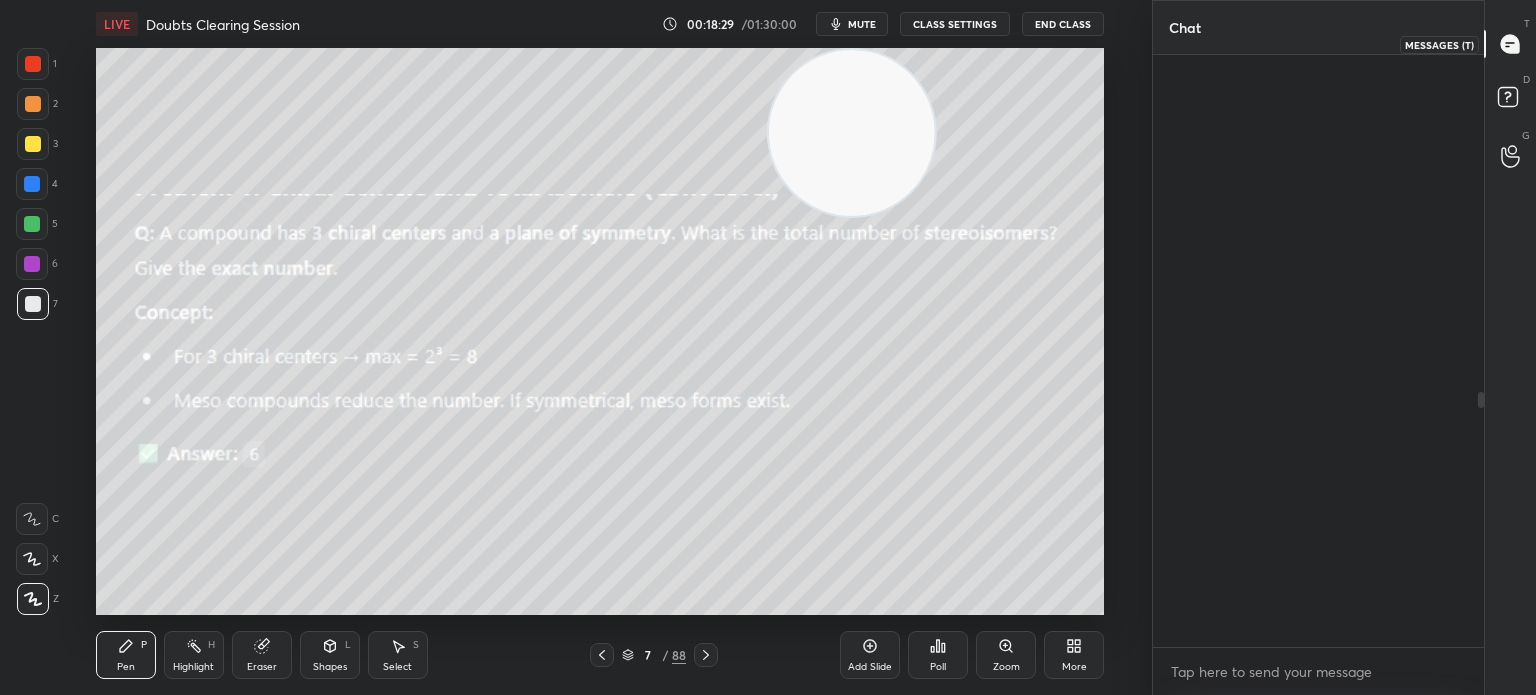 scroll, scrollTop: 784, scrollLeft: 0, axis: vertical 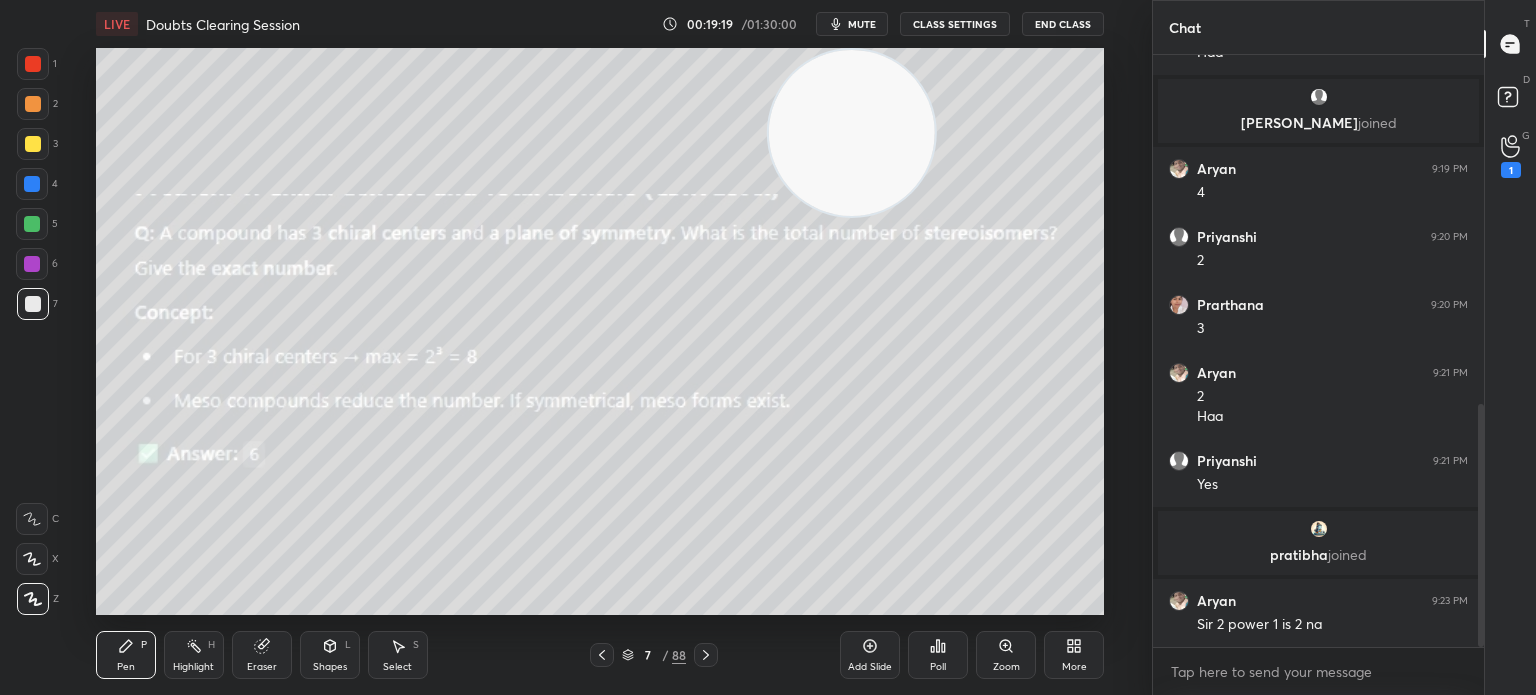 click 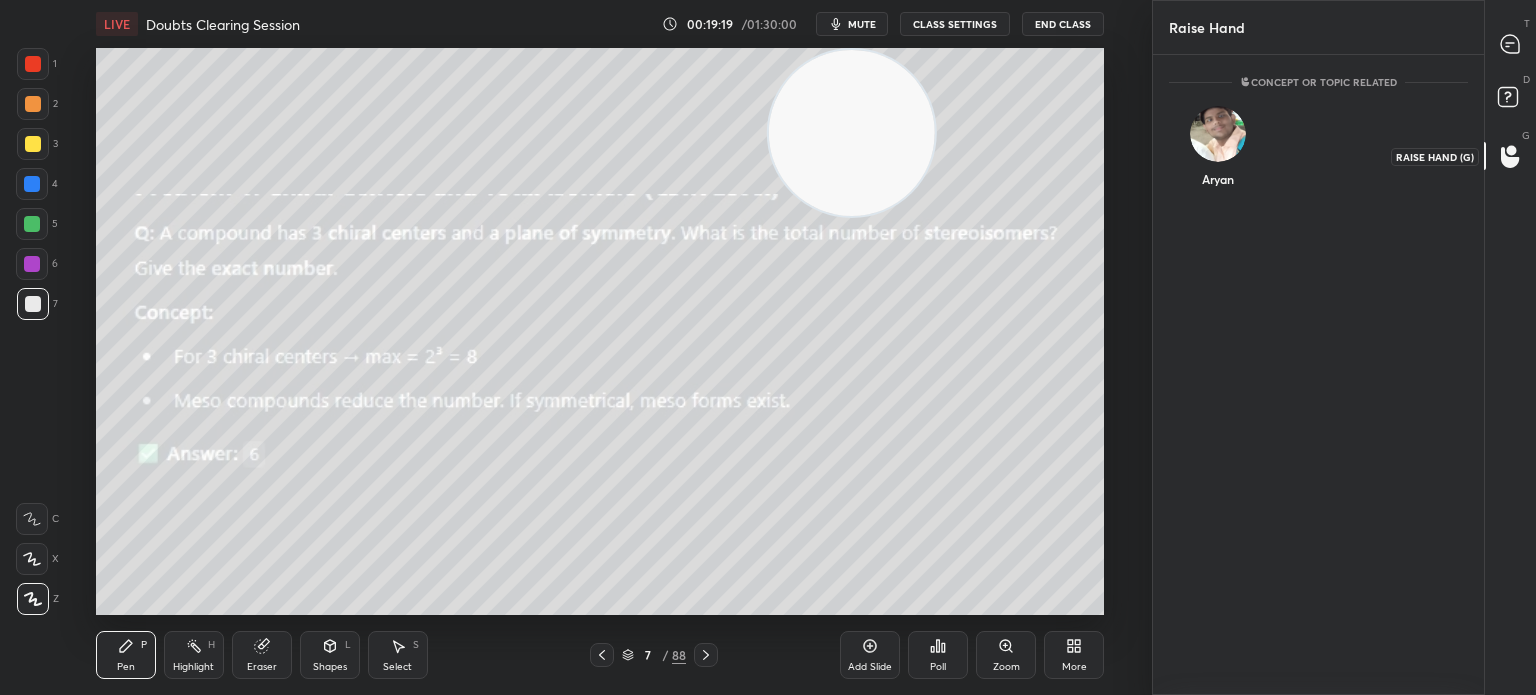 scroll, scrollTop: 634, scrollLeft: 325, axis: both 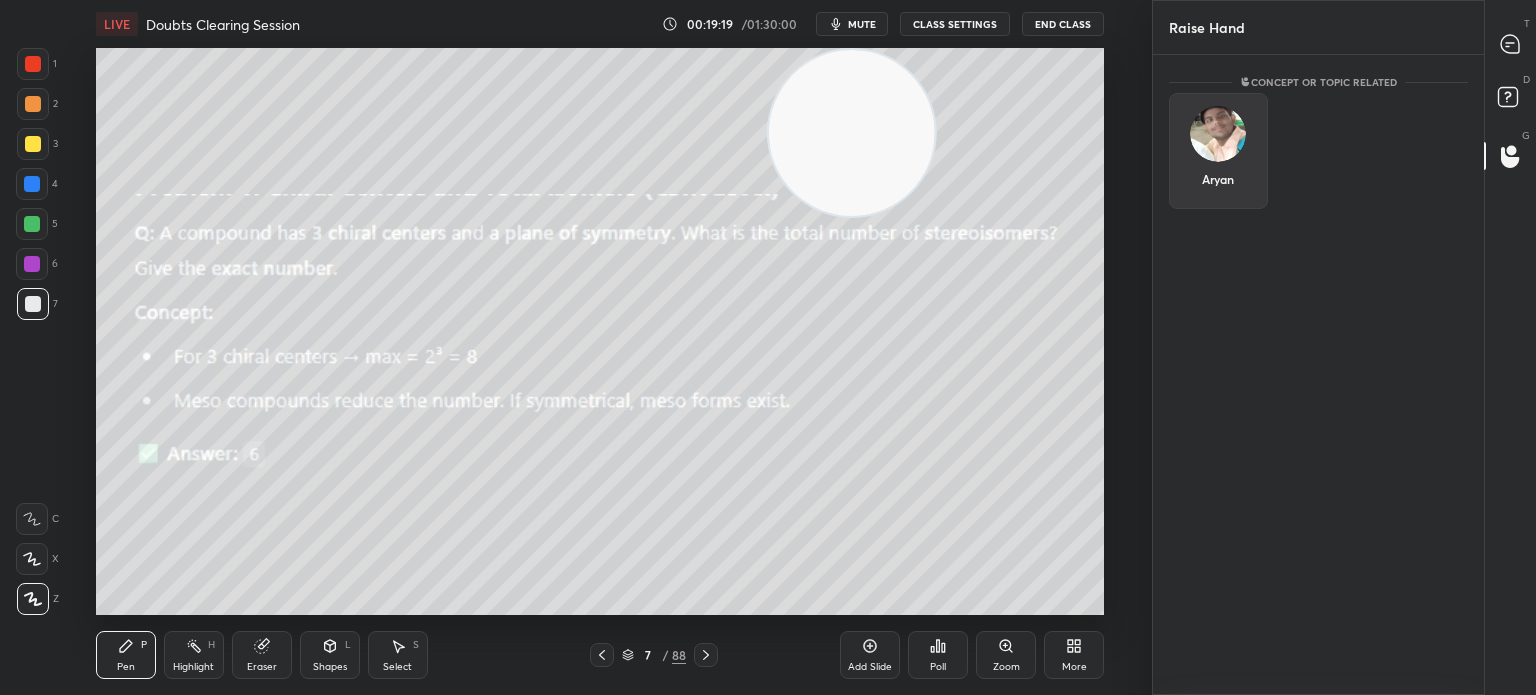 click at bounding box center [1218, 134] 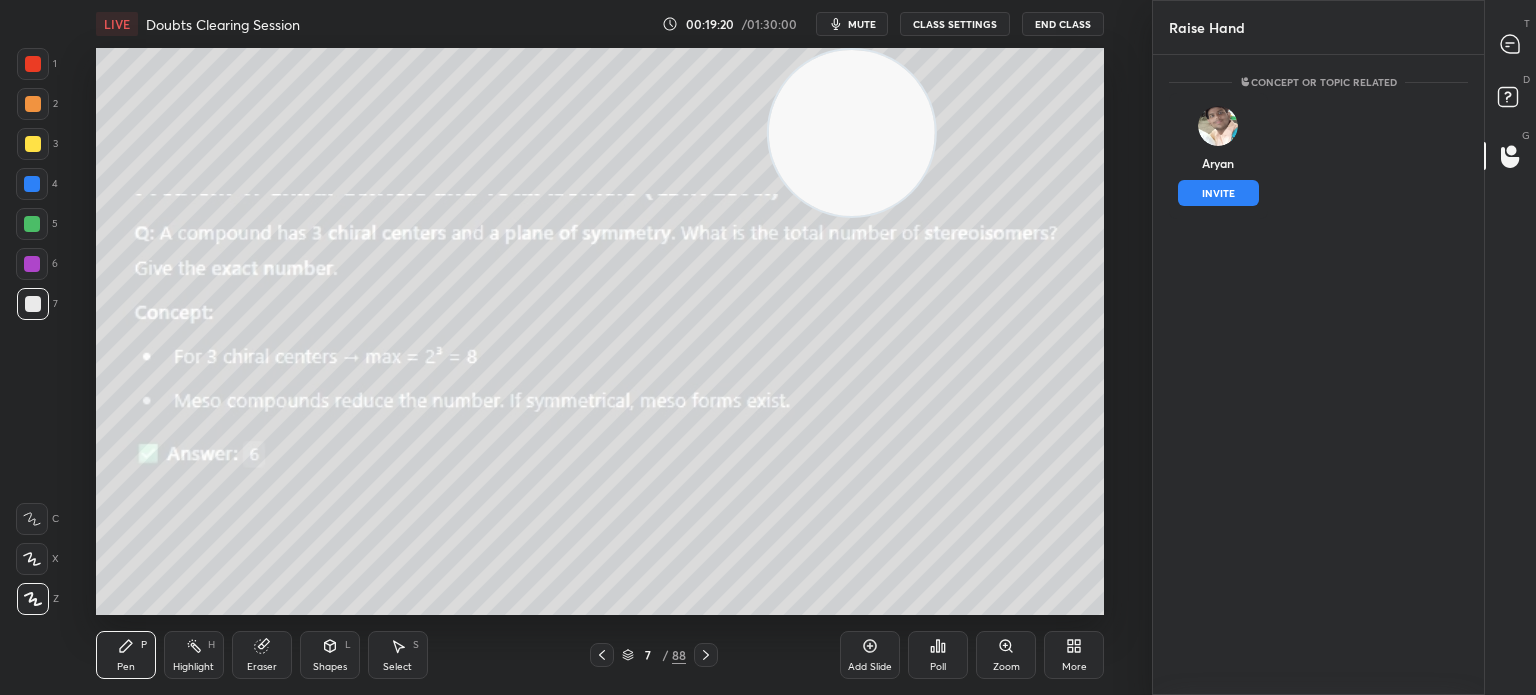 click on "INVITE" at bounding box center [1218, 193] 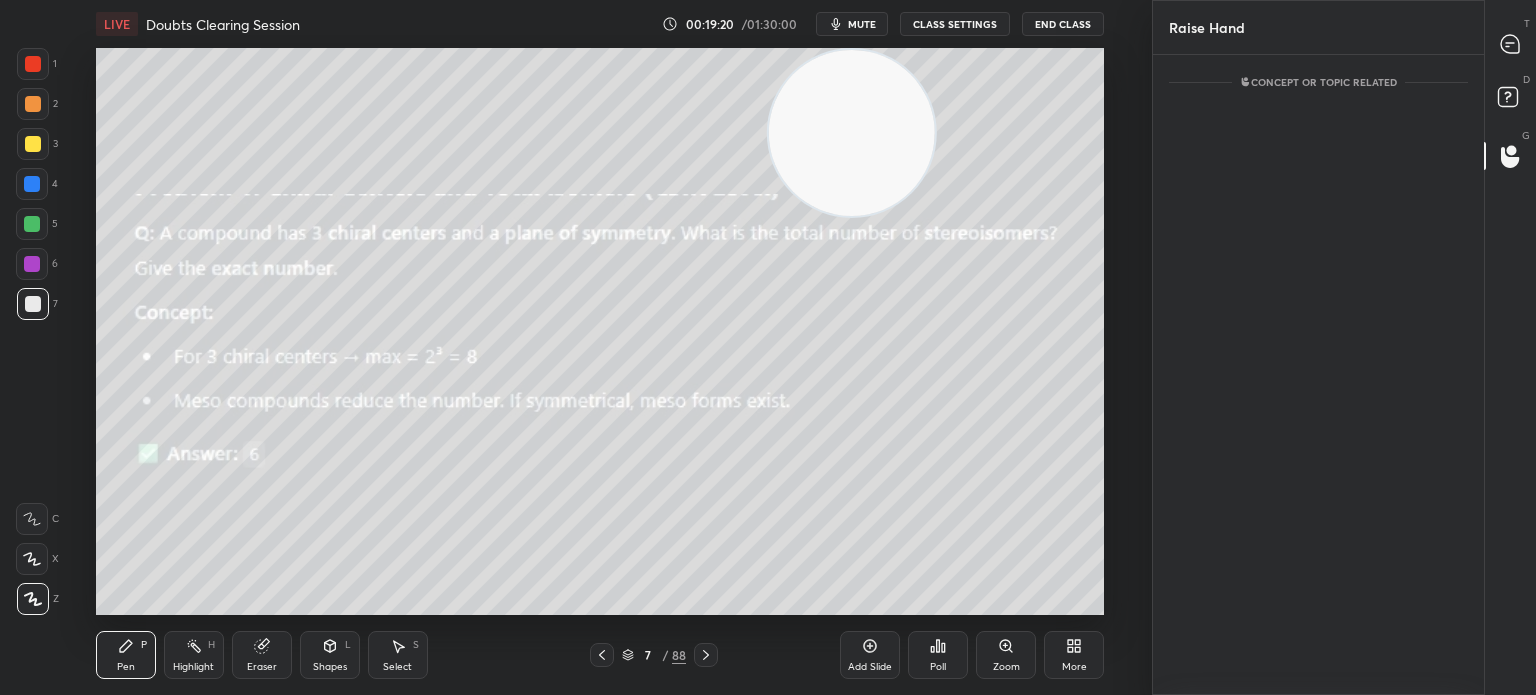scroll, scrollTop: 554, scrollLeft: 325, axis: both 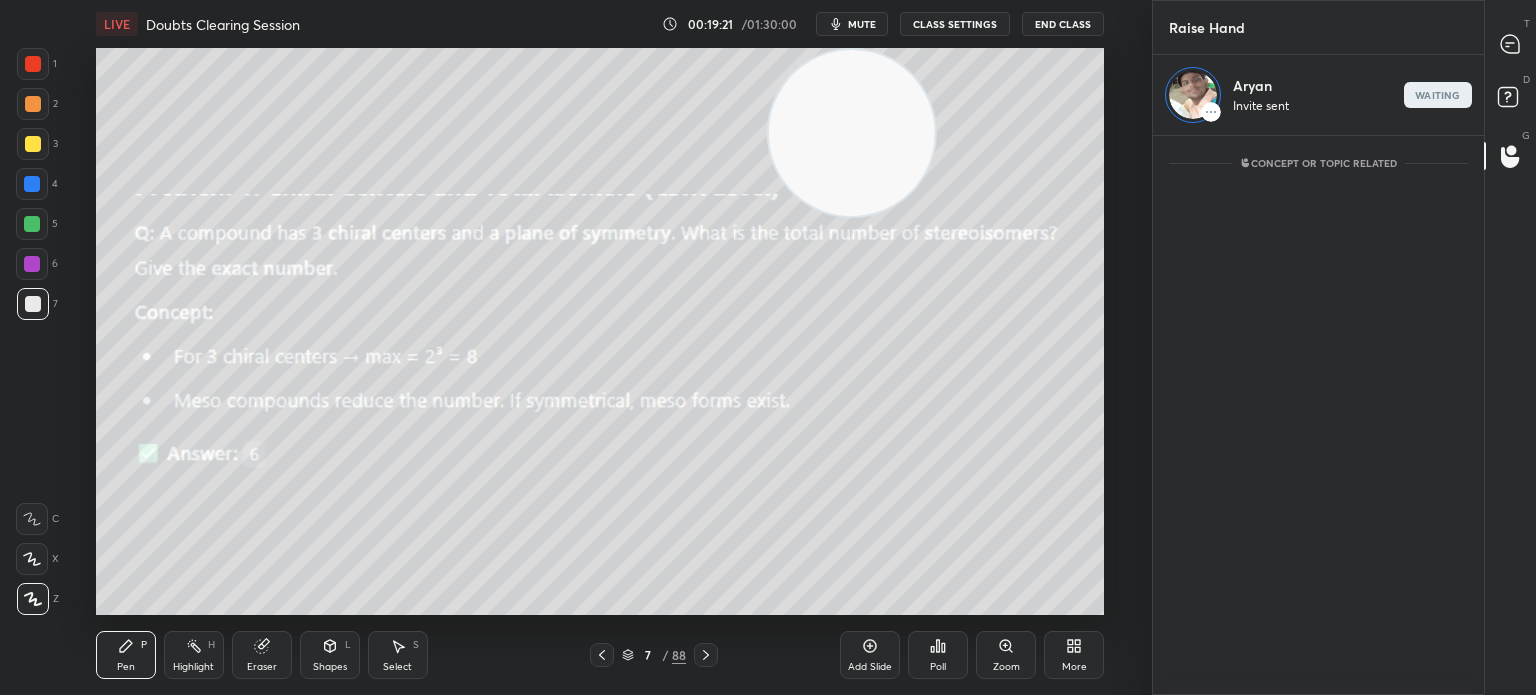 click 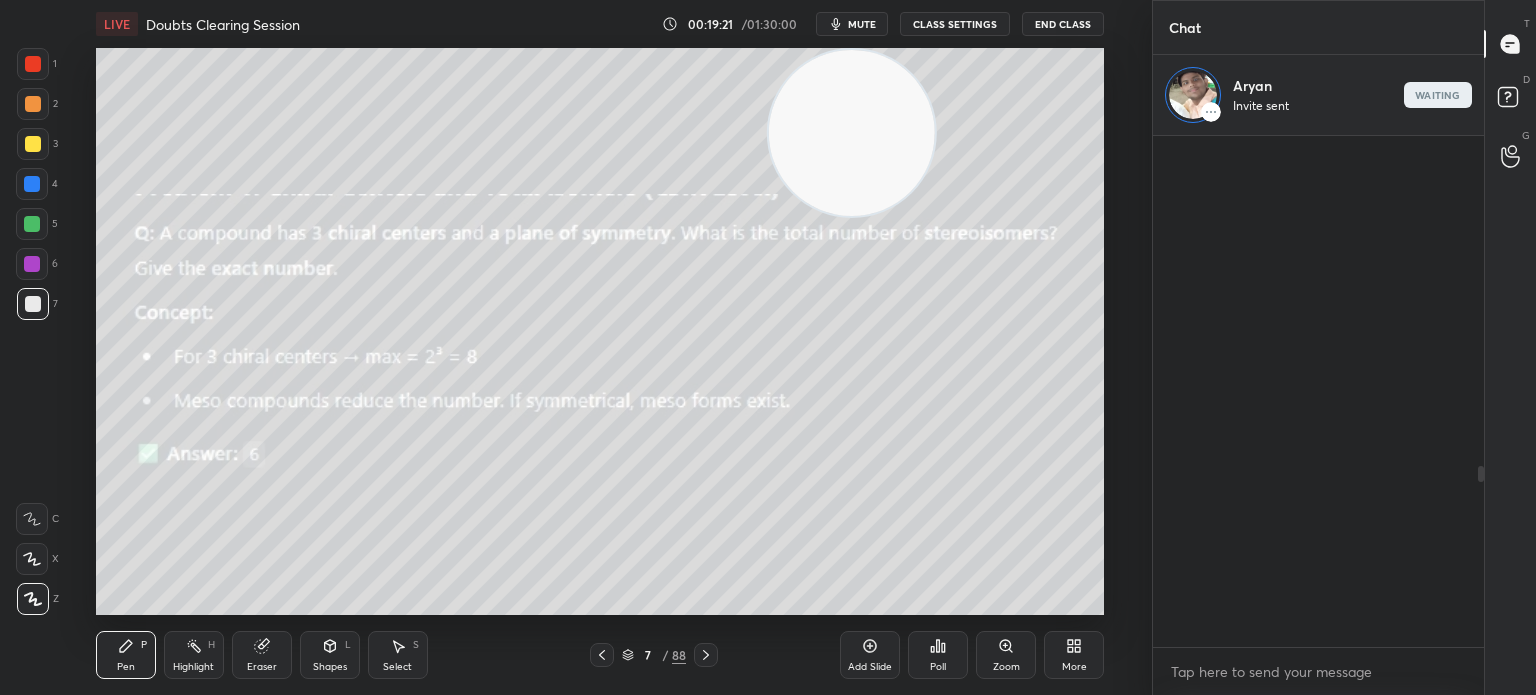scroll, scrollTop: 340, scrollLeft: 325, axis: both 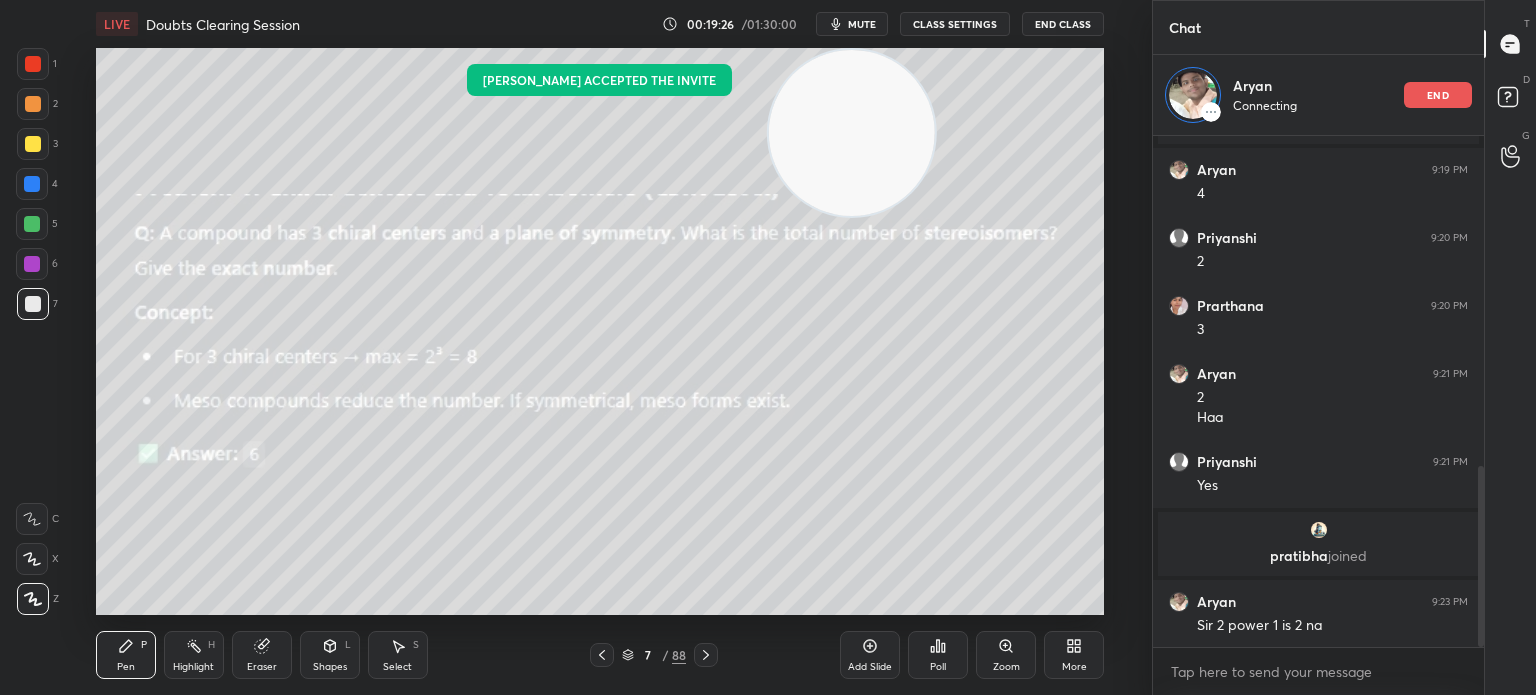 click on "Highlight" at bounding box center (193, 667) 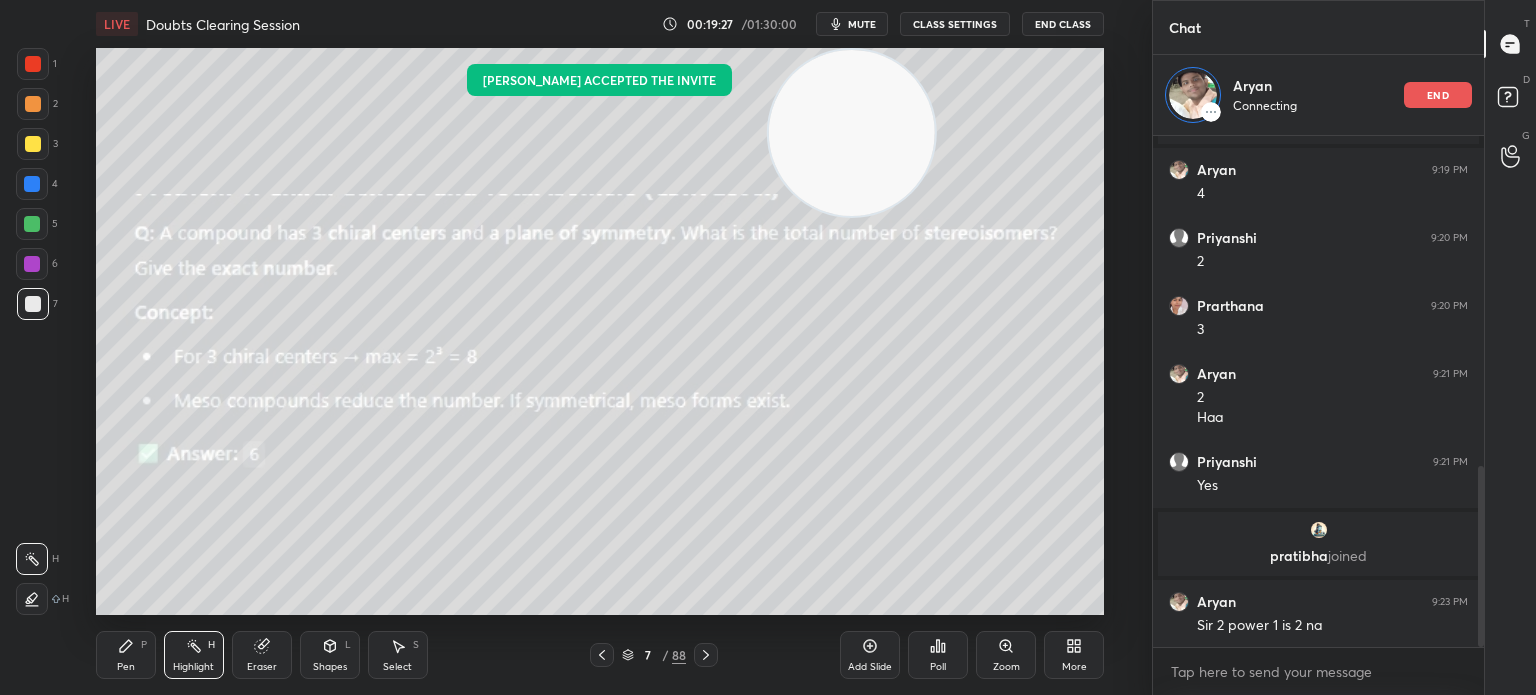 click on "Highlight" at bounding box center (193, 667) 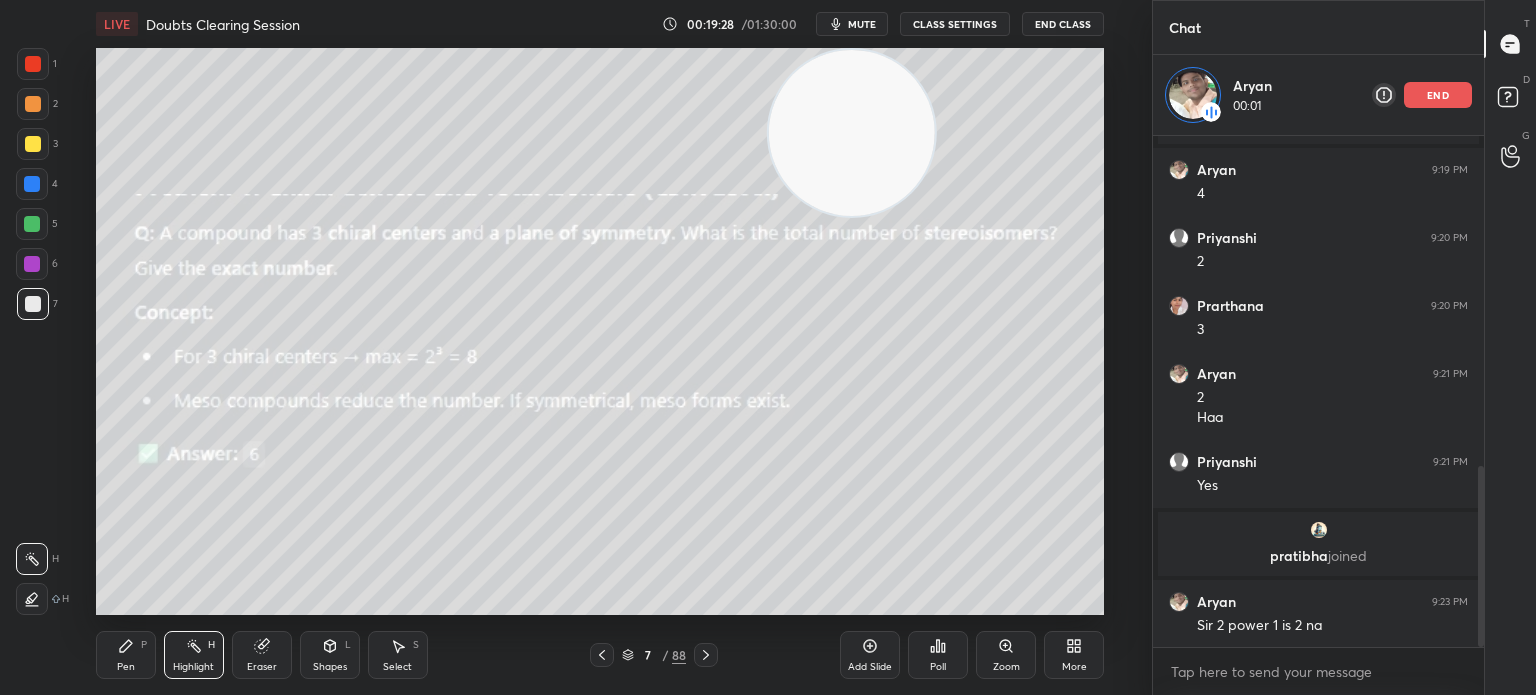 click on "Eraser" at bounding box center [262, 655] 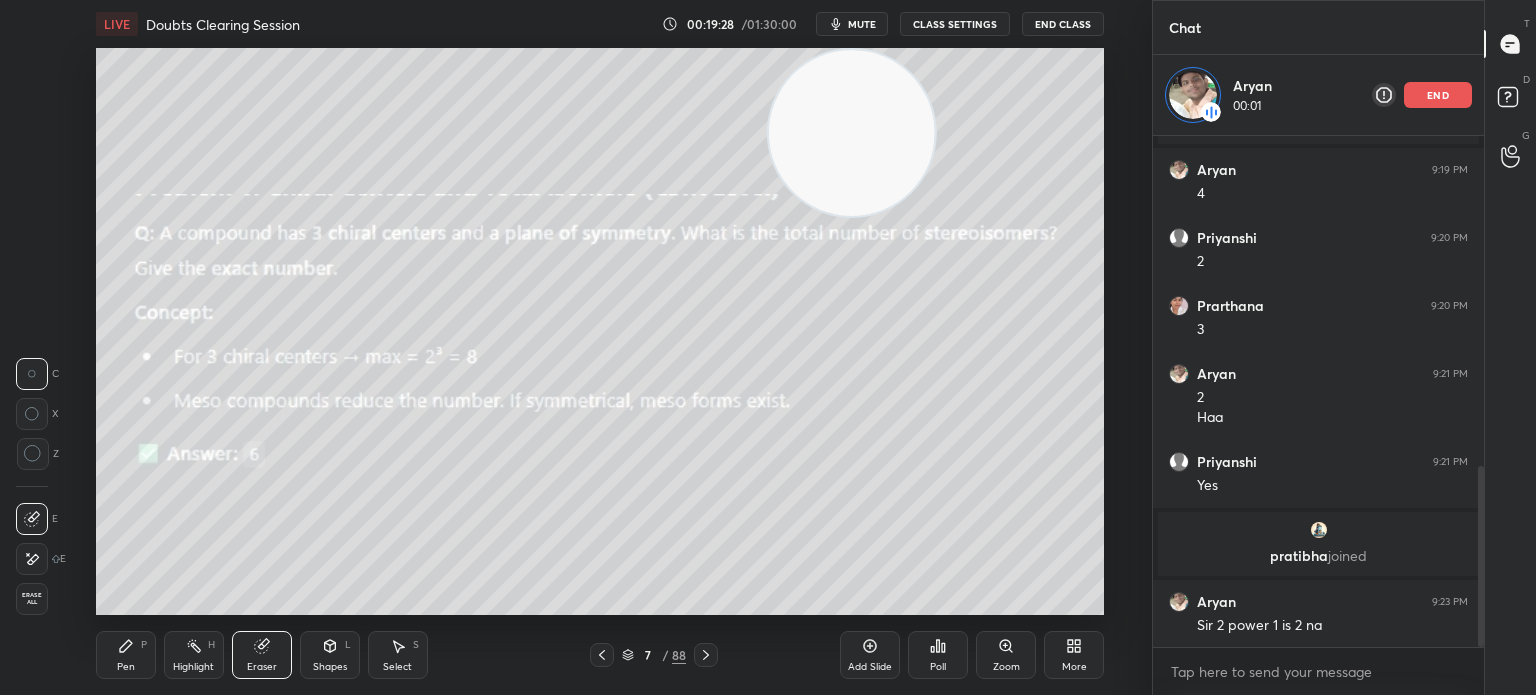 click 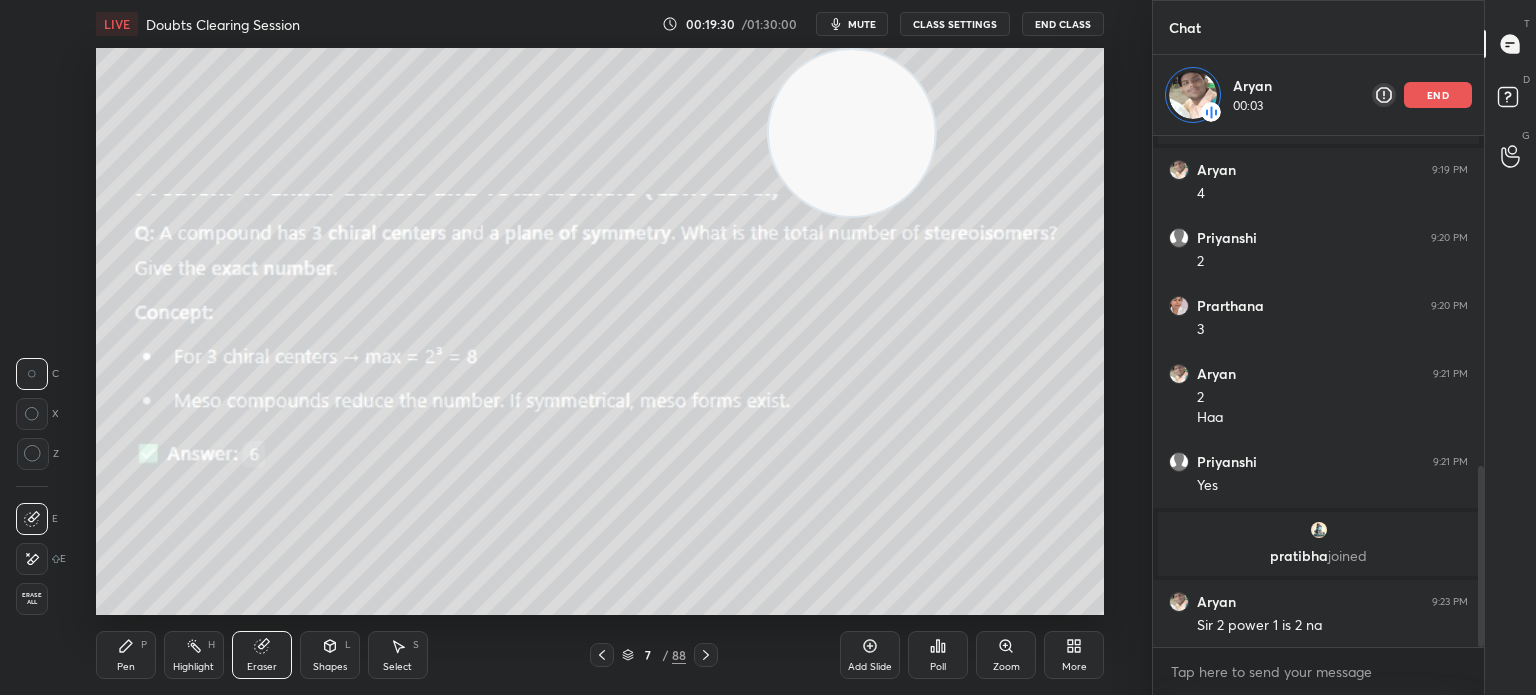 click on "end" at bounding box center [1438, 95] 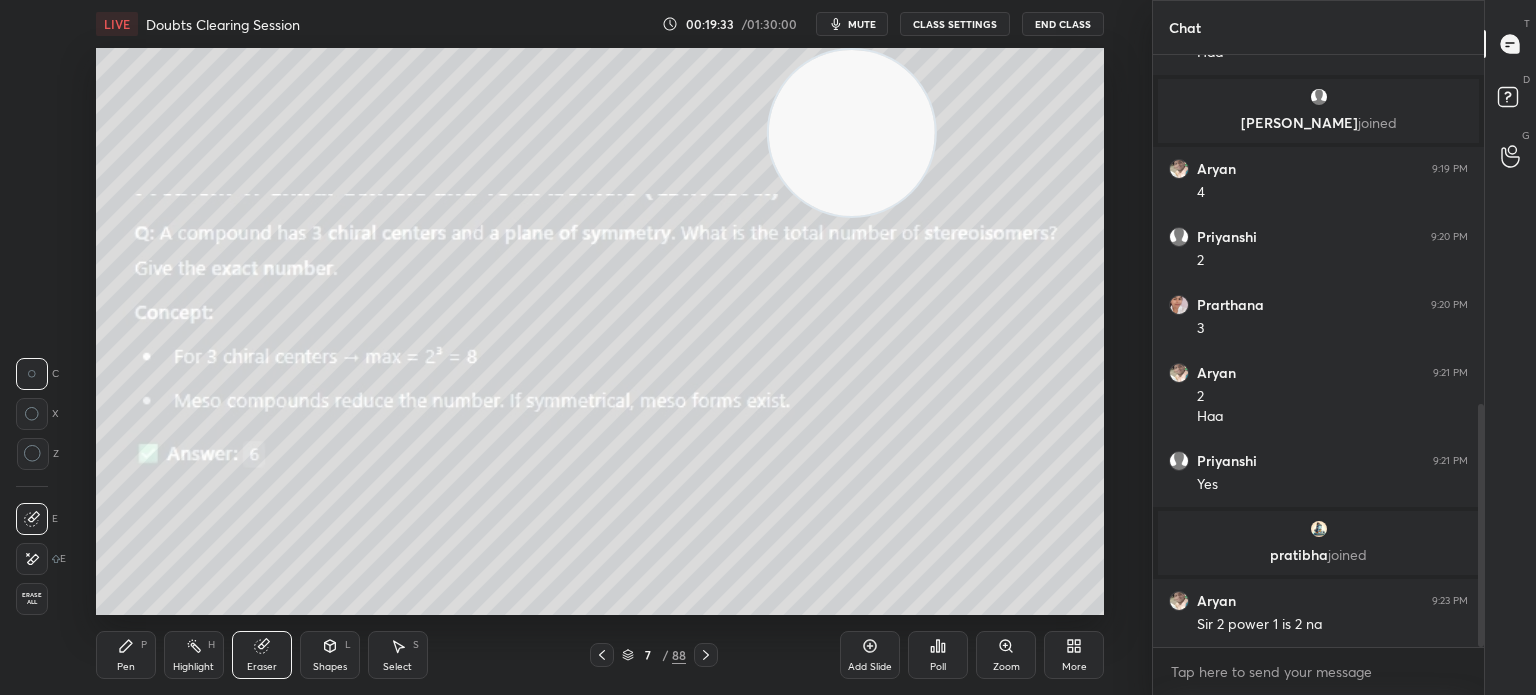 click on "Pen P" at bounding box center [126, 655] 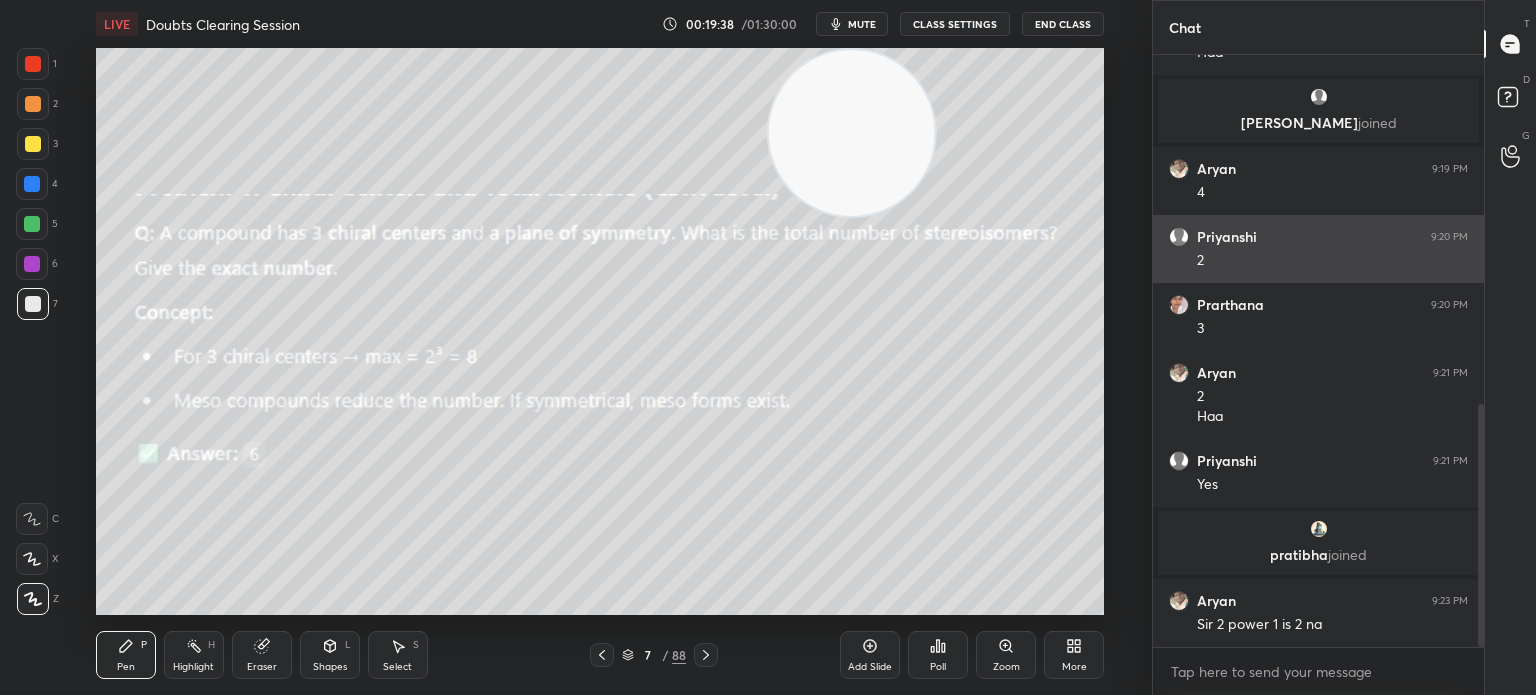 click on "Priyanshi 9:20 PM 2" at bounding box center (1318, 249) 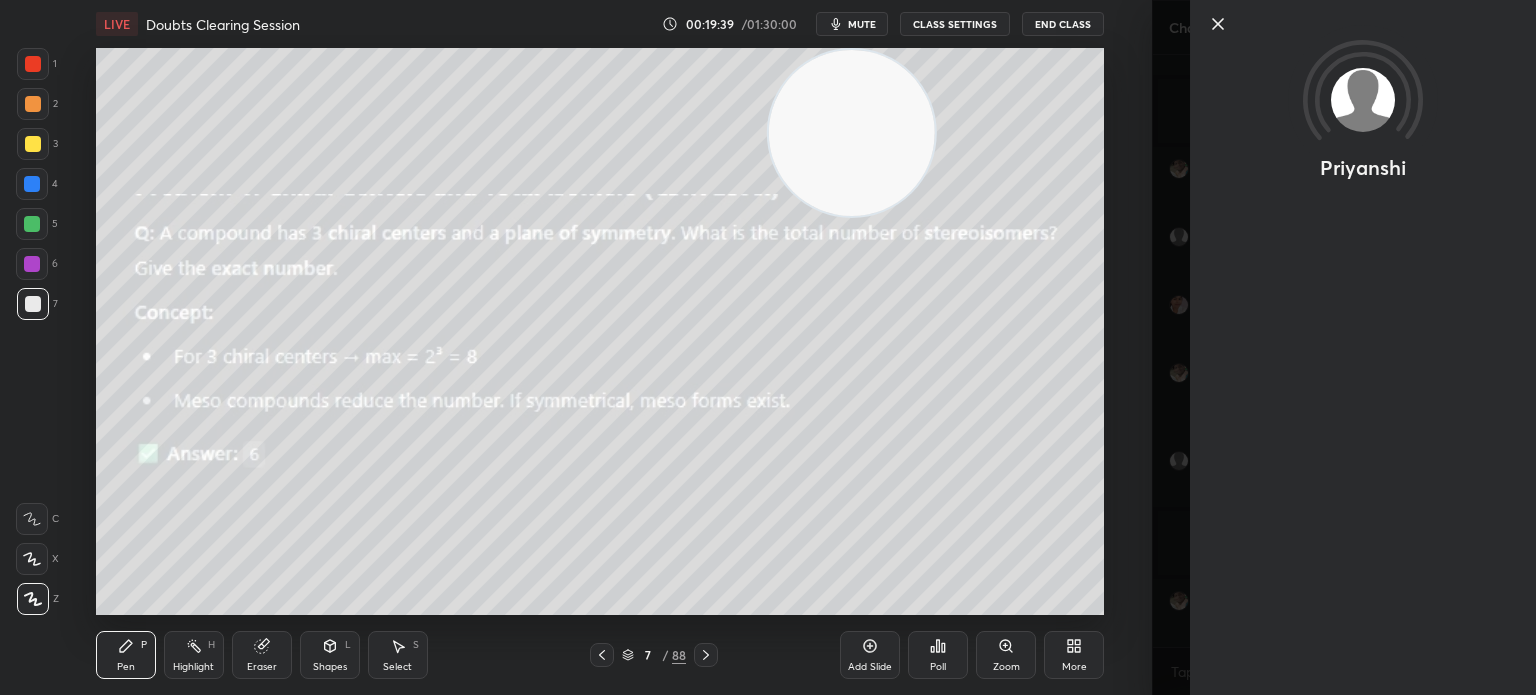 click 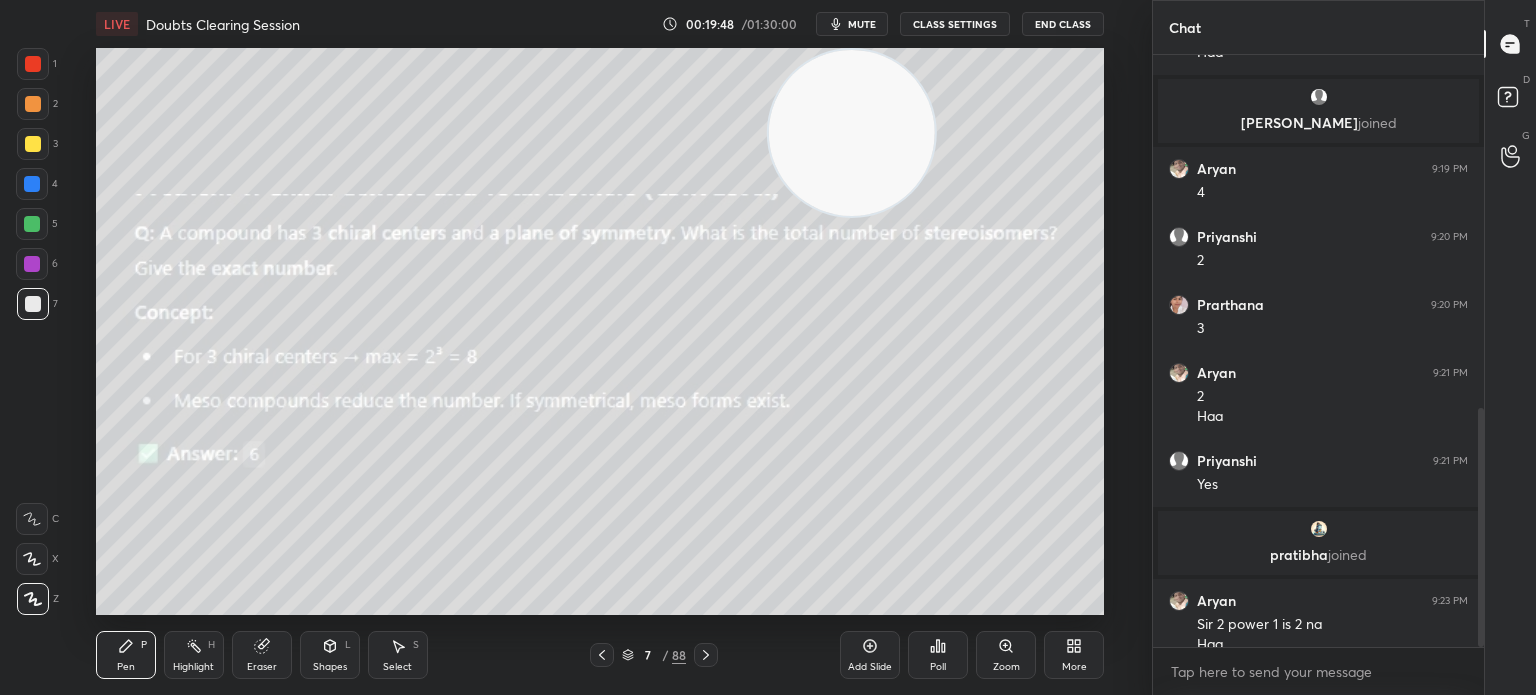 scroll, scrollTop: 872, scrollLeft: 0, axis: vertical 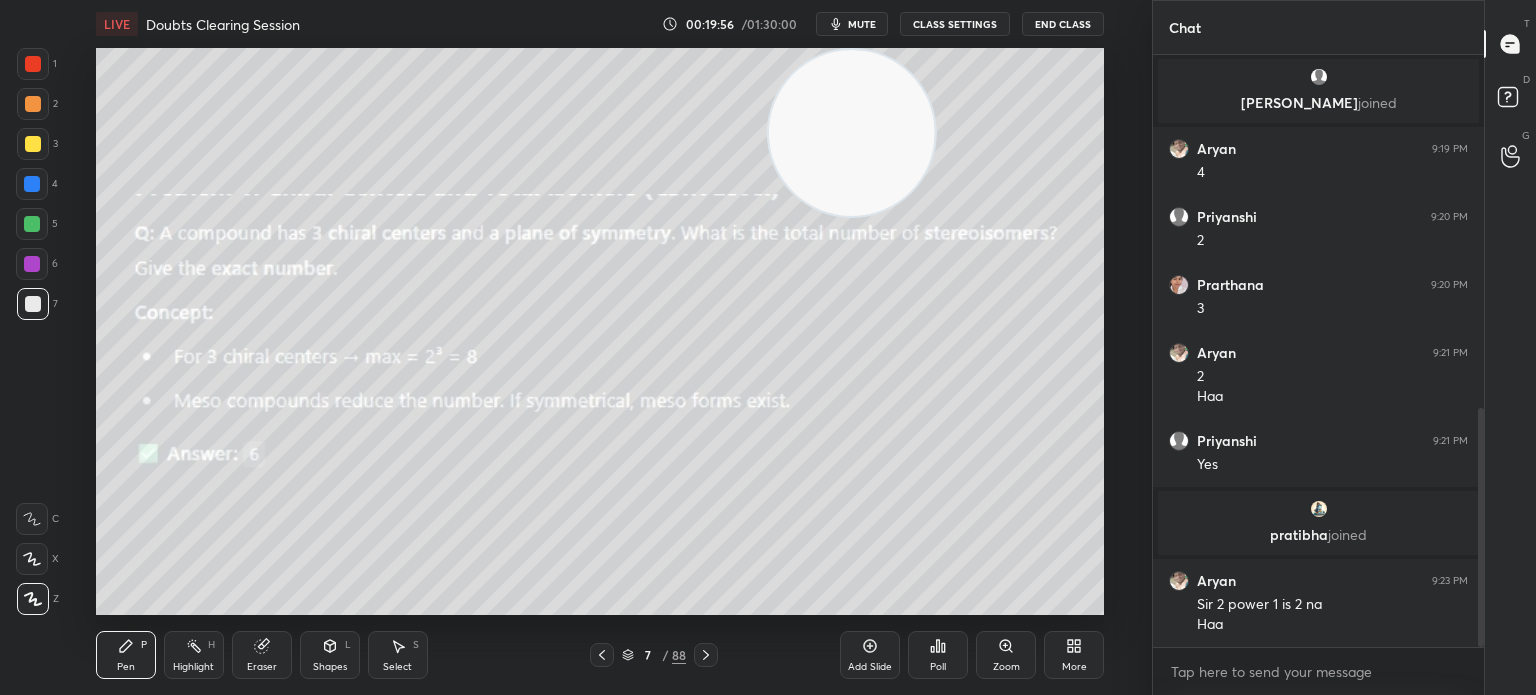click on "More" at bounding box center [1074, 667] 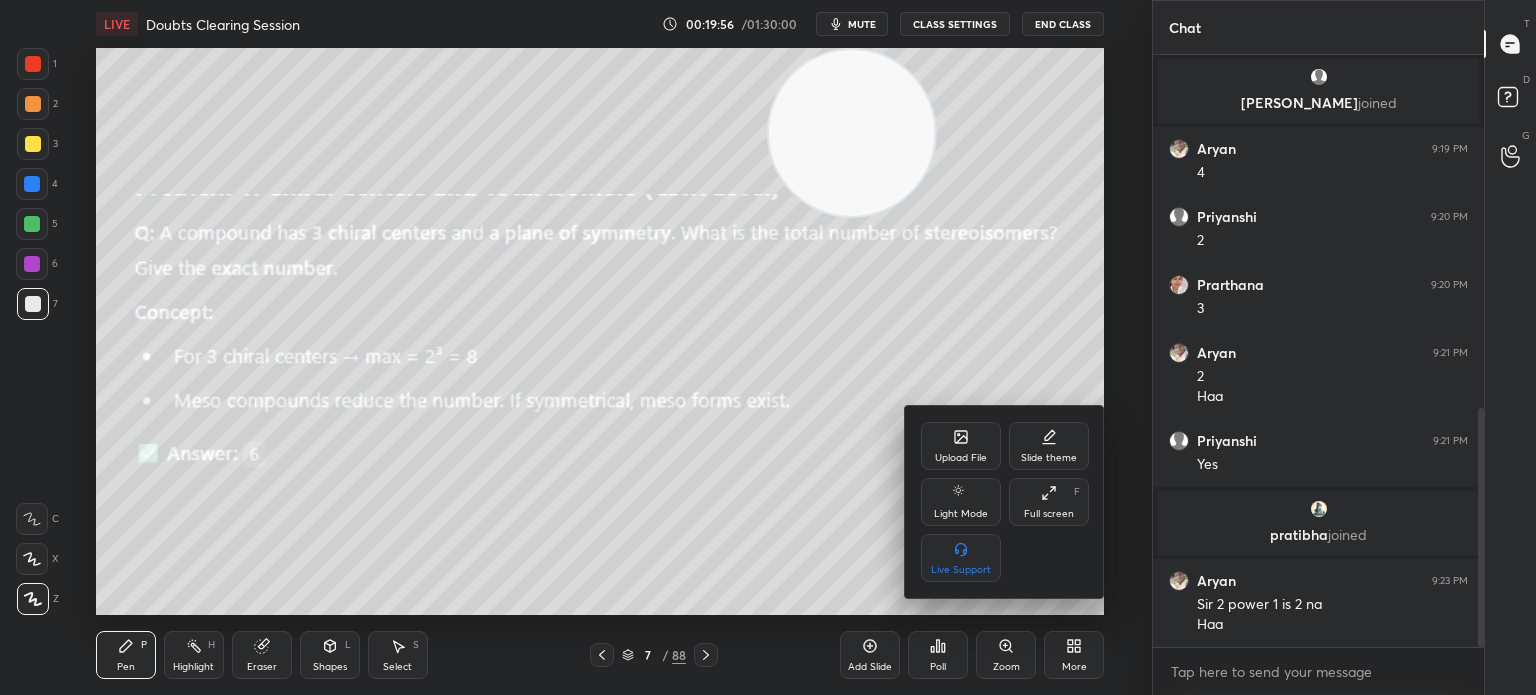 click on "Upload File" at bounding box center (961, 458) 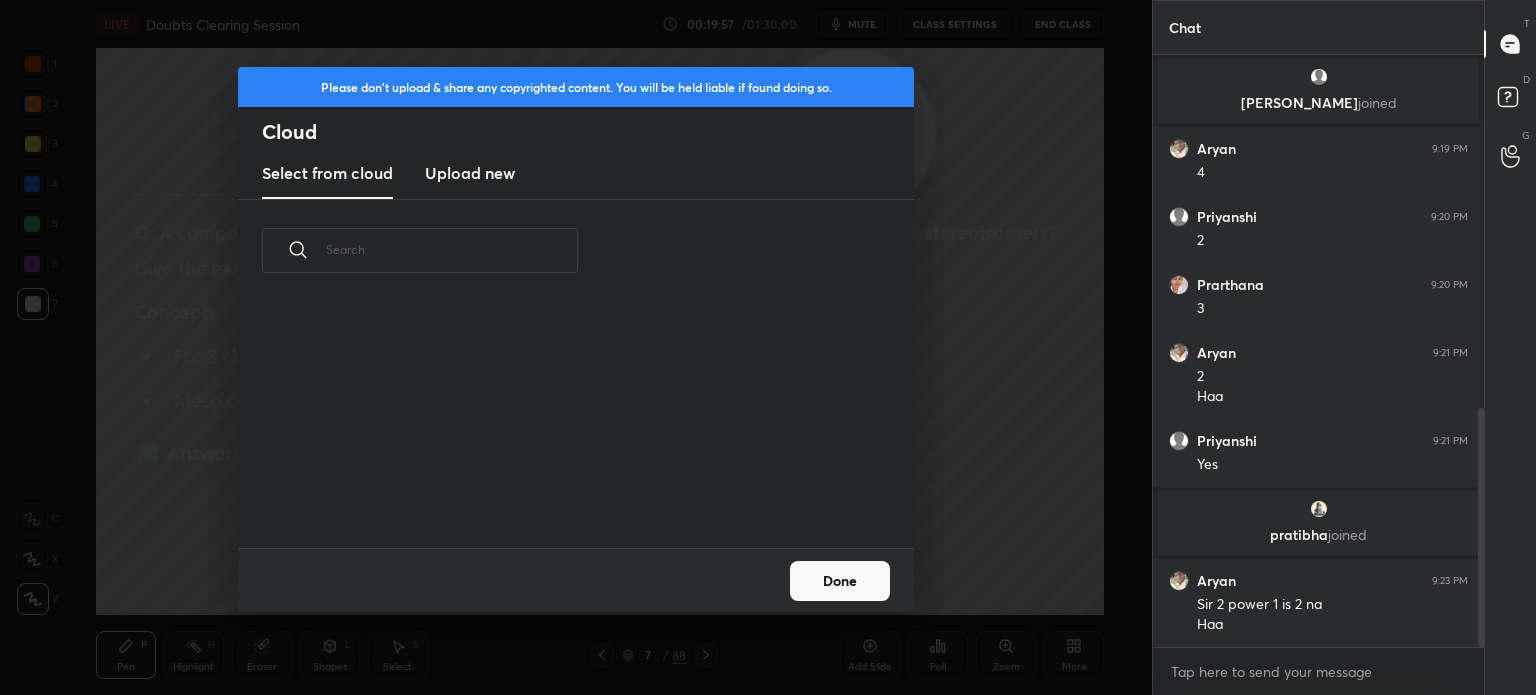 scroll, scrollTop: 5, scrollLeft: 10, axis: both 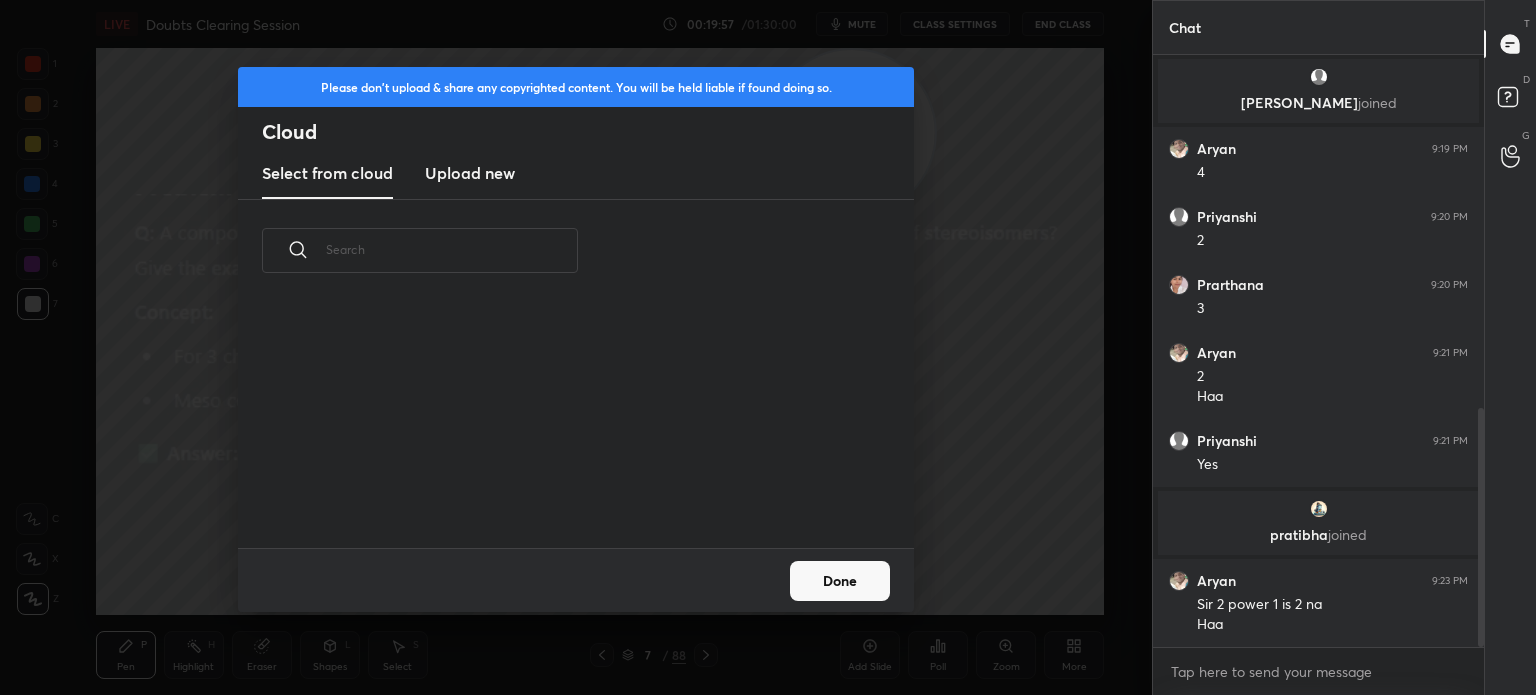 click on "Upload new" at bounding box center (470, 173) 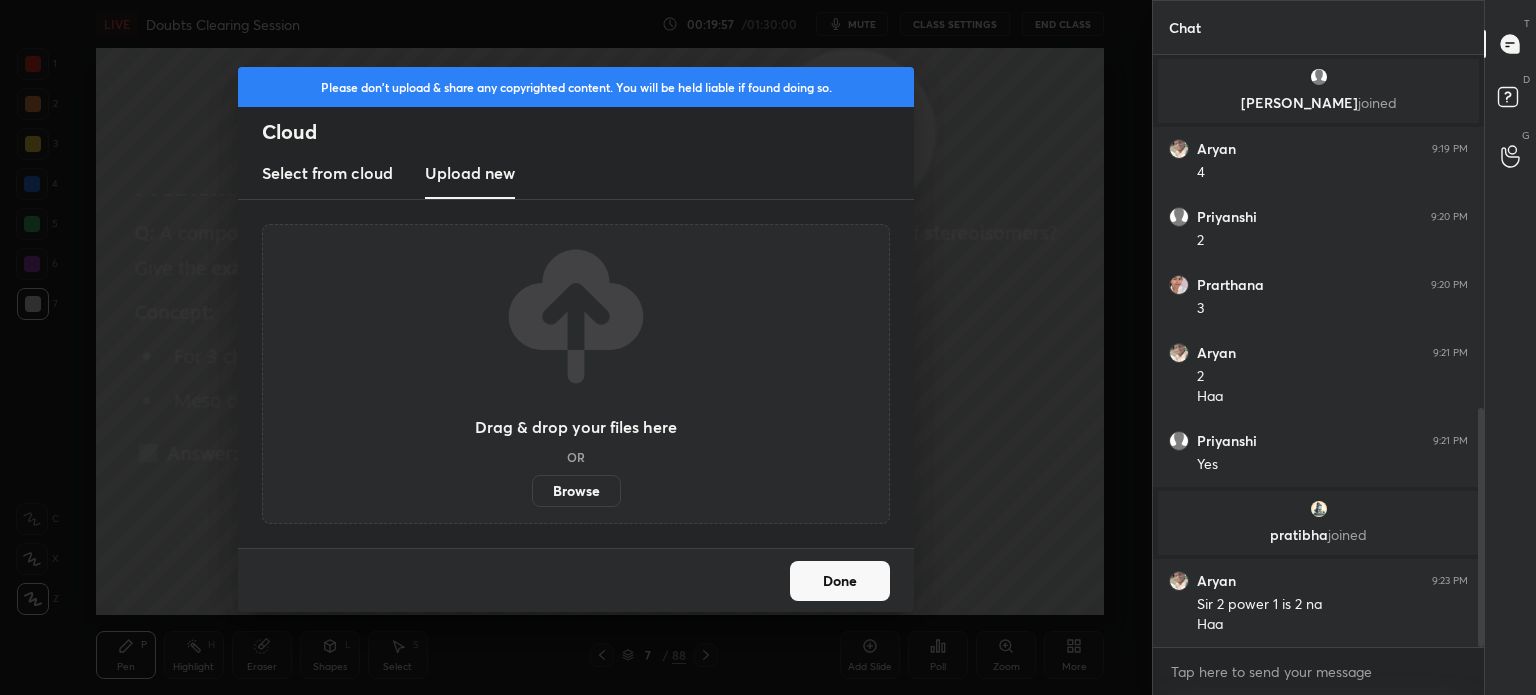 click on "Browse" at bounding box center [576, 491] 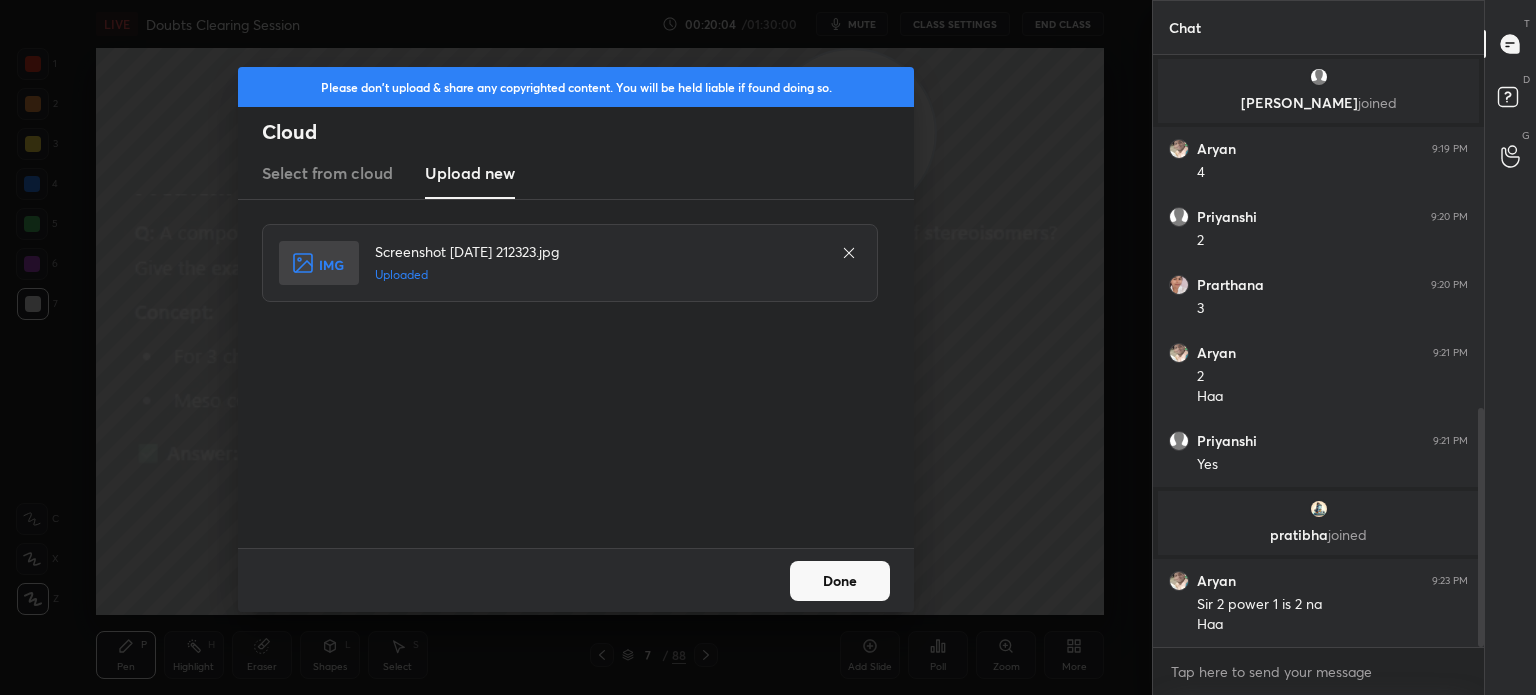 click on "Done" at bounding box center (840, 581) 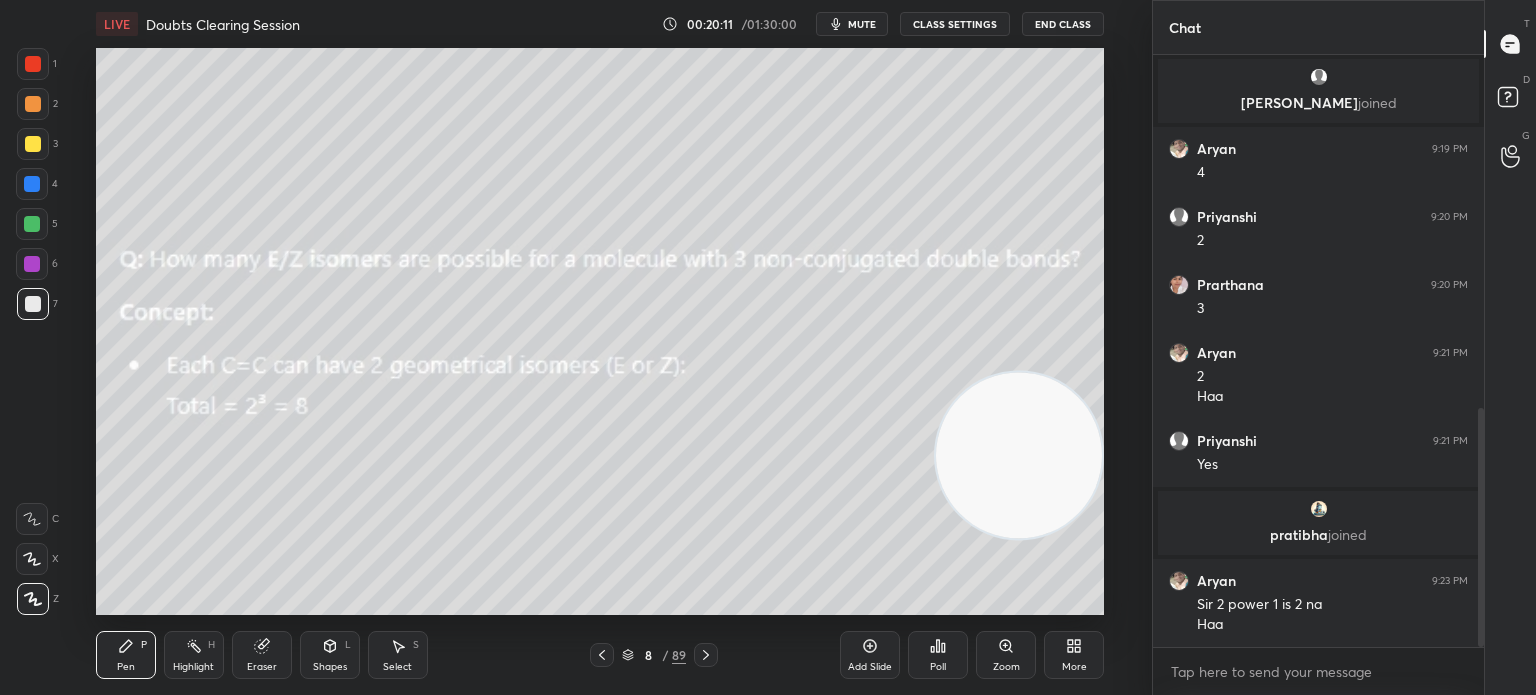 click at bounding box center [33, 144] 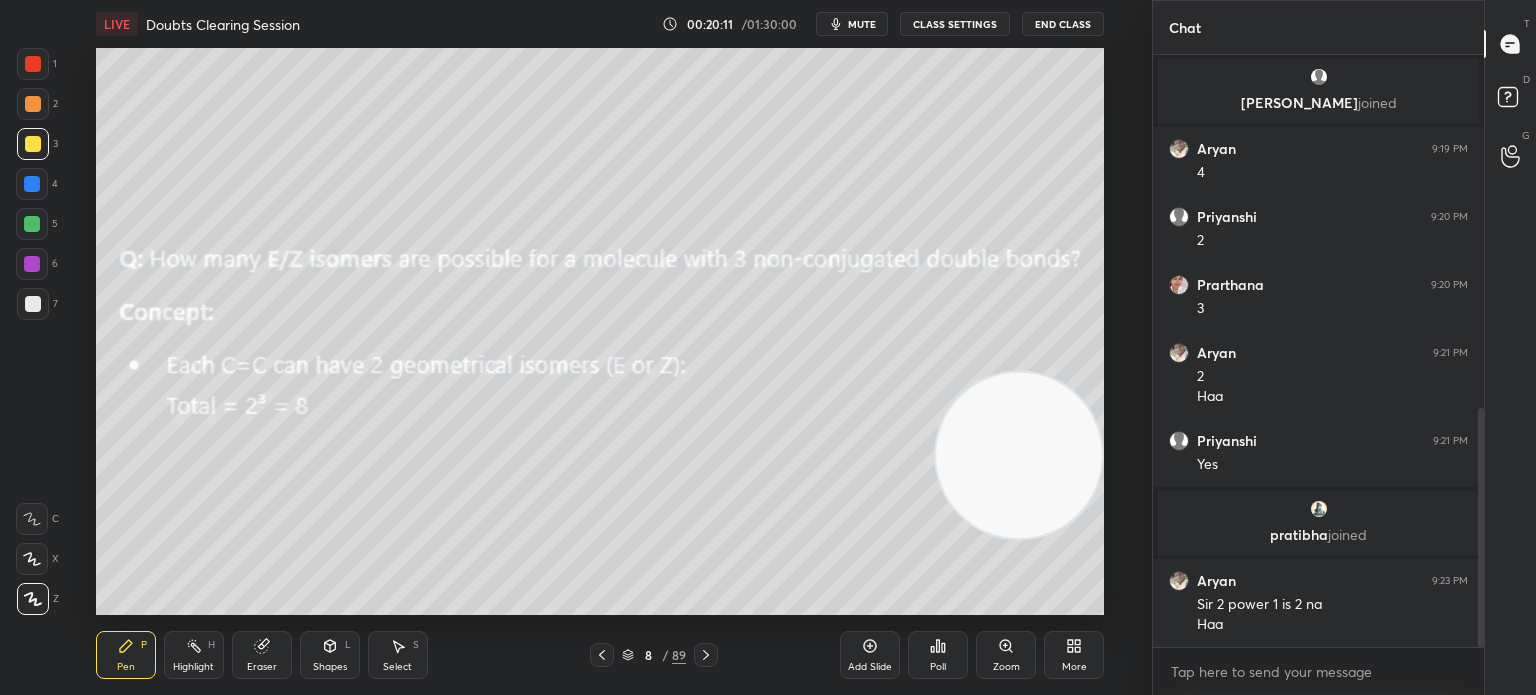 click at bounding box center (33, 144) 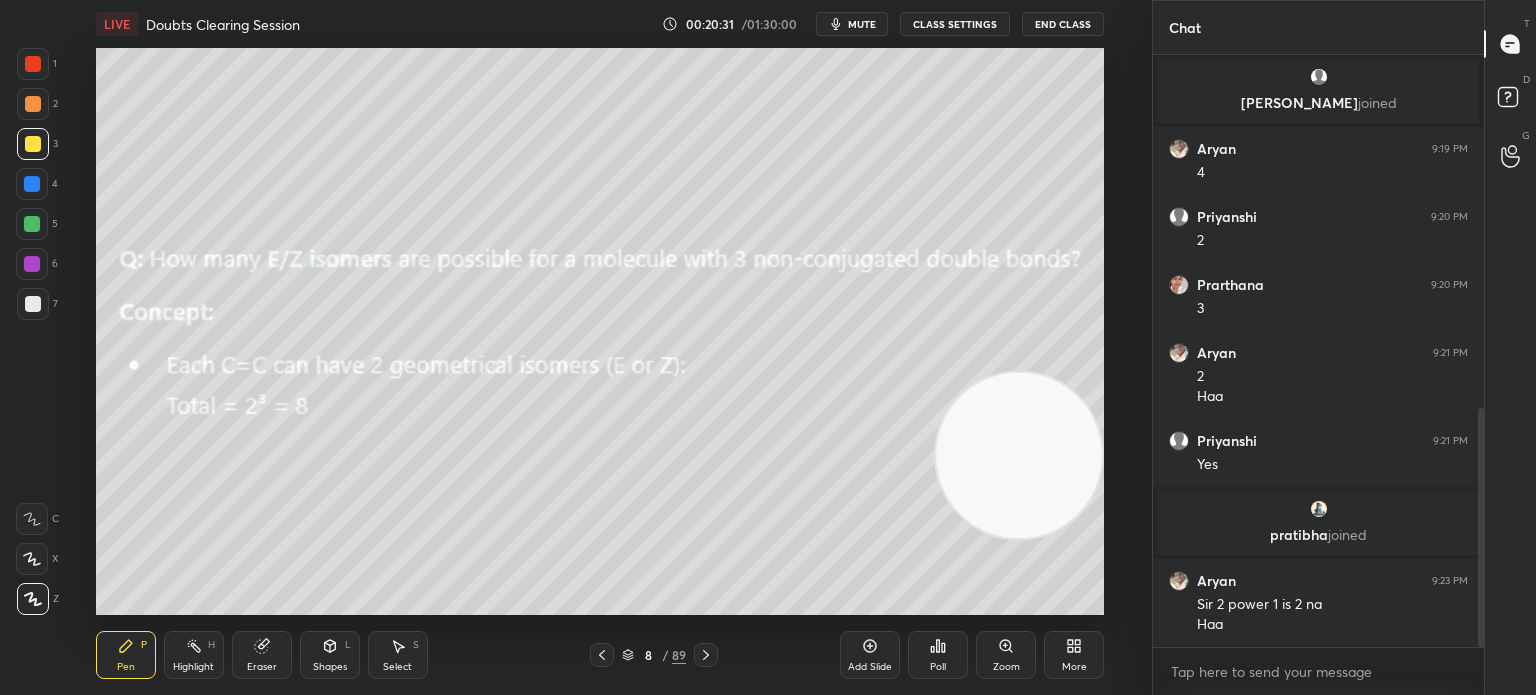 click on "Eraser" at bounding box center (262, 667) 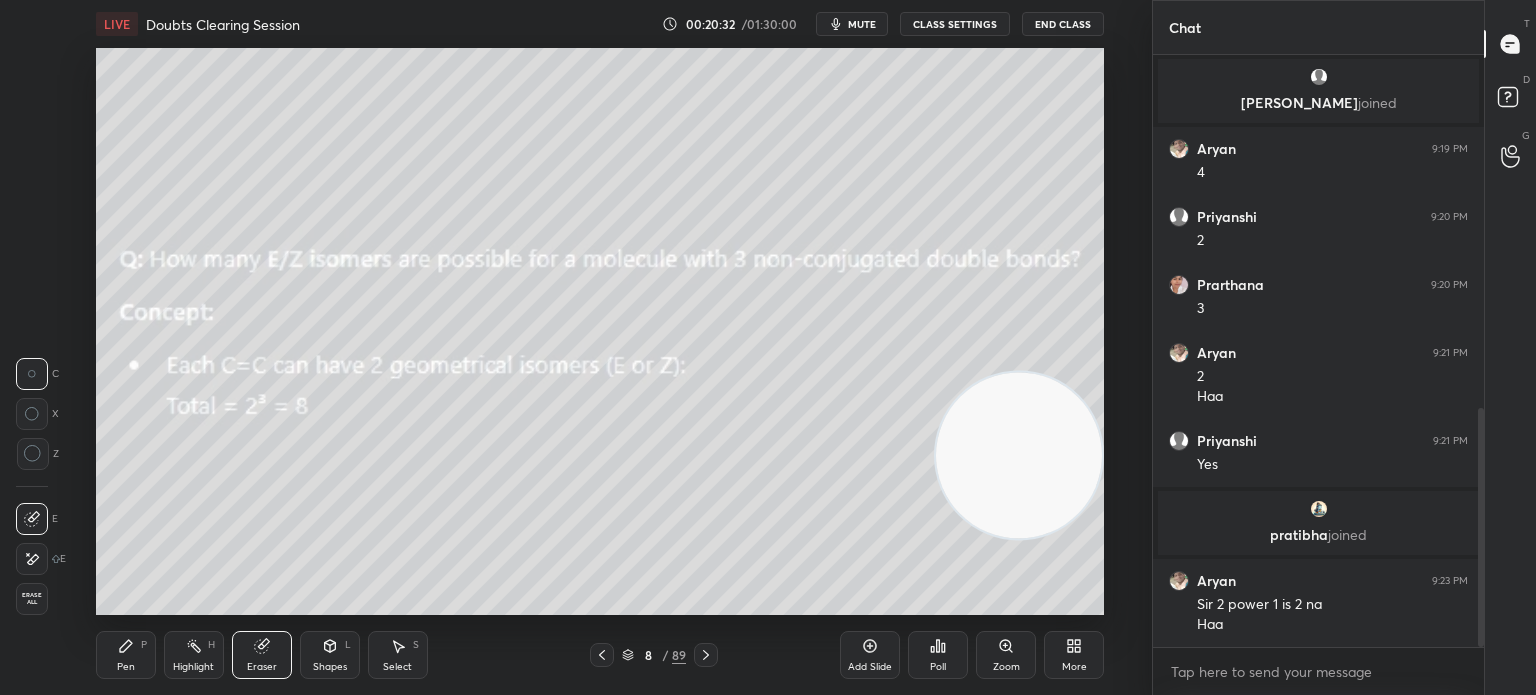 click 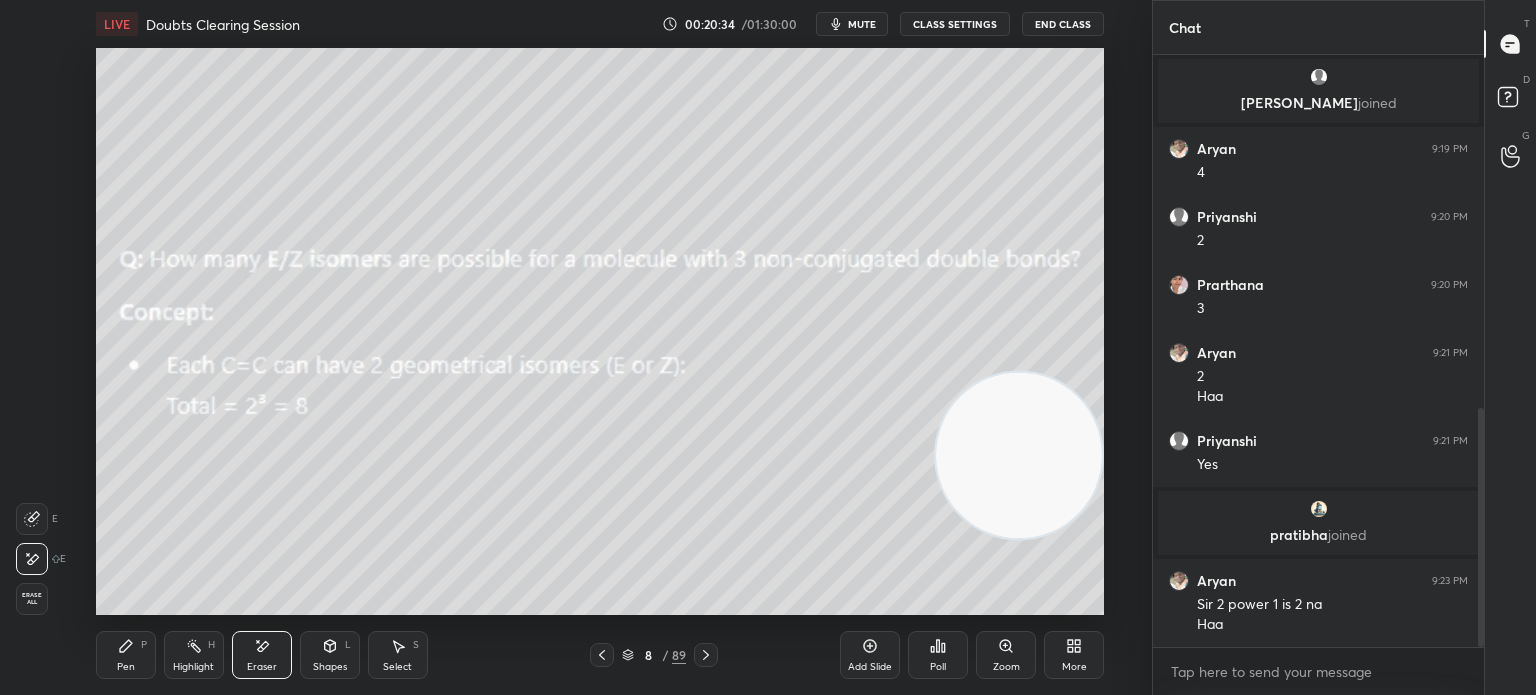 click on "Pen P" at bounding box center [126, 655] 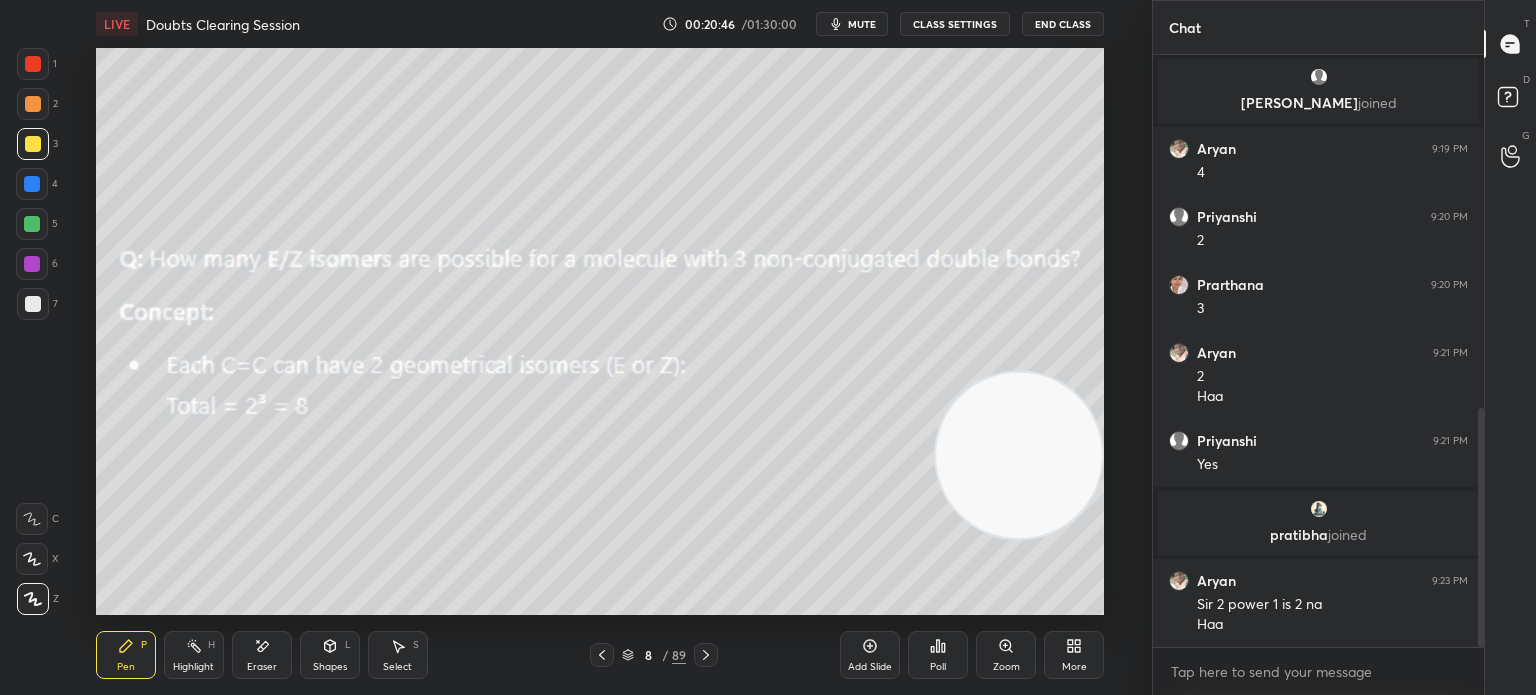 click at bounding box center [33, 304] 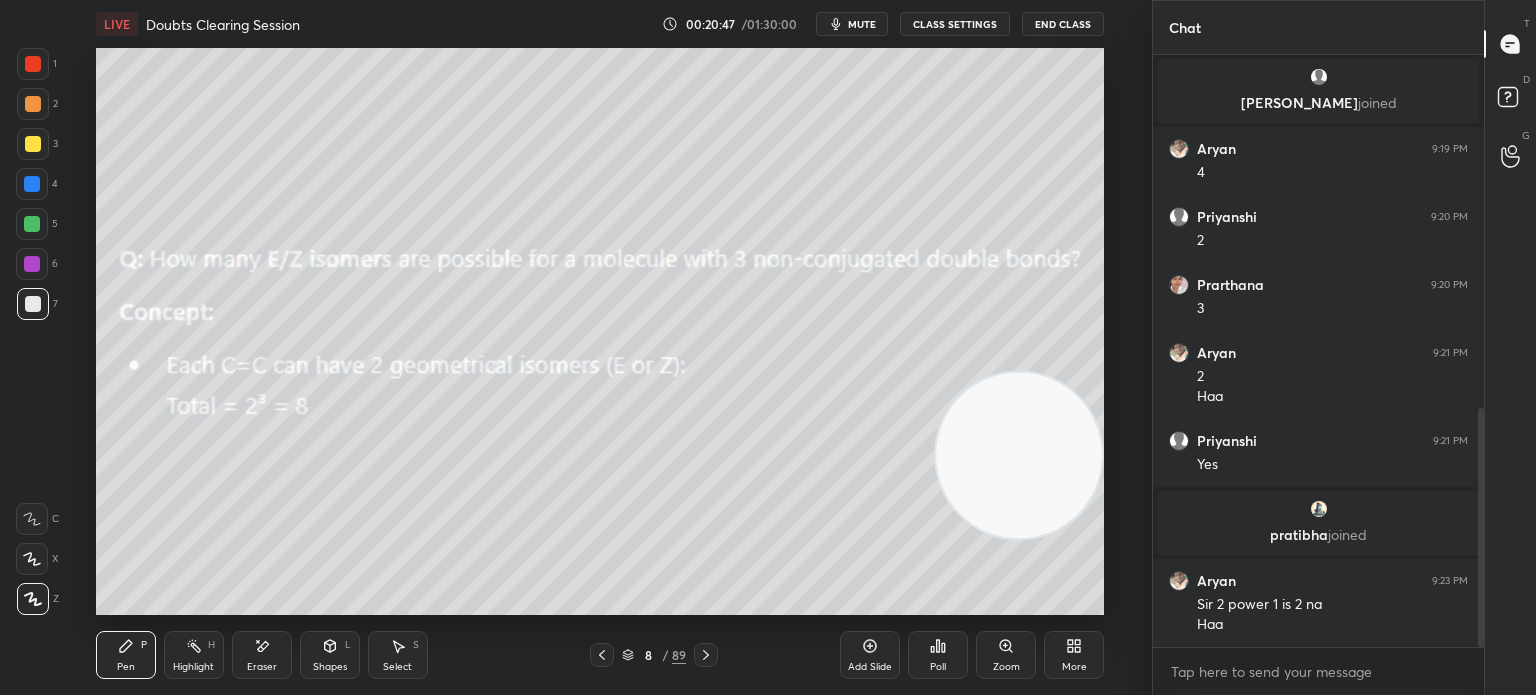 click at bounding box center [32, 224] 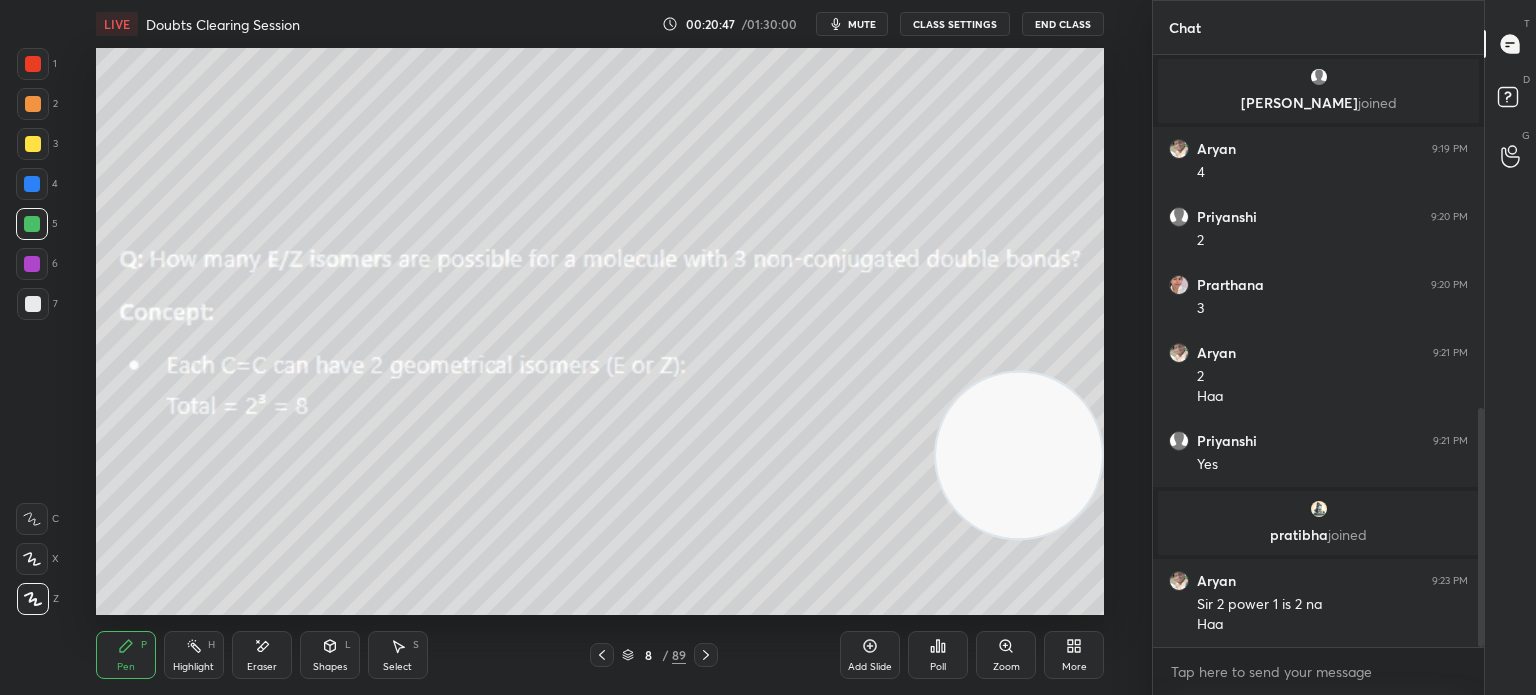 click at bounding box center [32, 224] 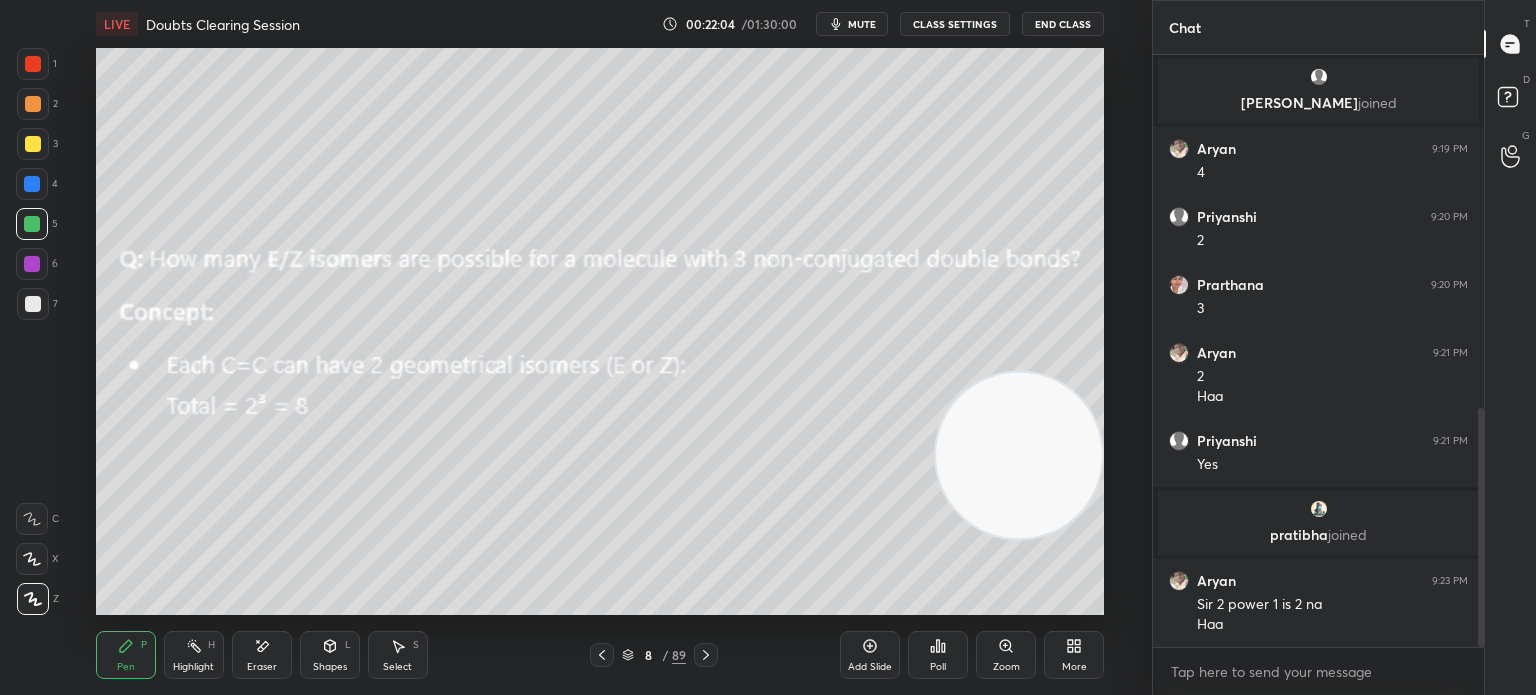 click on "More" at bounding box center (1074, 667) 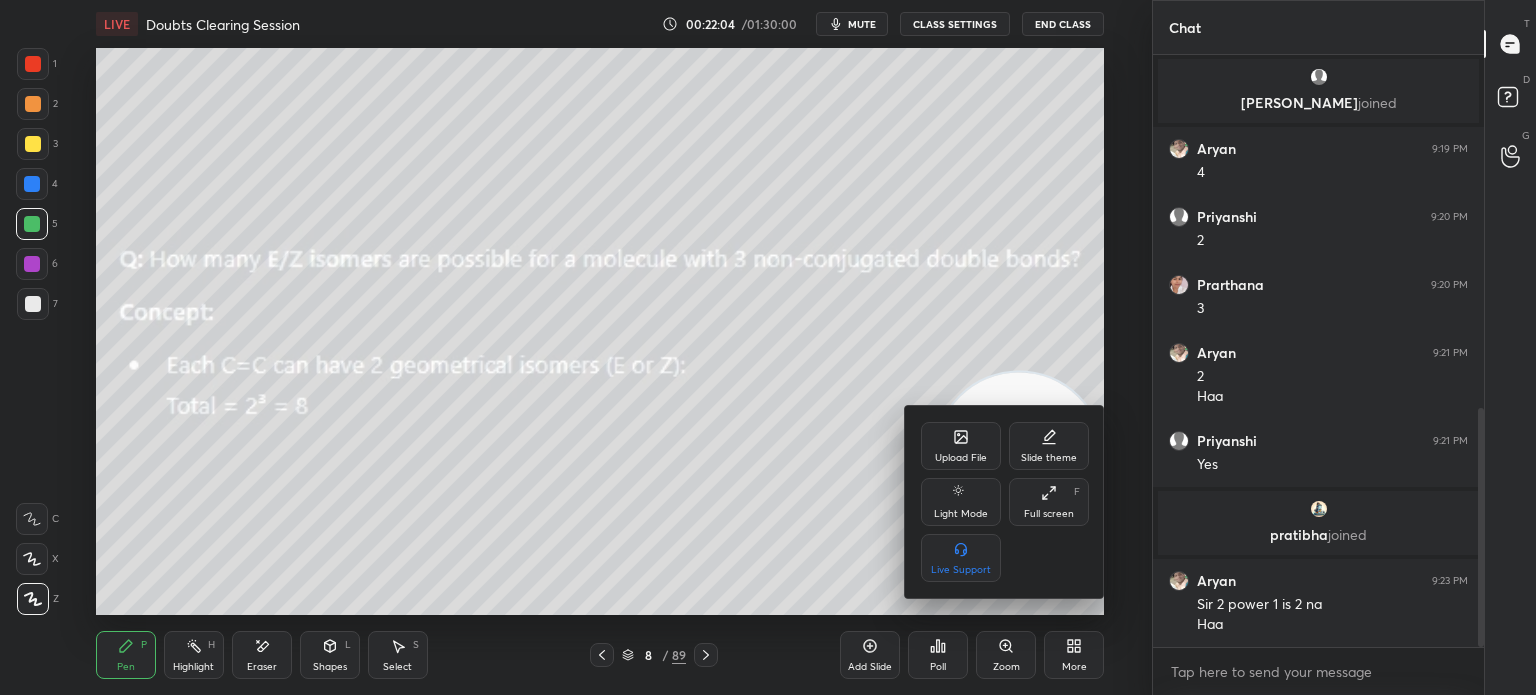 click on "Upload File" at bounding box center (961, 446) 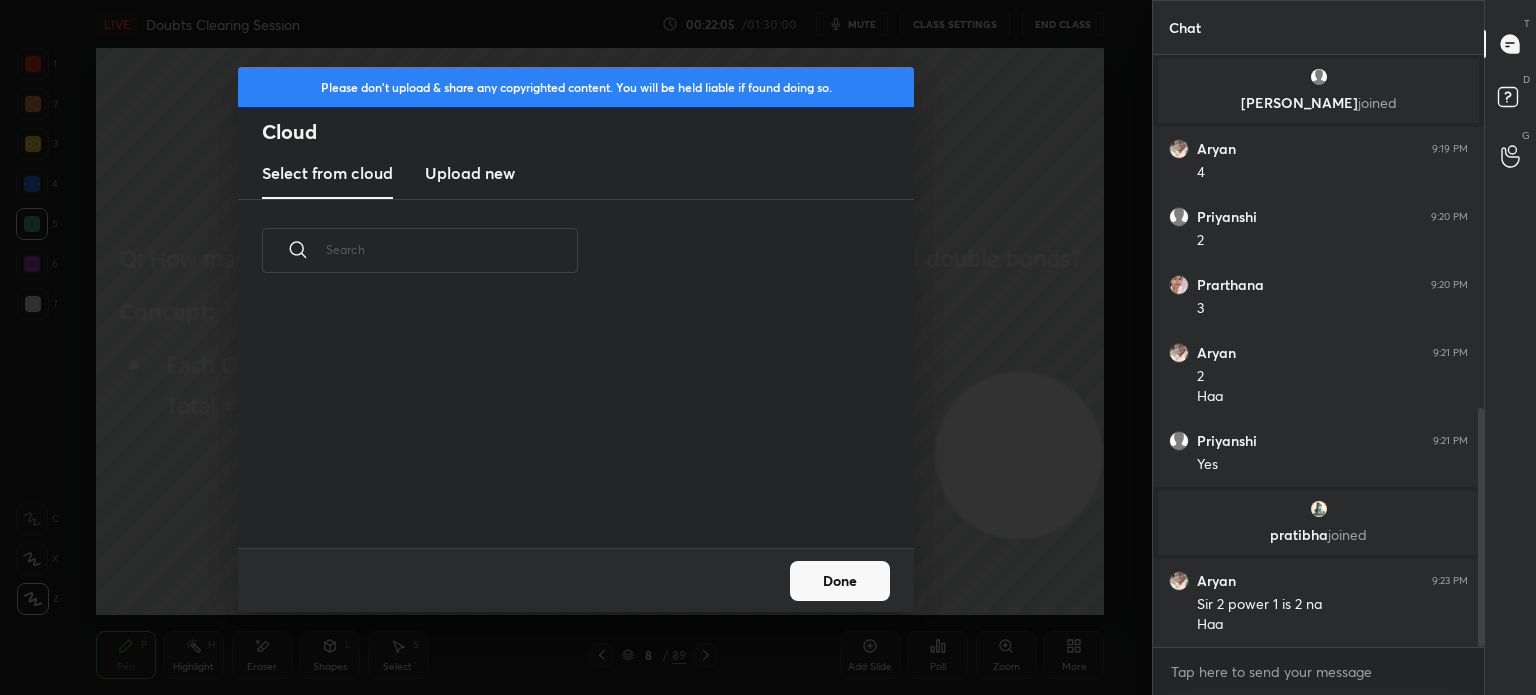 scroll, scrollTop: 5, scrollLeft: 10, axis: both 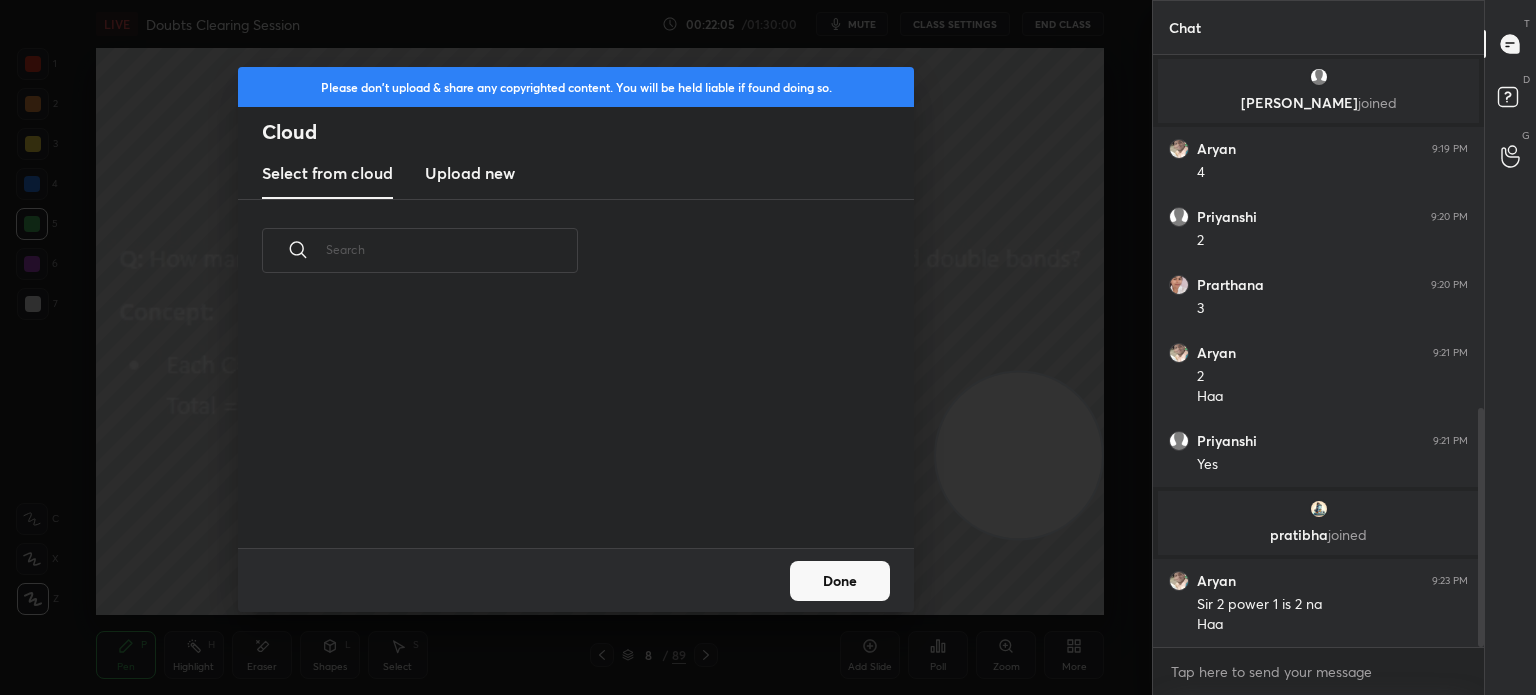 click on "Upload new" at bounding box center (470, 173) 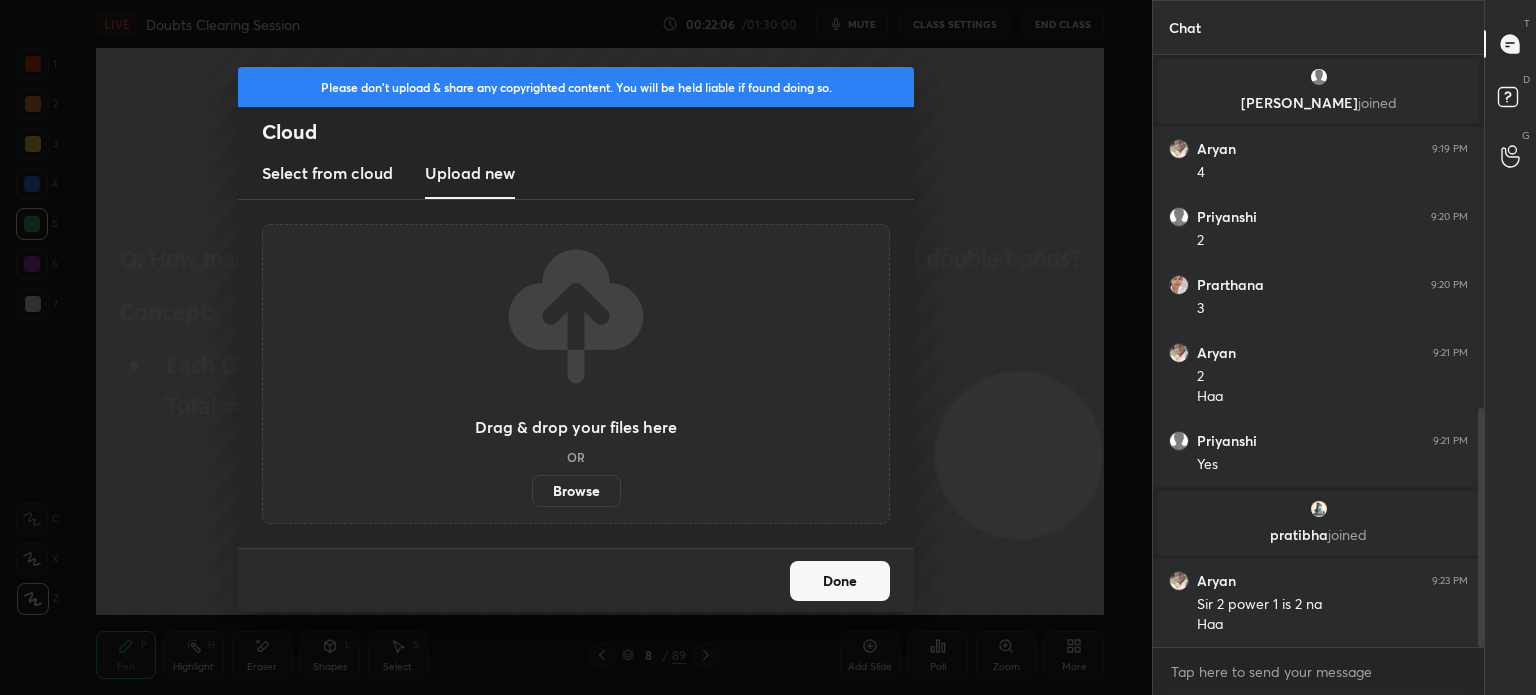 click on "Browse" at bounding box center (576, 491) 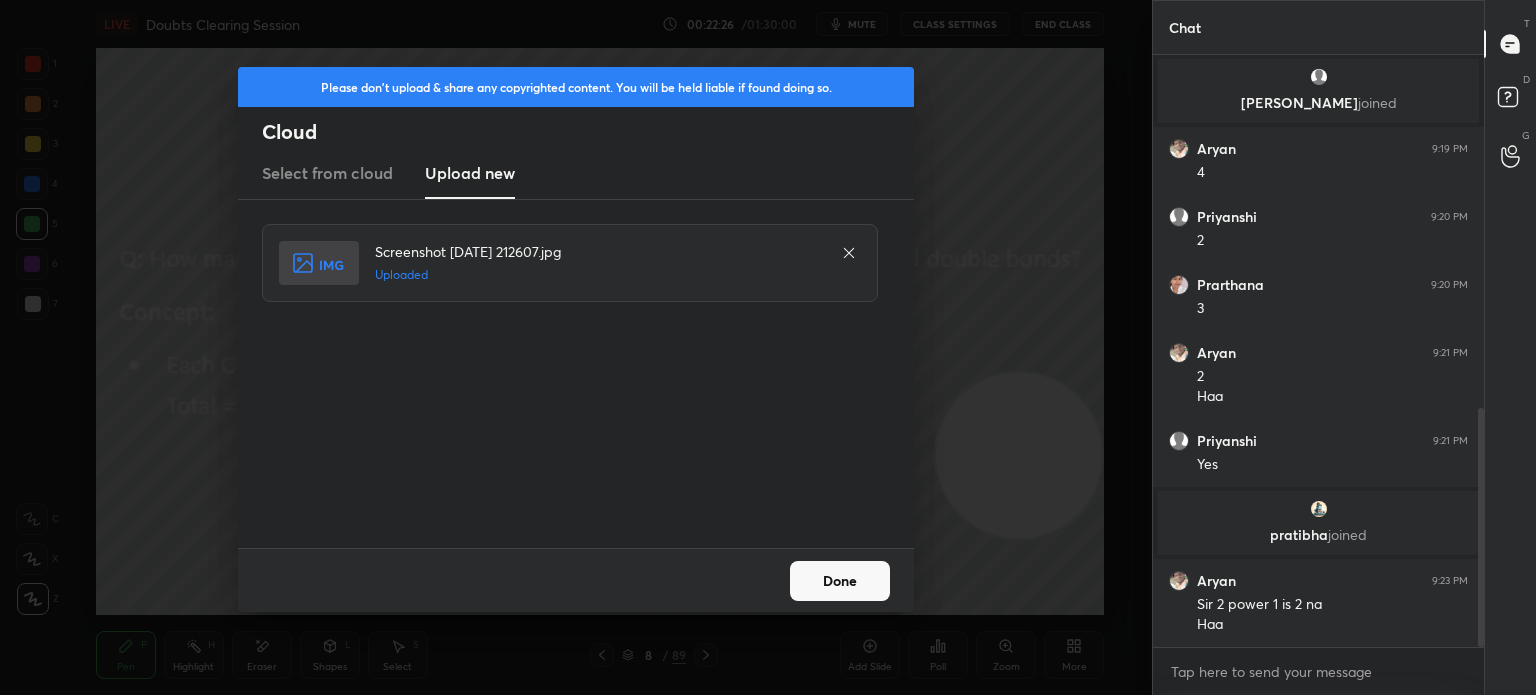 click on "Done" at bounding box center [840, 581] 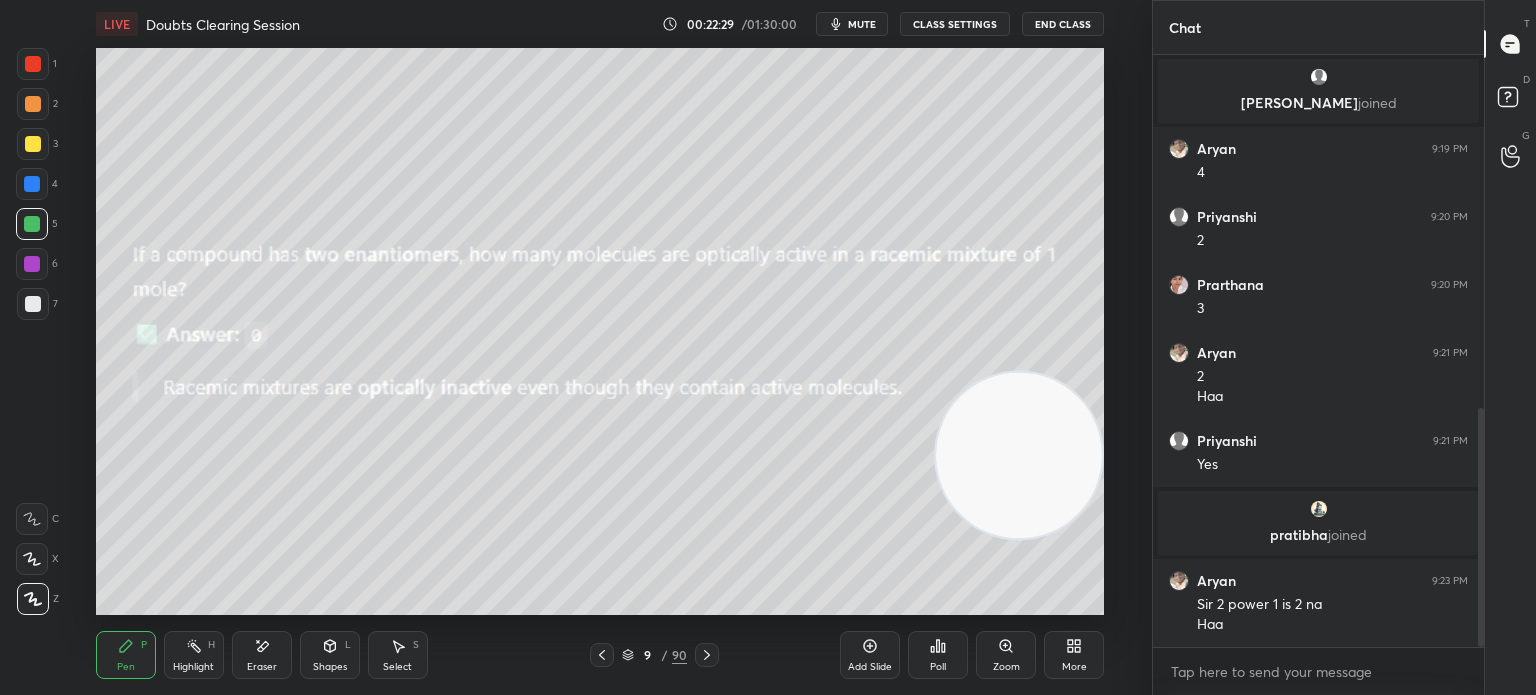 click on "Highlight H" at bounding box center [194, 655] 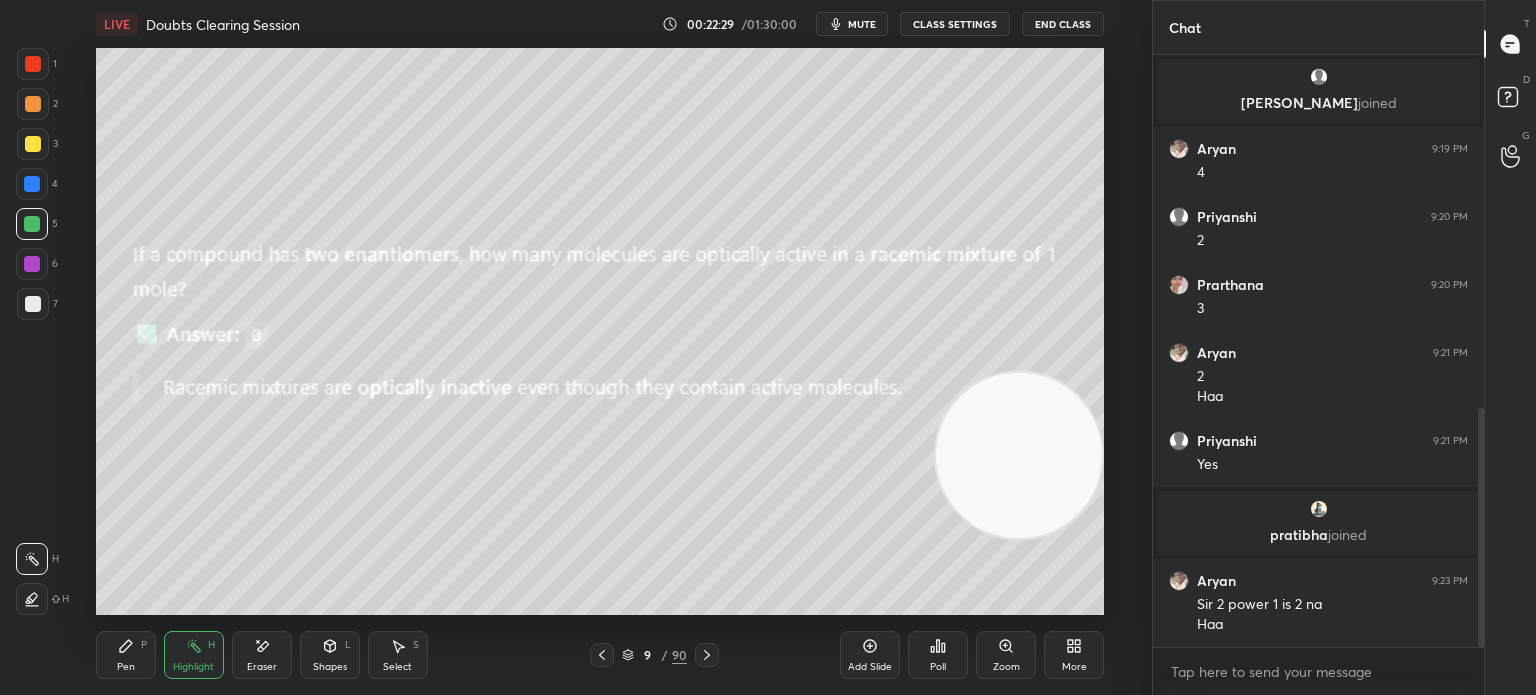 click on "Highlight H" at bounding box center [194, 655] 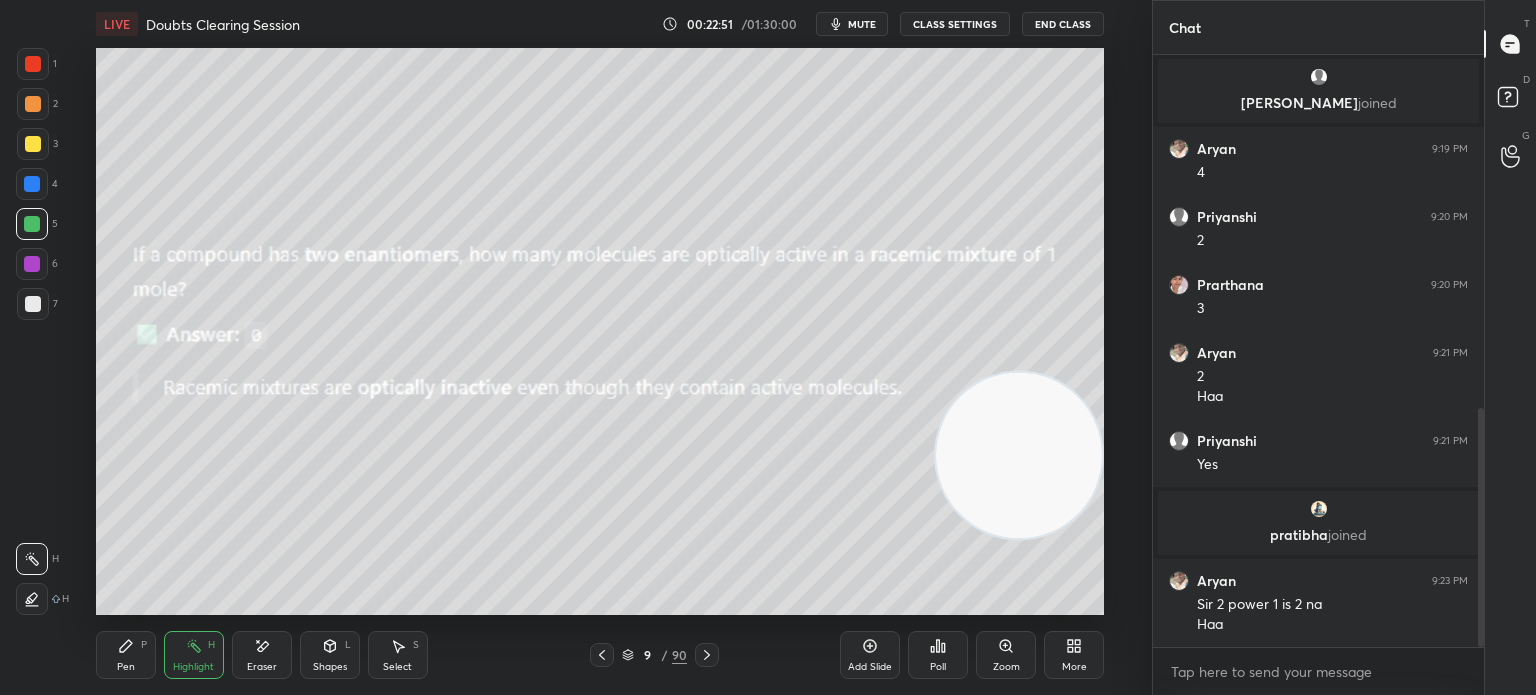 click on "Pen P" at bounding box center (126, 655) 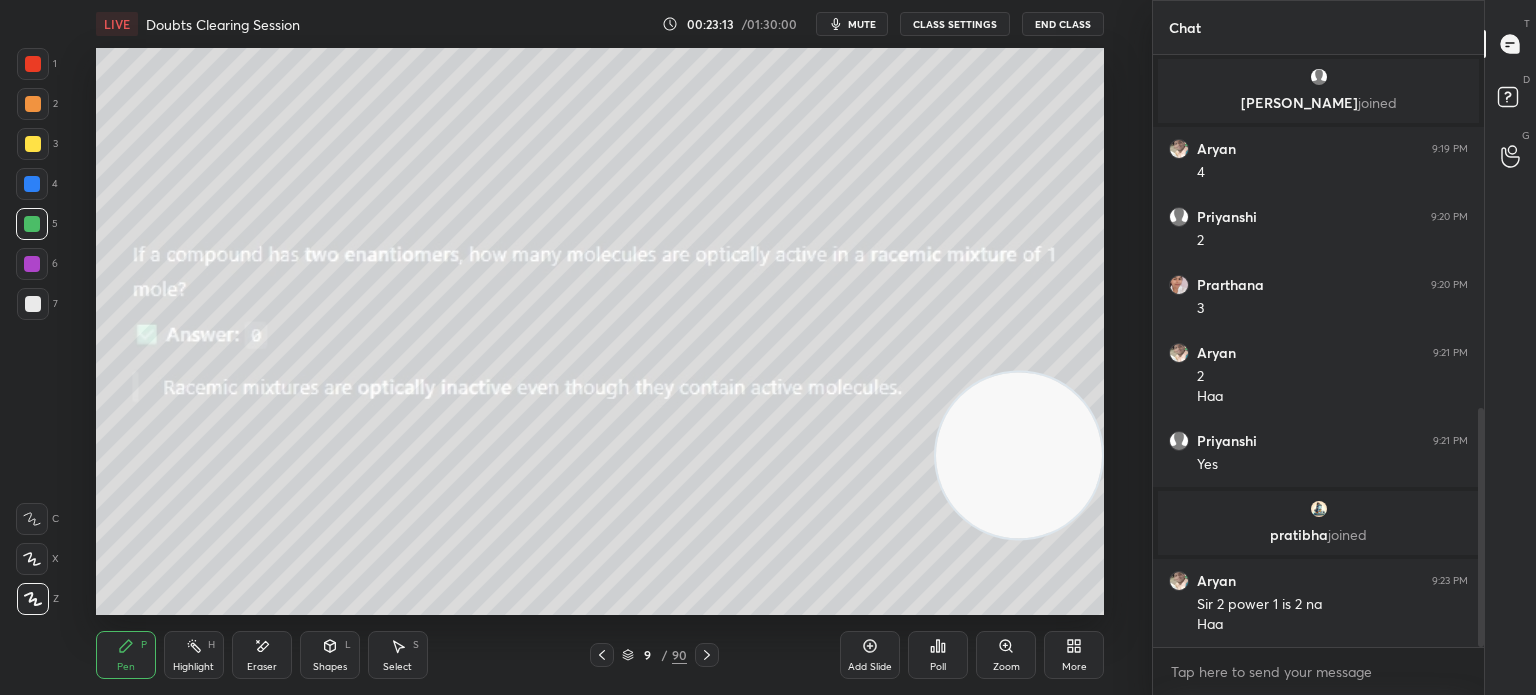 click on "Eraser" at bounding box center [262, 655] 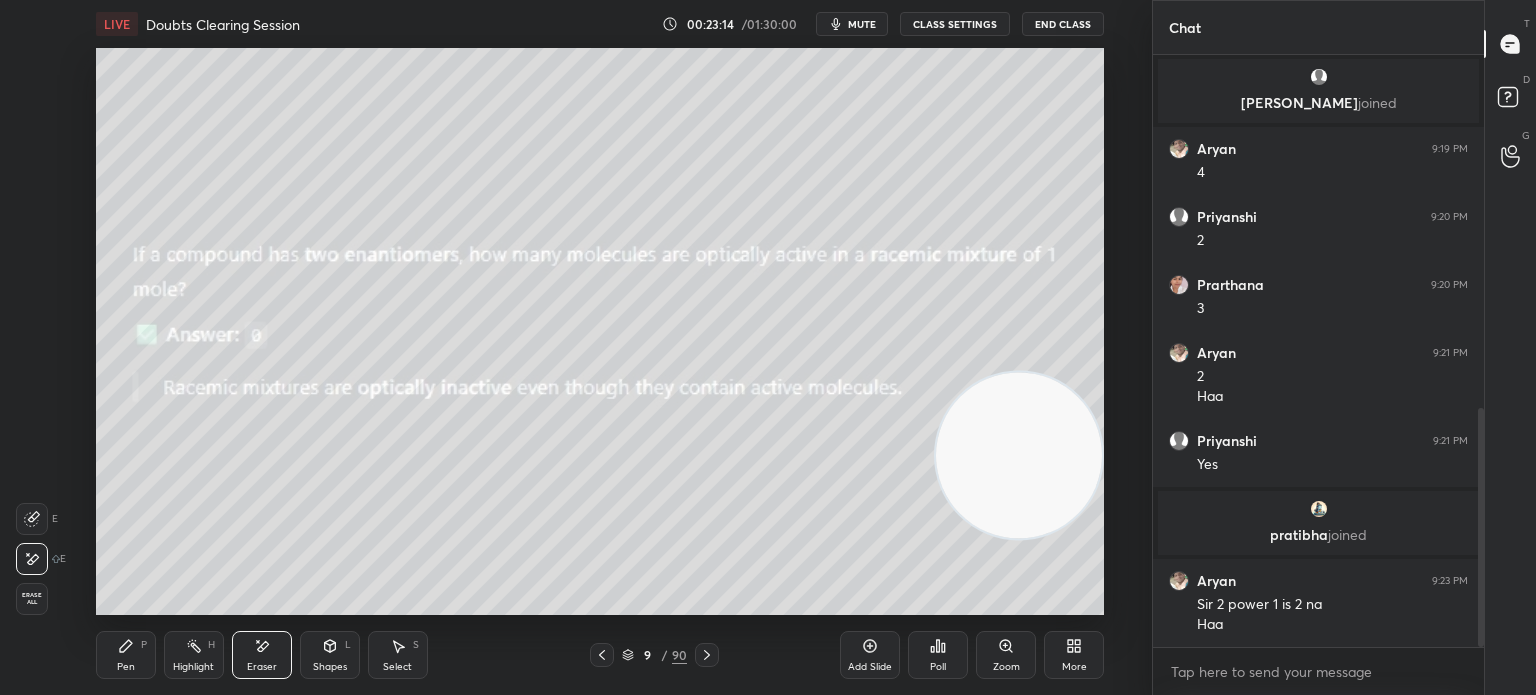 click at bounding box center [32, 559] 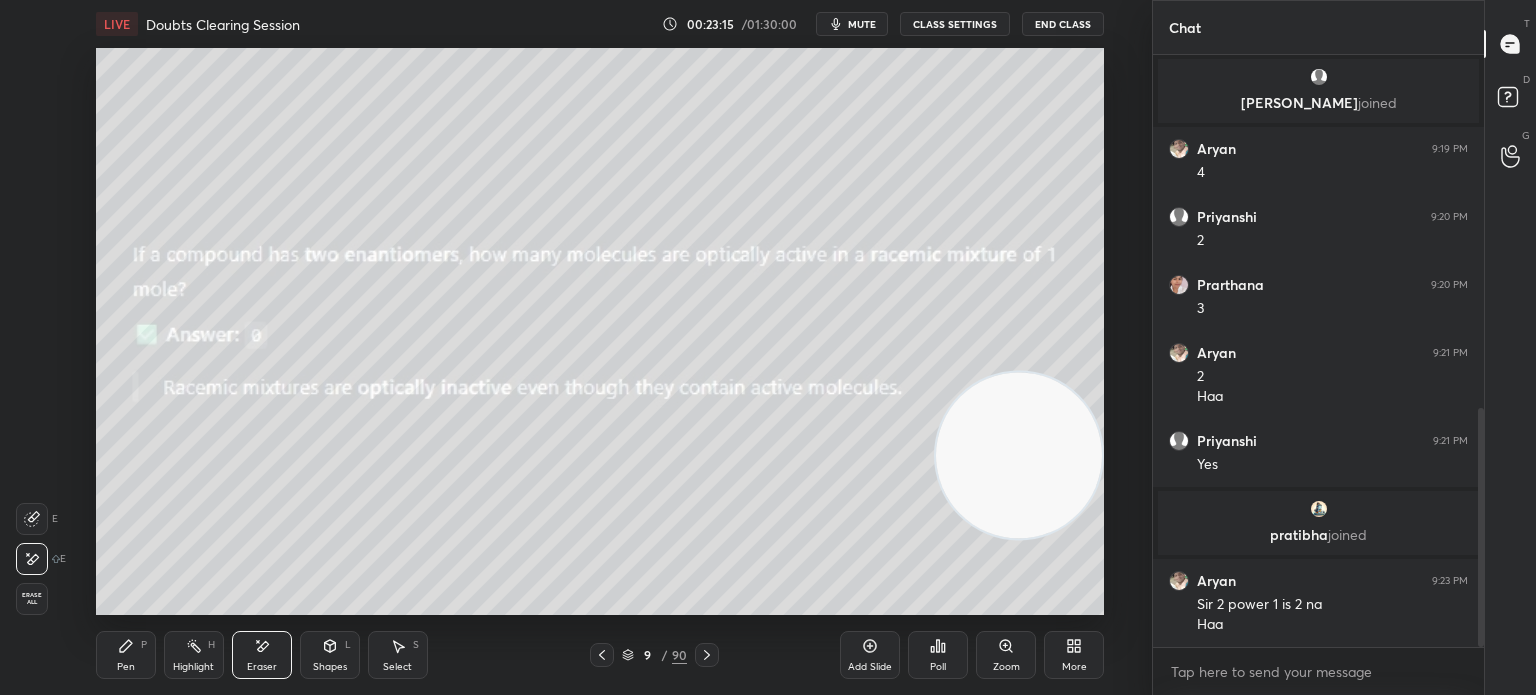 click on "Pen P" at bounding box center [126, 655] 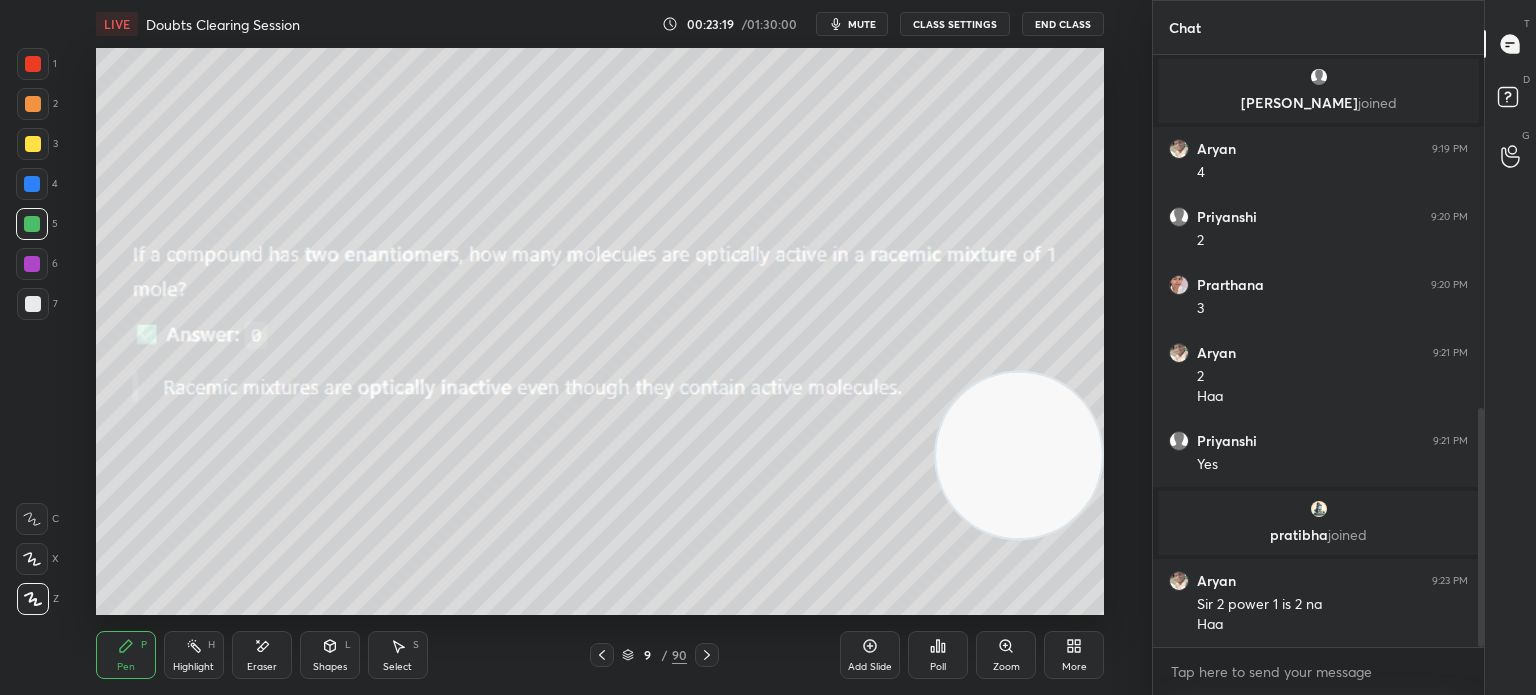 click at bounding box center (33, 144) 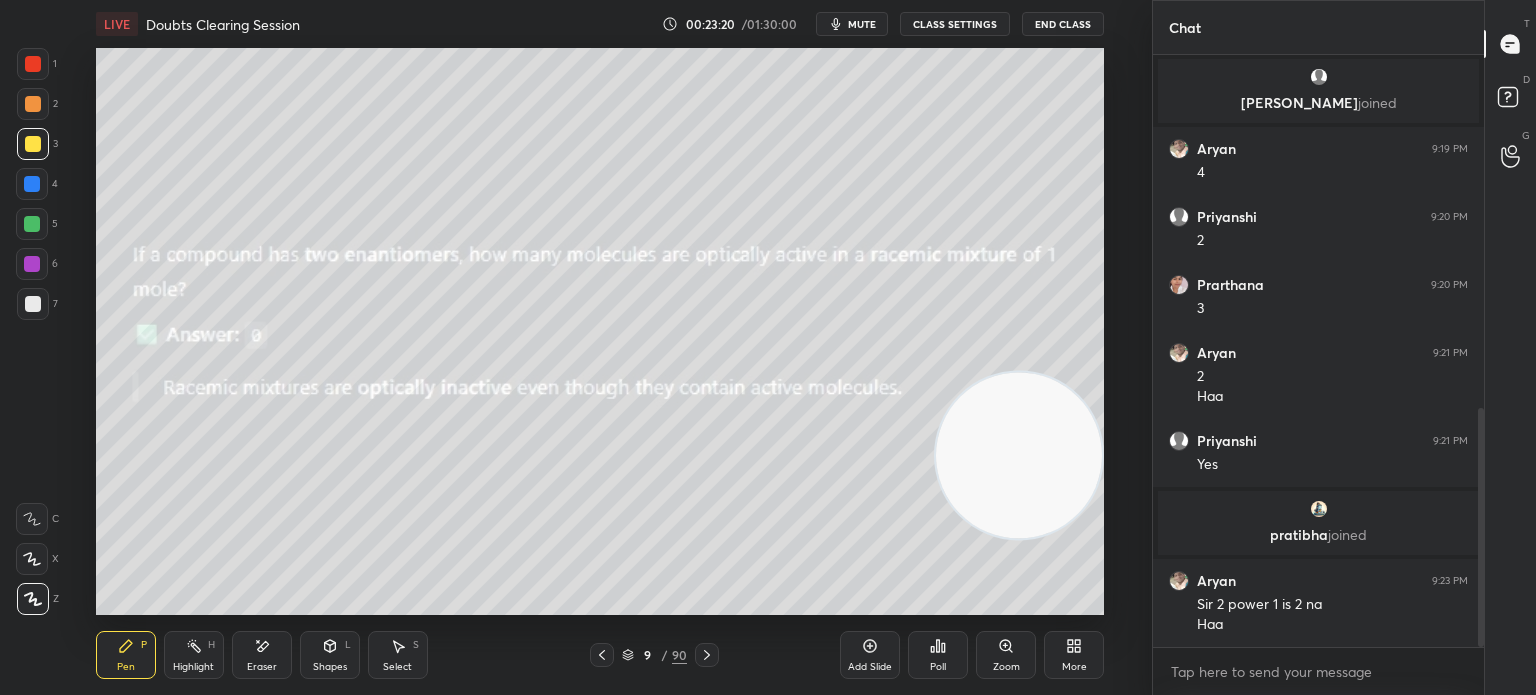 click at bounding box center (33, 144) 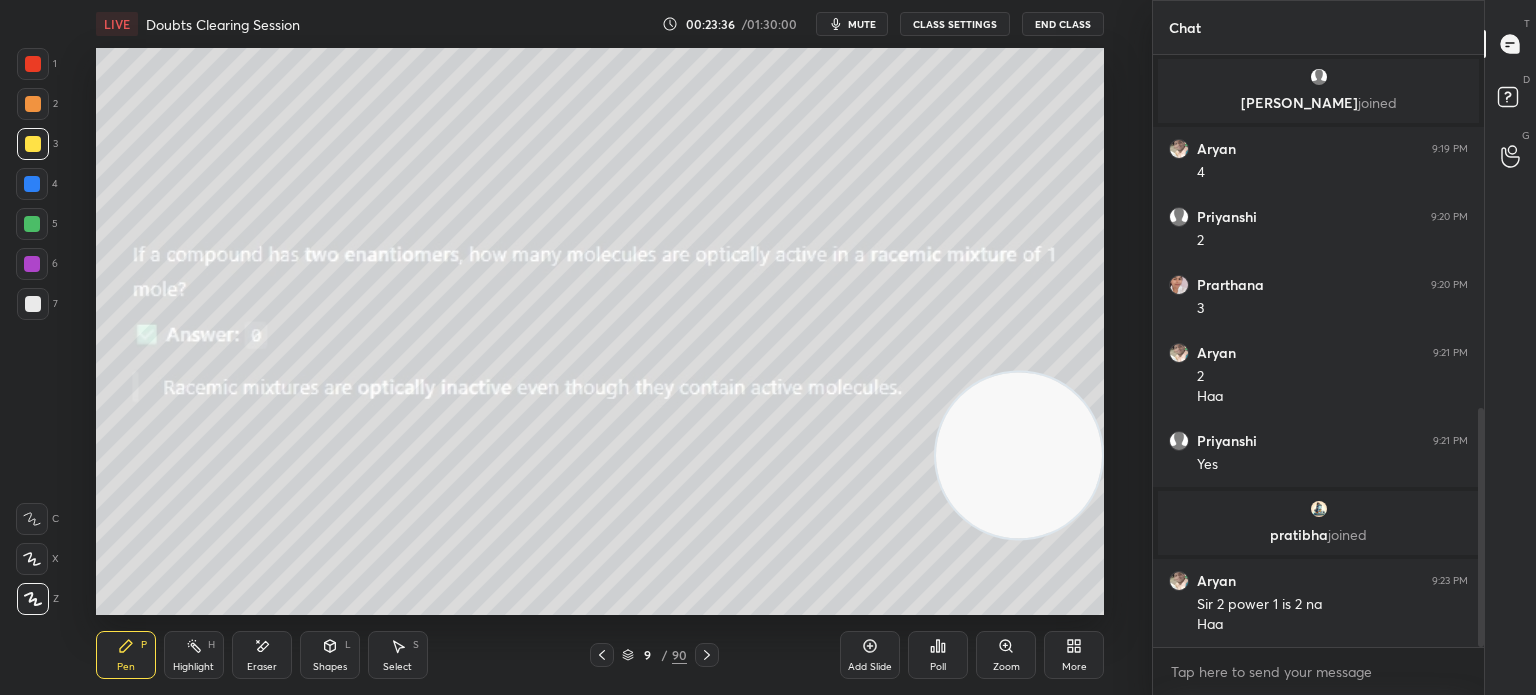 click at bounding box center [33, 304] 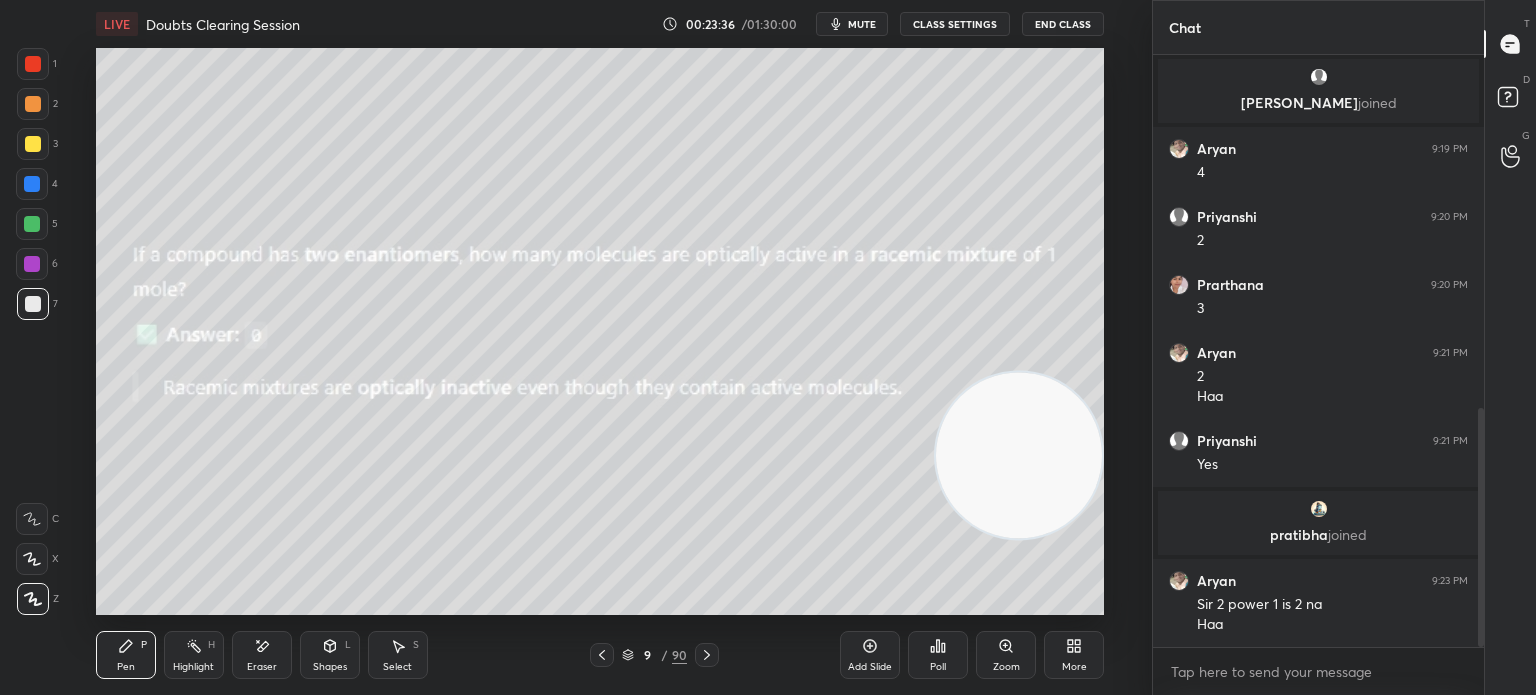 click at bounding box center (33, 304) 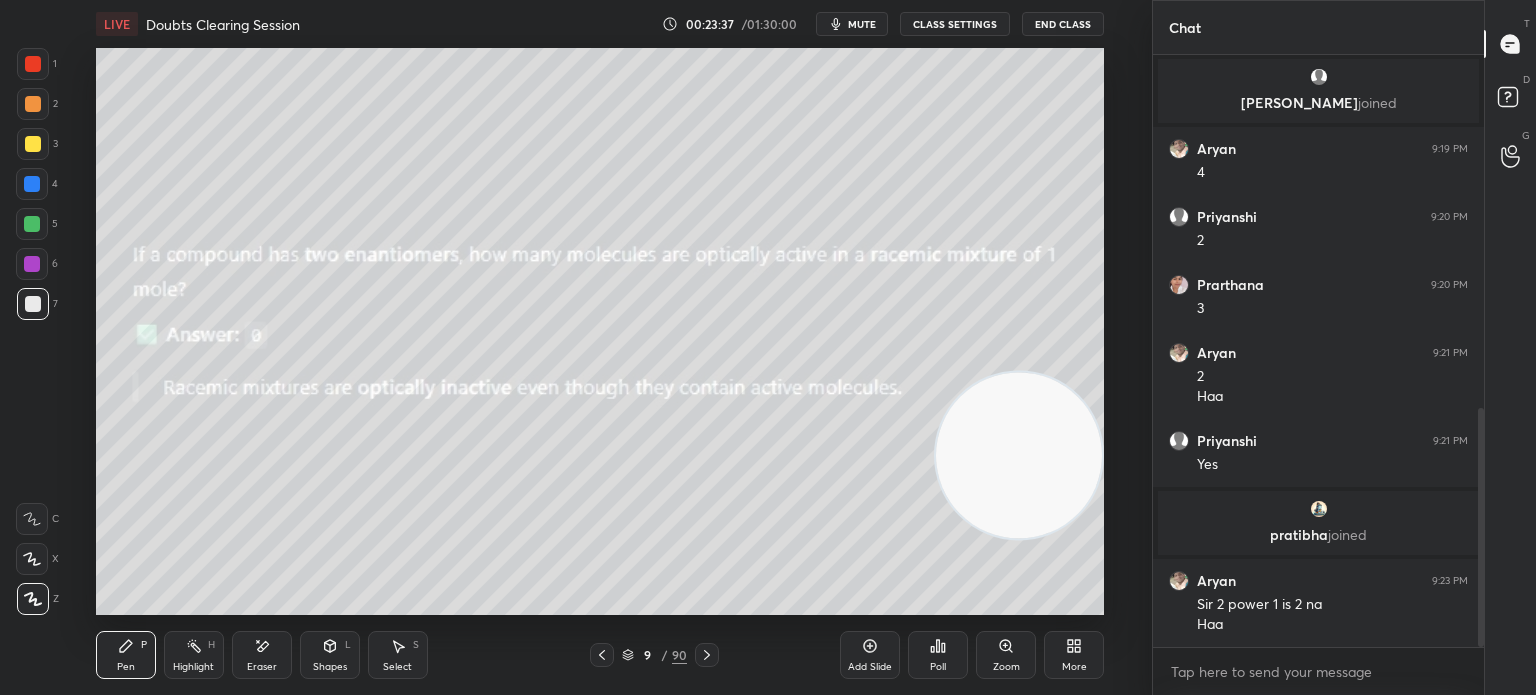 click 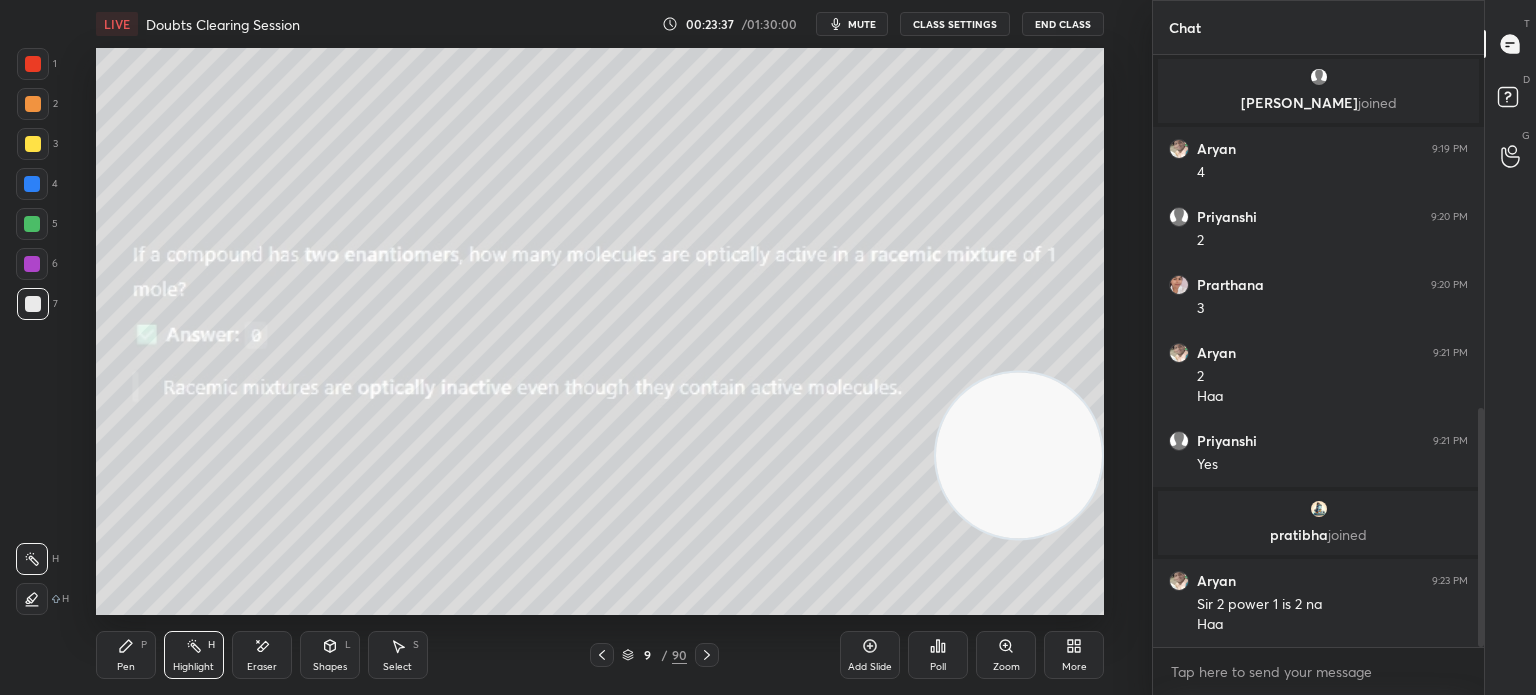 click on "Highlight H" at bounding box center (194, 655) 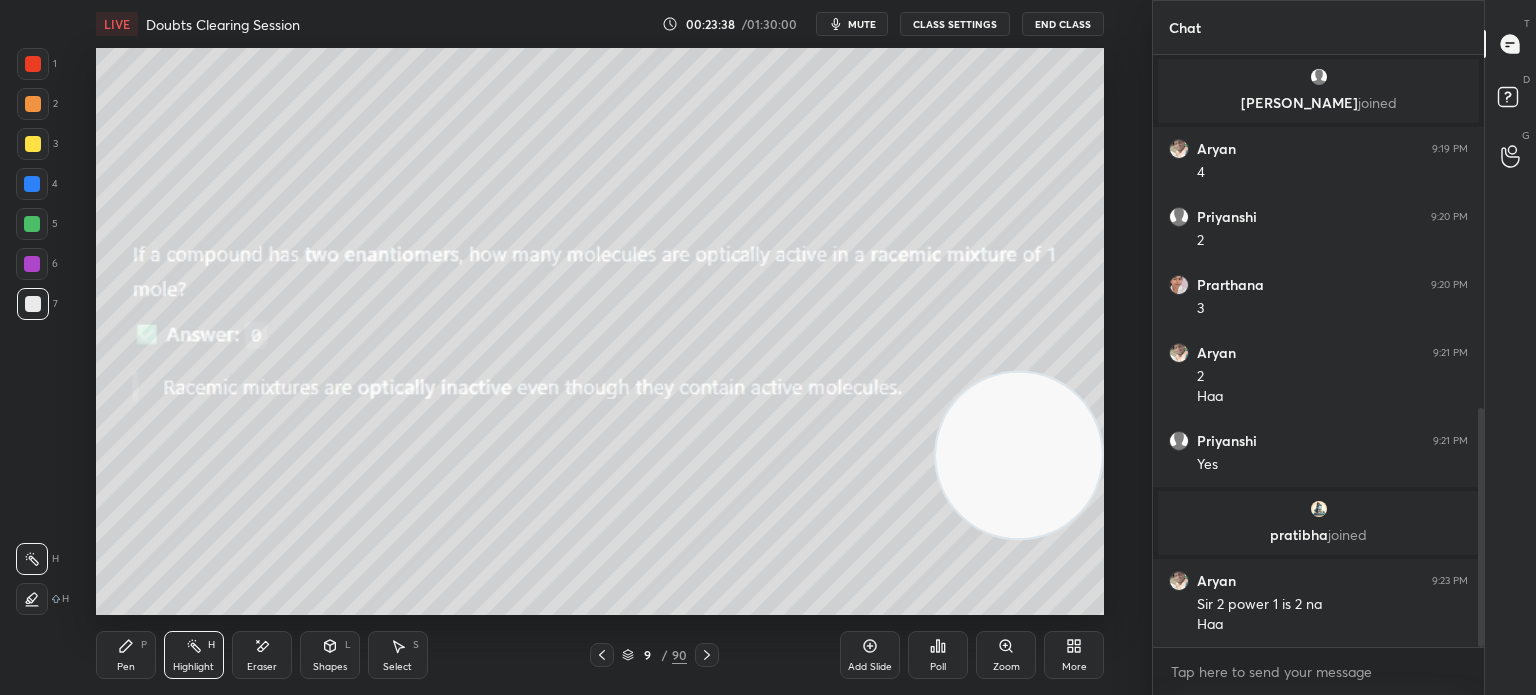 click on "Eraser" at bounding box center (262, 655) 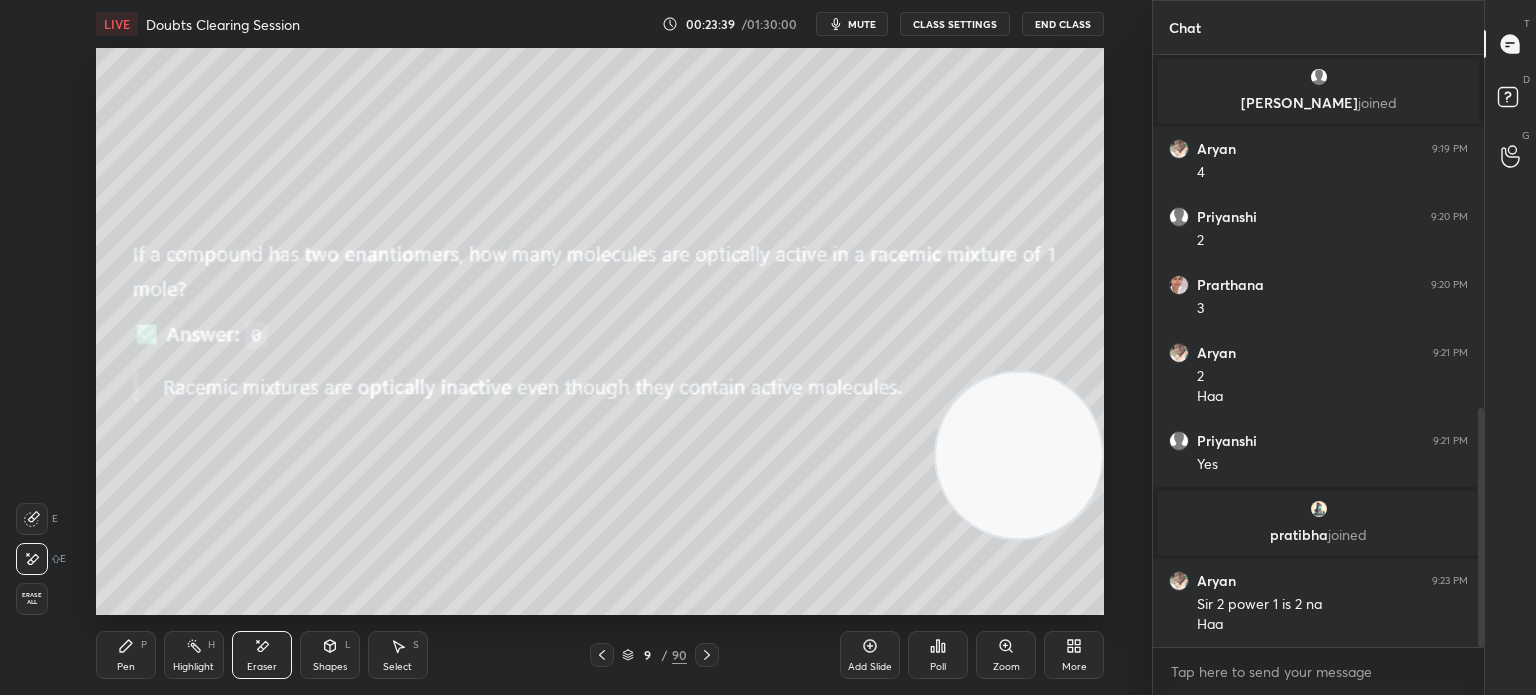 click on "Highlight" at bounding box center [193, 667] 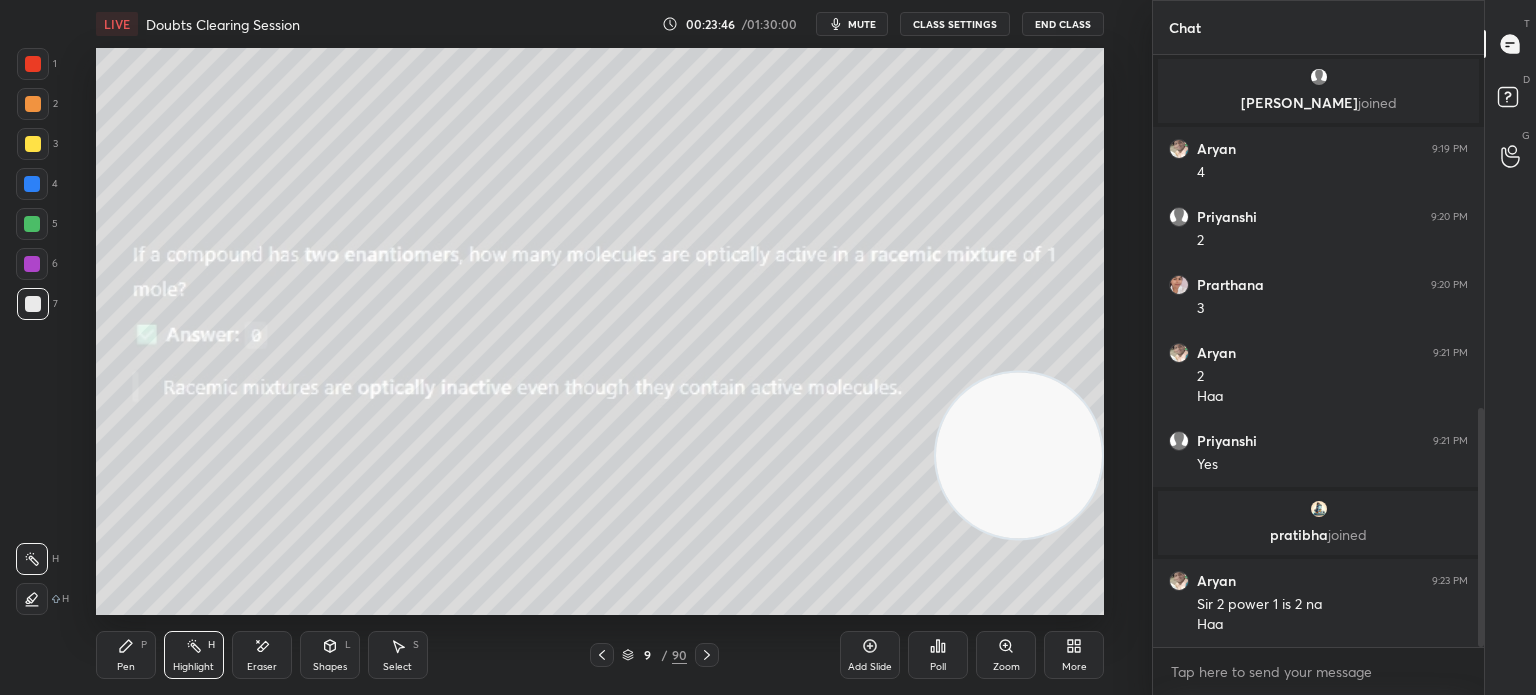 click on "Pen P" at bounding box center (126, 655) 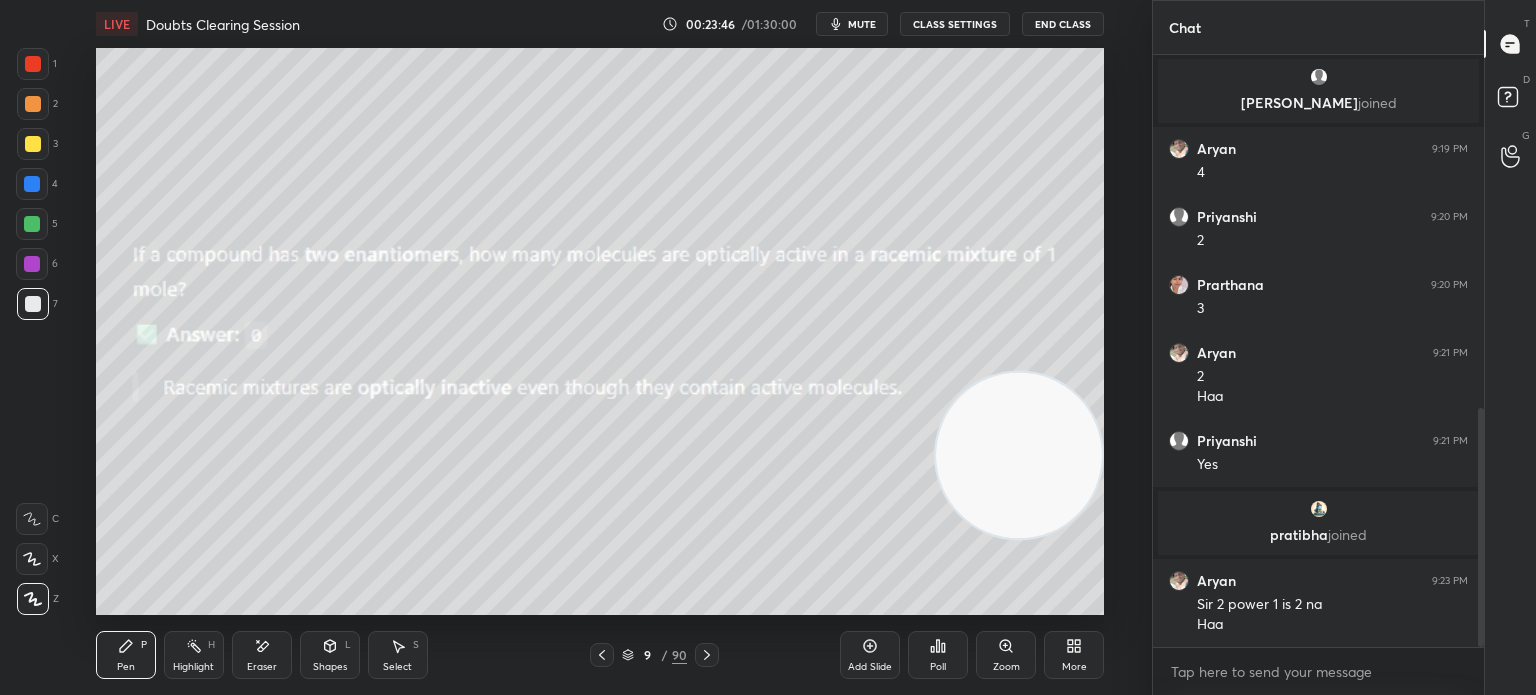 click on "Highlight H" at bounding box center [194, 655] 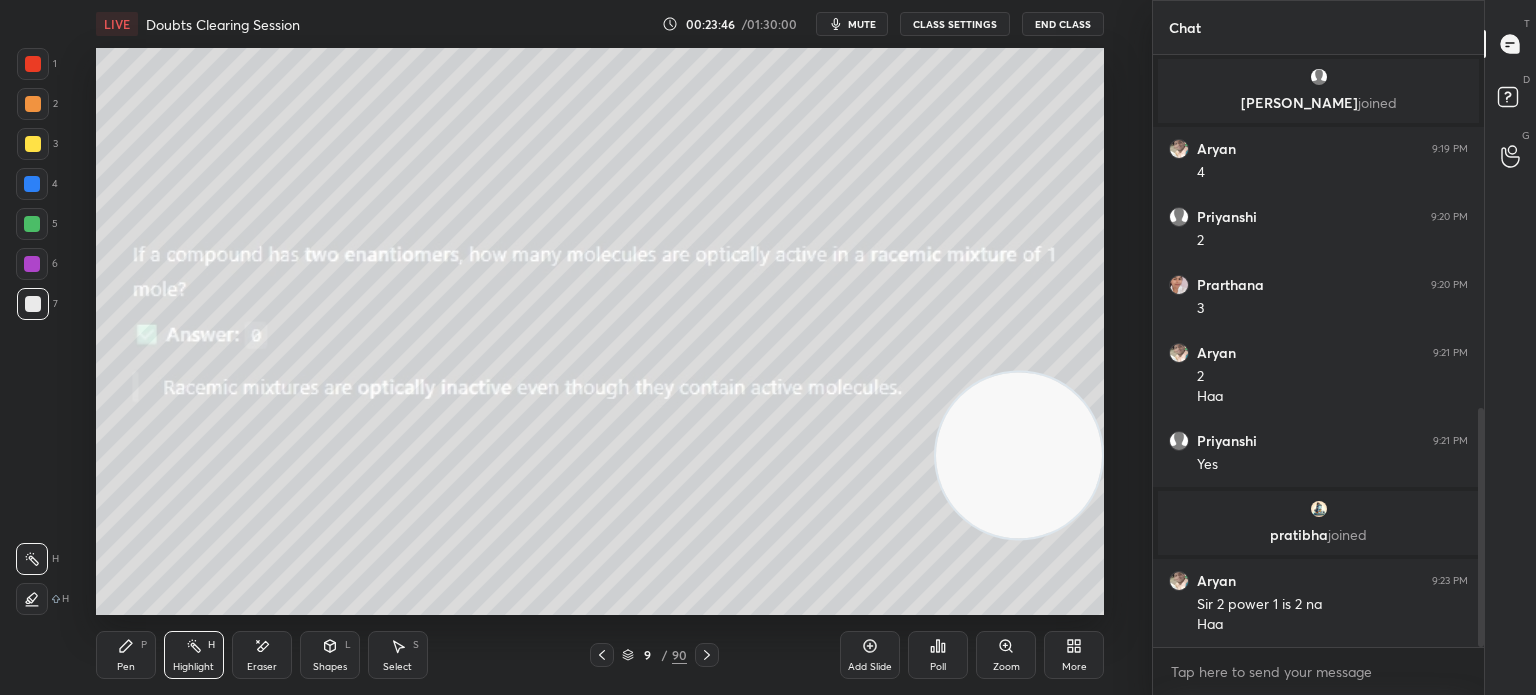 click on "Highlight H" at bounding box center (194, 655) 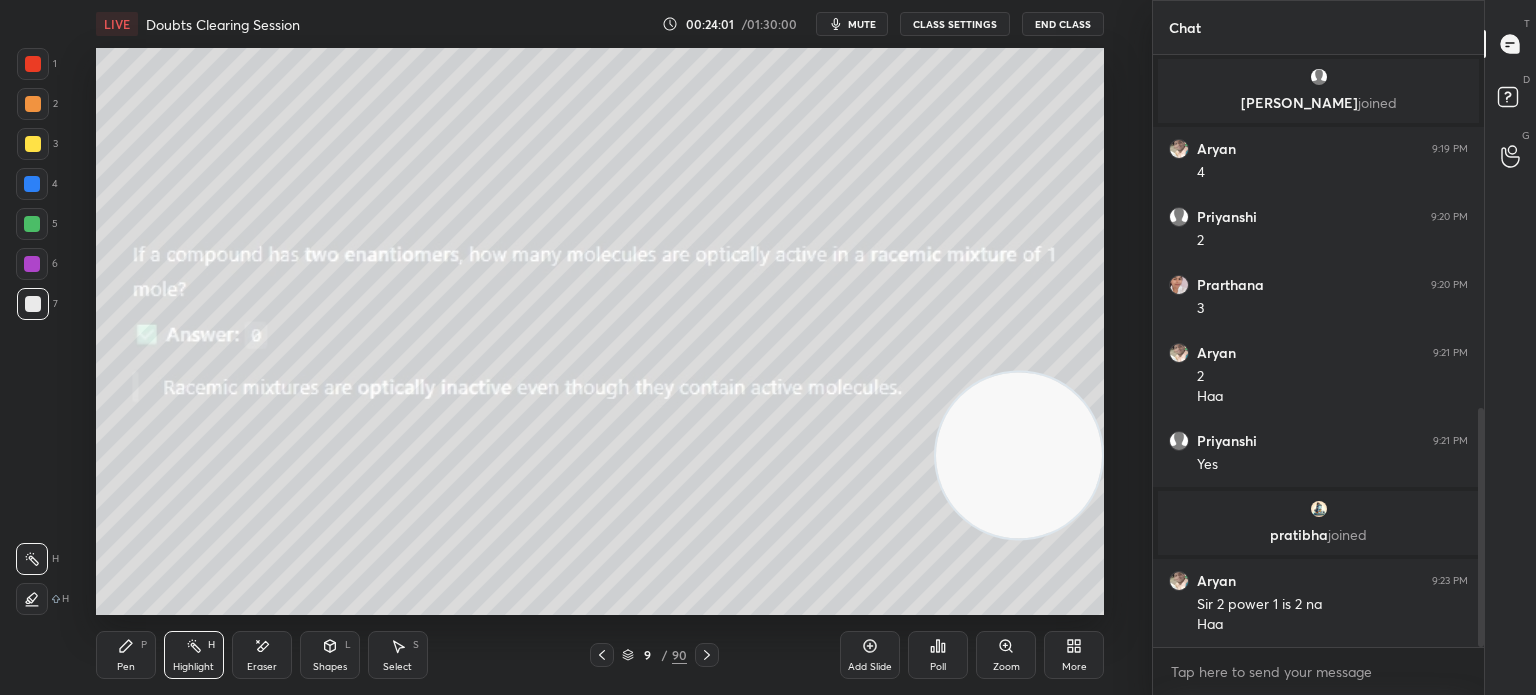 click on "LIVE Doubts Clearing Session 00:24:01 /  01:30:00 mute CLASS SETTINGS End Class Setting up your live class Poll for   secs No correct answer Start poll Back Doubts Clearing Session • L8 of Detailed Course on Complete Stereo Chemistry for IIT JAM & CUET PG 2026 Anup Parali Pen P Highlight H Eraser Shapes L Select S 9 / 90 Add Slide Poll Zoom More" at bounding box center [600, 347] 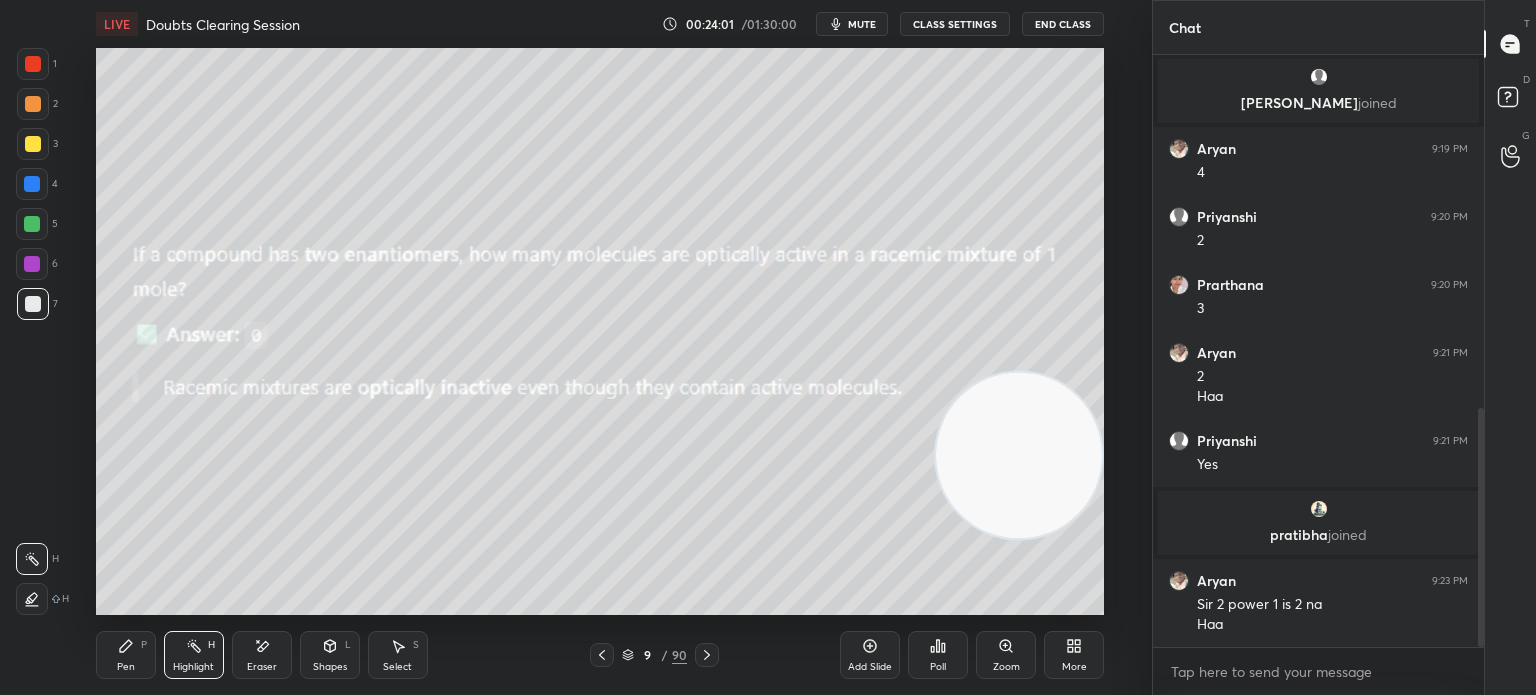 click on "Pen" at bounding box center [126, 667] 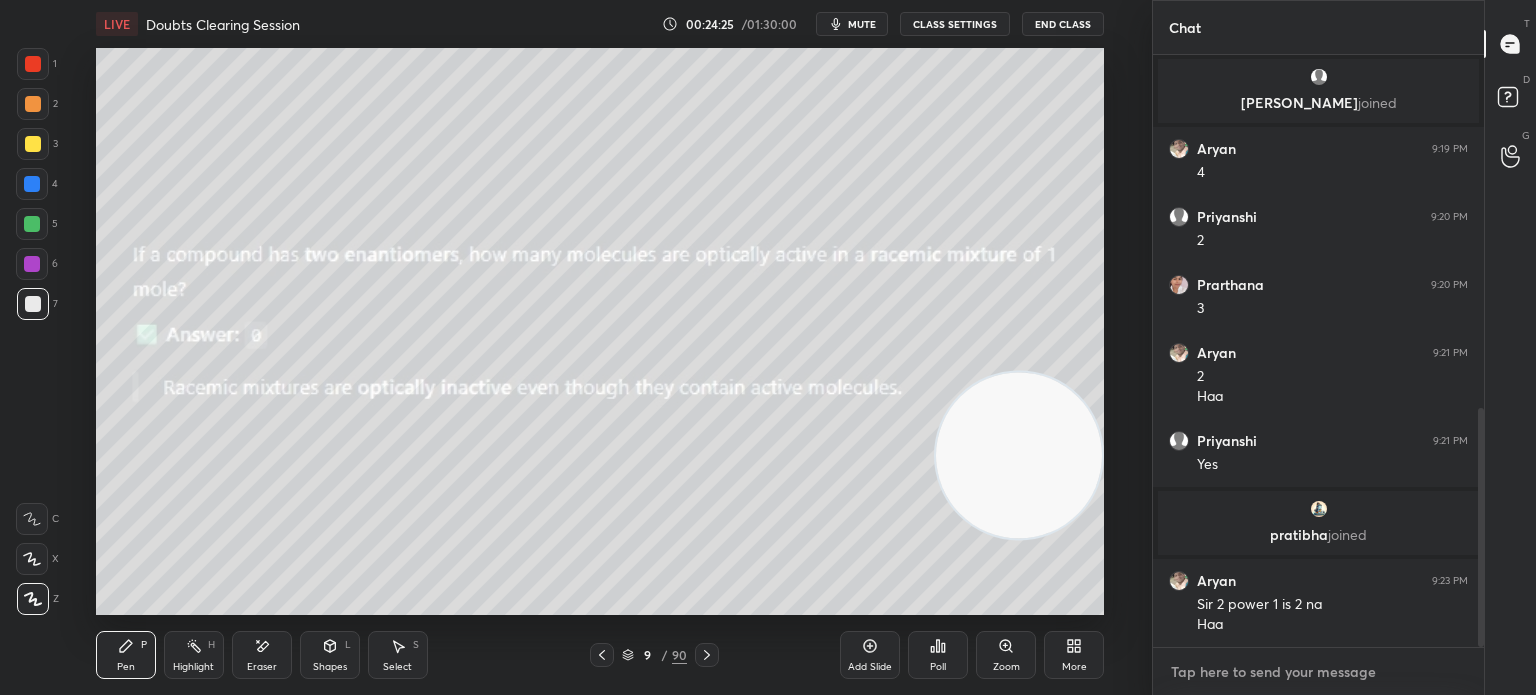 click at bounding box center (1318, 672) 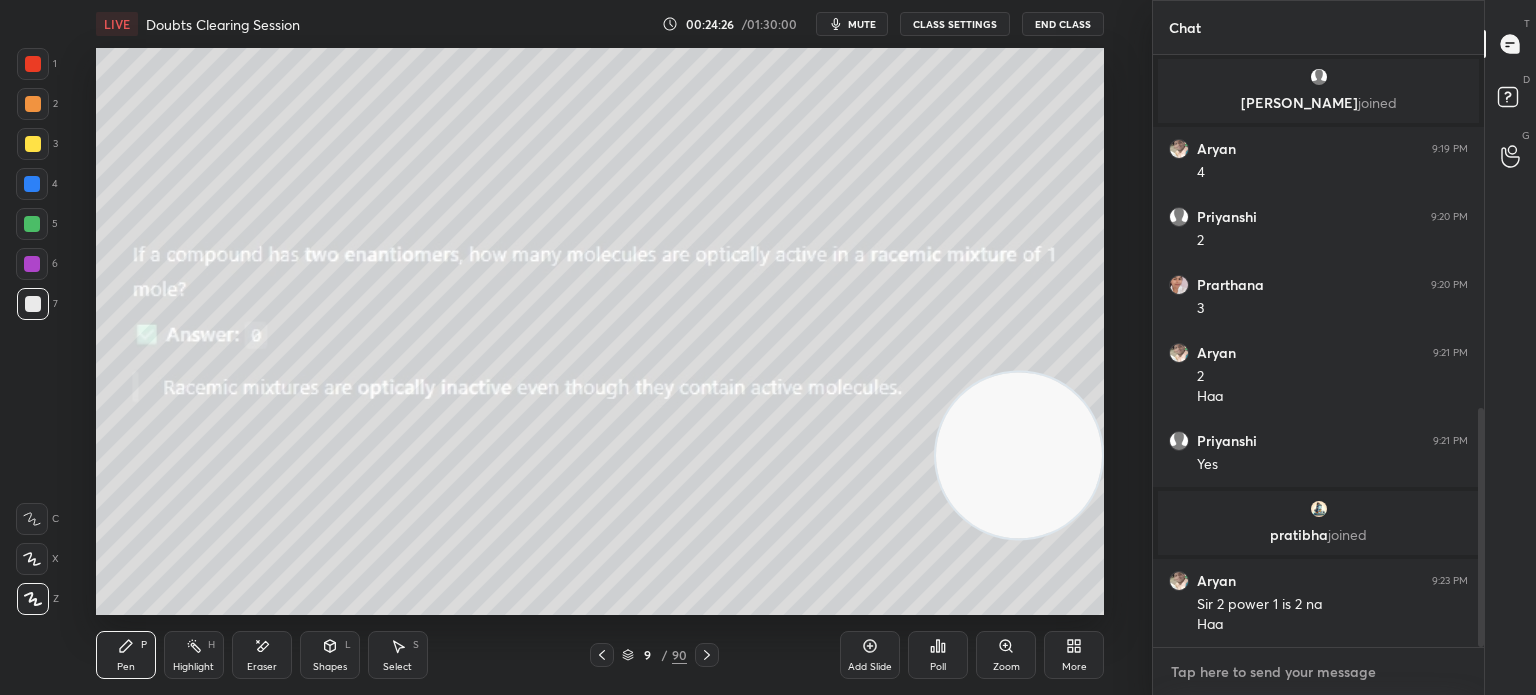 paste on "A compound has 5 chiral centers and no plane of symmetry. How many enantiomeric pairs are possible?" 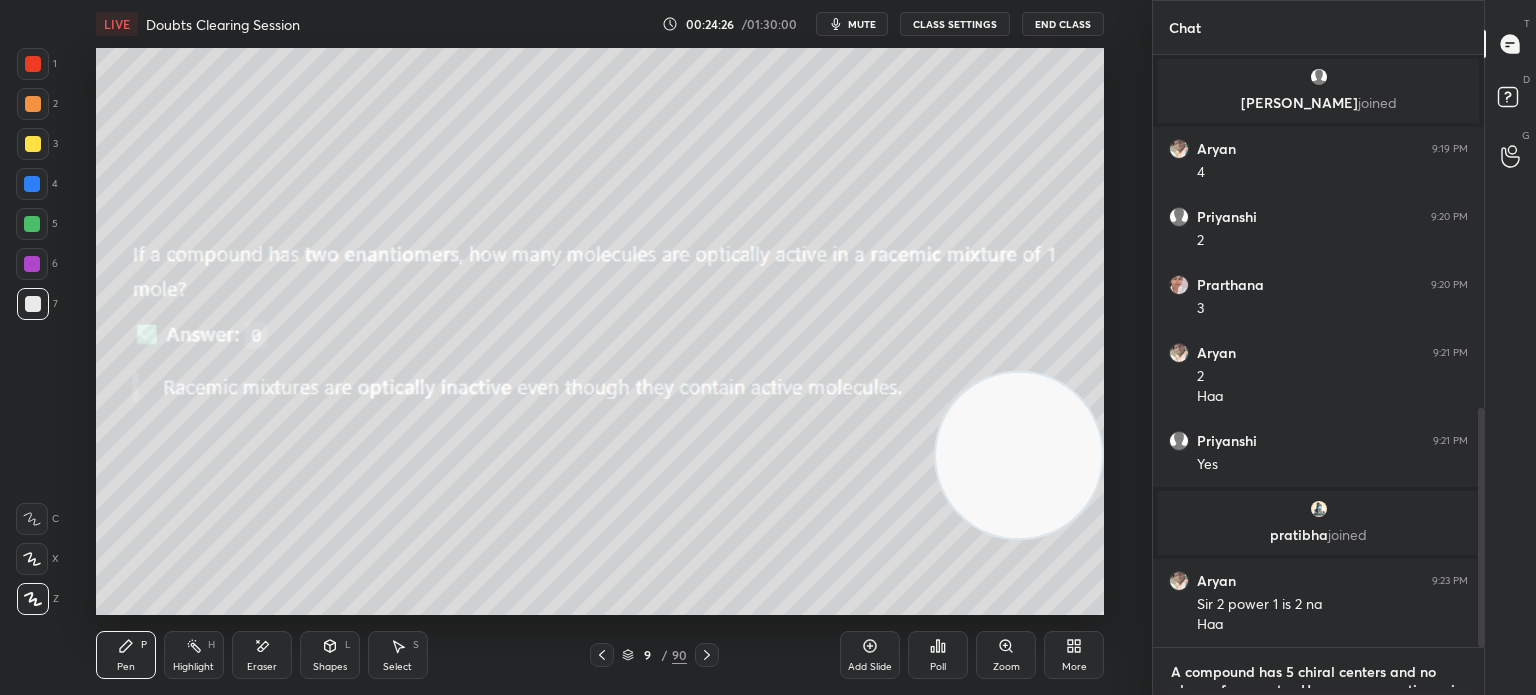 scroll, scrollTop: 0, scrollLeft: 0, axis: both 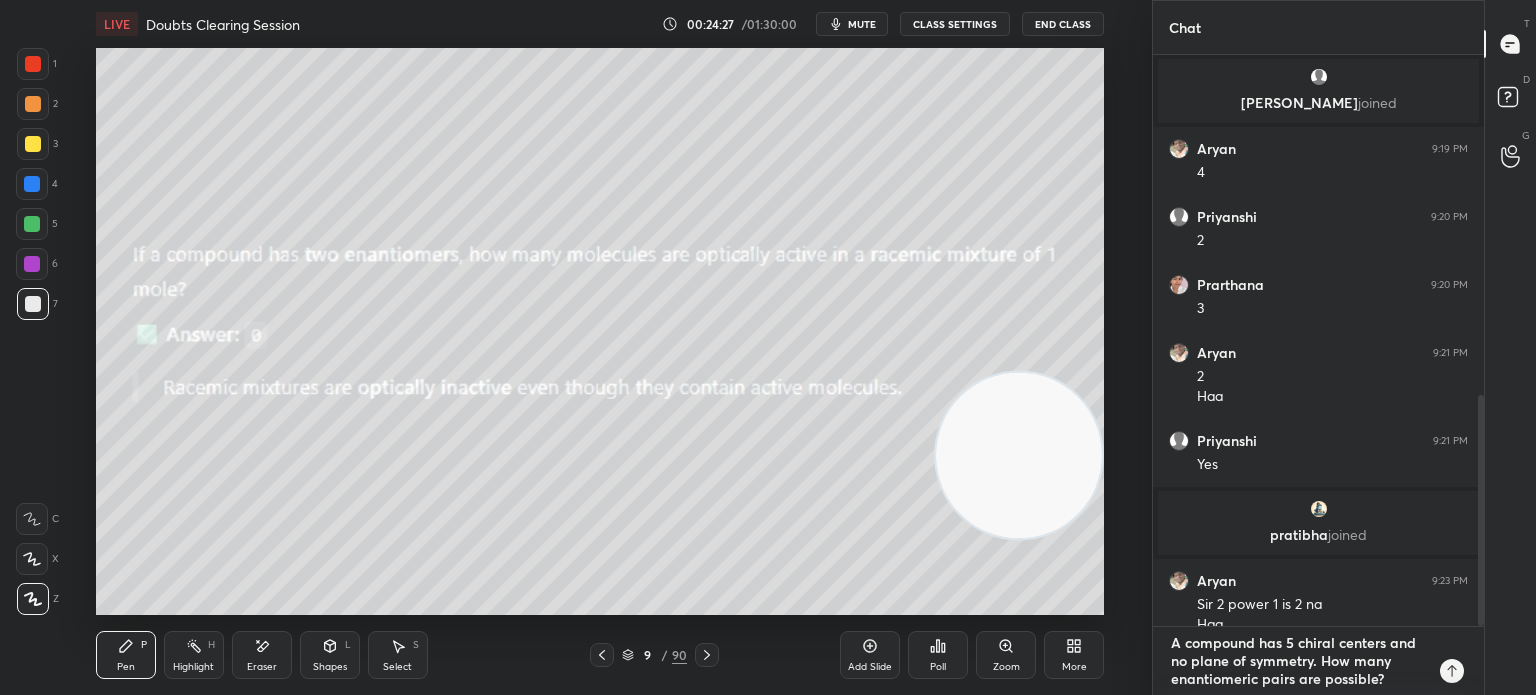 type 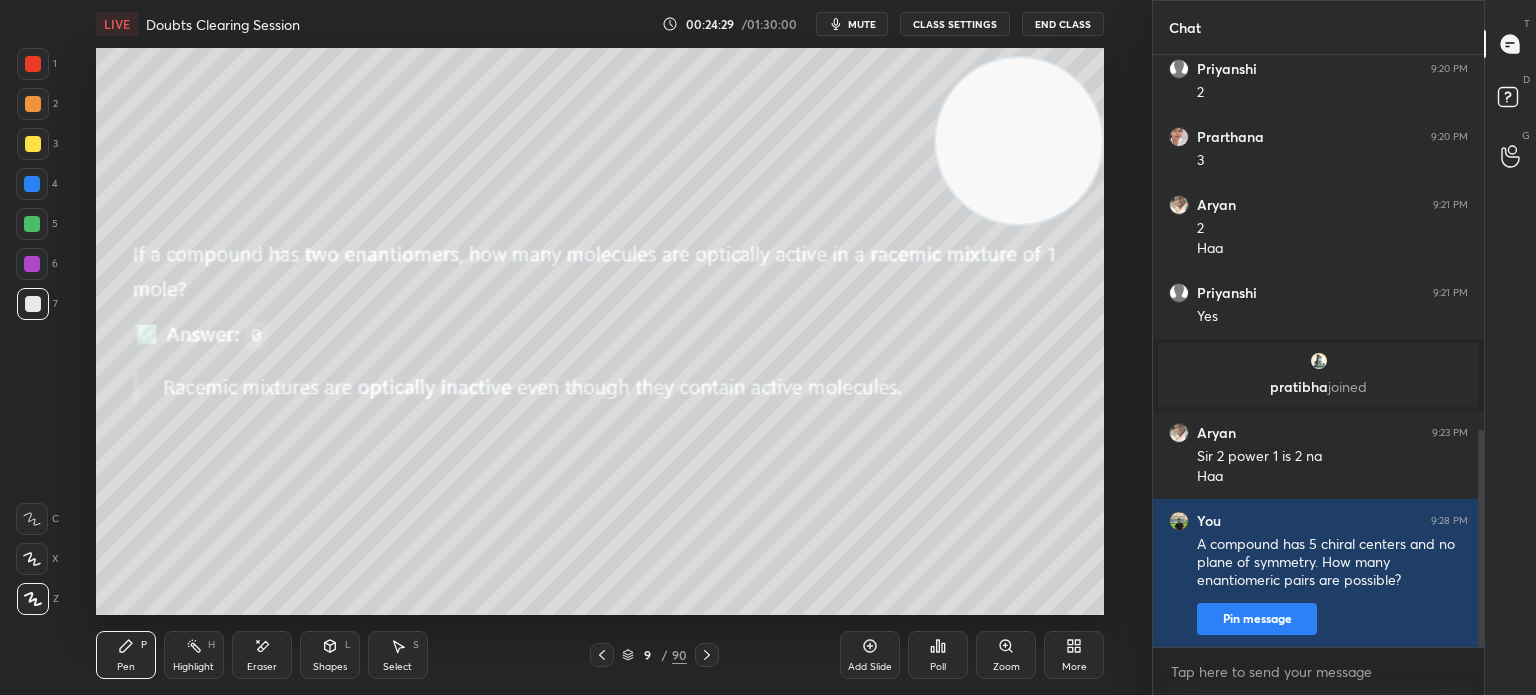 click at bounding box center (33, 144) 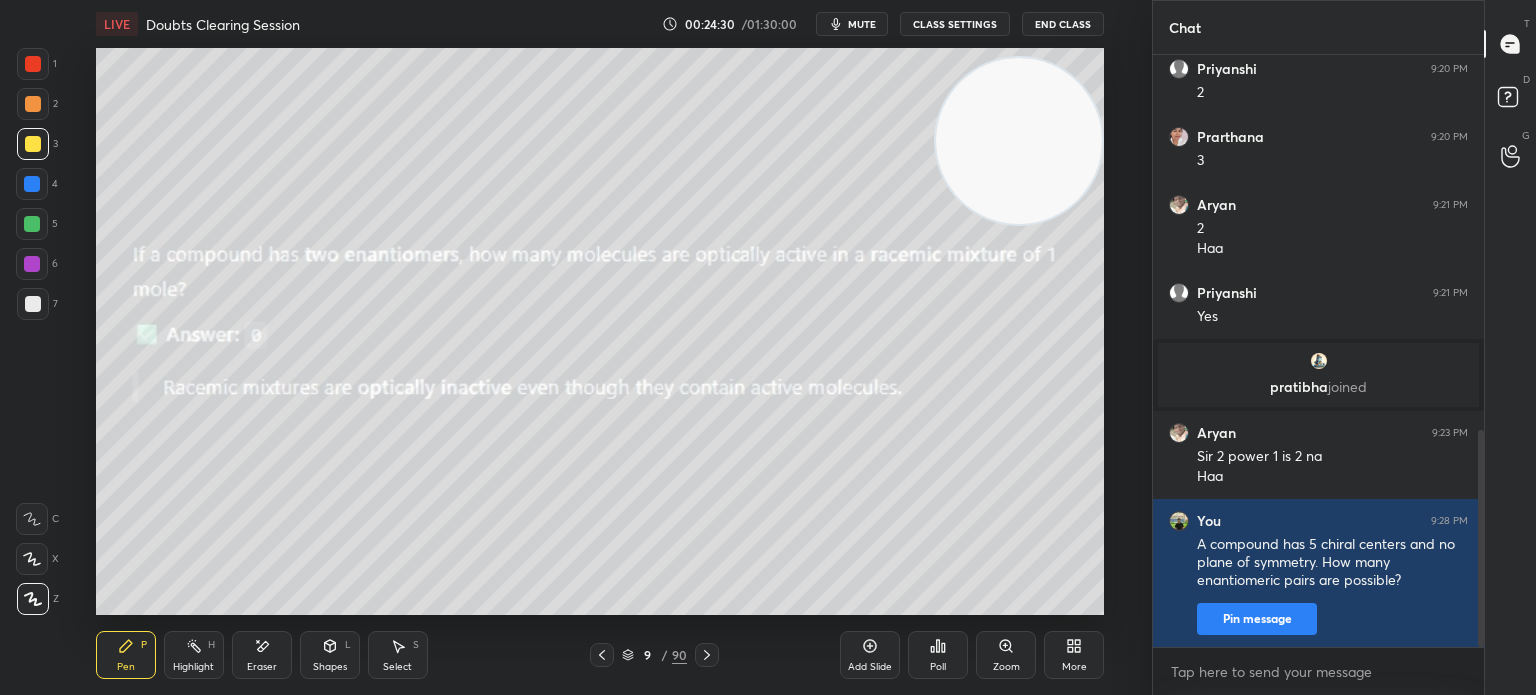 click 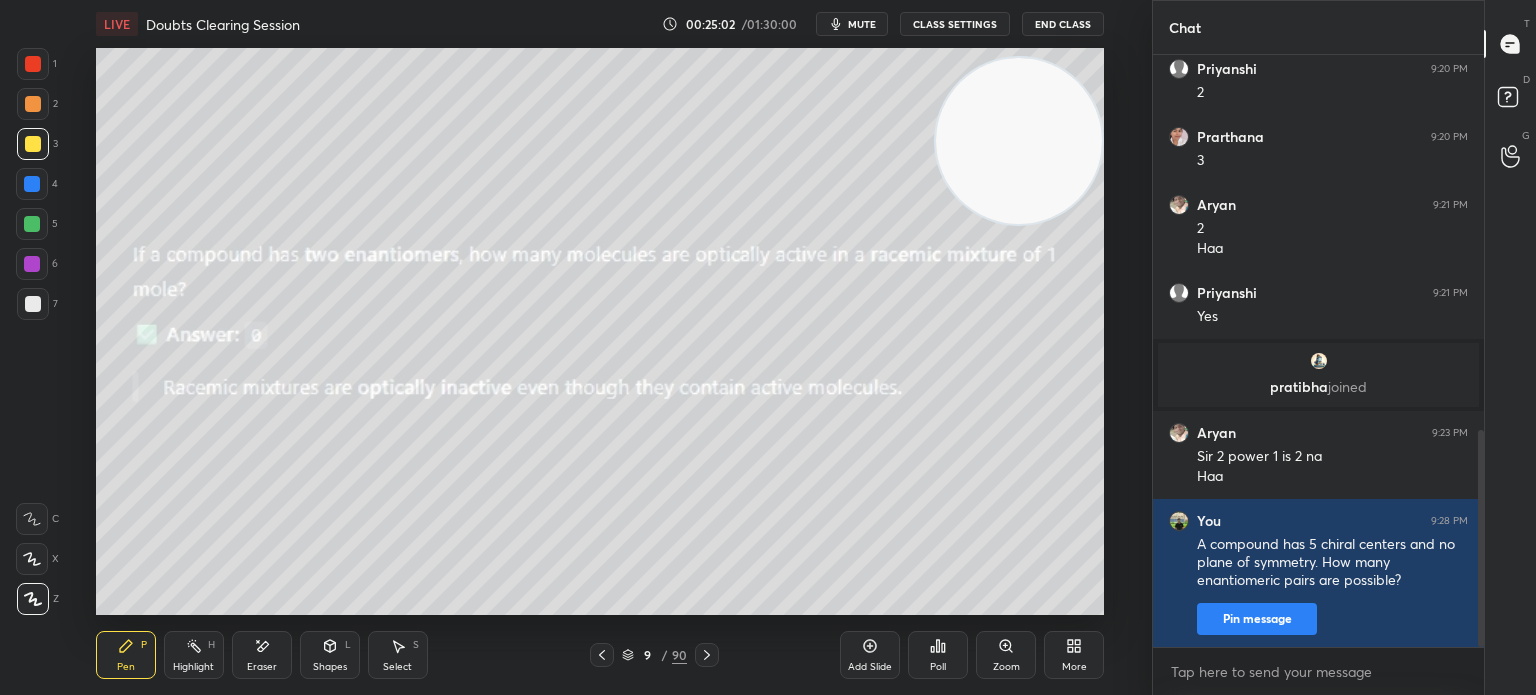 click 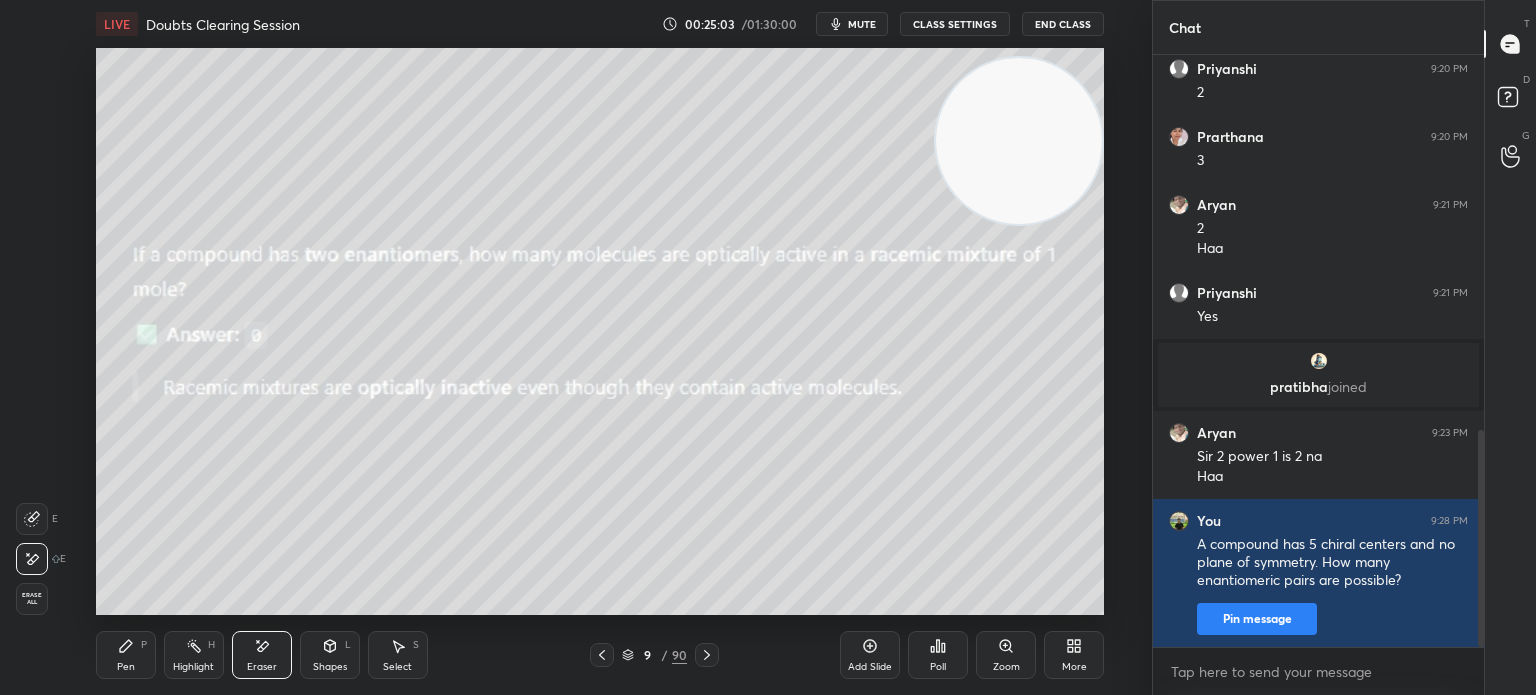 click 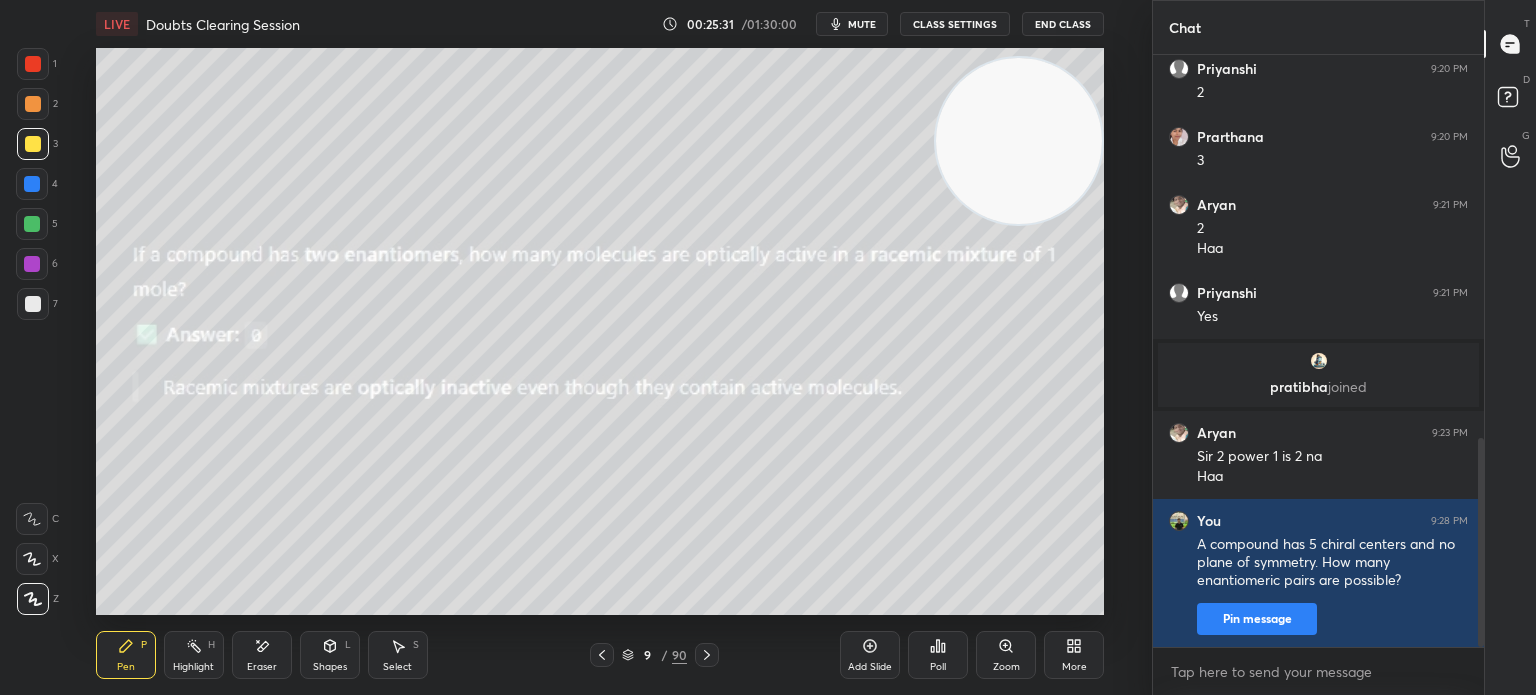 scroll, scrollTop: 1088, scrollLeft: 0, axis: vertical 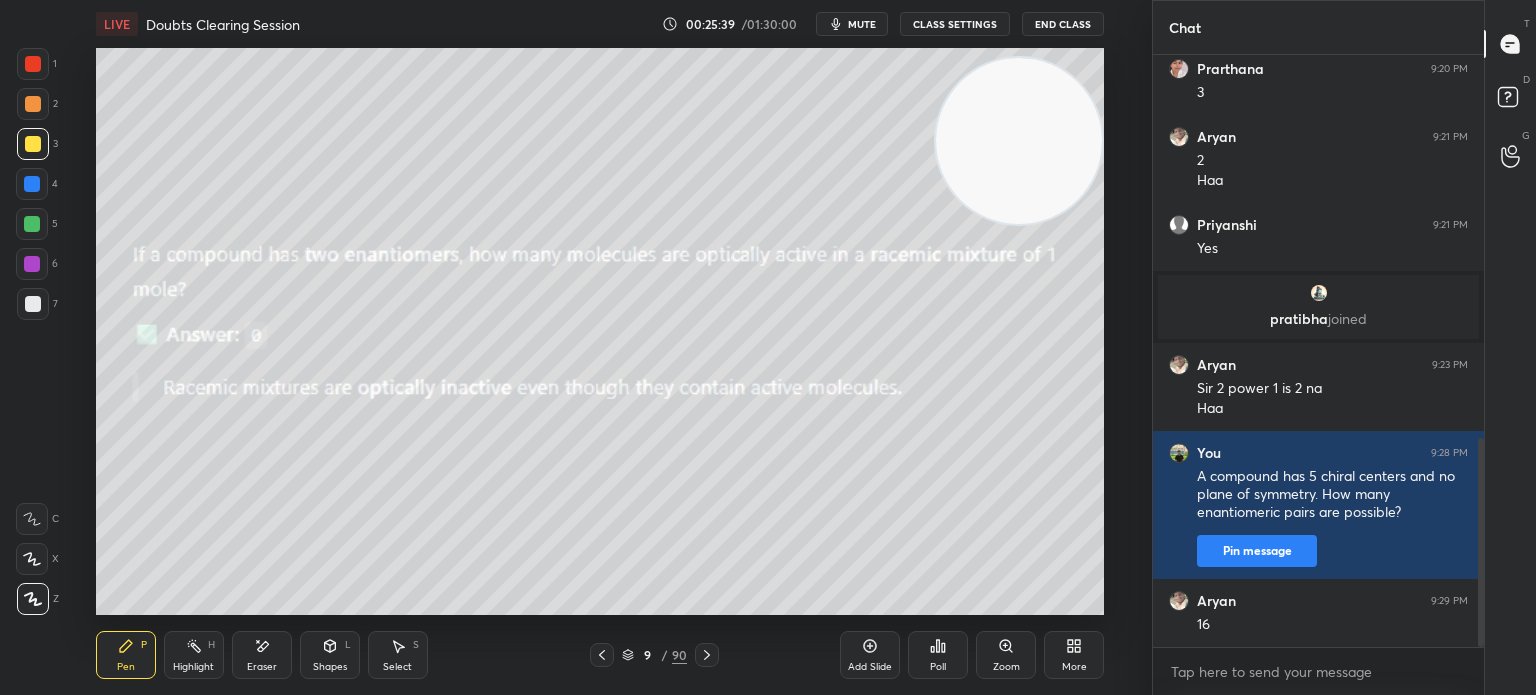 click on "1 2 3 4 5 6 7 C X Z E E Erase all   H H" at bounding box center [32, 331] 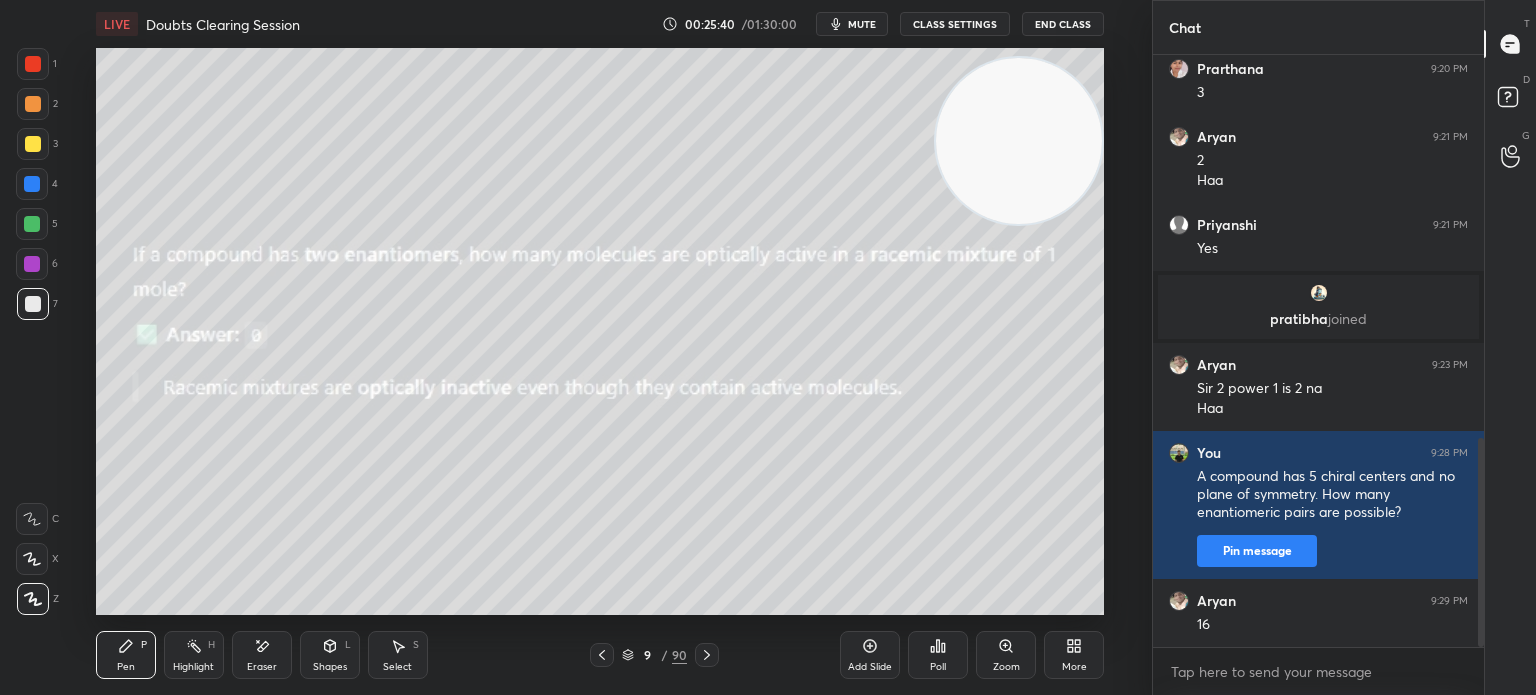 click at bounding box center [32, 264] 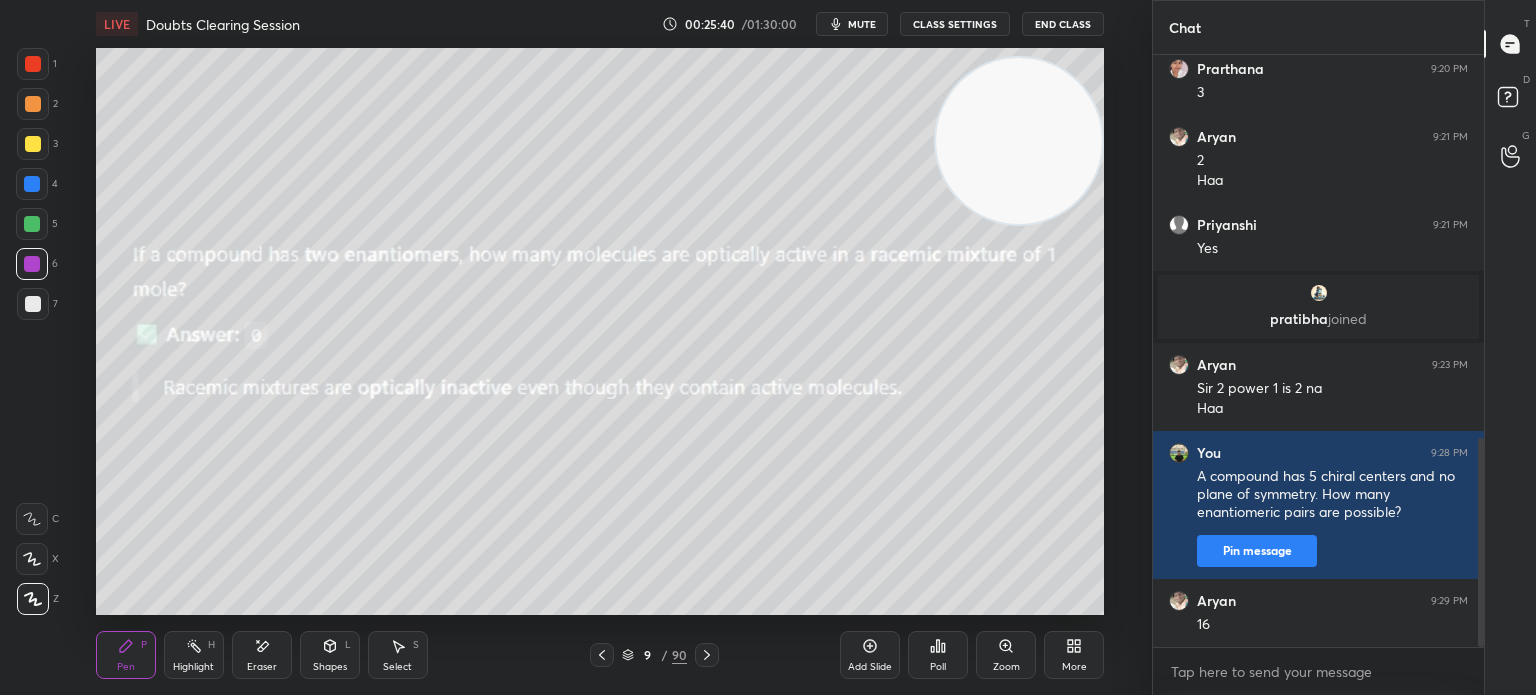 click at bounding box center [32, 224] 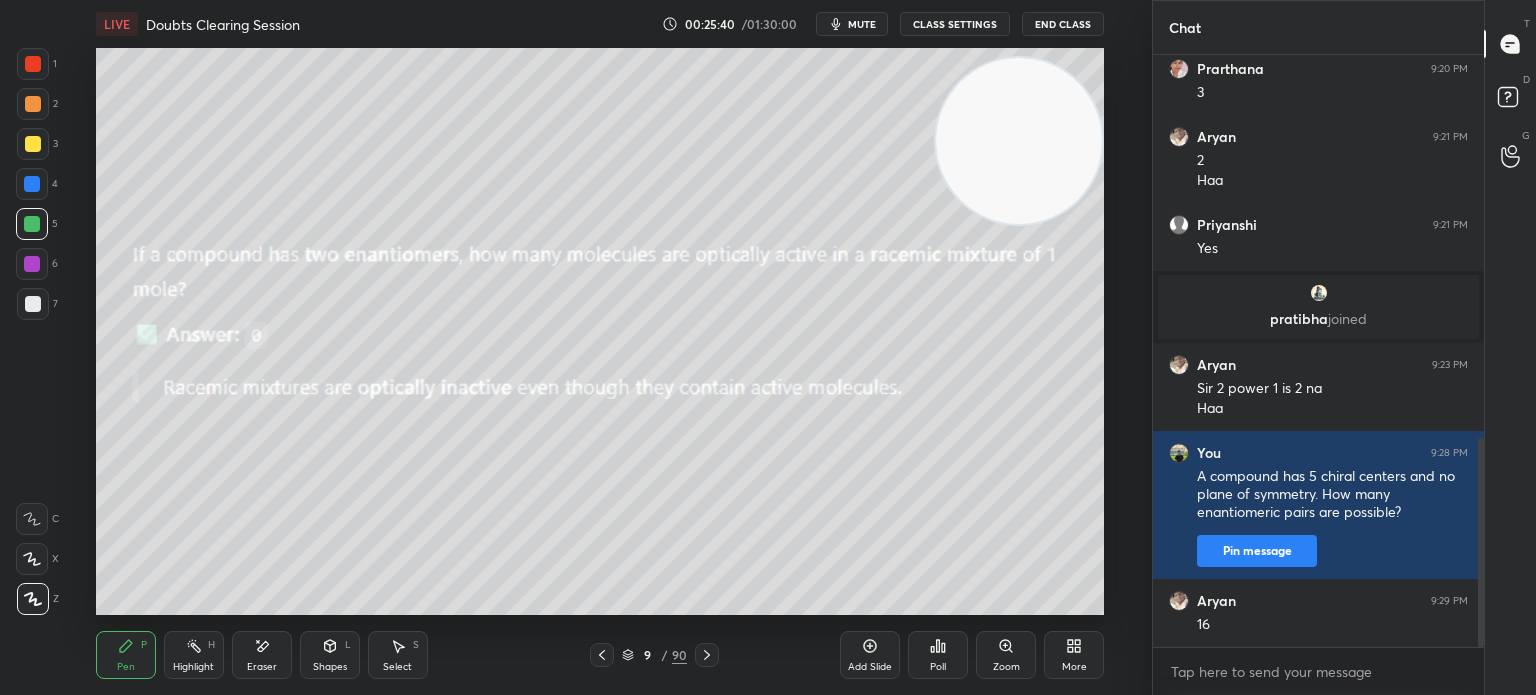 click at bounding box center (32, 224) 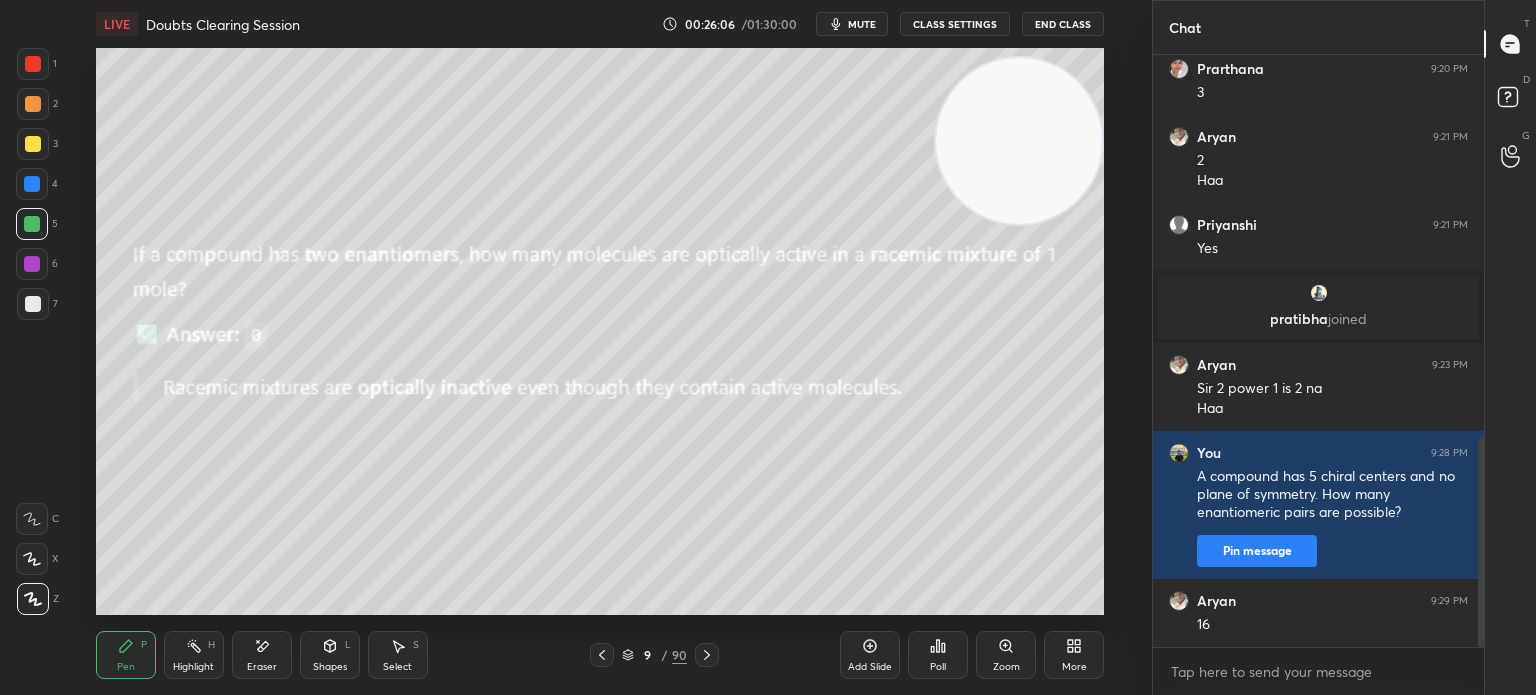 click on "Eraser" at bounding box center (262, 655) 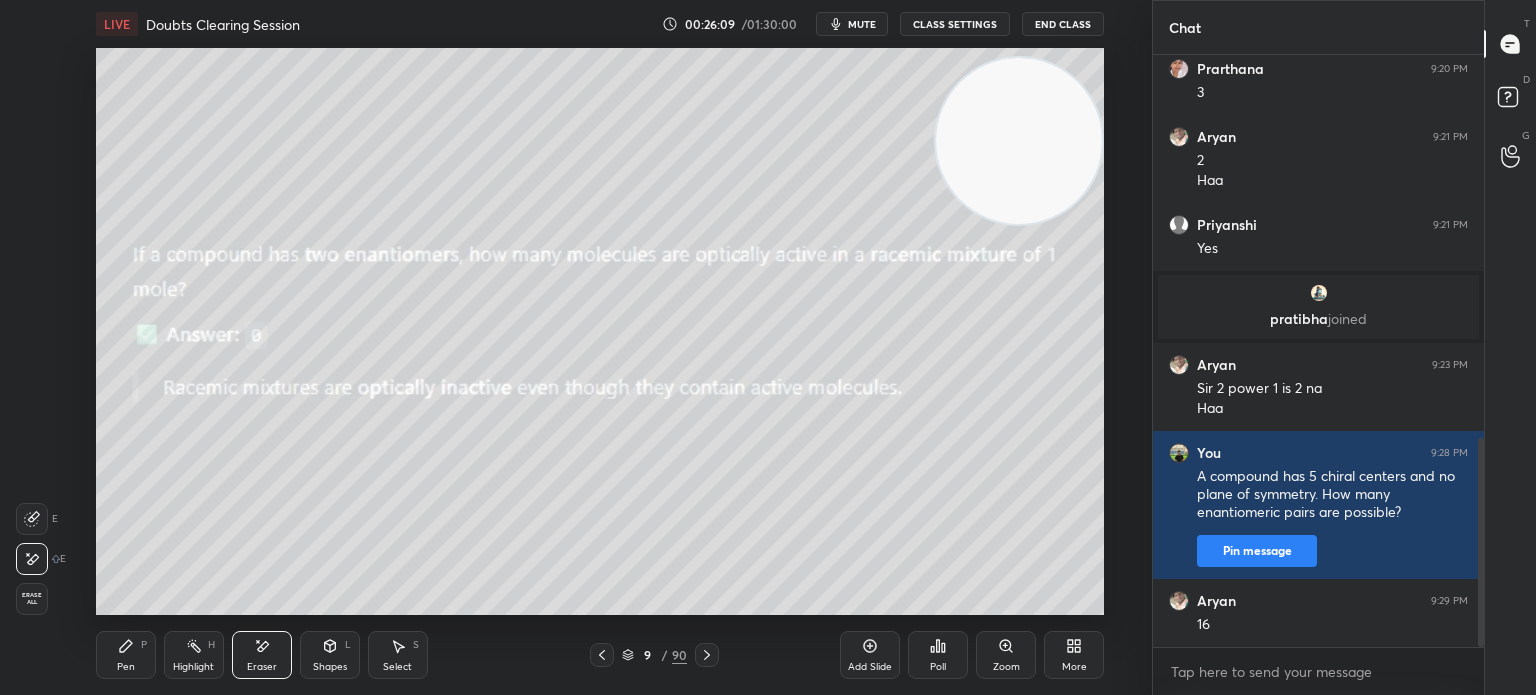 click on "Pen P" at bounding box center (126, 655) 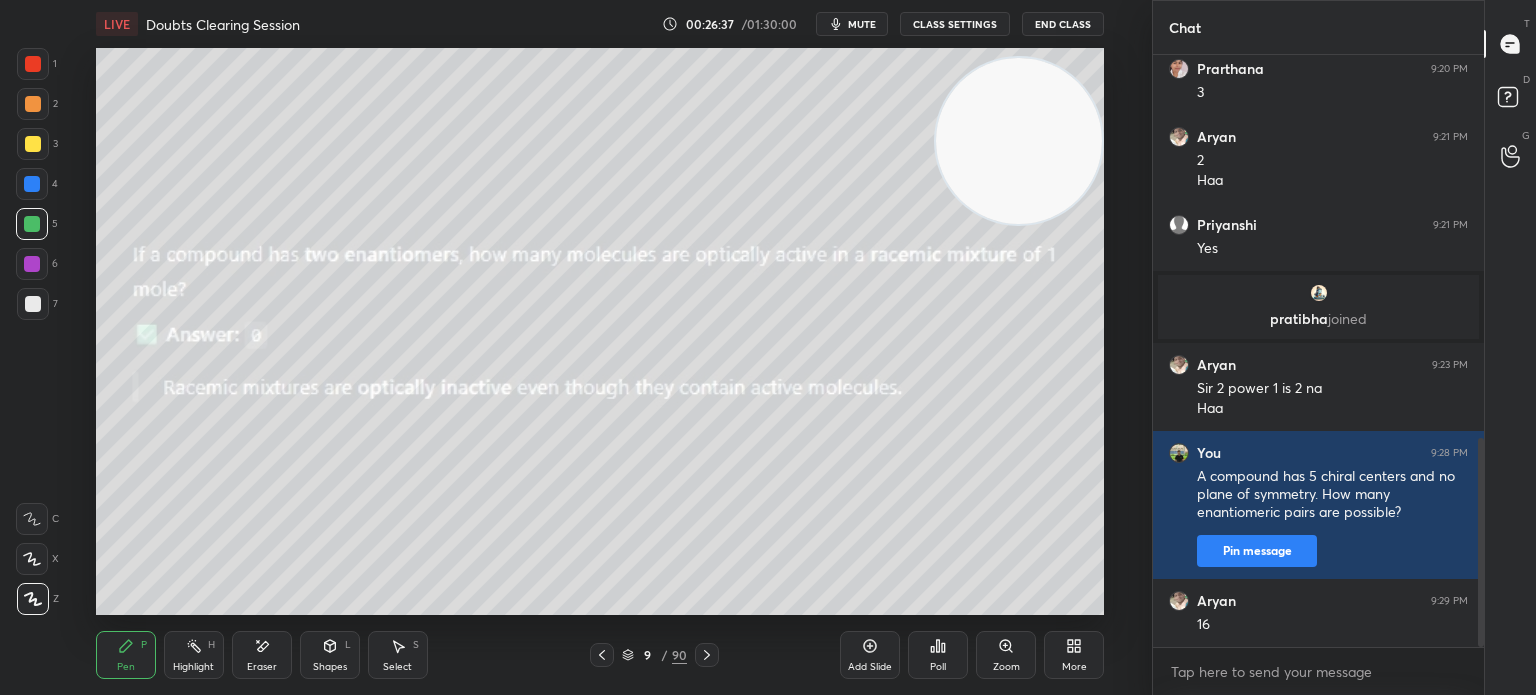 click at bounding box center [33, 144] 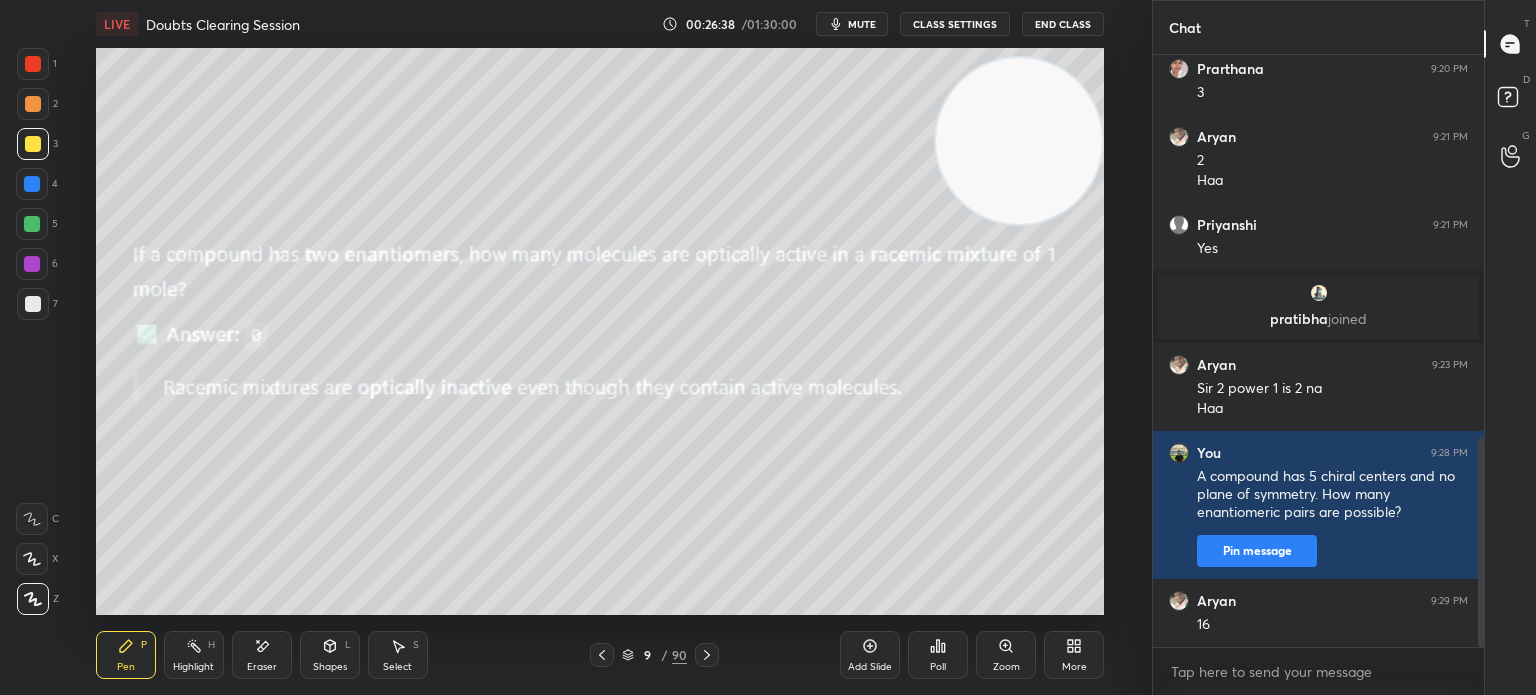 click on "3" at bounding box center [37, 144] 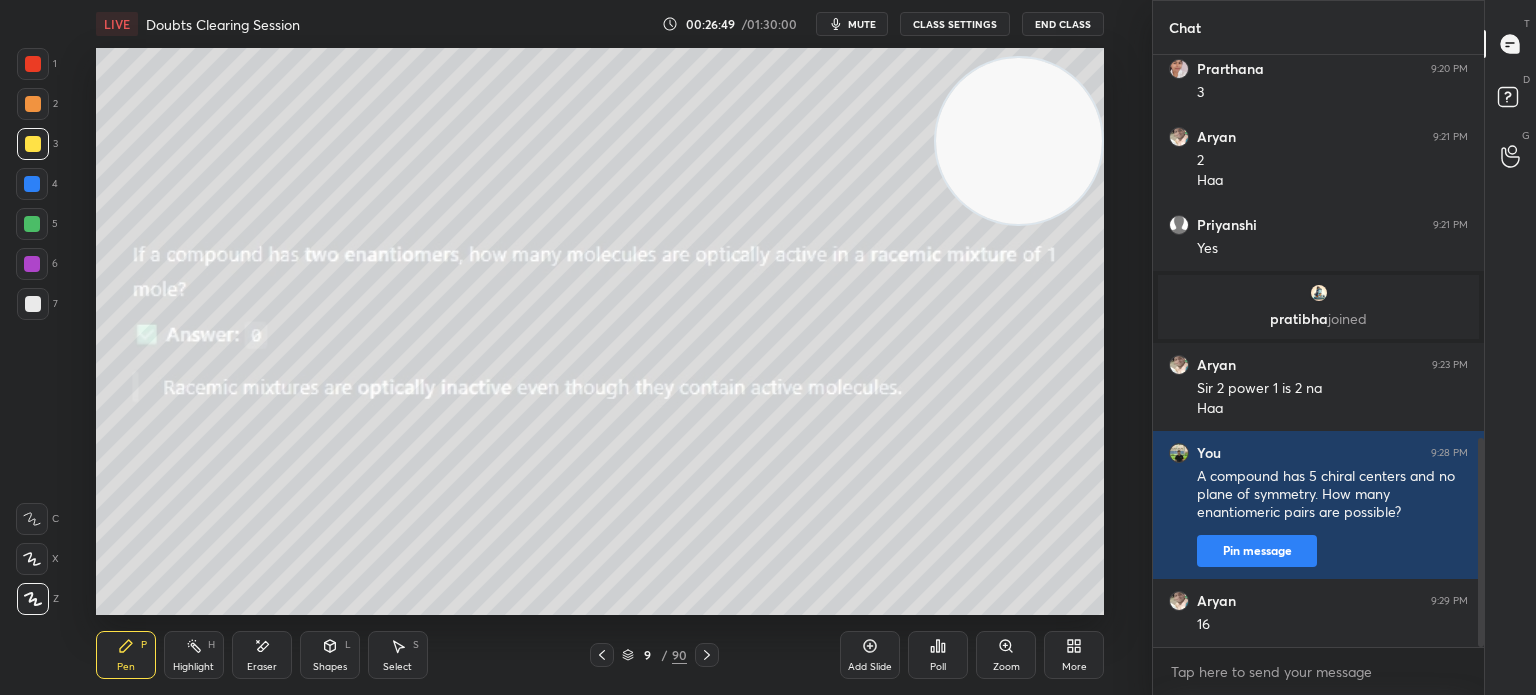 click 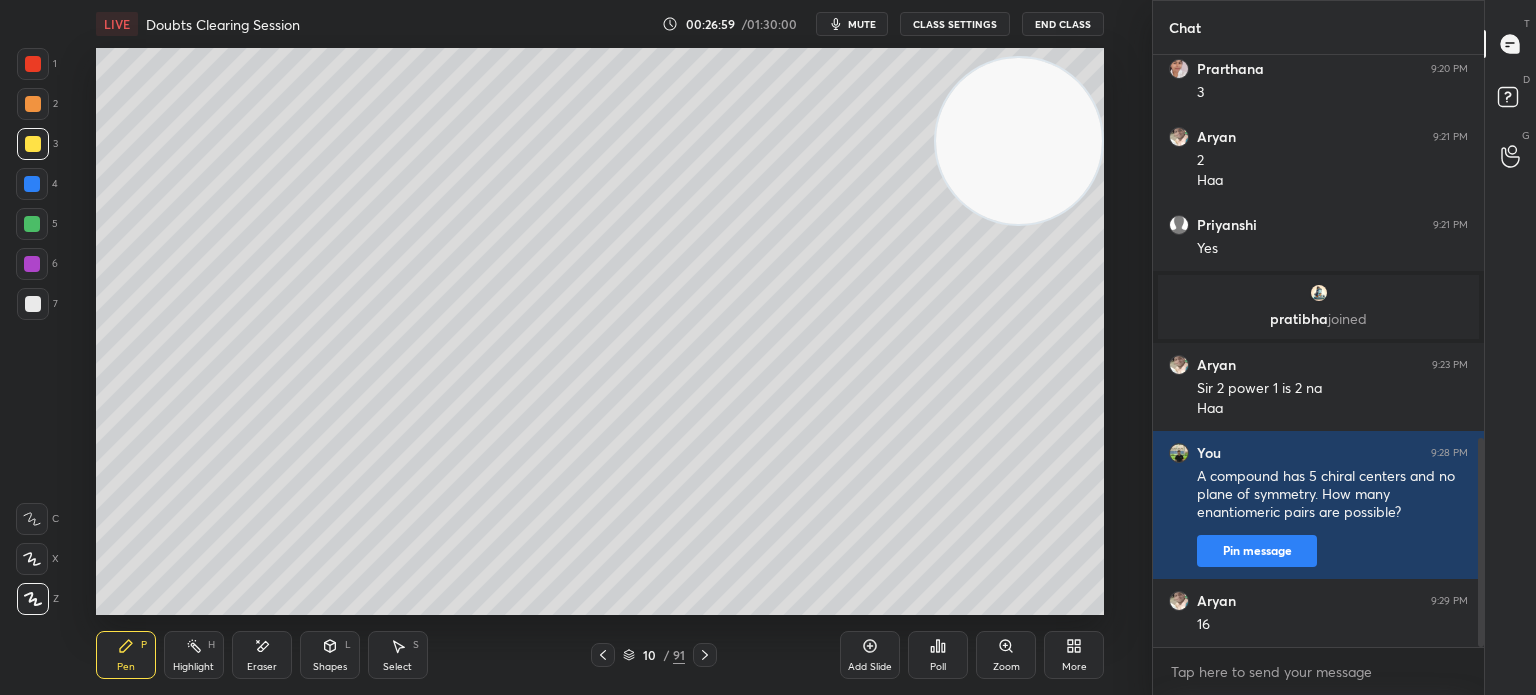 click on "Eraser" at bounding box center [262, 667] 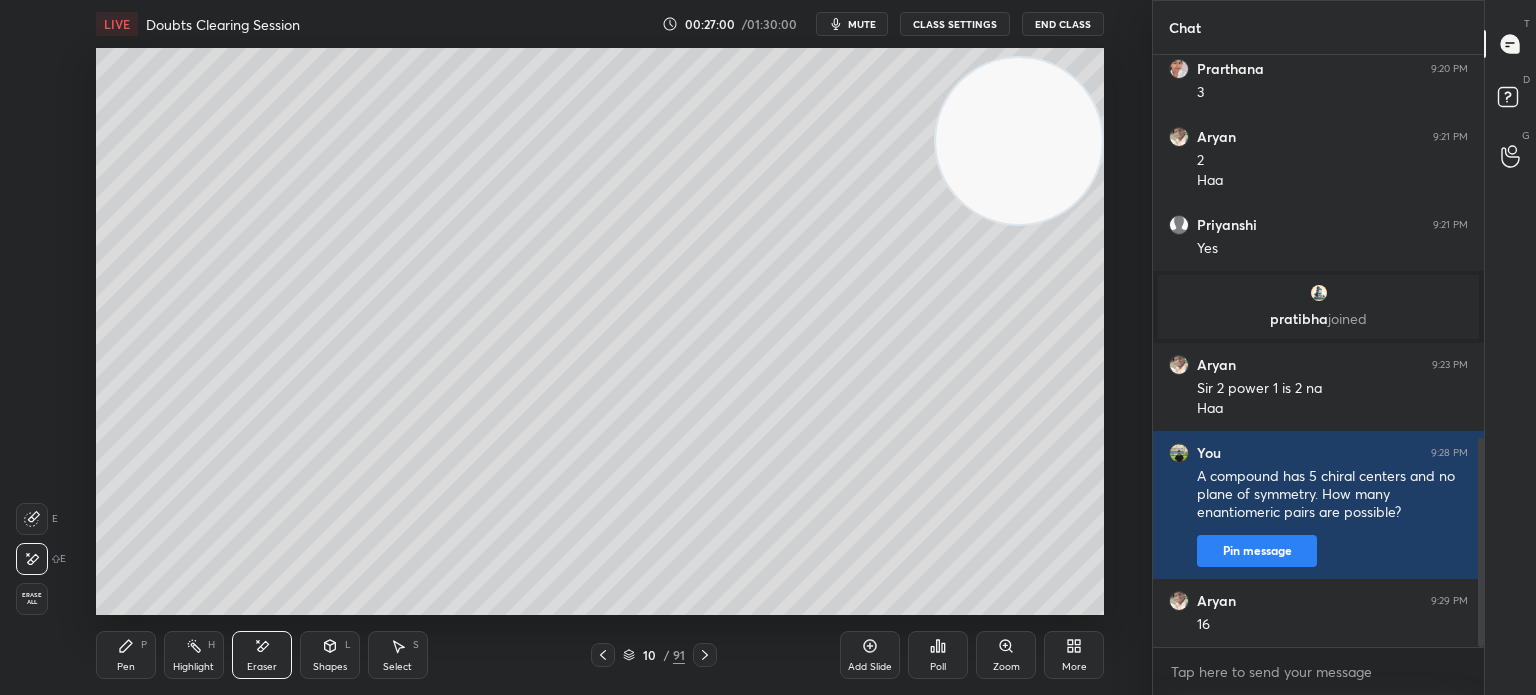 click 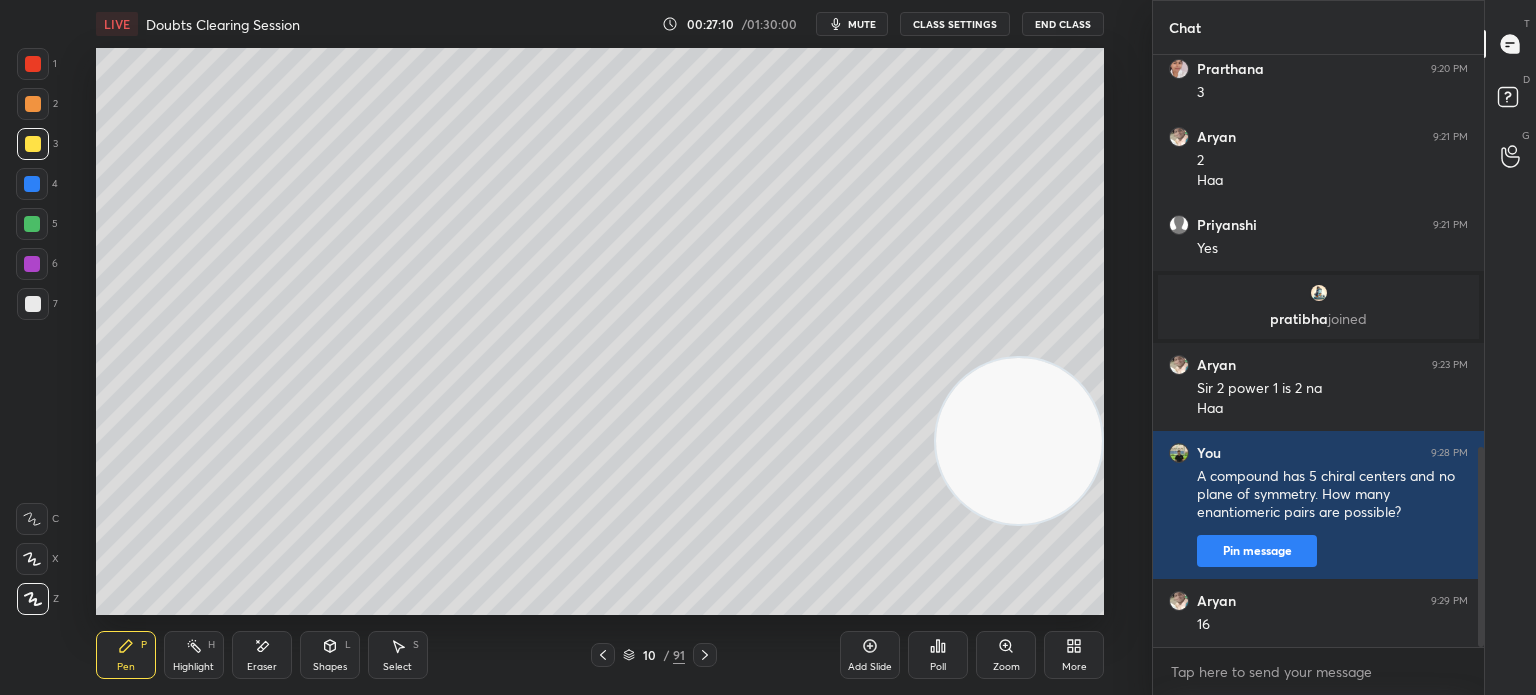 scroll, scrollTop: 1160, scrollLeft: 0, axis: vertical 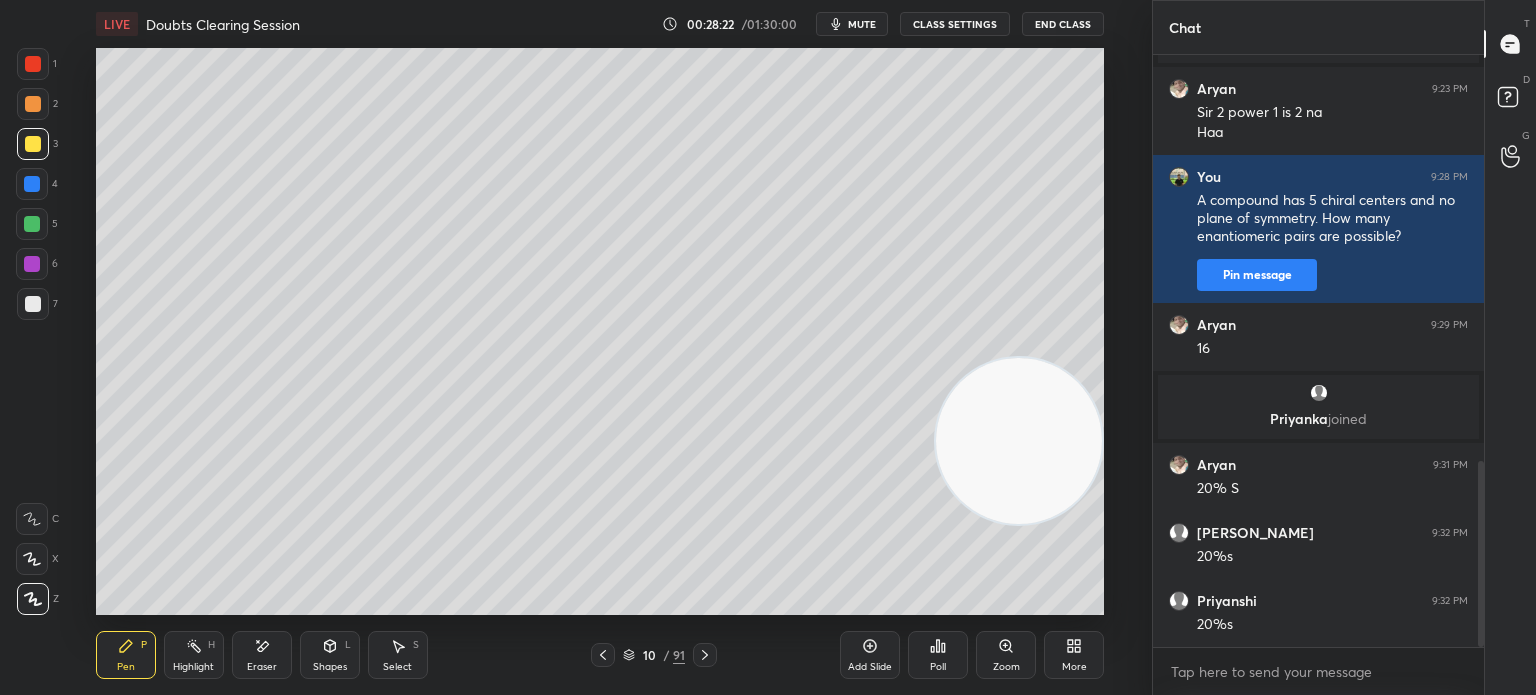 click on "7" at bounding box center [37, 308] 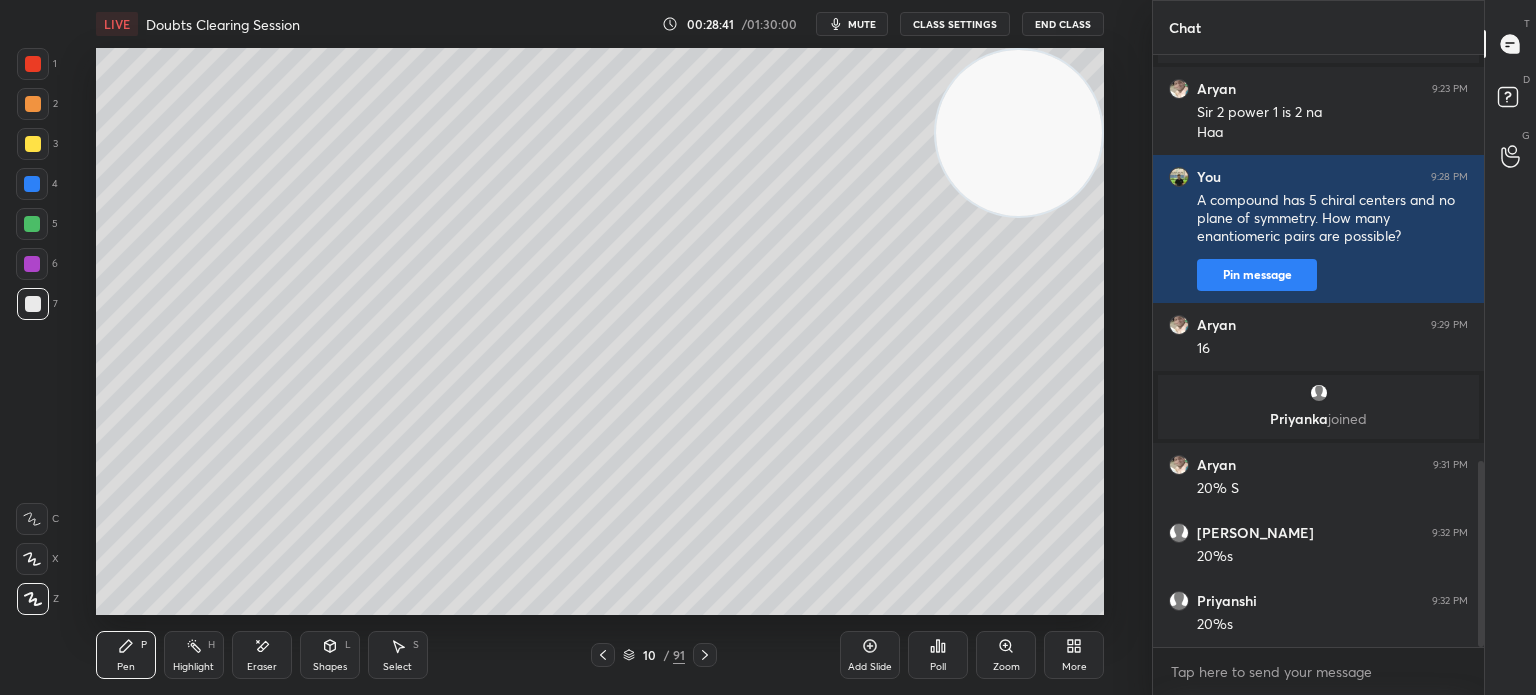 click at bounding box center [32, 184] 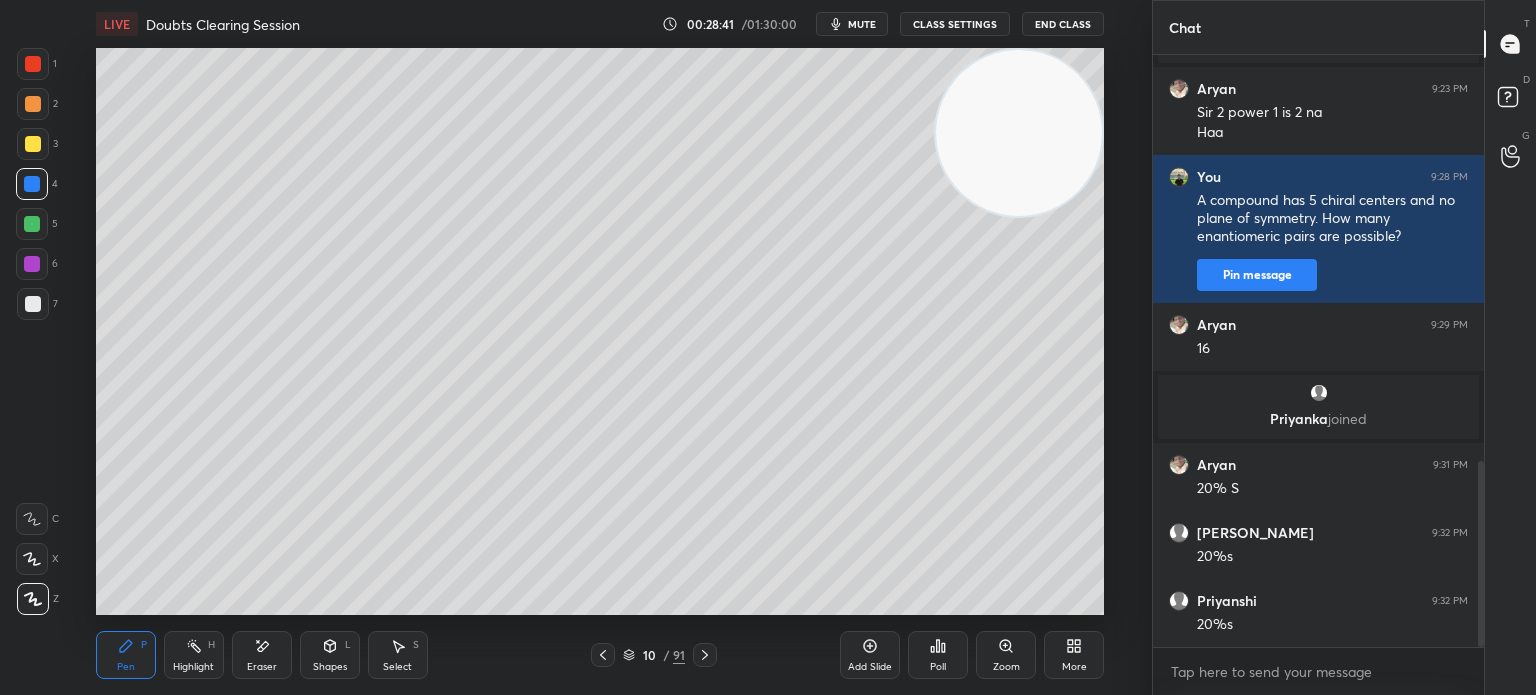 click on "5" at bounding box center [37, 228] 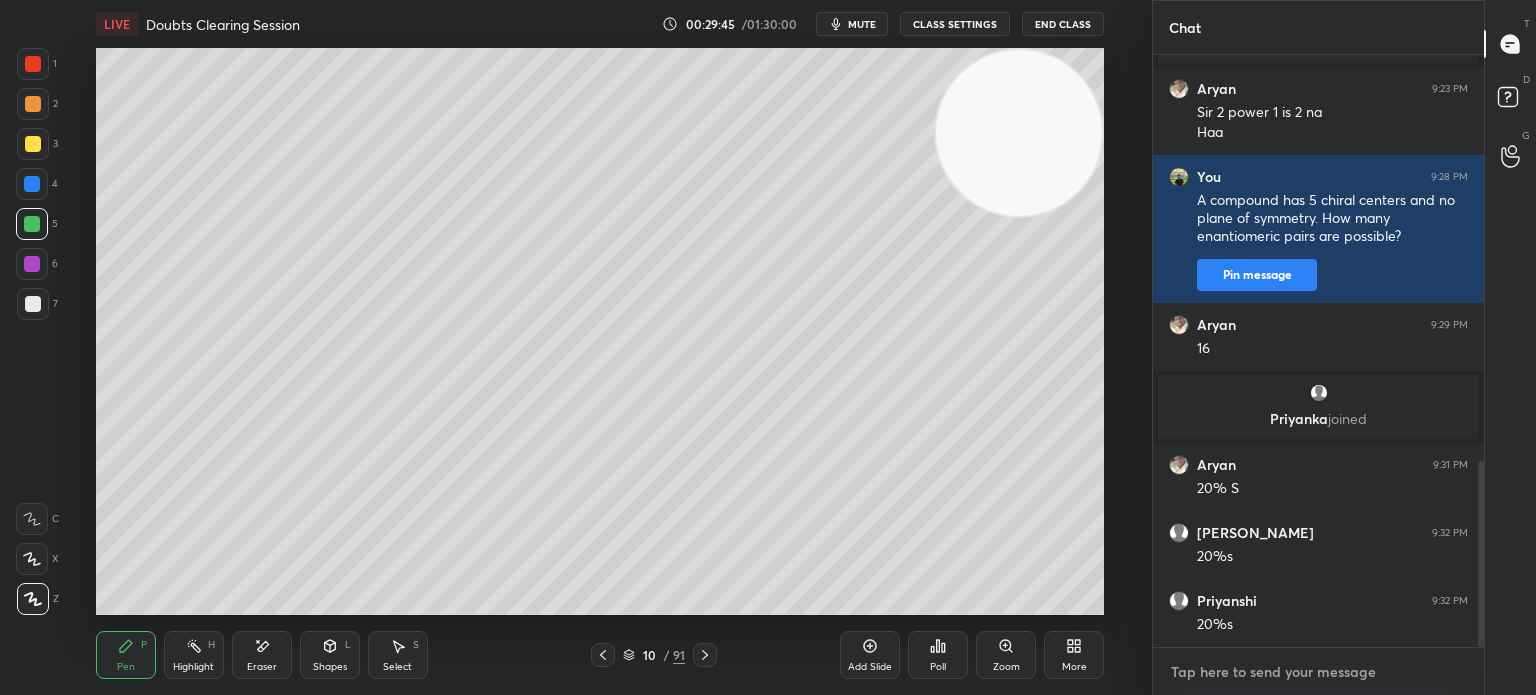 click at bounding box center (1318, 672) 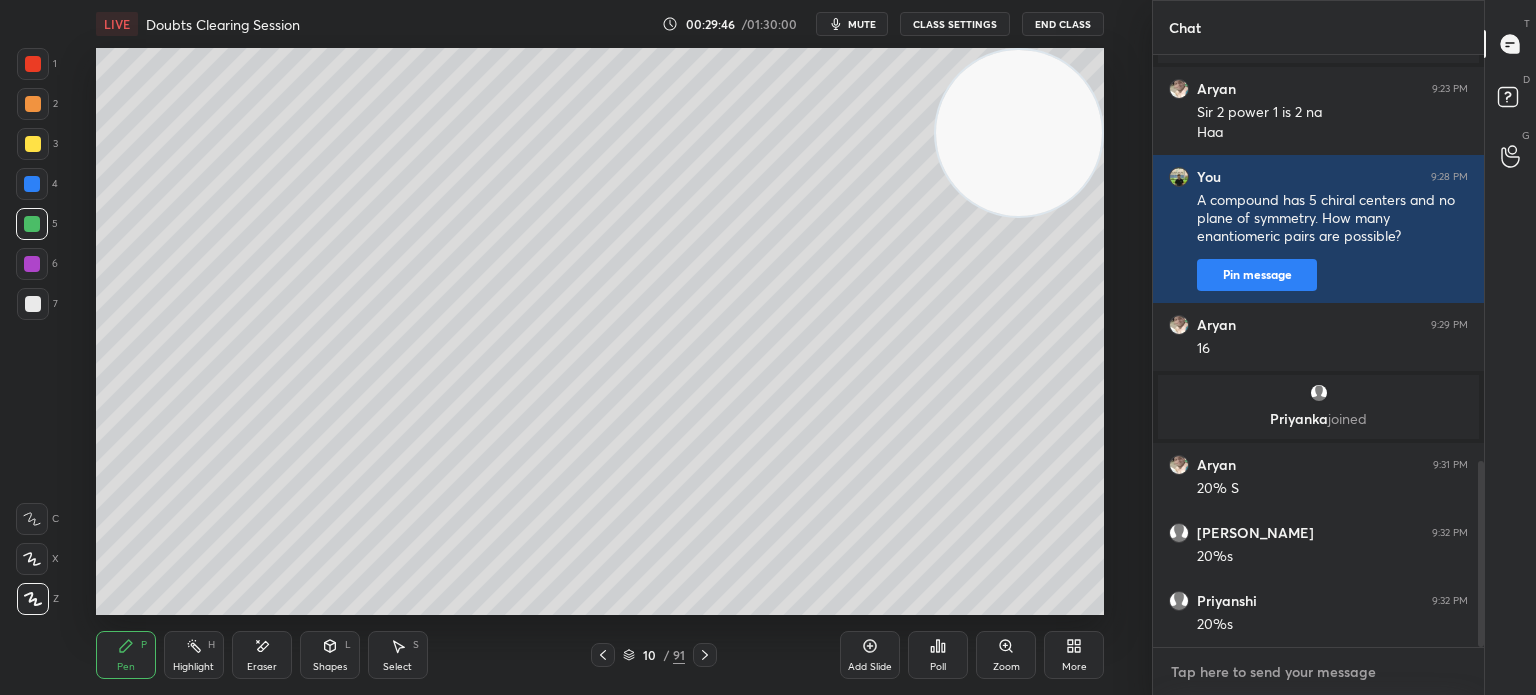 paste on "If the observed rotation is 0°, and the specific rotation of pure enantiomer is +40°," 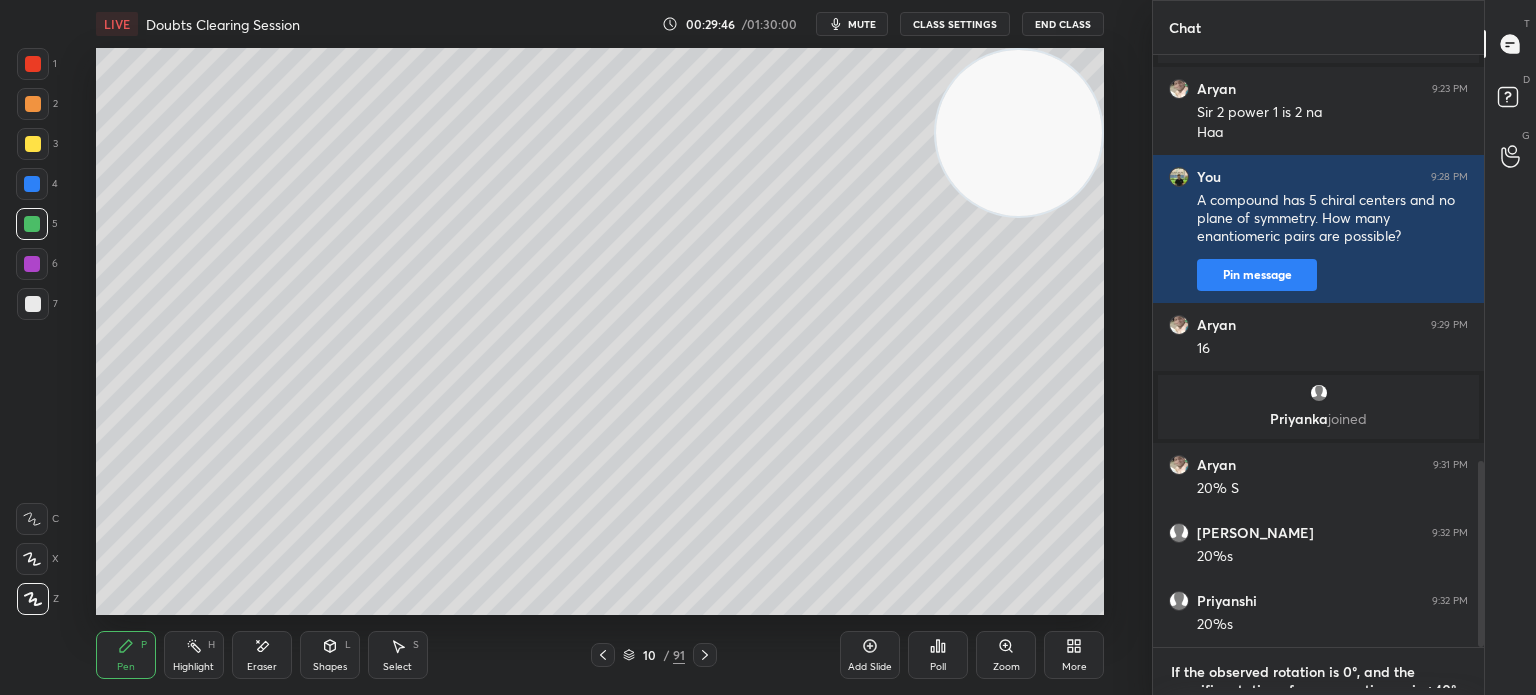 scroll, scrollTop: 10, scrollLeft: 0, axis: vertical 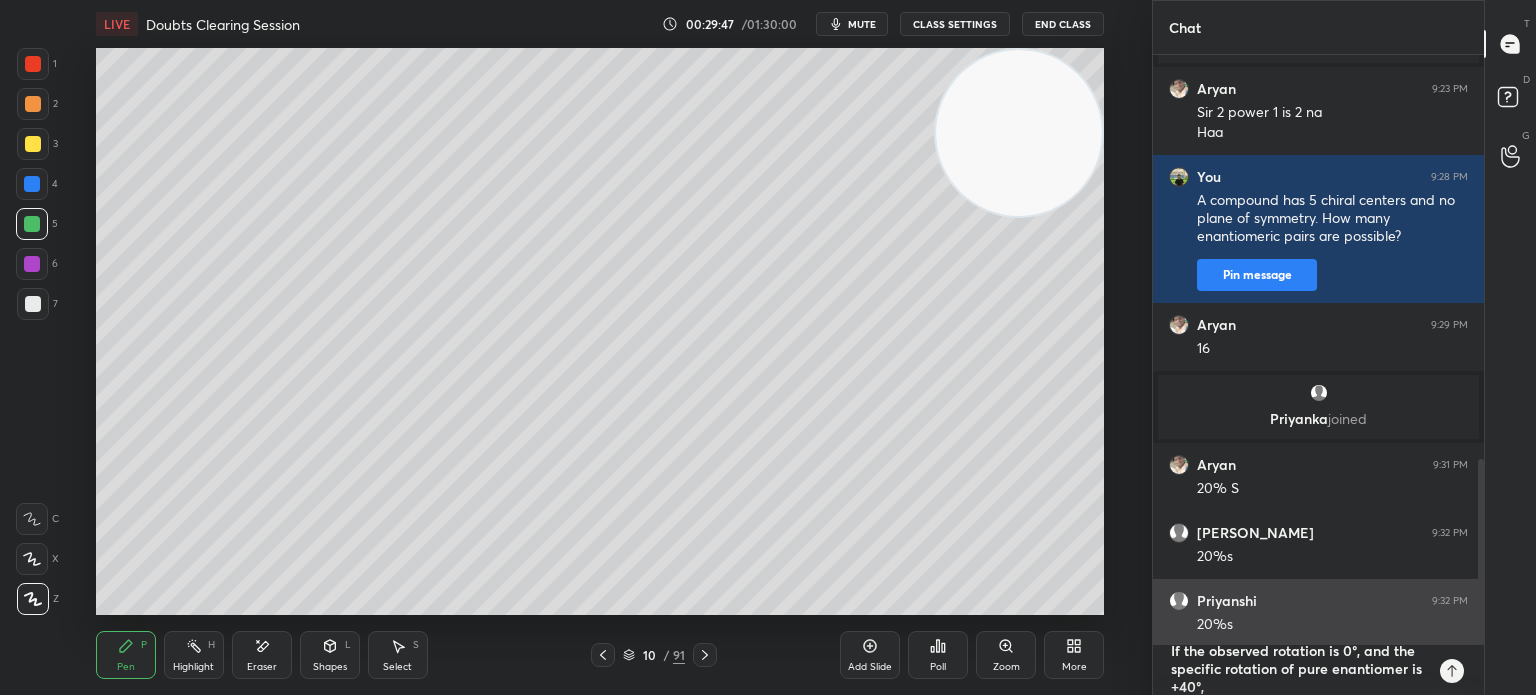 type 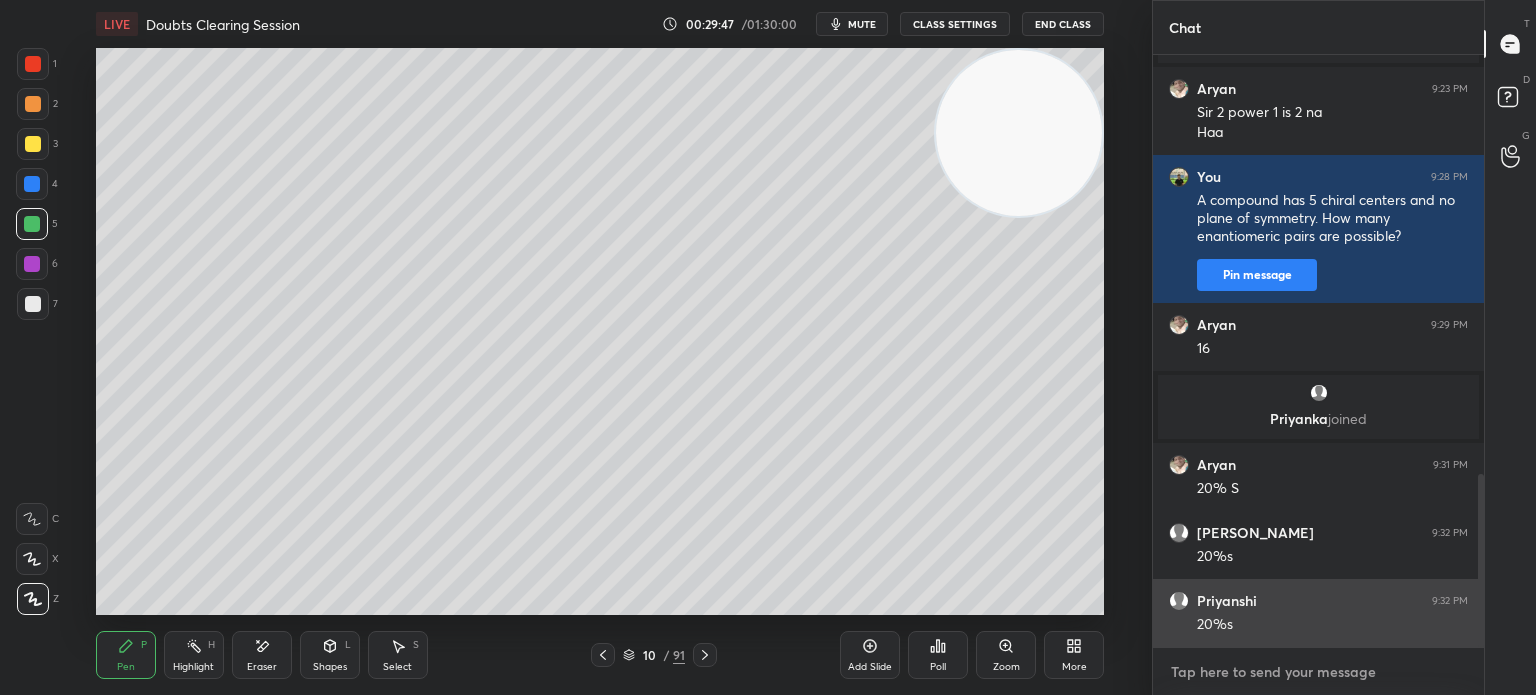 scroll, scrollTop: 0, scrollLeft: 0, axis: both 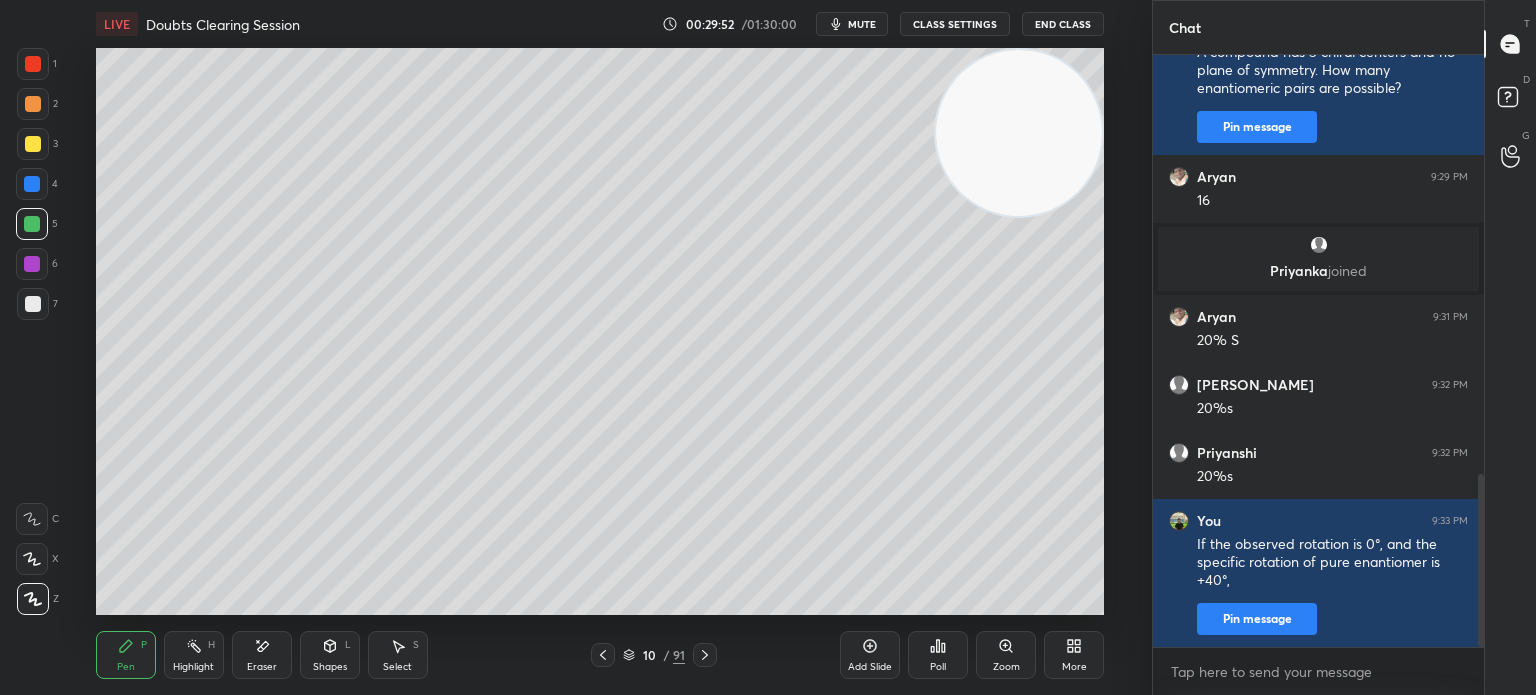 click 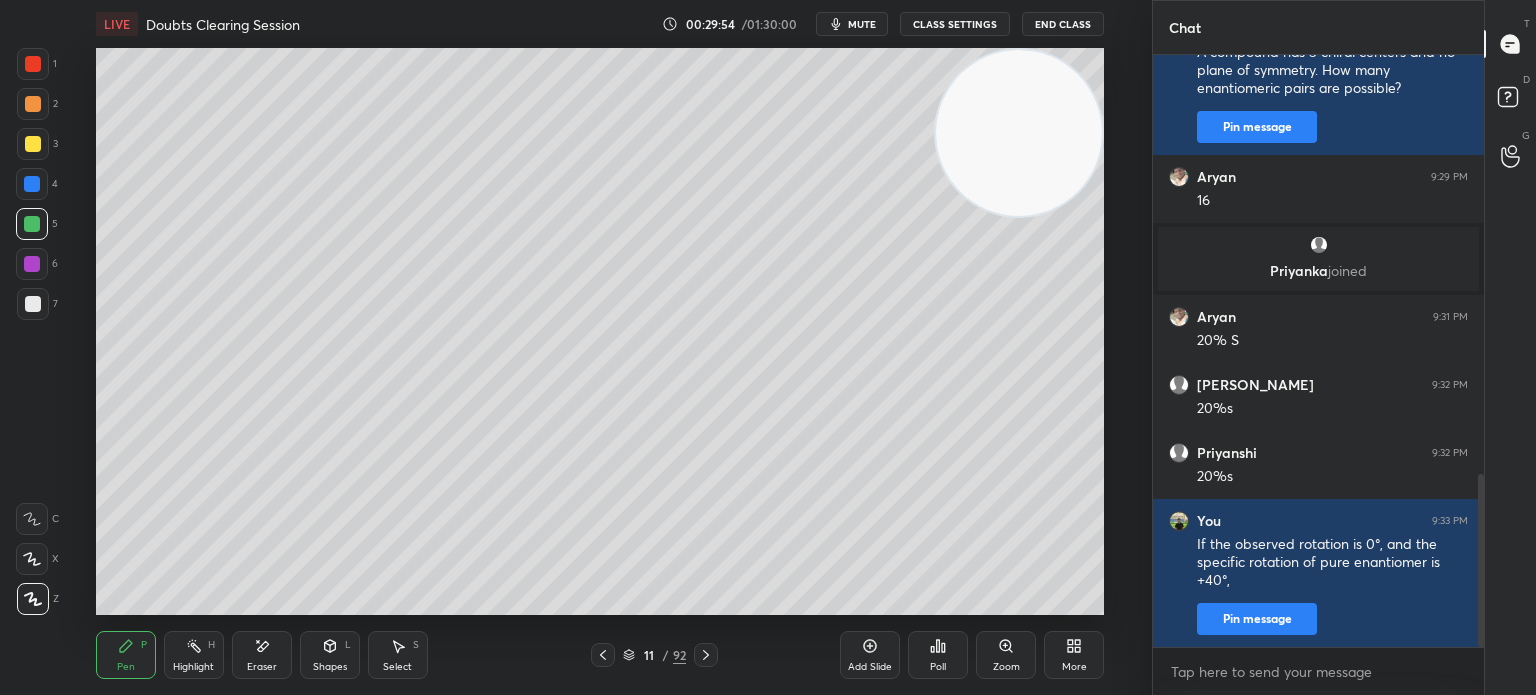 click at bounding box center (33, 144) 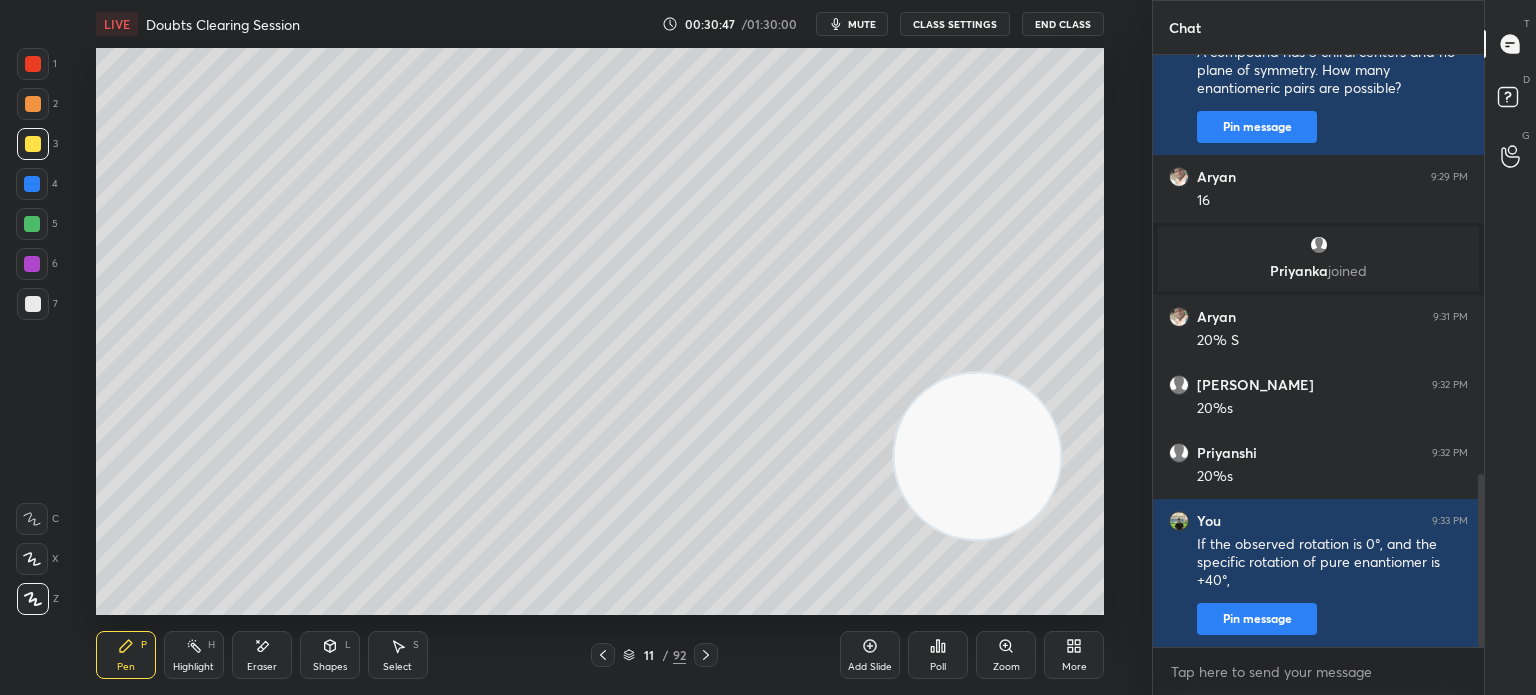 click on "7" at bounding box center (37, 304) 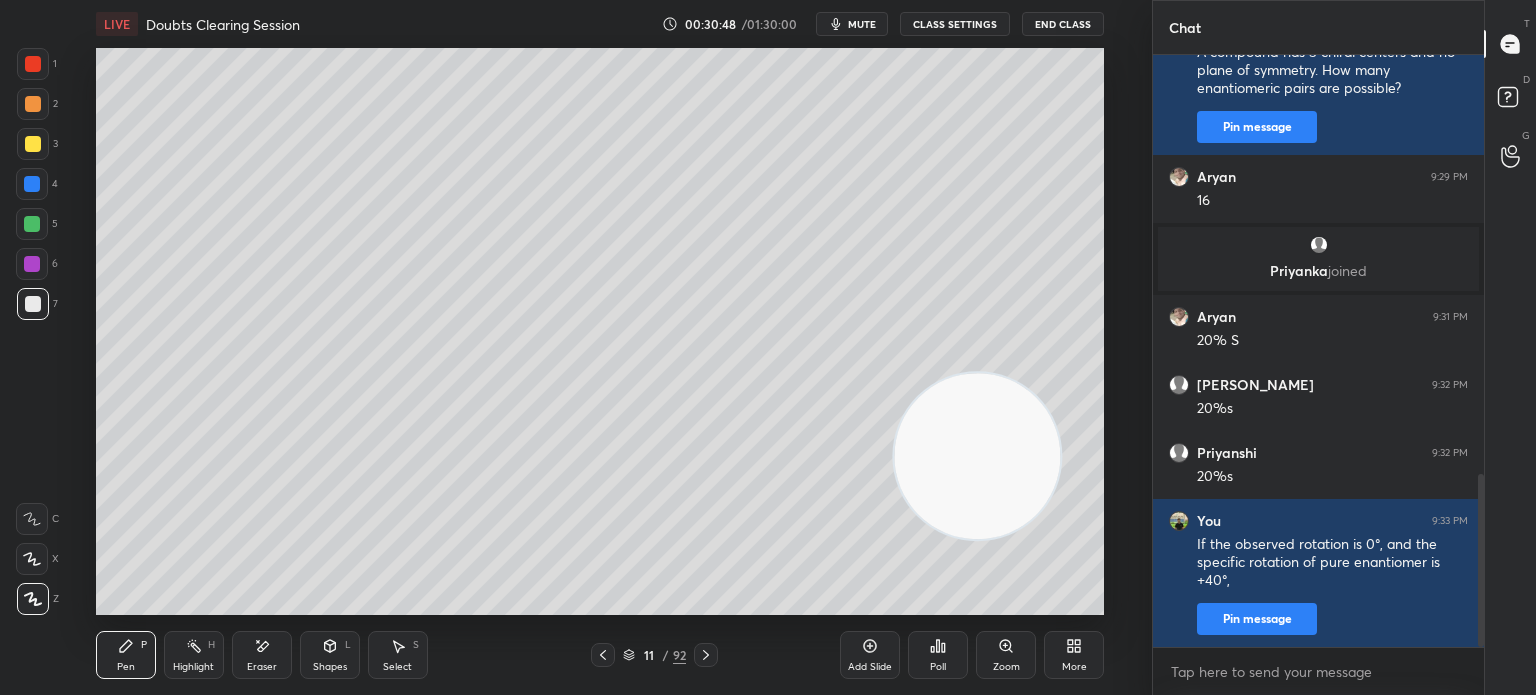 click on "7" at bounding box center [37, 304] 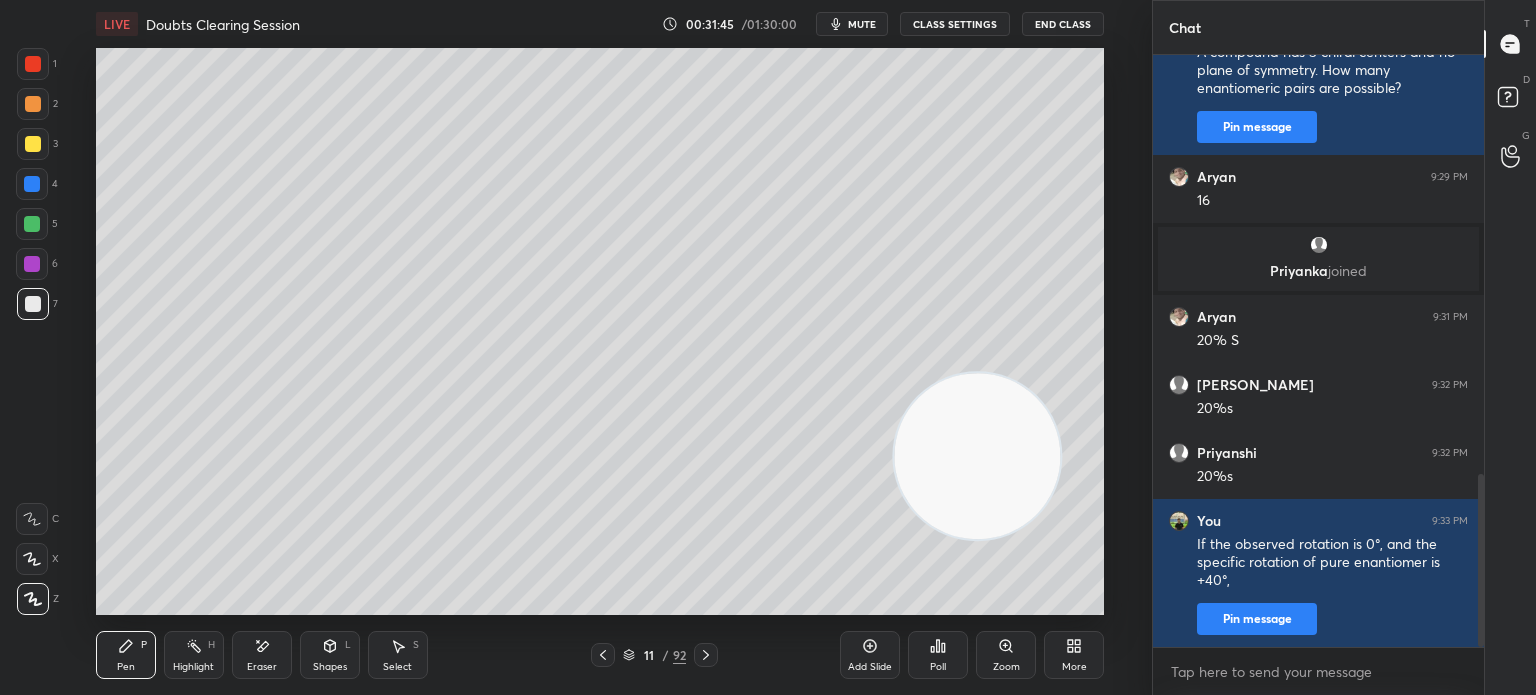 click at bounding box center [33, 144] 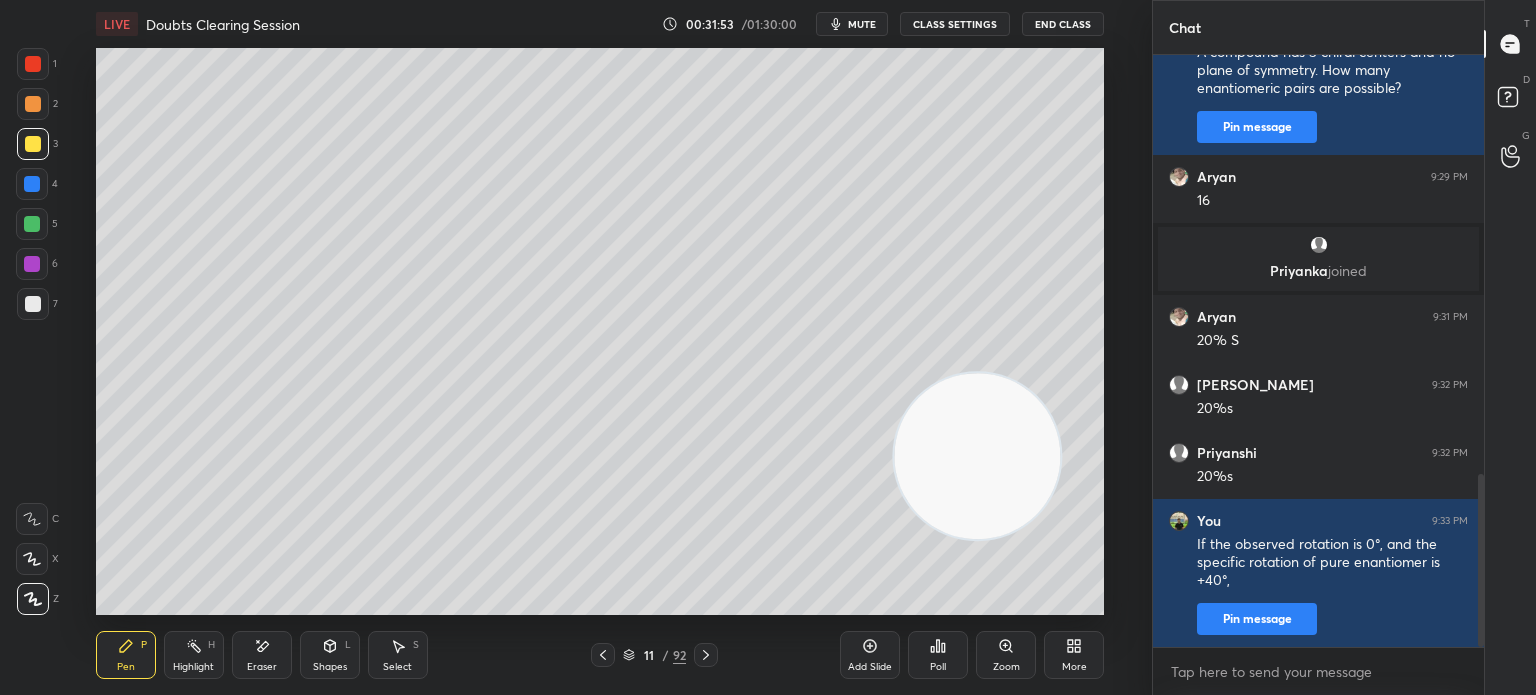 scroll, scrollTop: 1506, scrollLeft: 0, axis: vertical 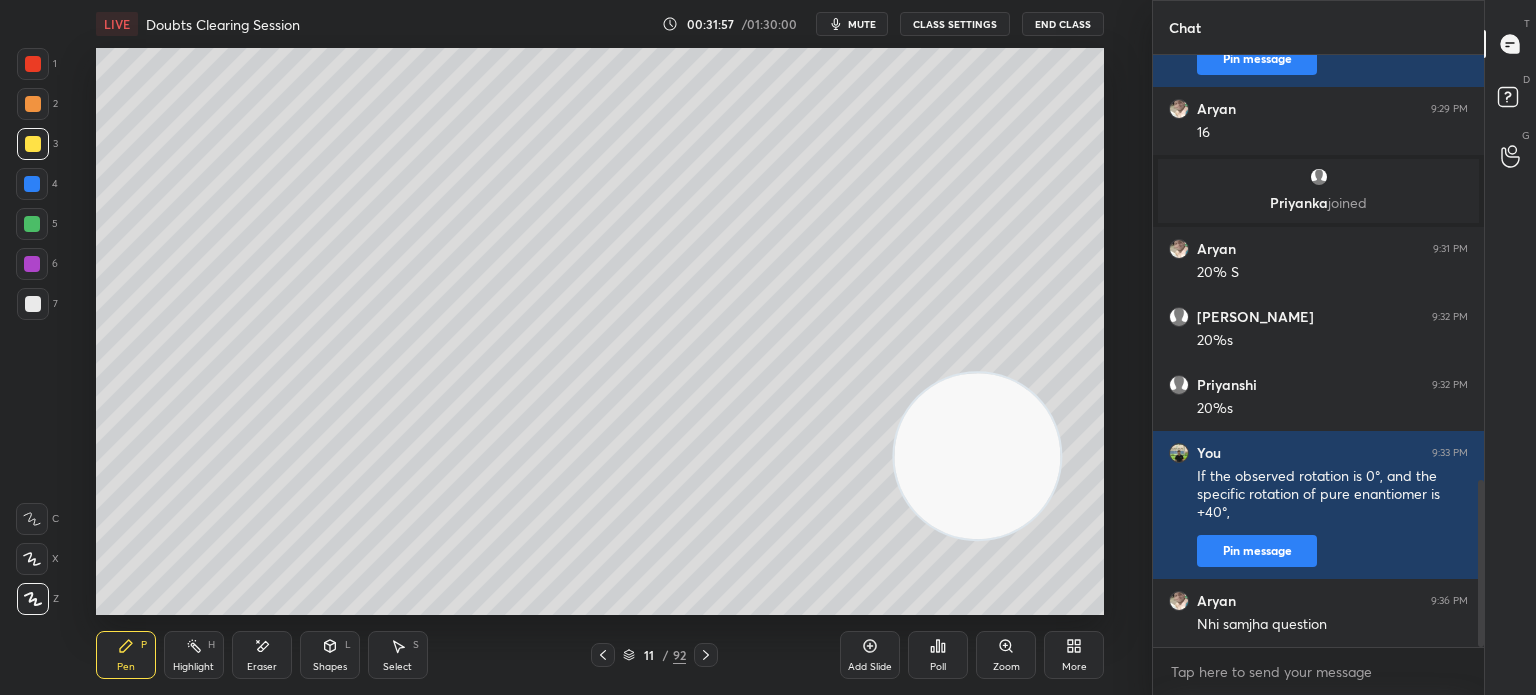 click on "Highlight" at bounding box center [193, 667] 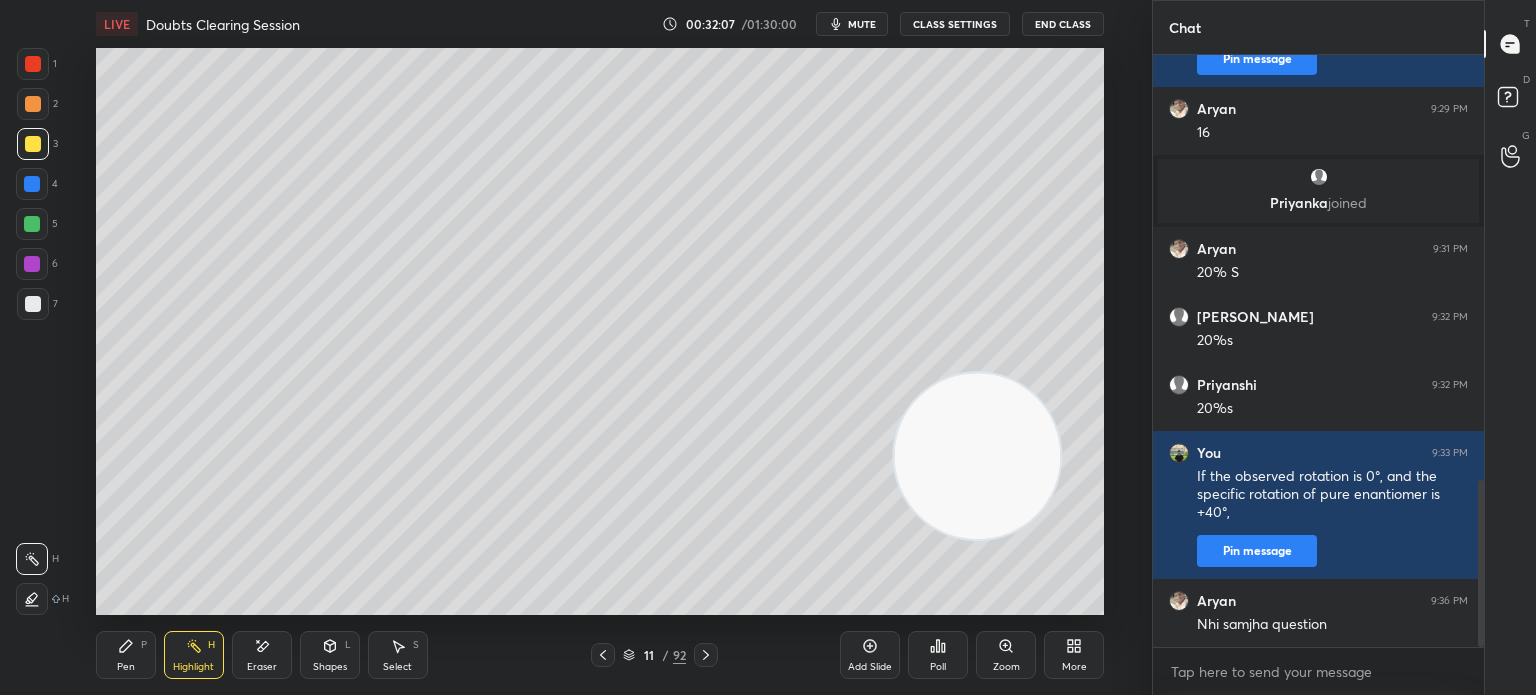 click on "Pen P" at bounding box center [126, 655] 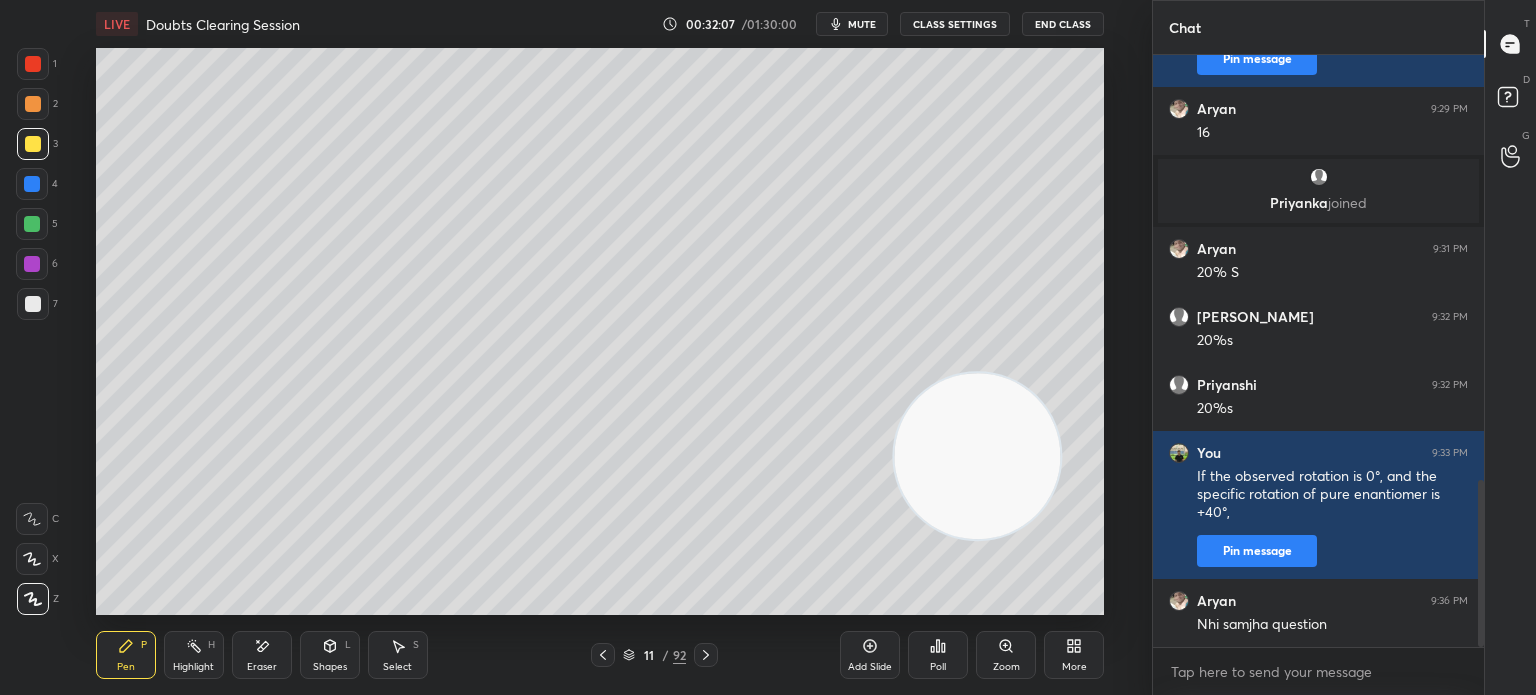click on "Pen P" at bounding box center [126, 655] 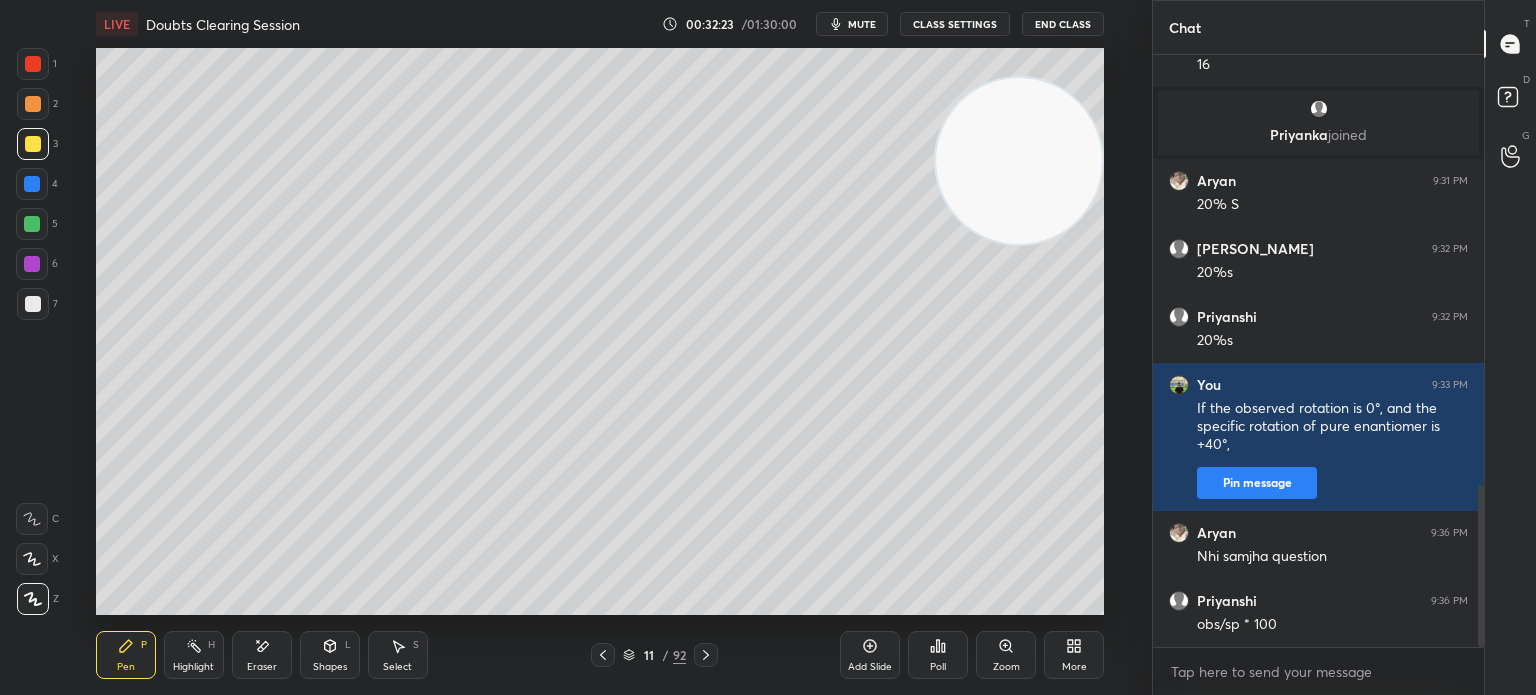scroll, scrollTop: 1594, scrollLeft: 0, axis: vertical 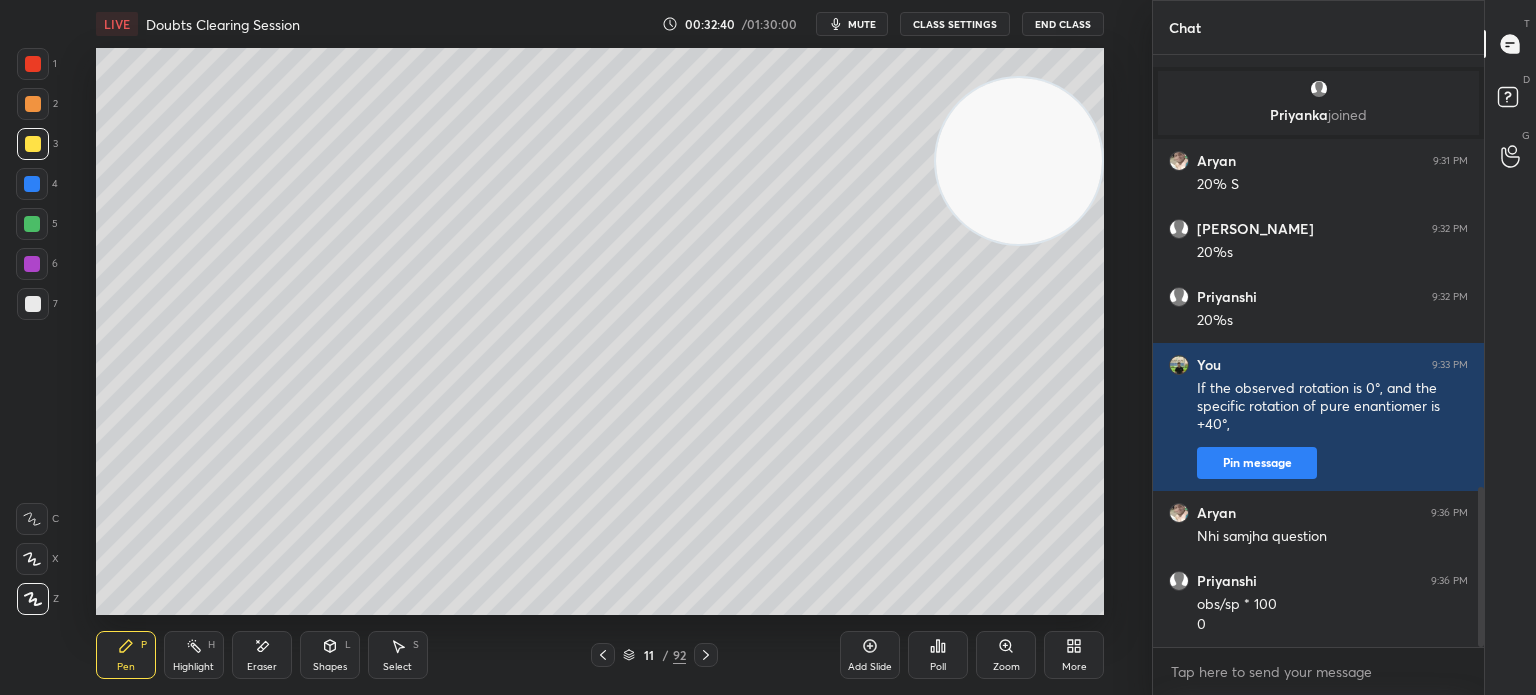 click on "Pen P Highlight H Eraser Shapes L Select S 11 / 92 Add Slide Poll Zoom More" at bounding box center [600, 655] 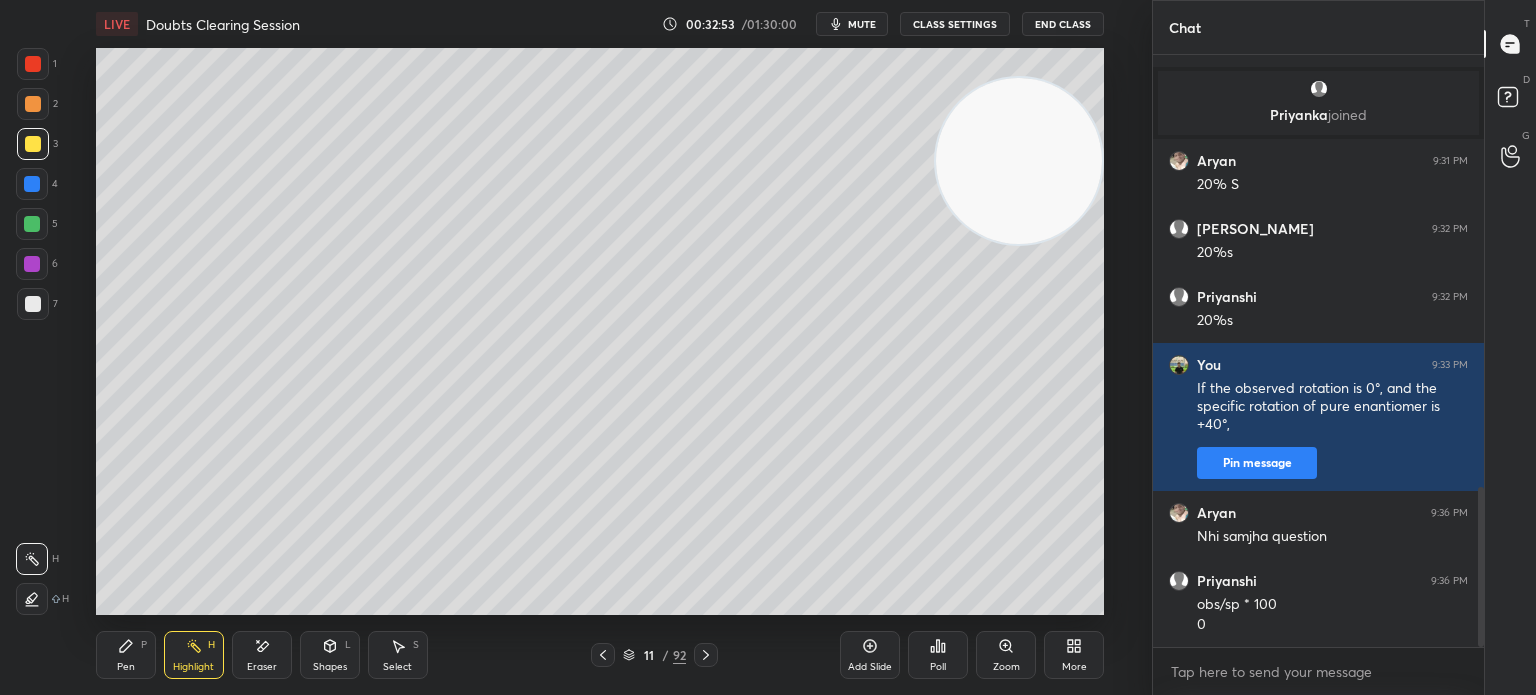 scroll, scrollTop: 1662, scrollLeft: 0, axis: vertical 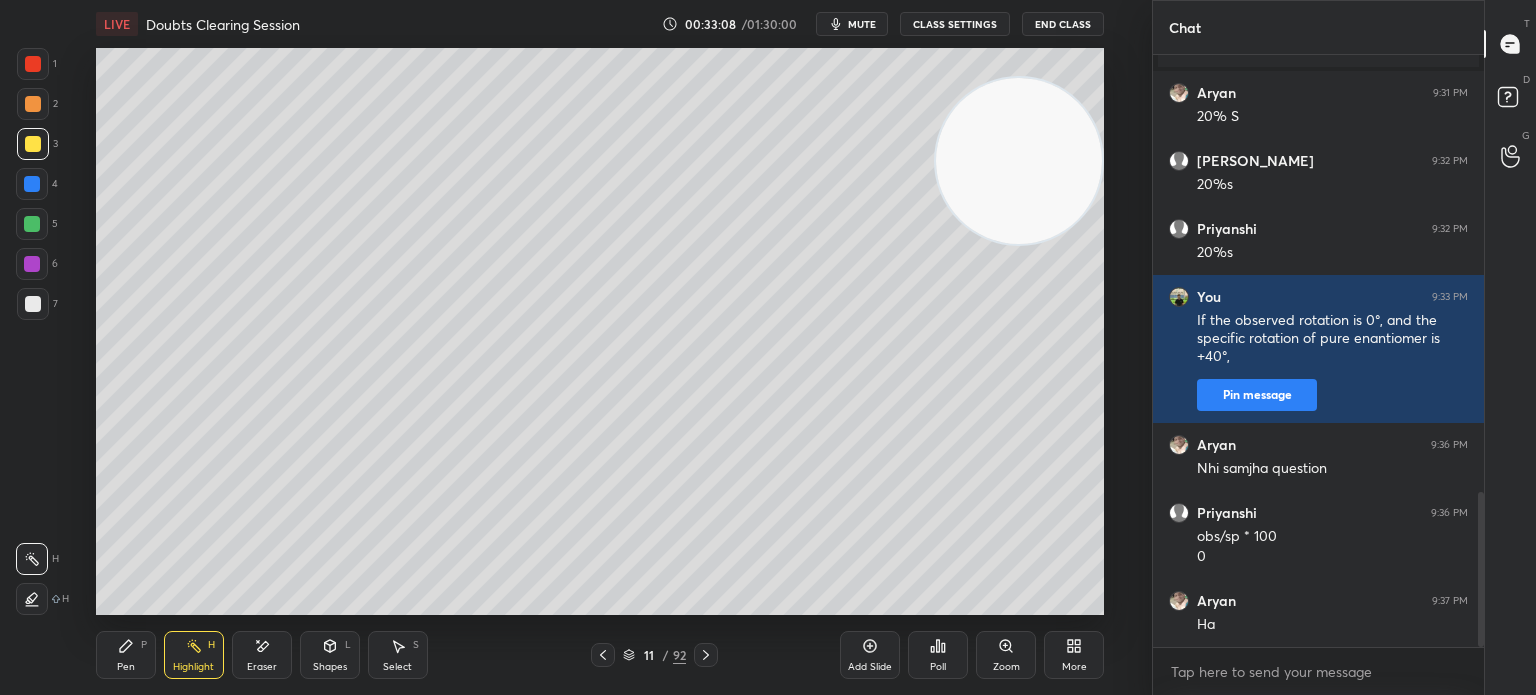 click on "Pen P" at bounding box center (126, 655) 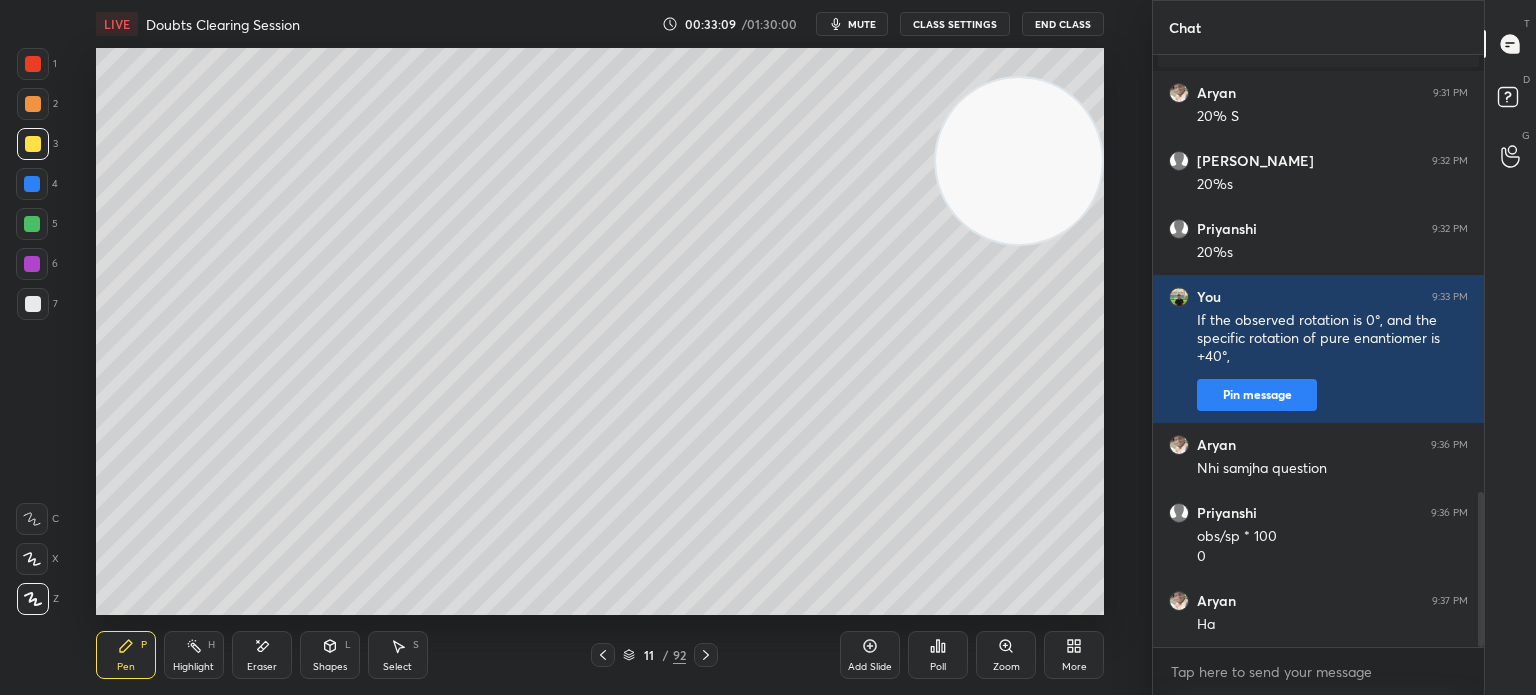click on "1 2 3 4 5 6 7 C X Z E E Erase all   H H" at bounding box center [32, 331] 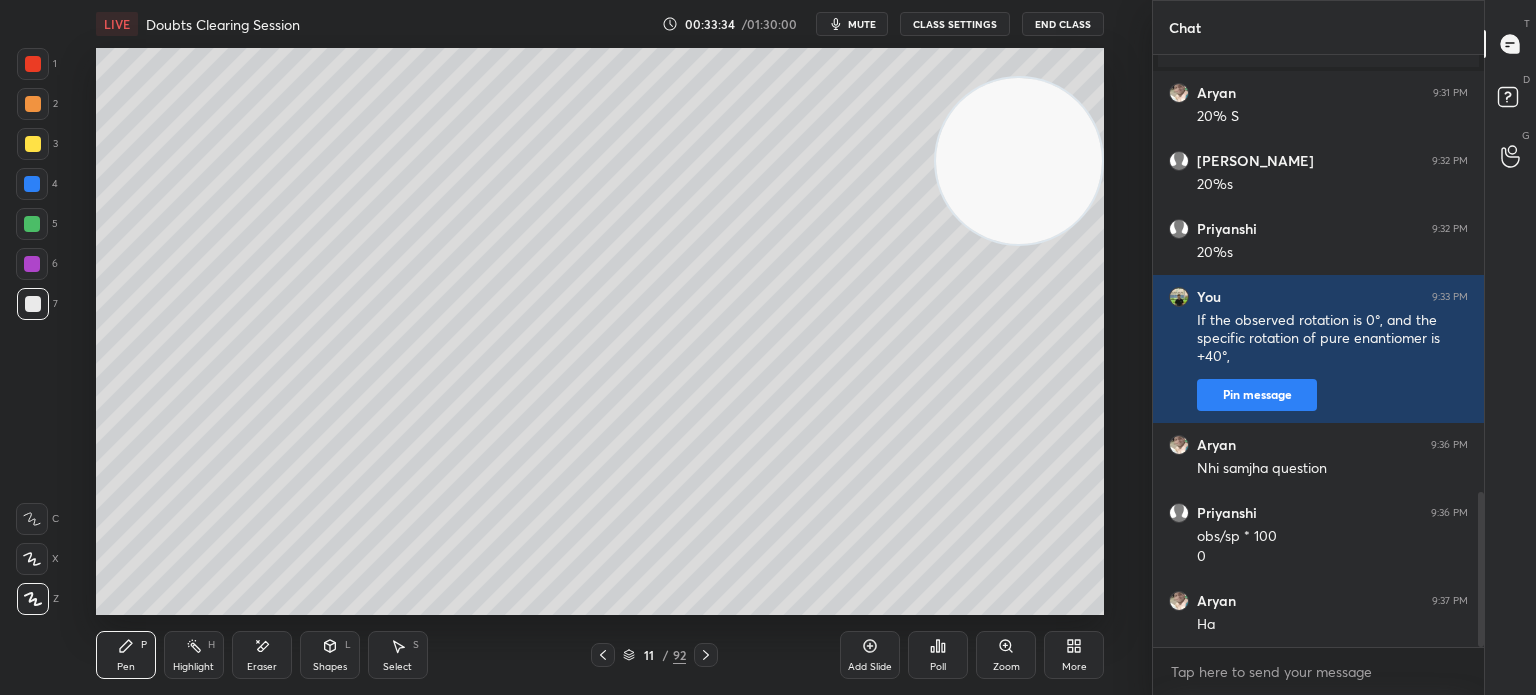 scroll, scrollTop: 1682, scrollLeft: 0, axis: vertical 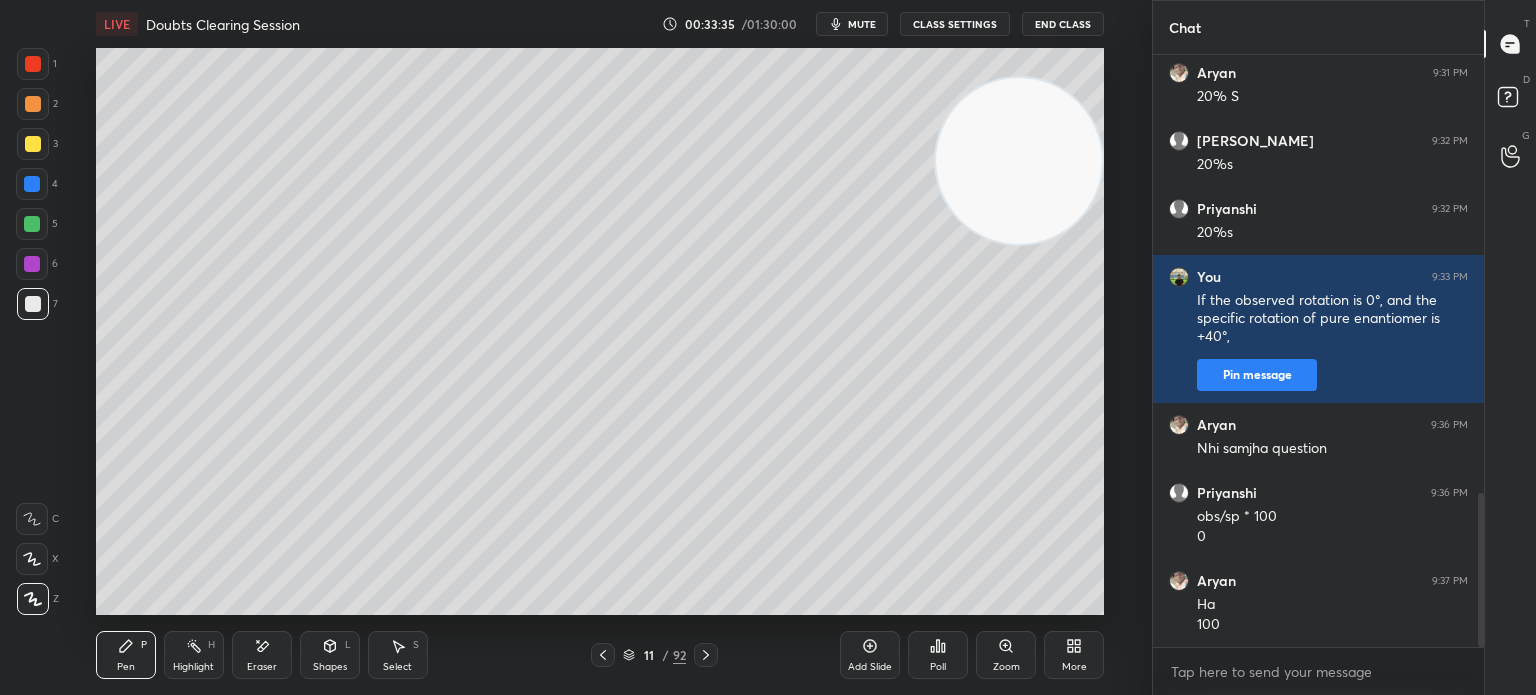 click on "Pen P" at bounding box center (126, 655) 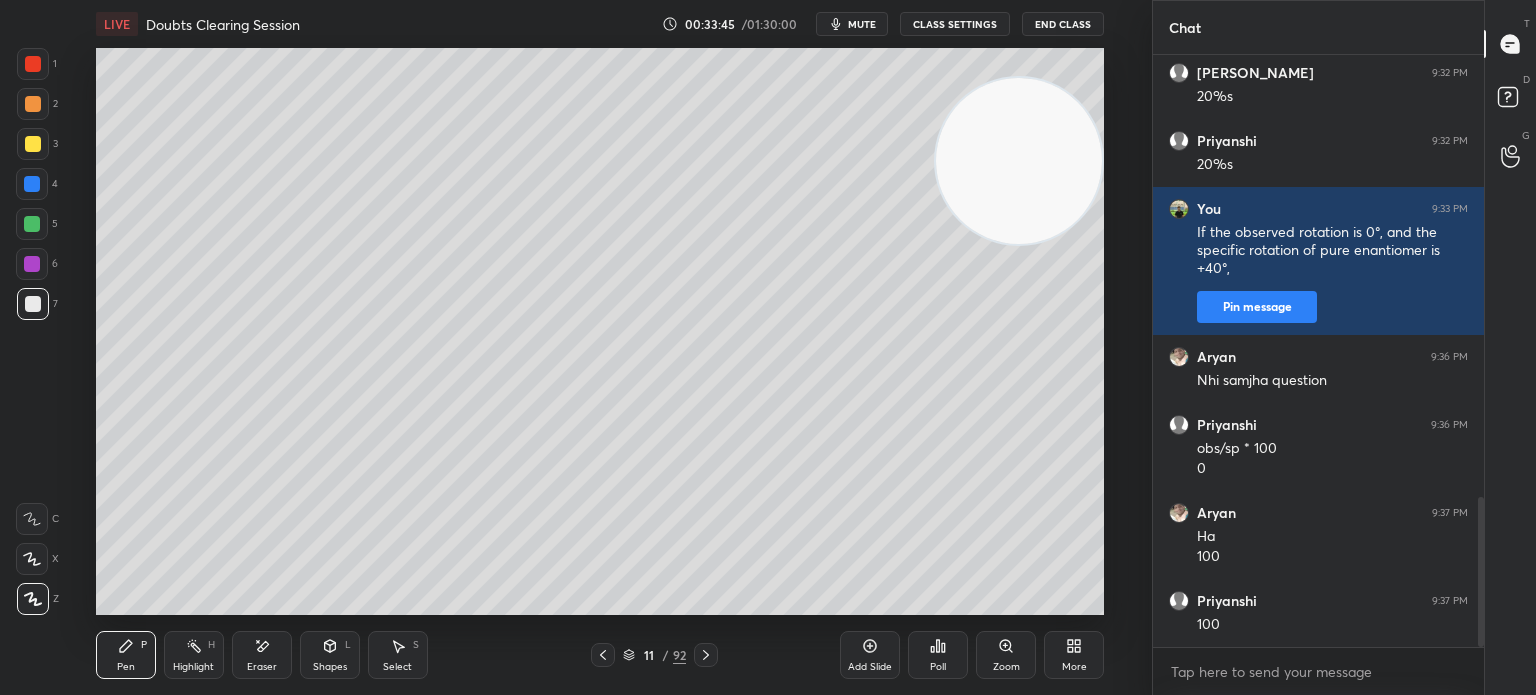 scroll, scrollTop: 1818, scrollLeft: 0, axis: vertical 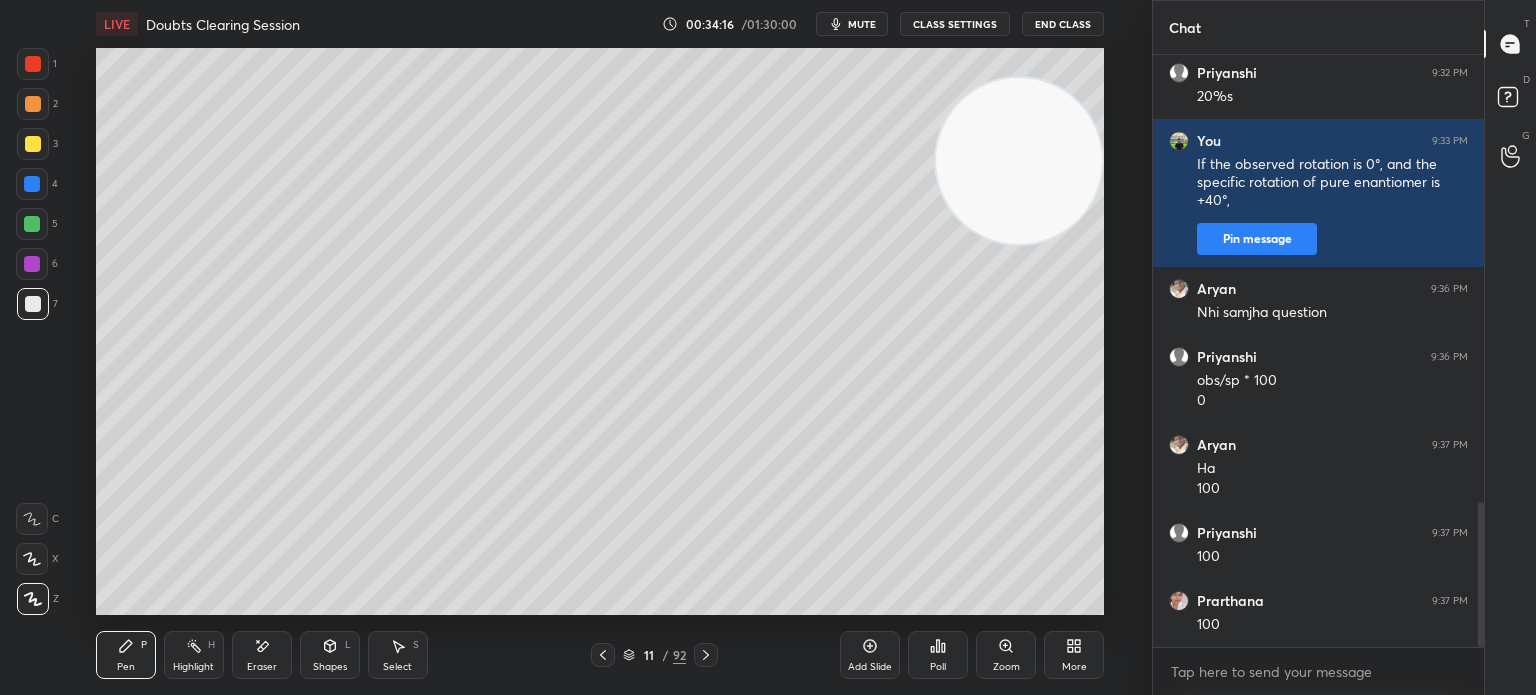 click on "Highlight" at bounding box center (193, 667) 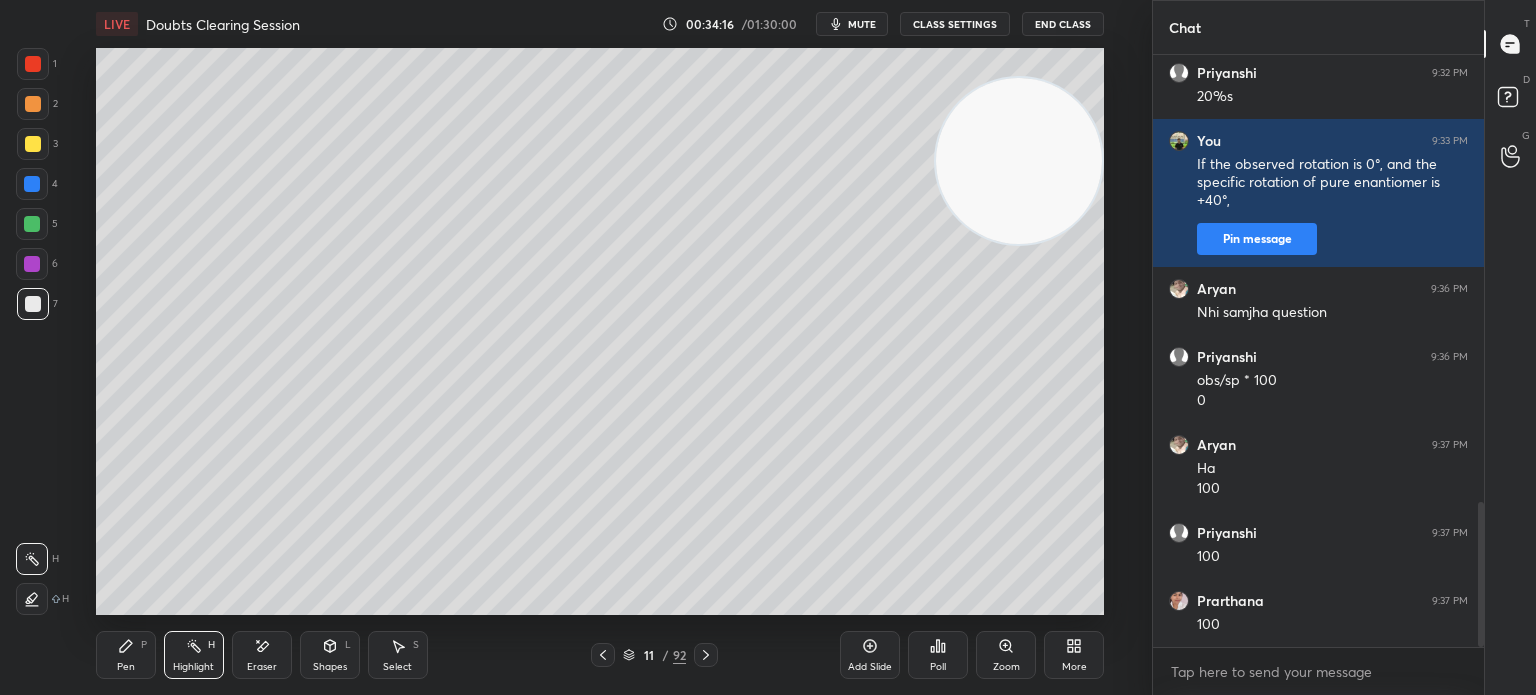 click on "Highlight H" at bounding box center (194, 655) 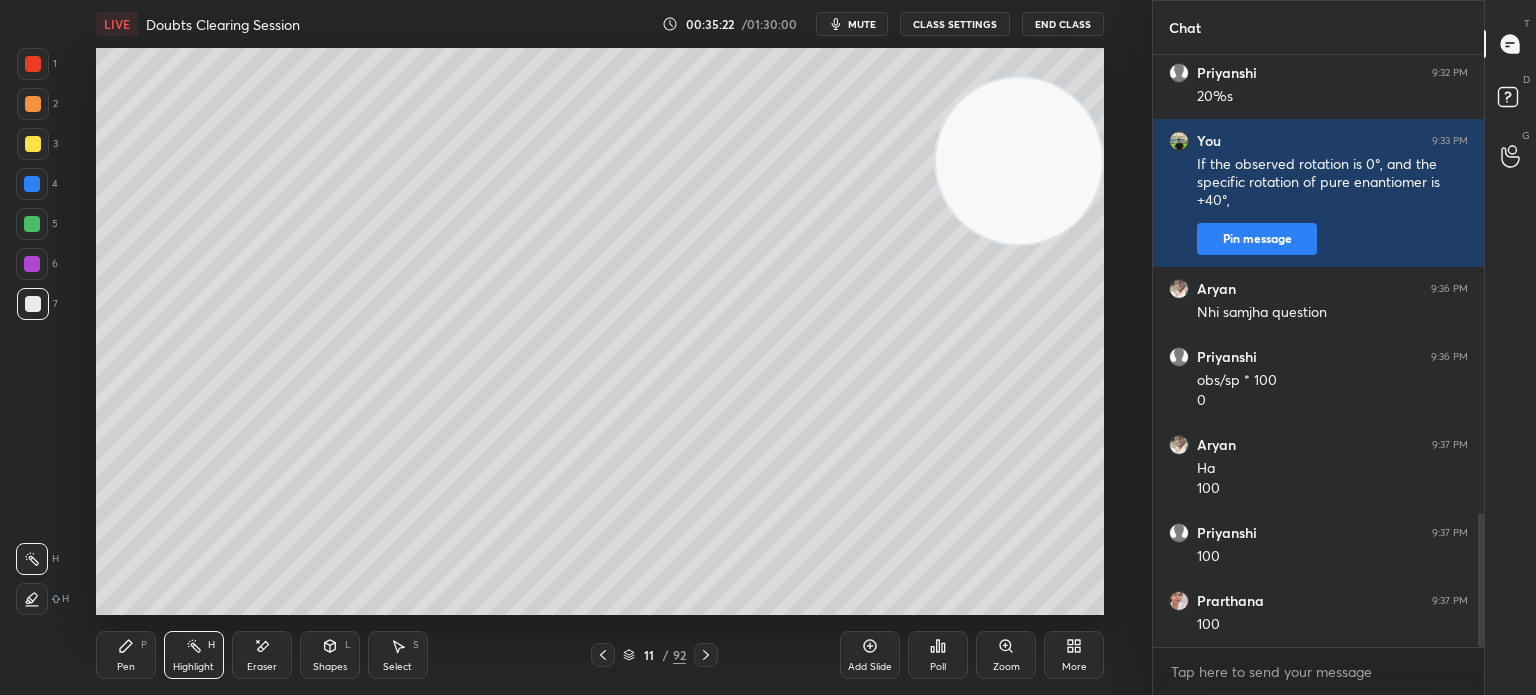 scroll, scrollTop: 2022, scrollLeft: 0, axis: vertical 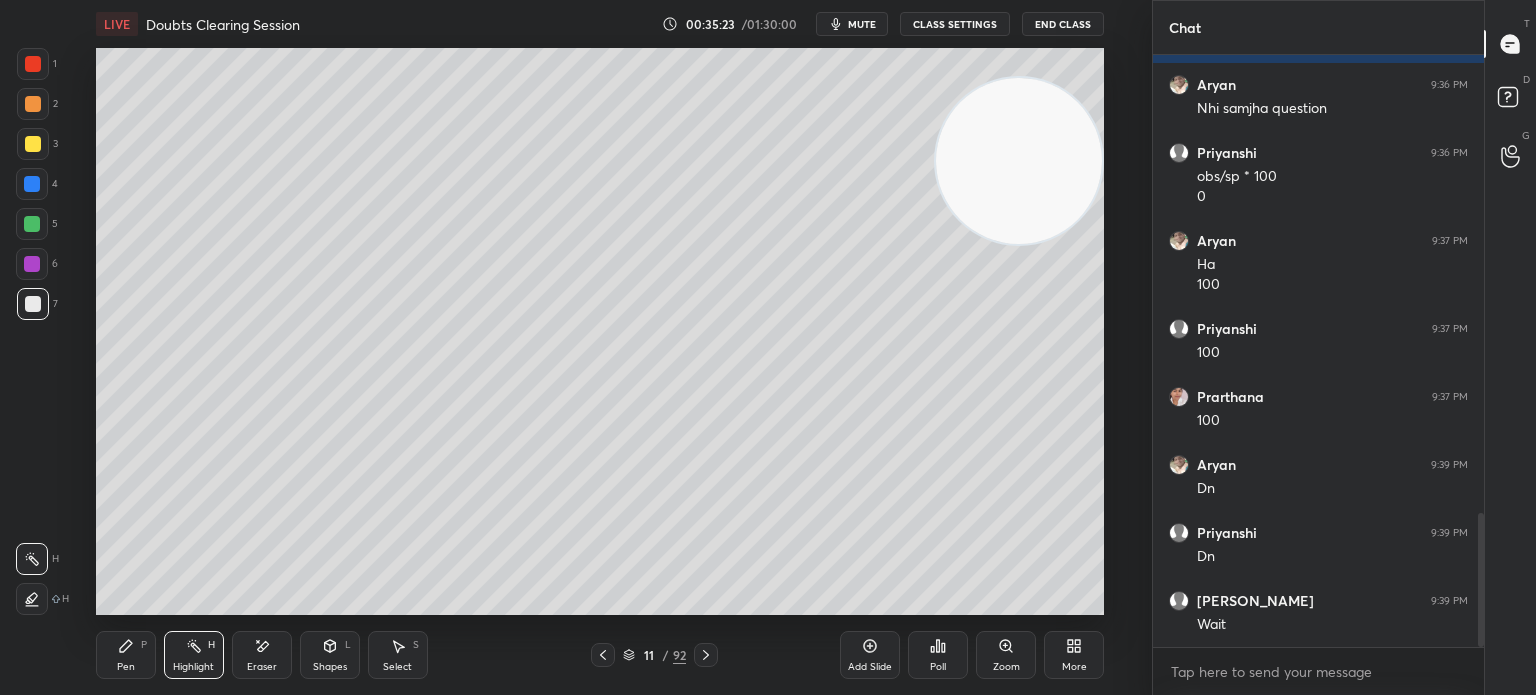 click at bounding box center [33, 144] 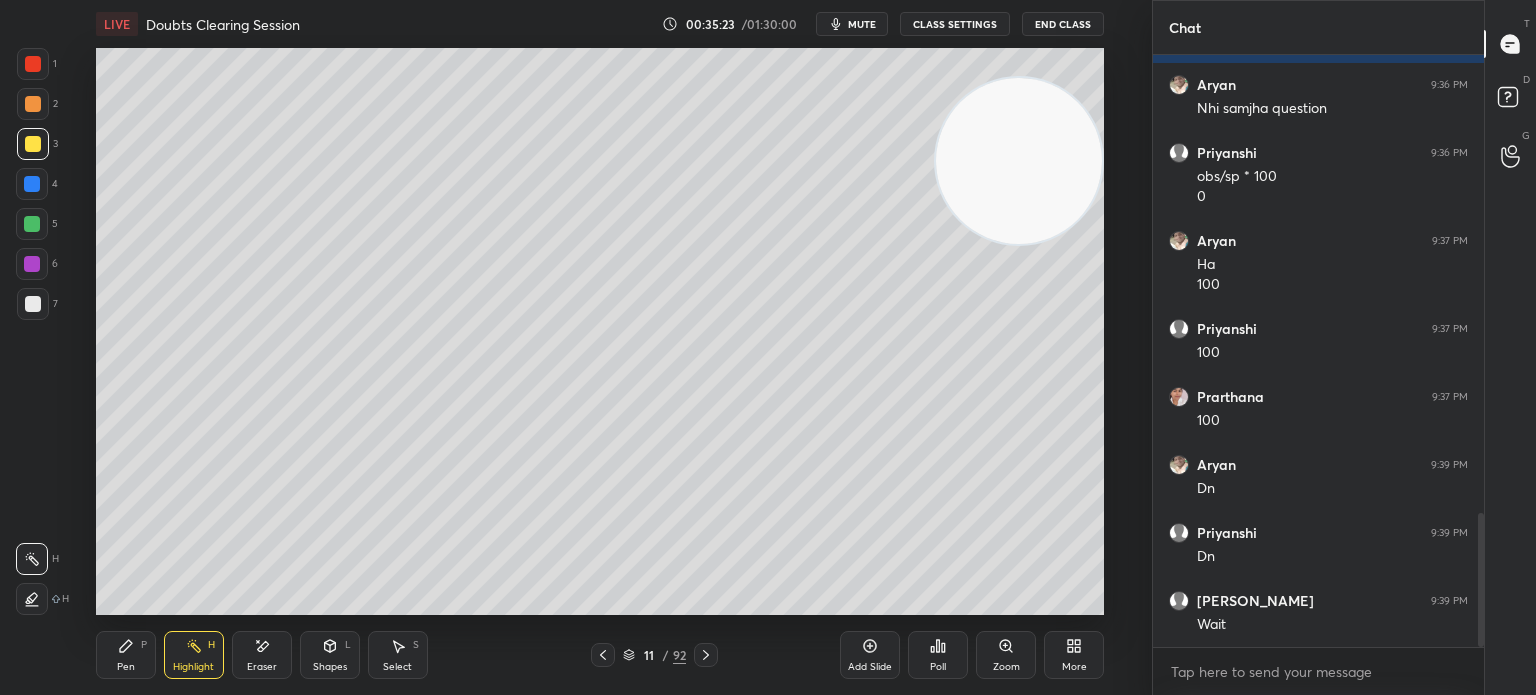 click at bounding box center (33, 144) 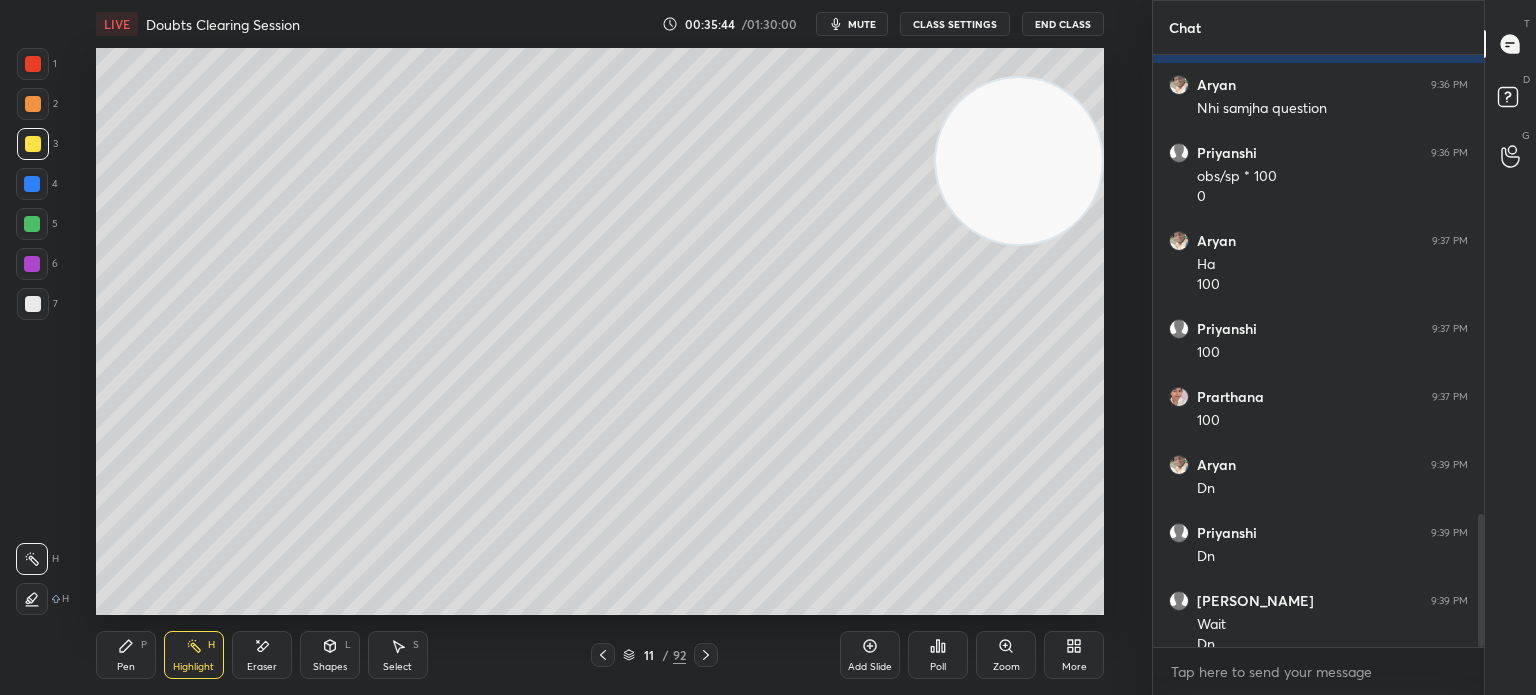 scroll, scrollTop: 2042, scrollLeft: 0, axis: vertical 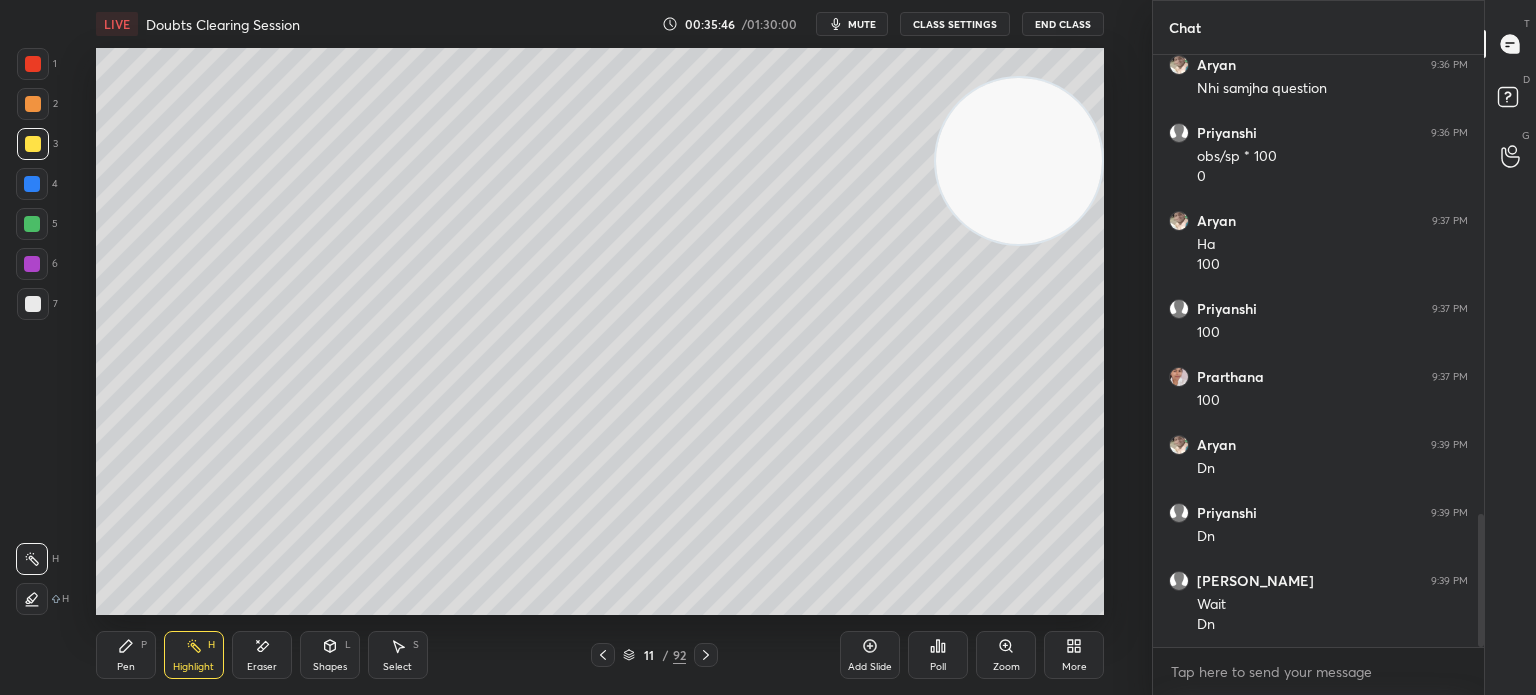 click at bounding box center (33, 304) 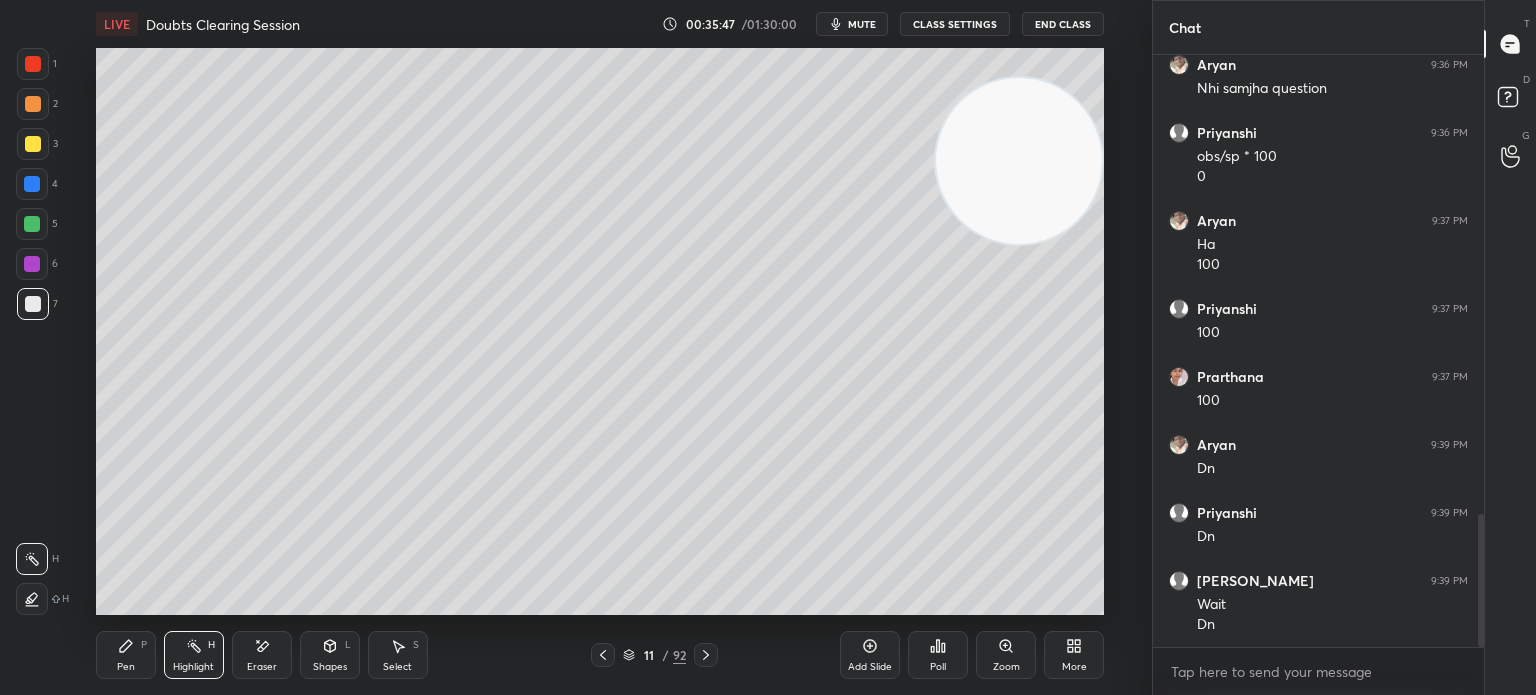 click at bounding box center (33, 304) 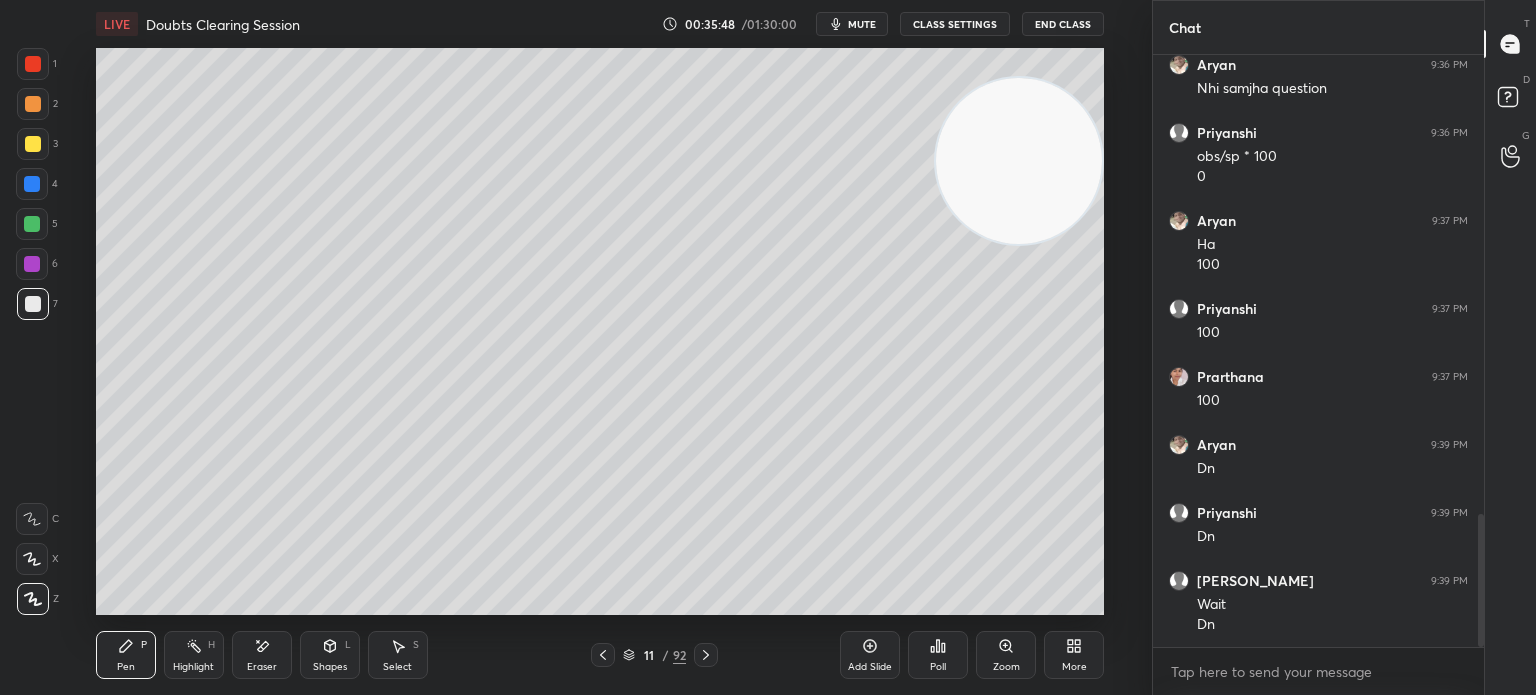 click at bounding box center [33, 599] 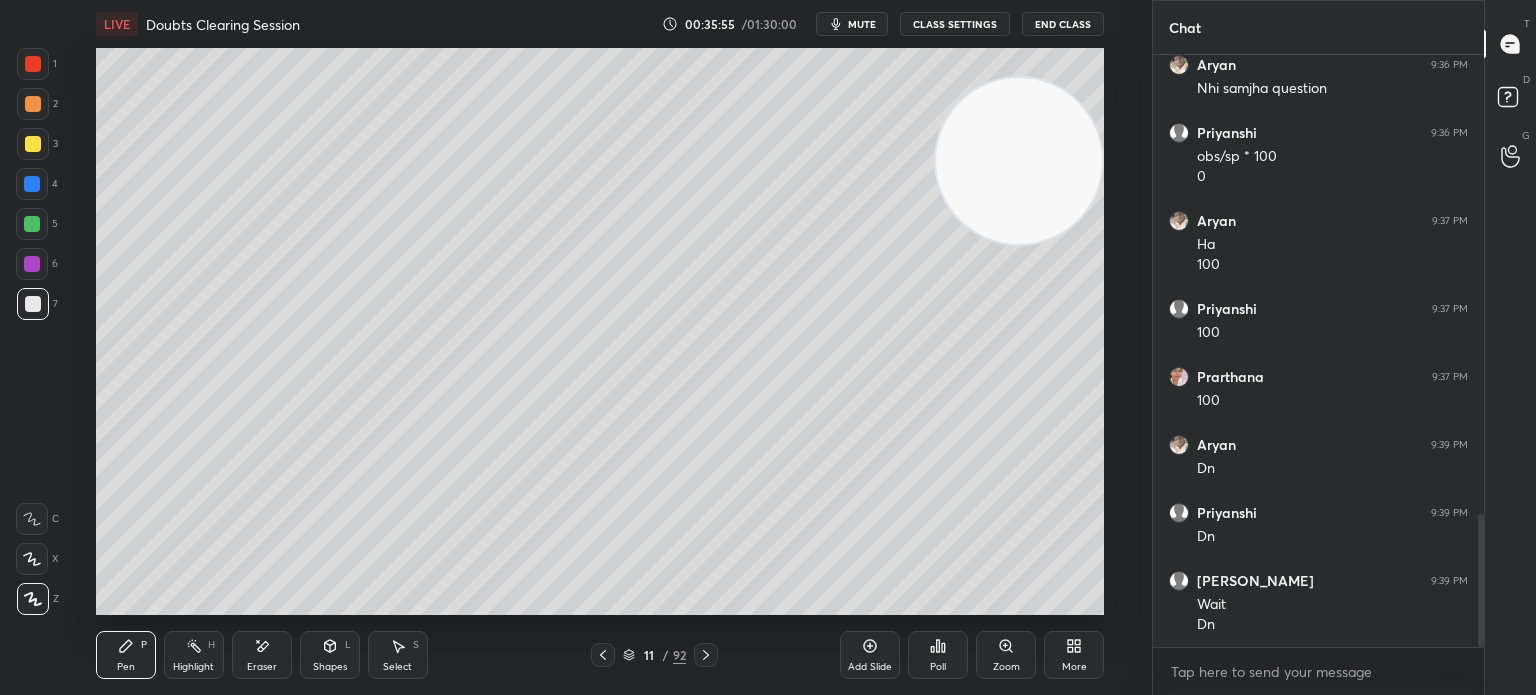 click on "Add Slide" at bounding box center (870, 655) 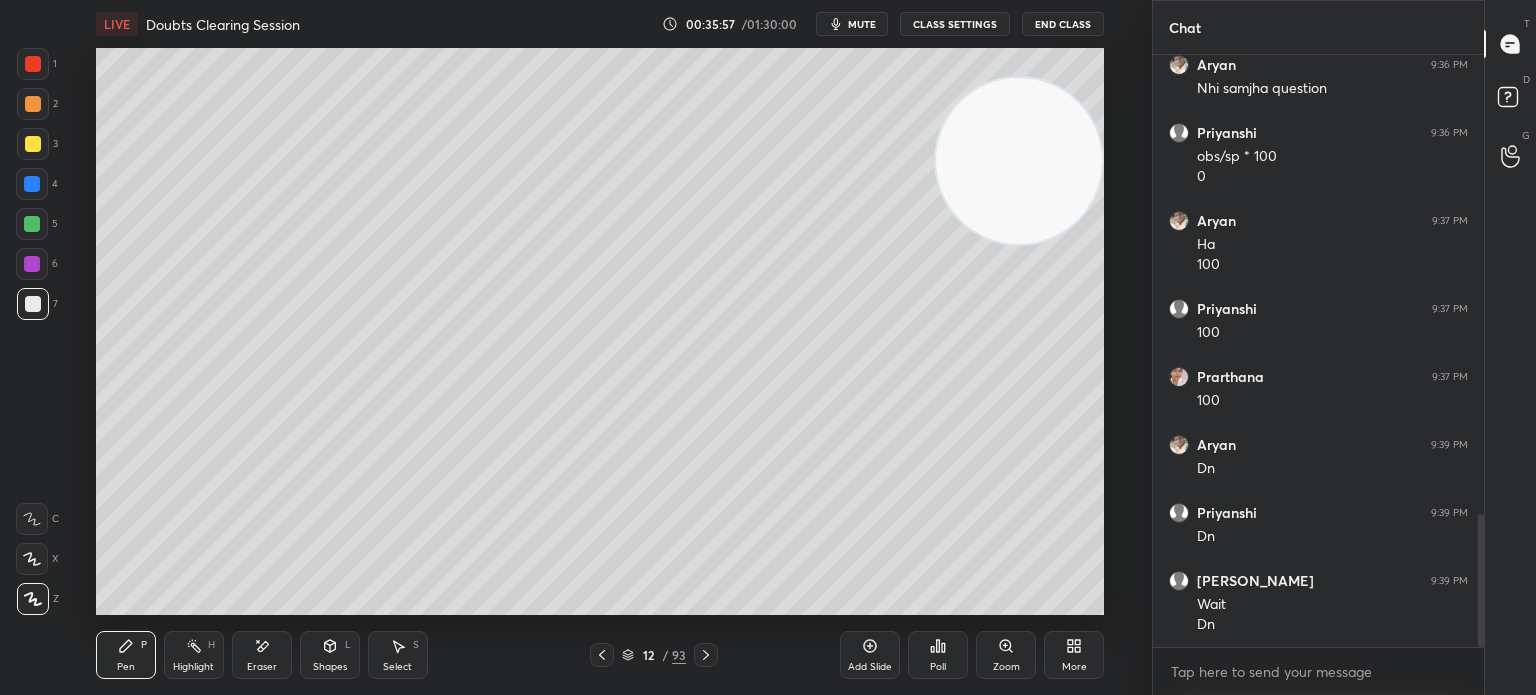 click 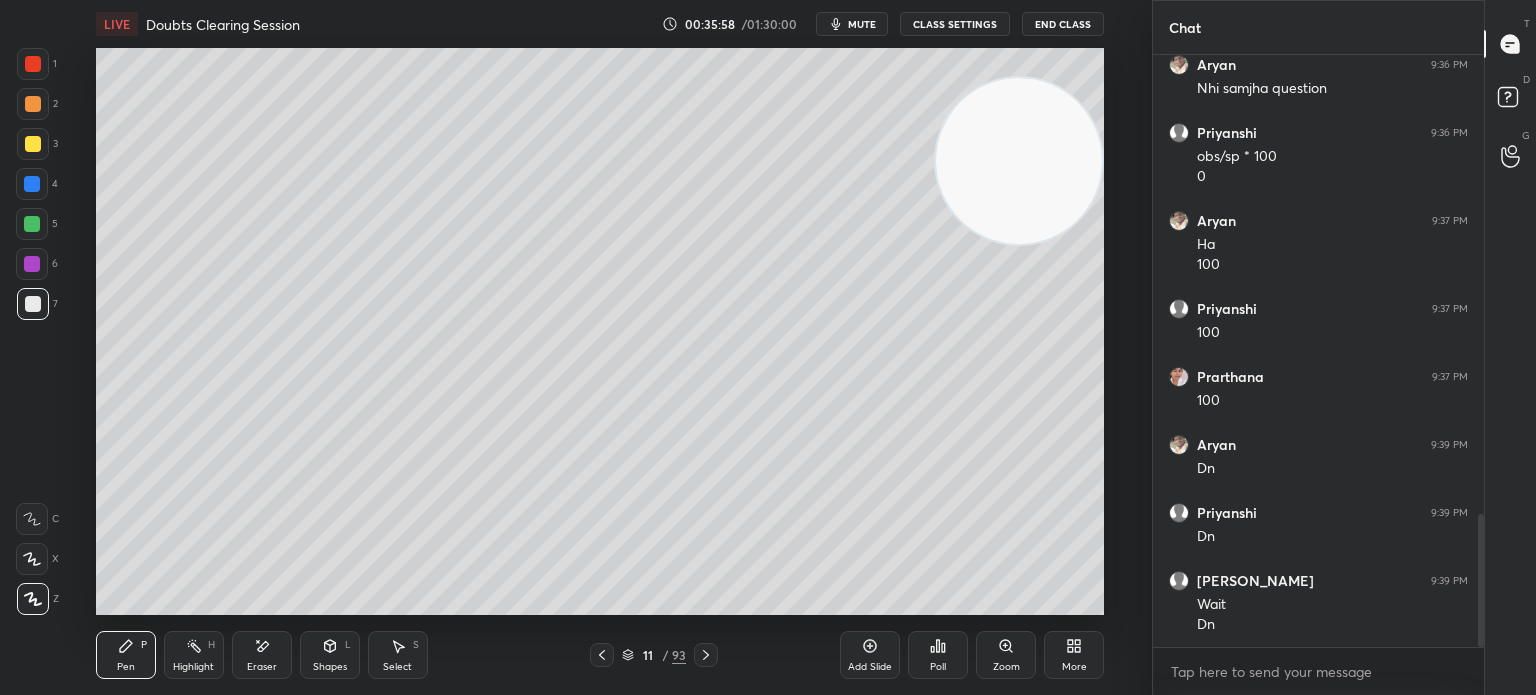 click at bounding box center [33, 144] 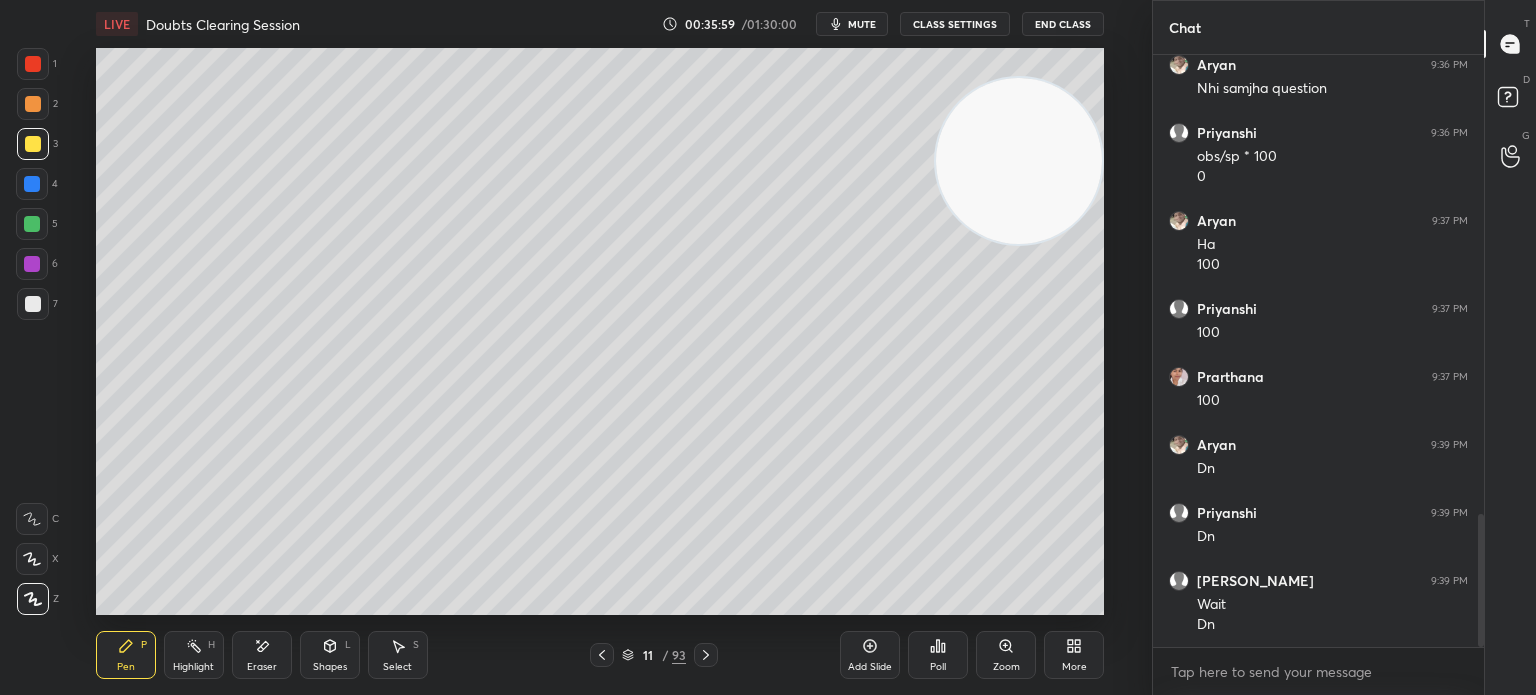 click 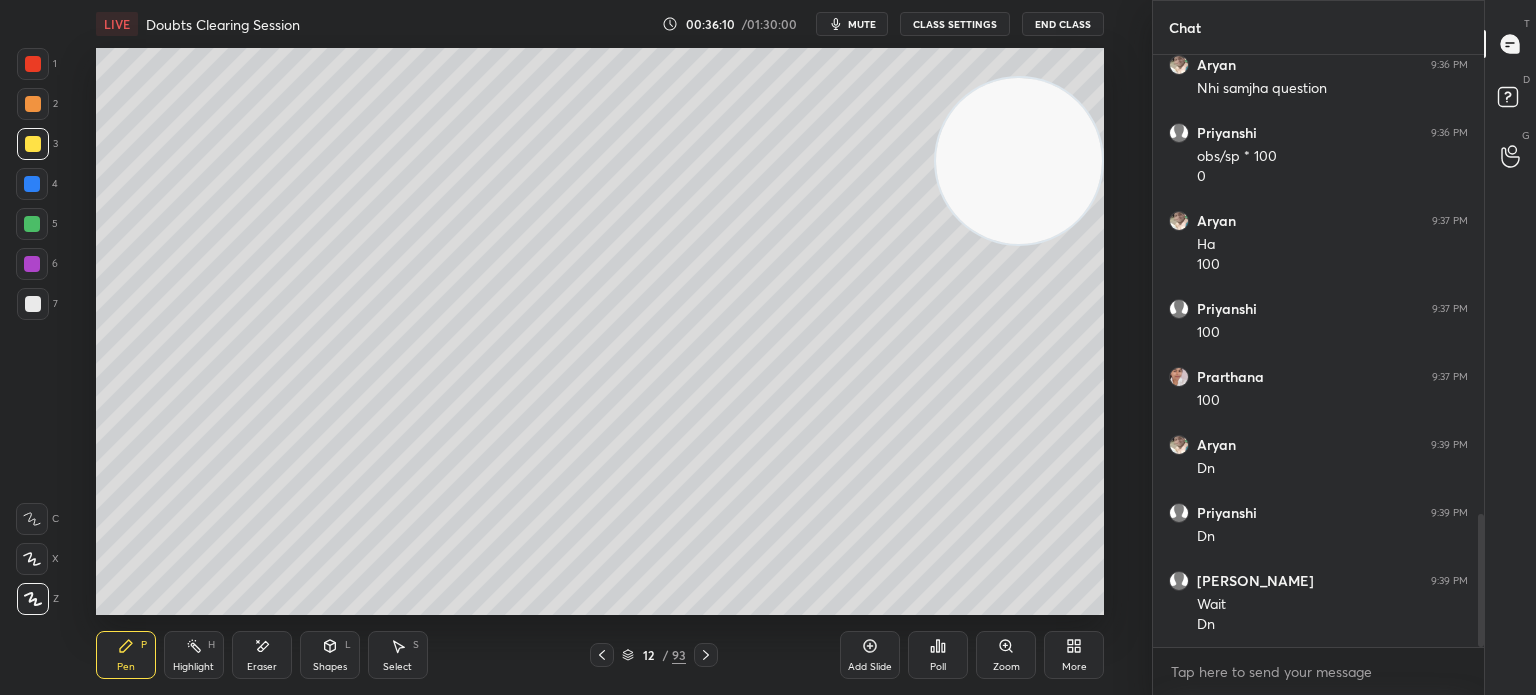 click on "Eraser" at bounding box center (262, 655) 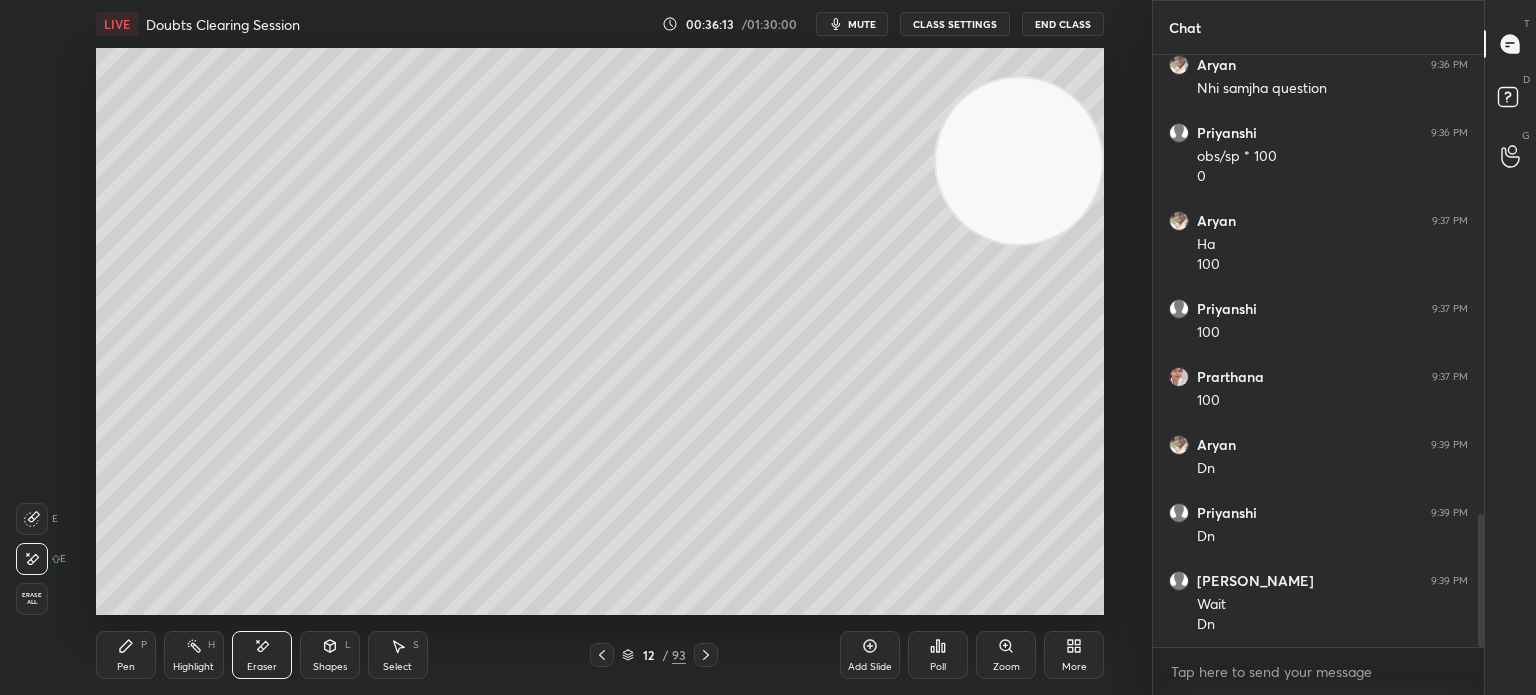 click 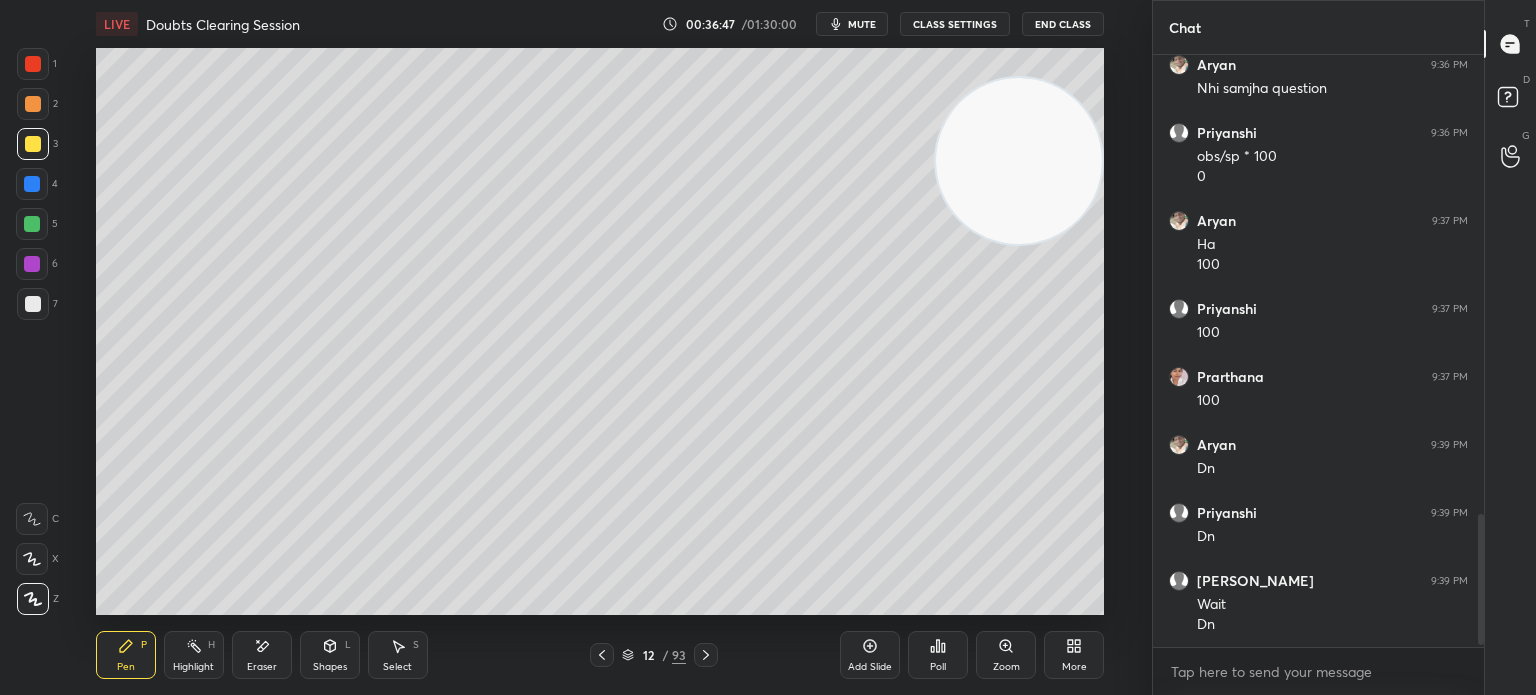 scroll, scrollTop: 2110, scrollLeft: 0, axis: vertical 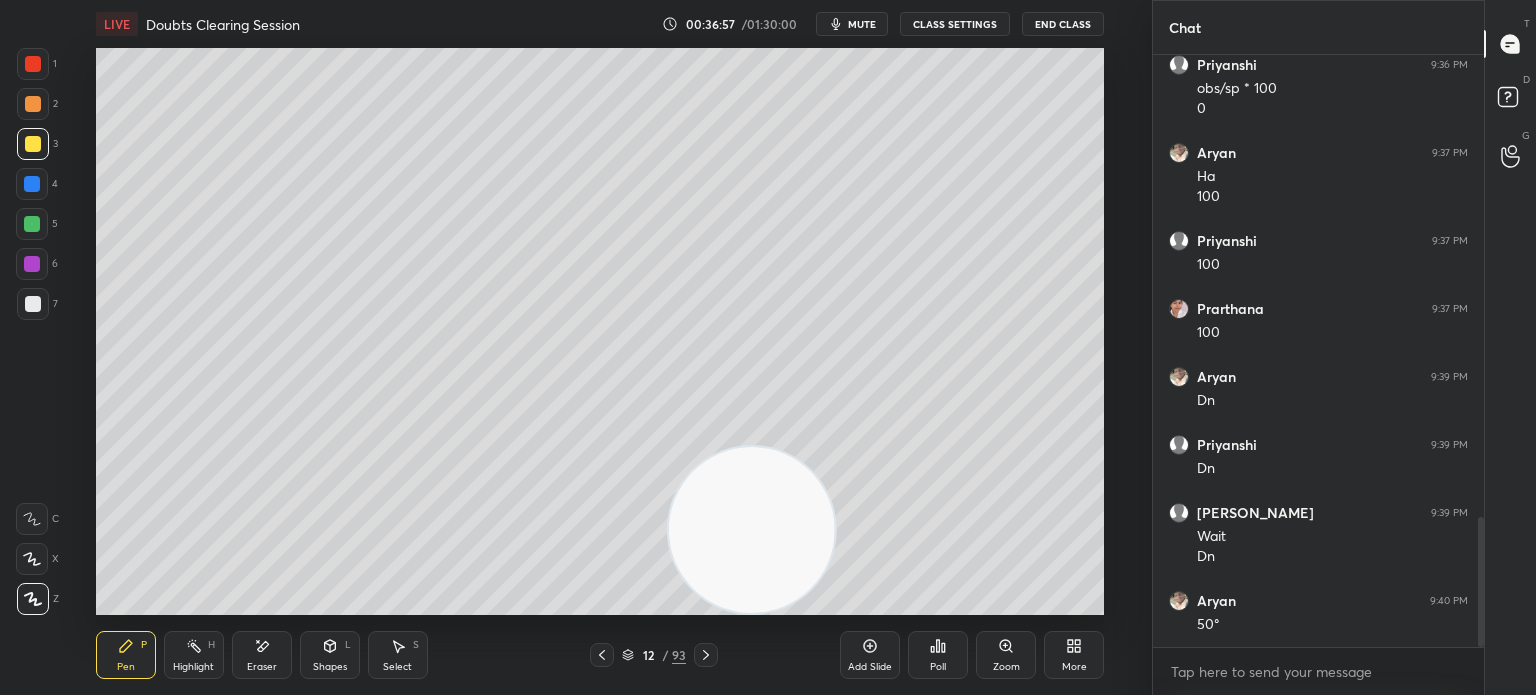 click on "Eraser" at bounding box center (262, 655) 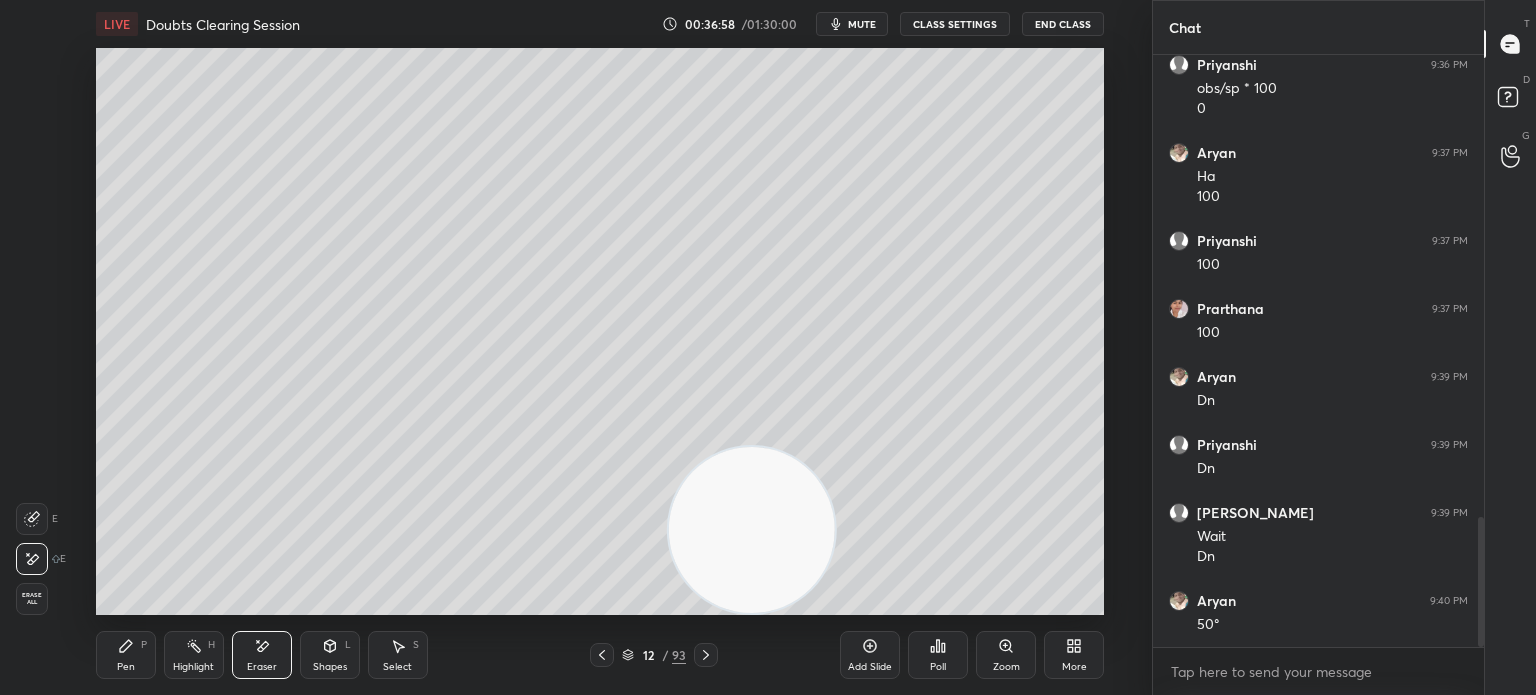 click on "1 2 3 4 5 6 7 C X Z E E Erase all   H H" at bounding box center [32, 331] 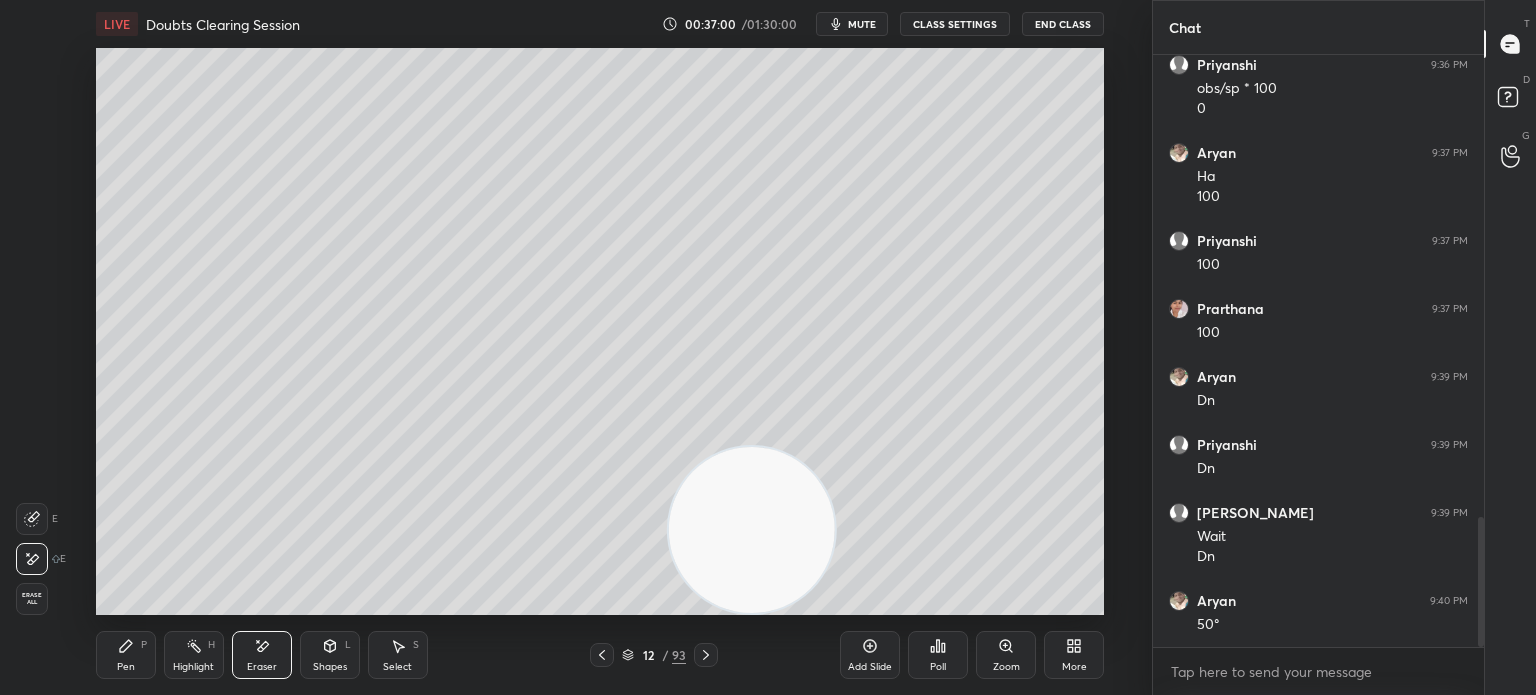 click on "Pen P" at bounding box center [126, 655] 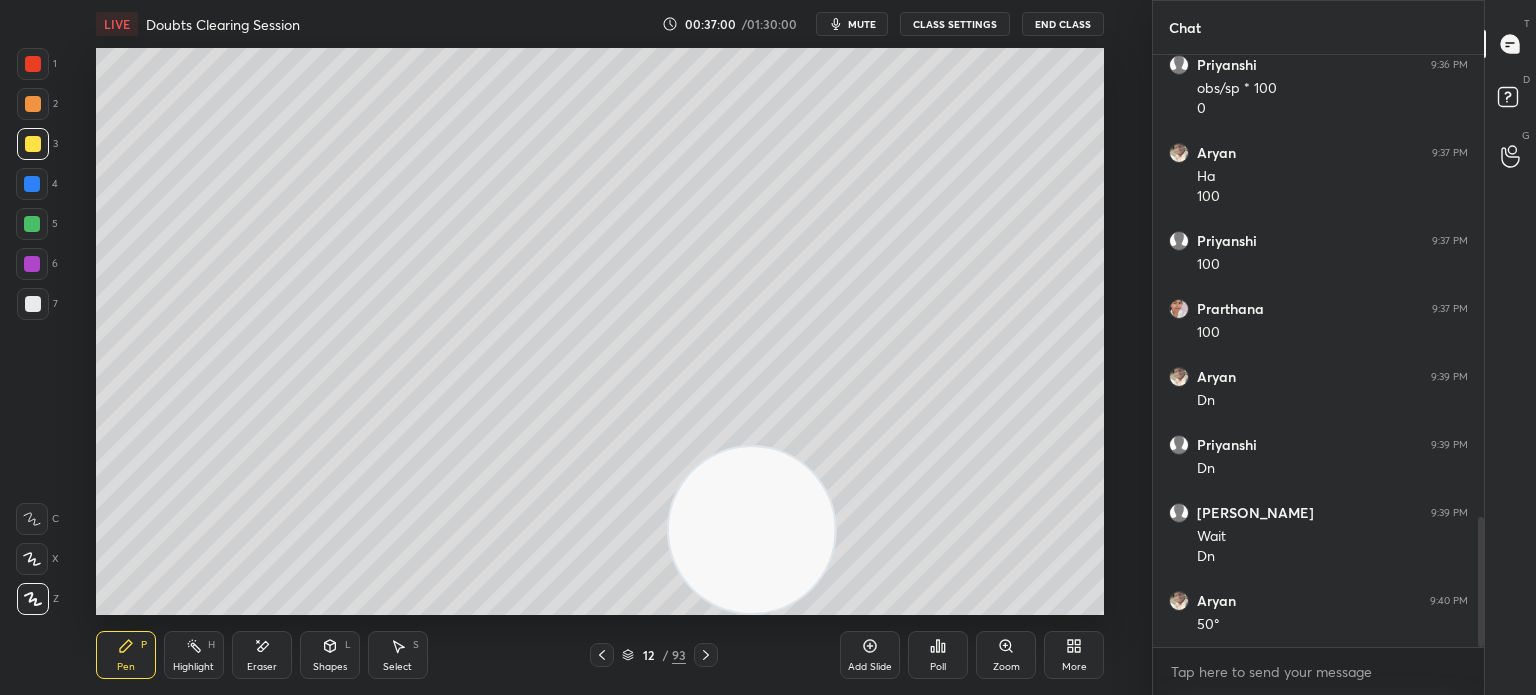 click on "P" at bounding box center [144, 645] 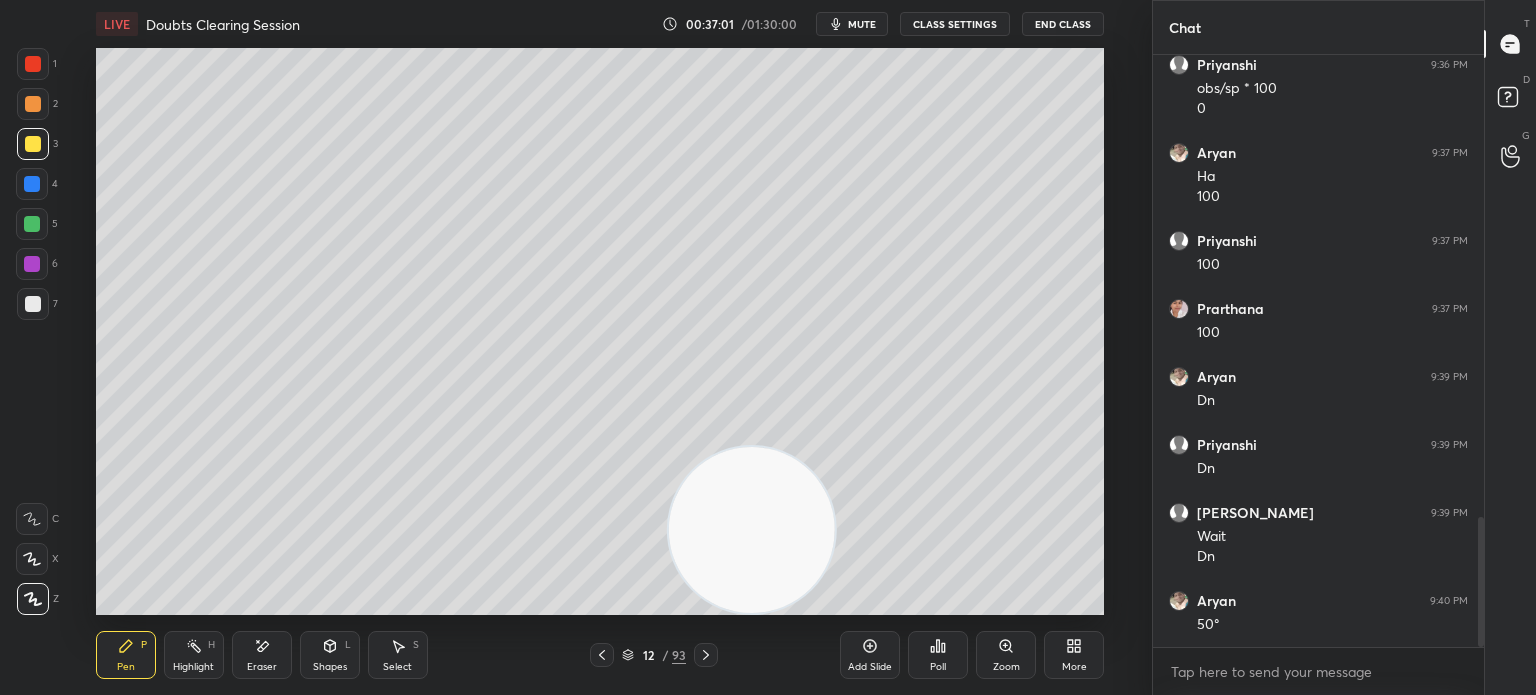 click at bounding box center [33, 304] 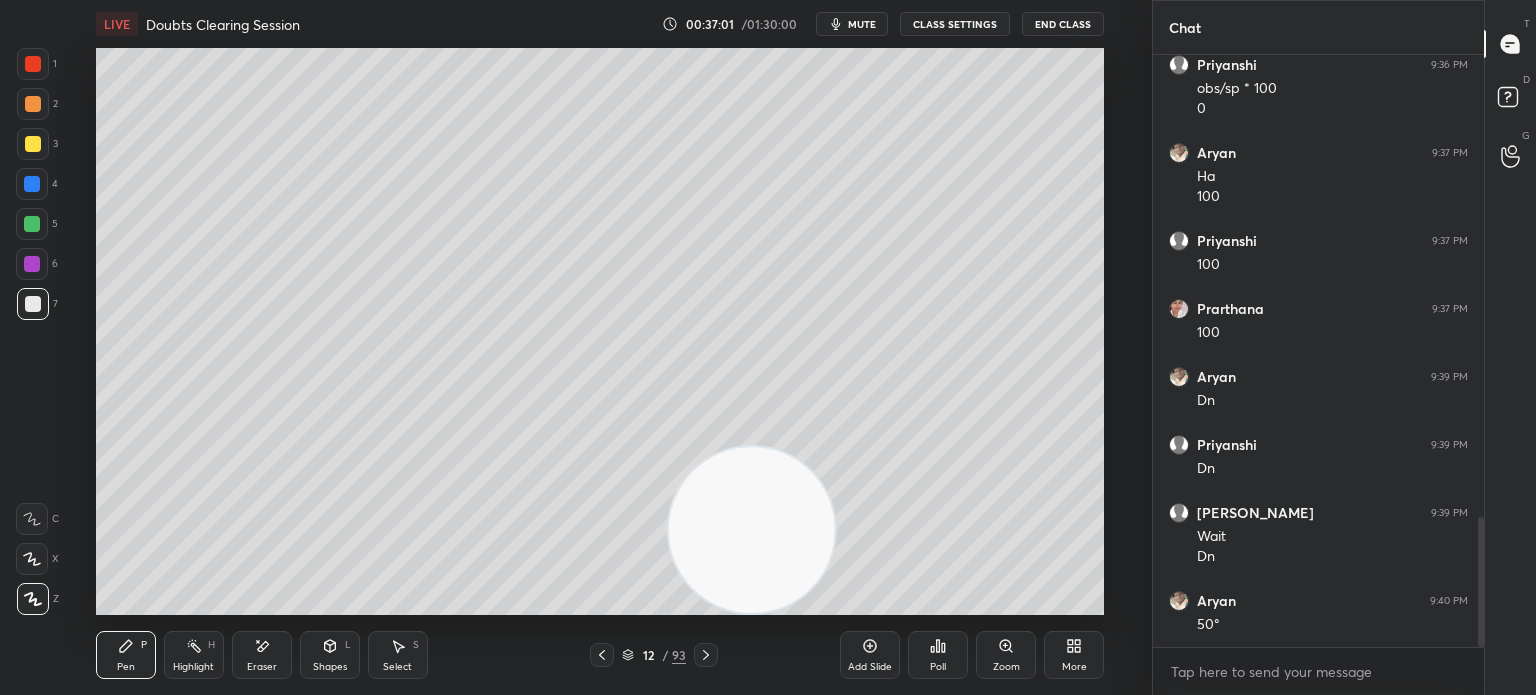 click at bounding box center [33, 304] 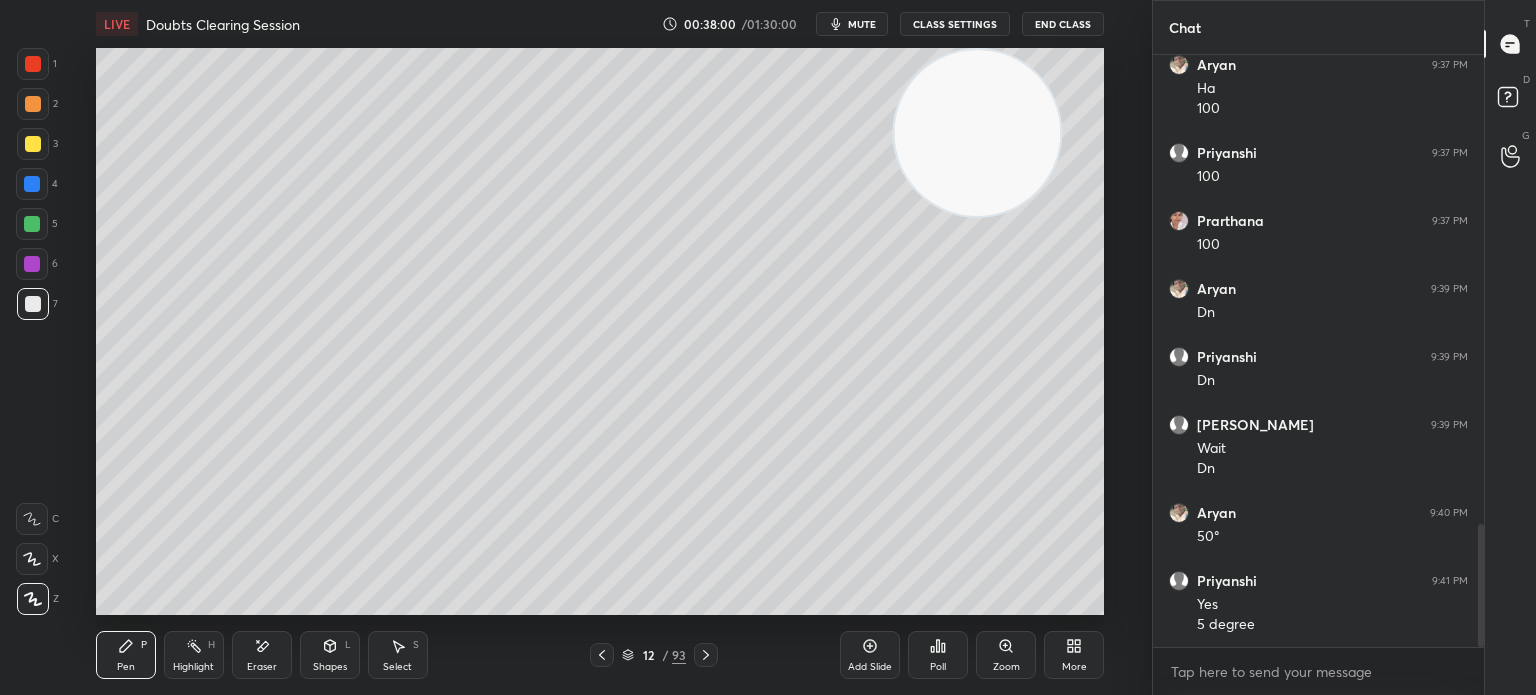 scroll, scrollTop: 2266, scrollLeft: 0, axis: vertical 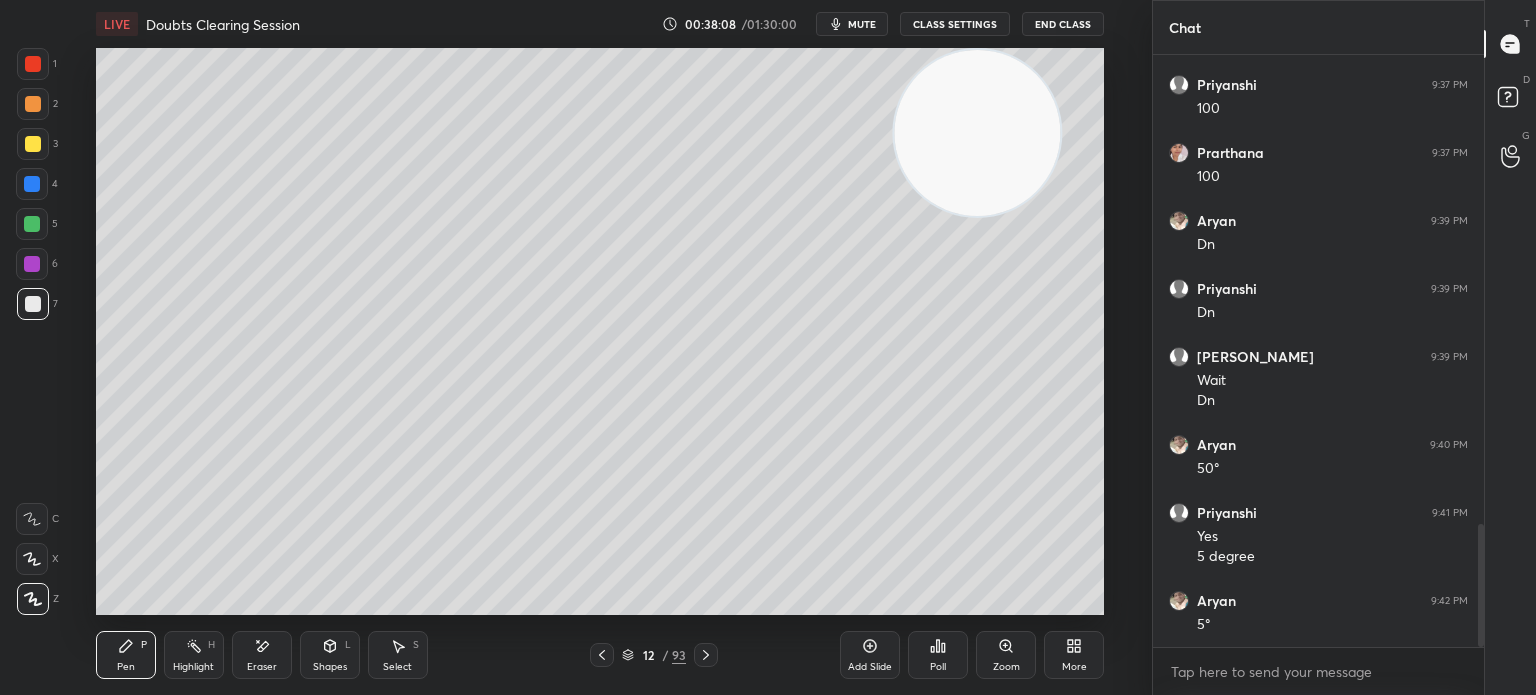 click on "Eraser" at bounding box center (262, 655) 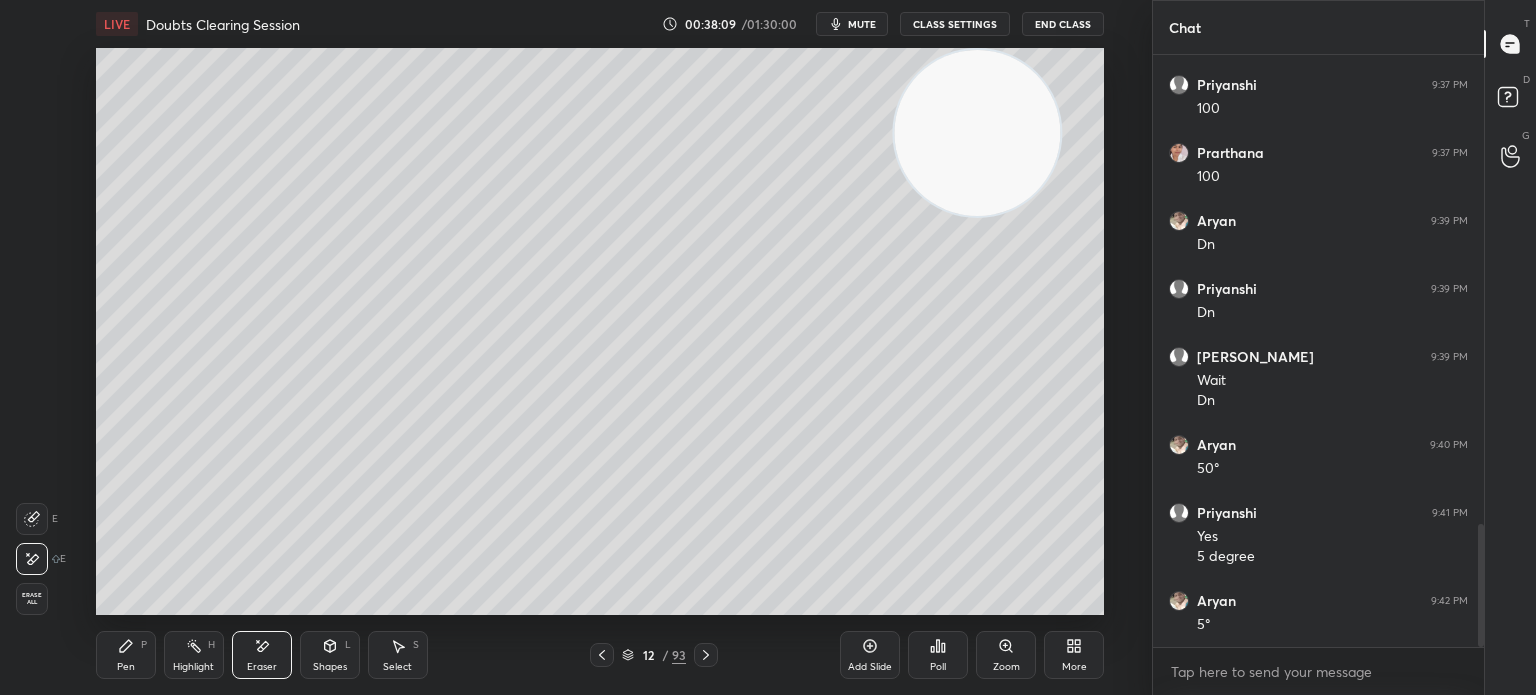 click on "Add Slide Poll Zoom More" at bounding box center (972, 655) 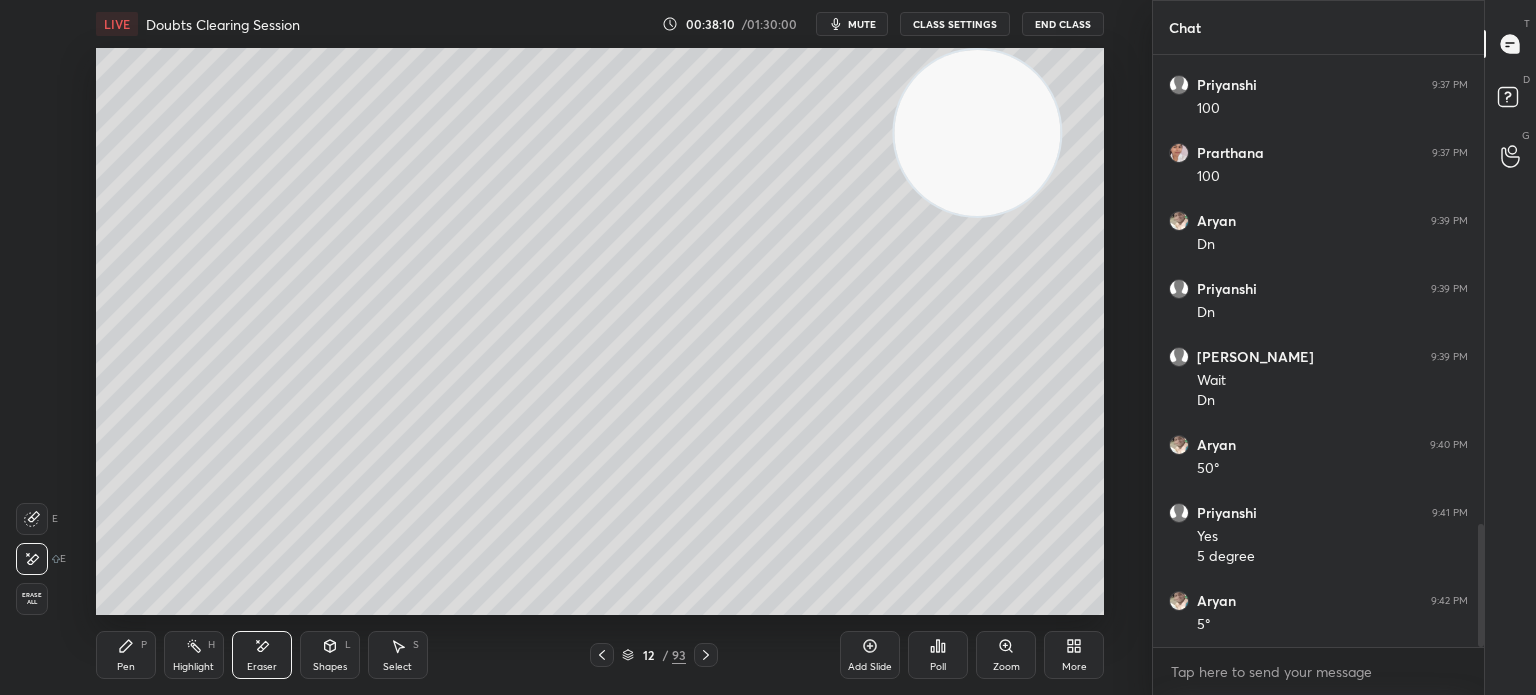click on "Pen P" at bounding box center (126, 655) 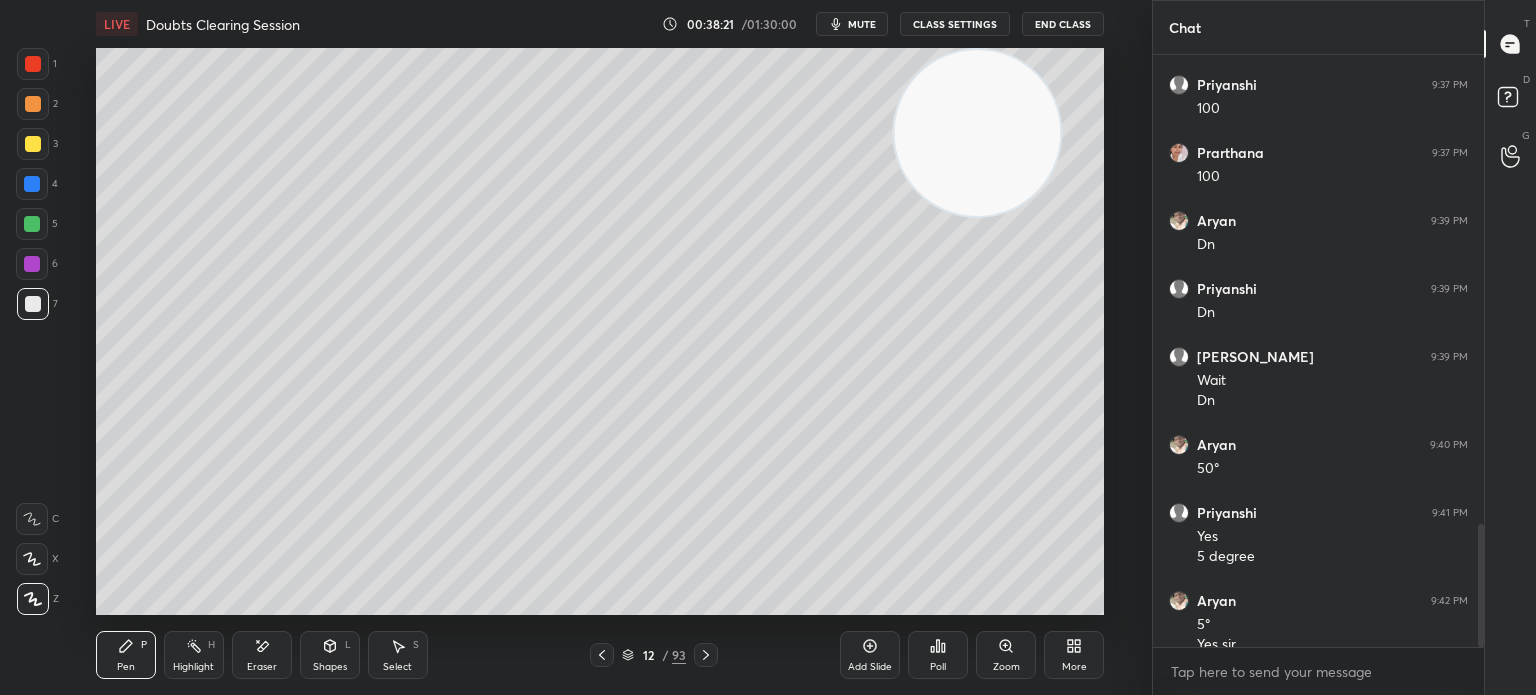 scroll, scrollTop: 2286, scrollLeft: 0, axis: vertical 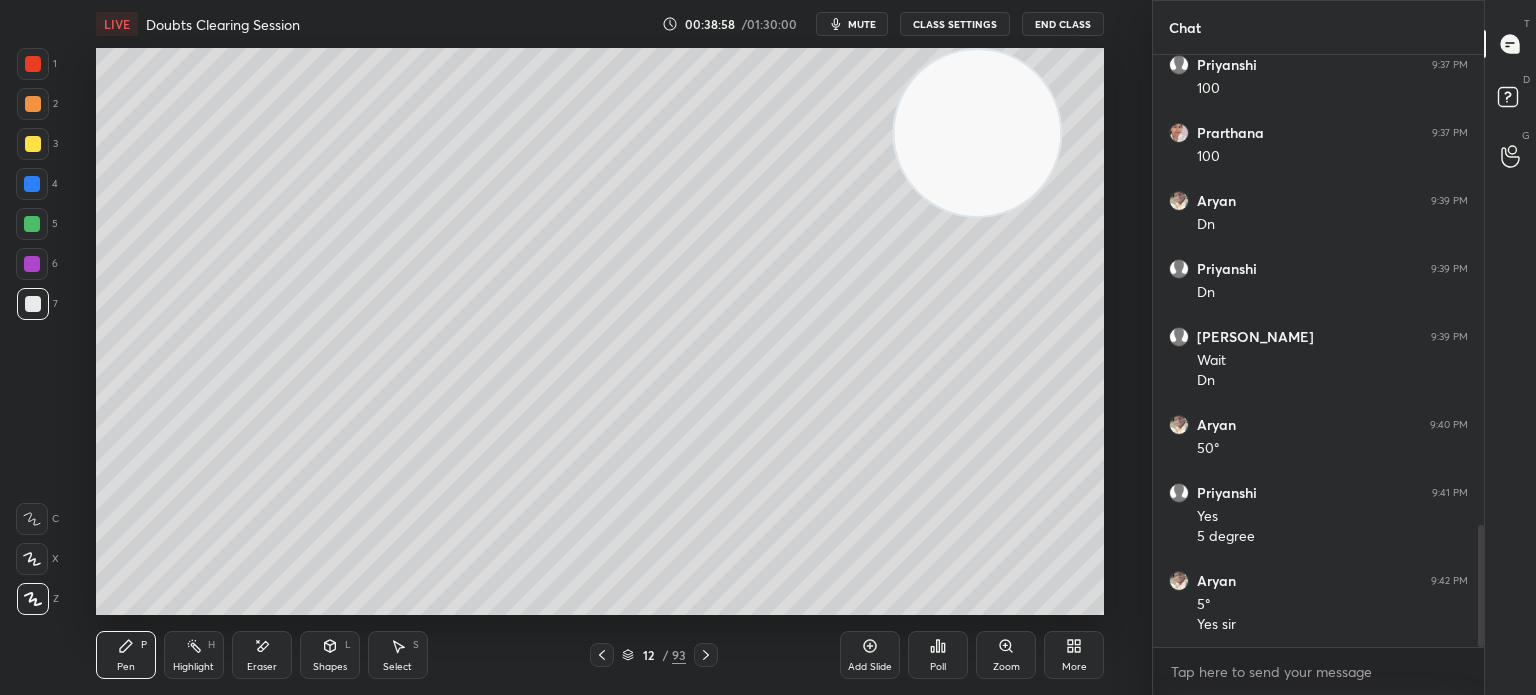 click on "1 2 3 4 5 6 7 C X Z E E Erase all   H H" at bounding box center [32, 331] 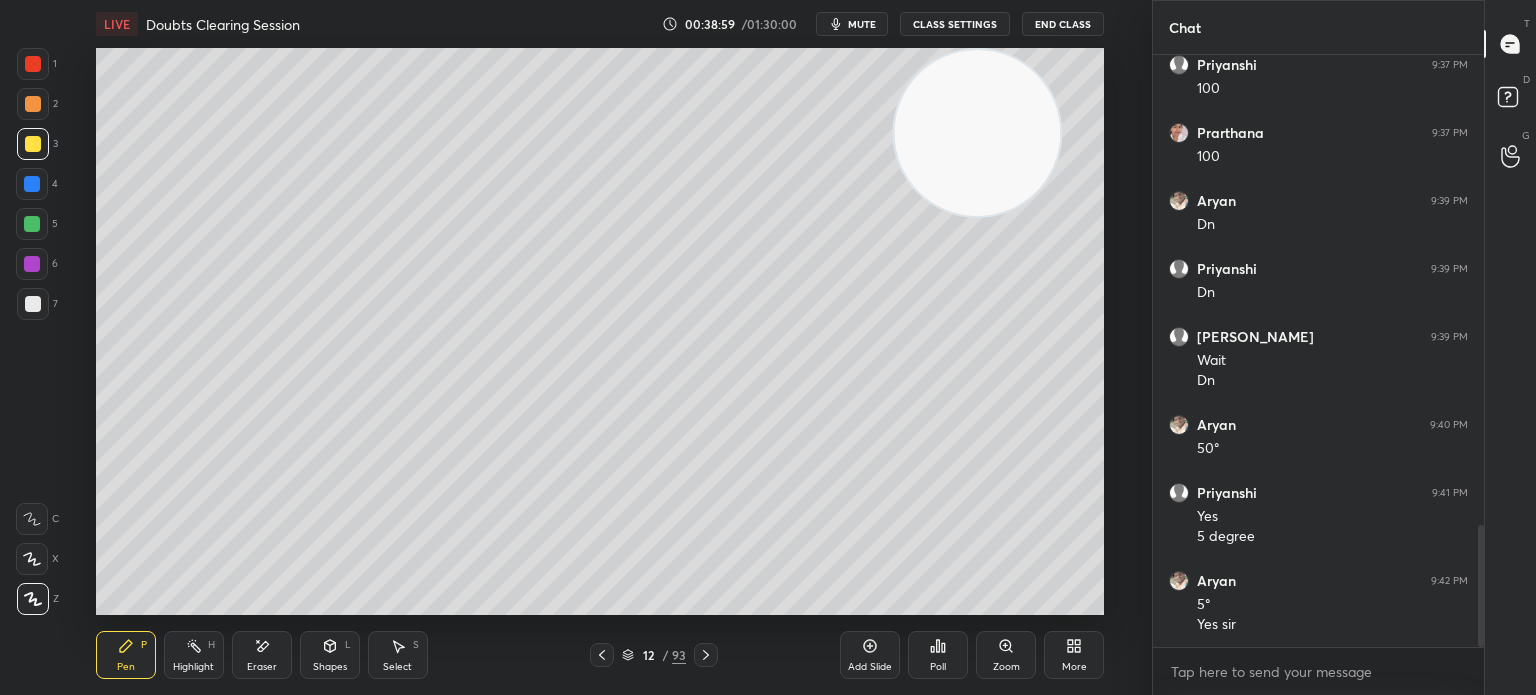 click at bounding box center [33, 144] 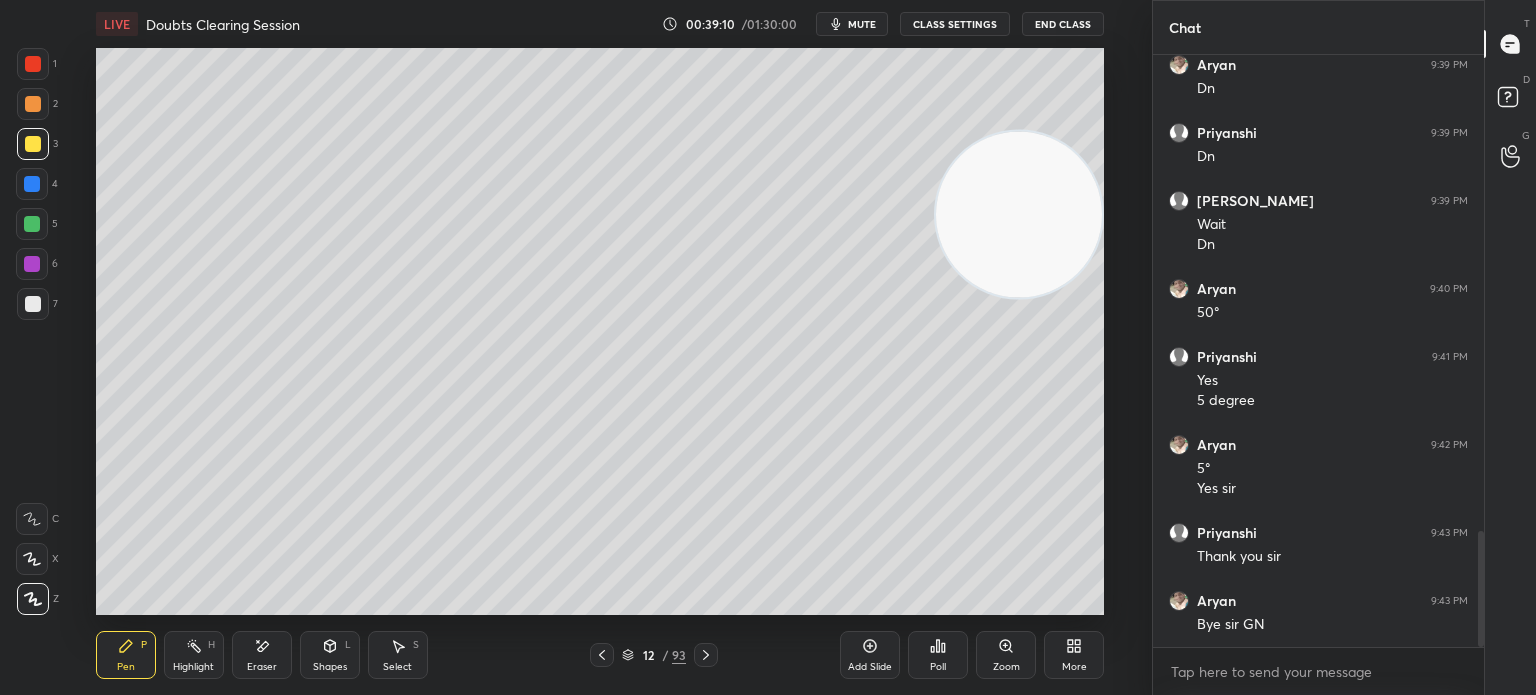 scroll, scrollTop: 2490, scrollLeft: 0, axis: vertical 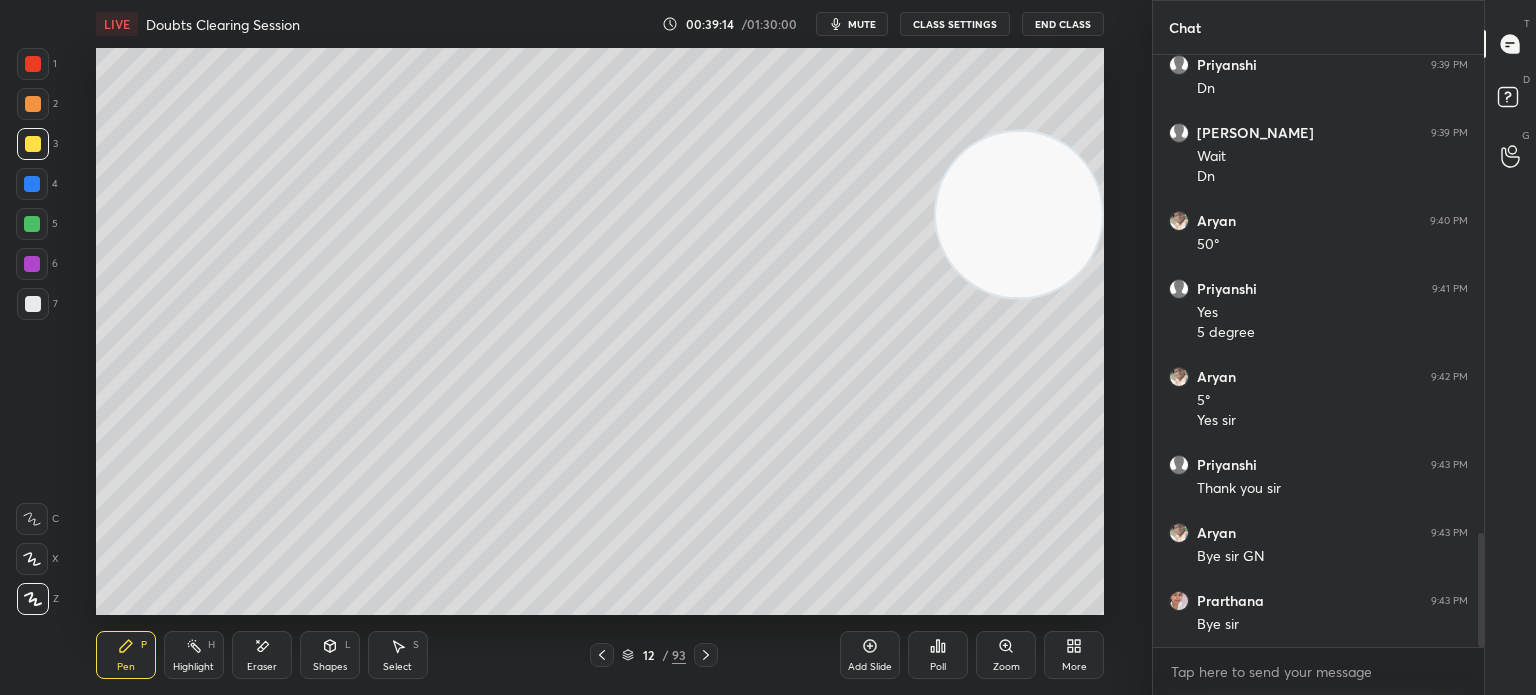 click on "End Class" at bounding box center (1063, 24) 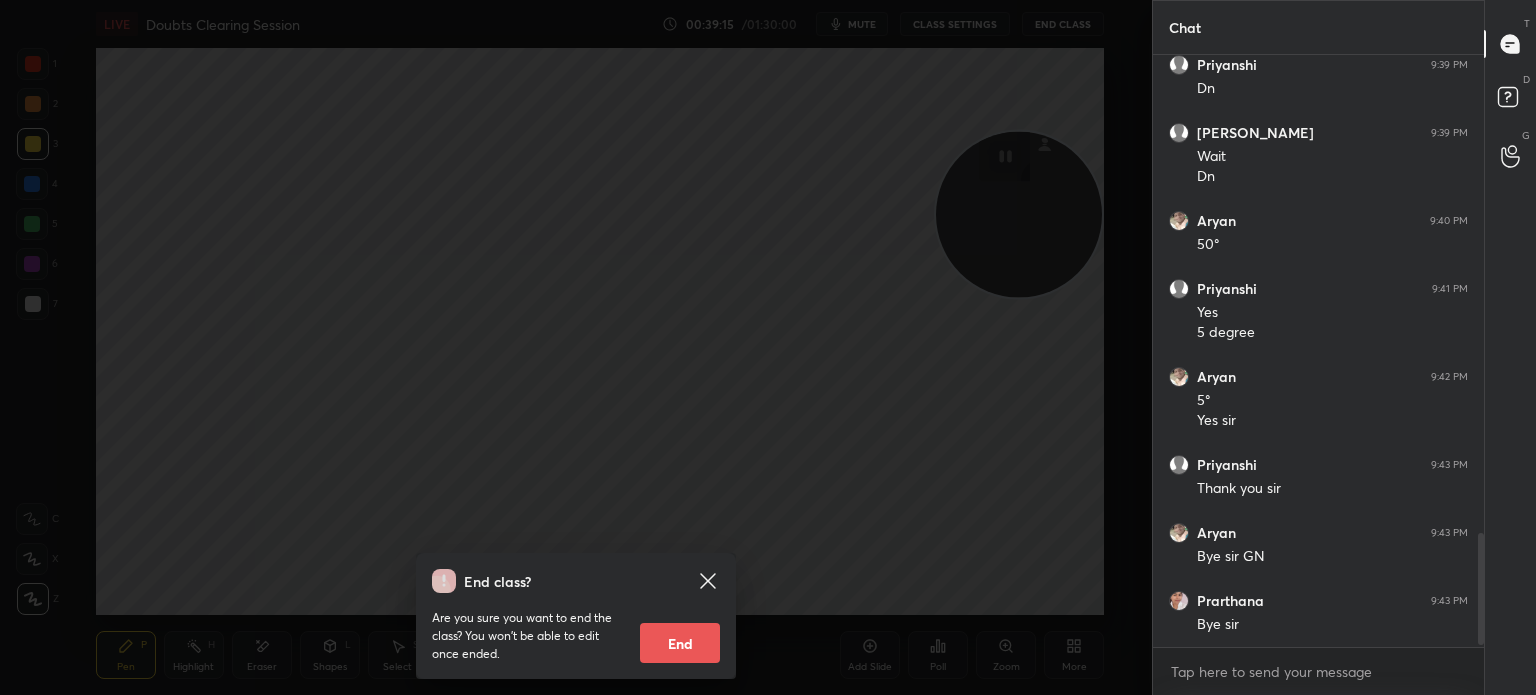 click on "End" at bounding box center (680, 643) 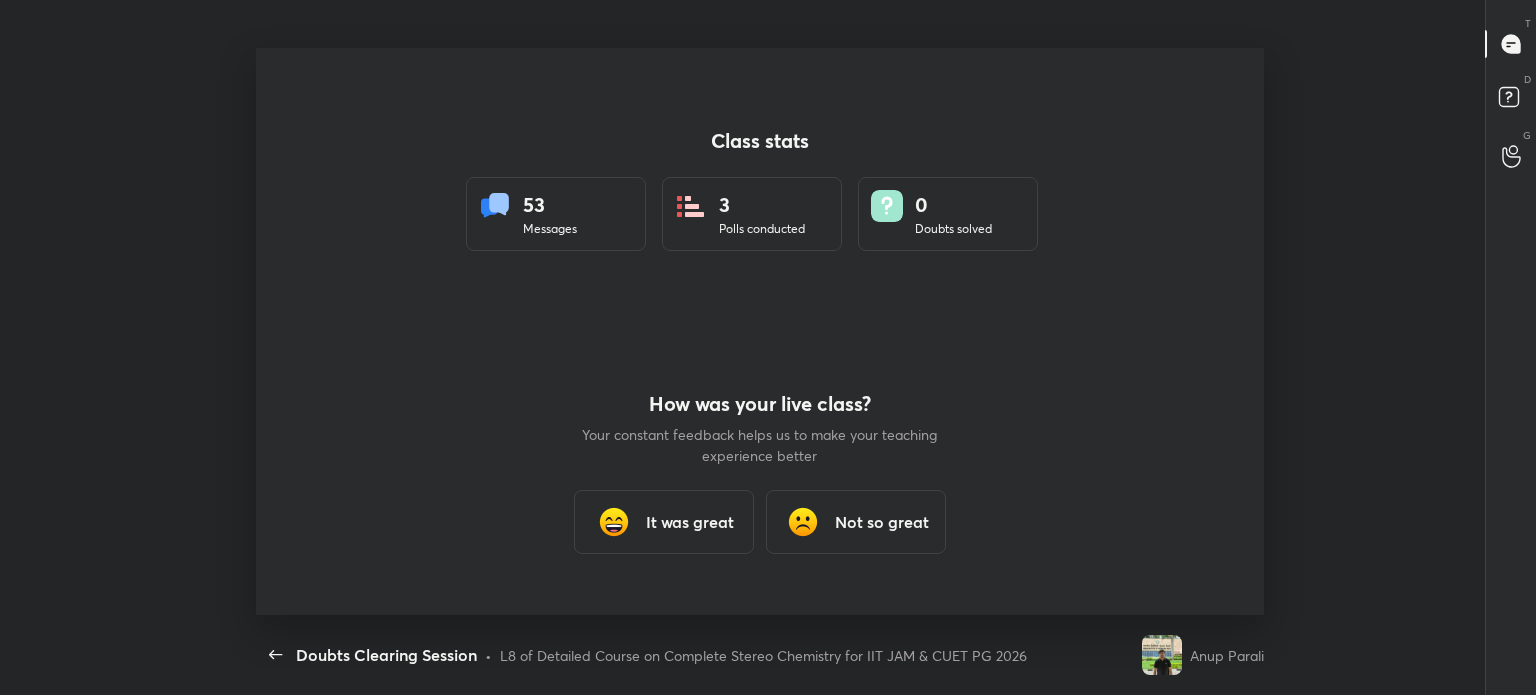 scroll, scrollTop: 99432, scrollLeft: 98568, axis: both 